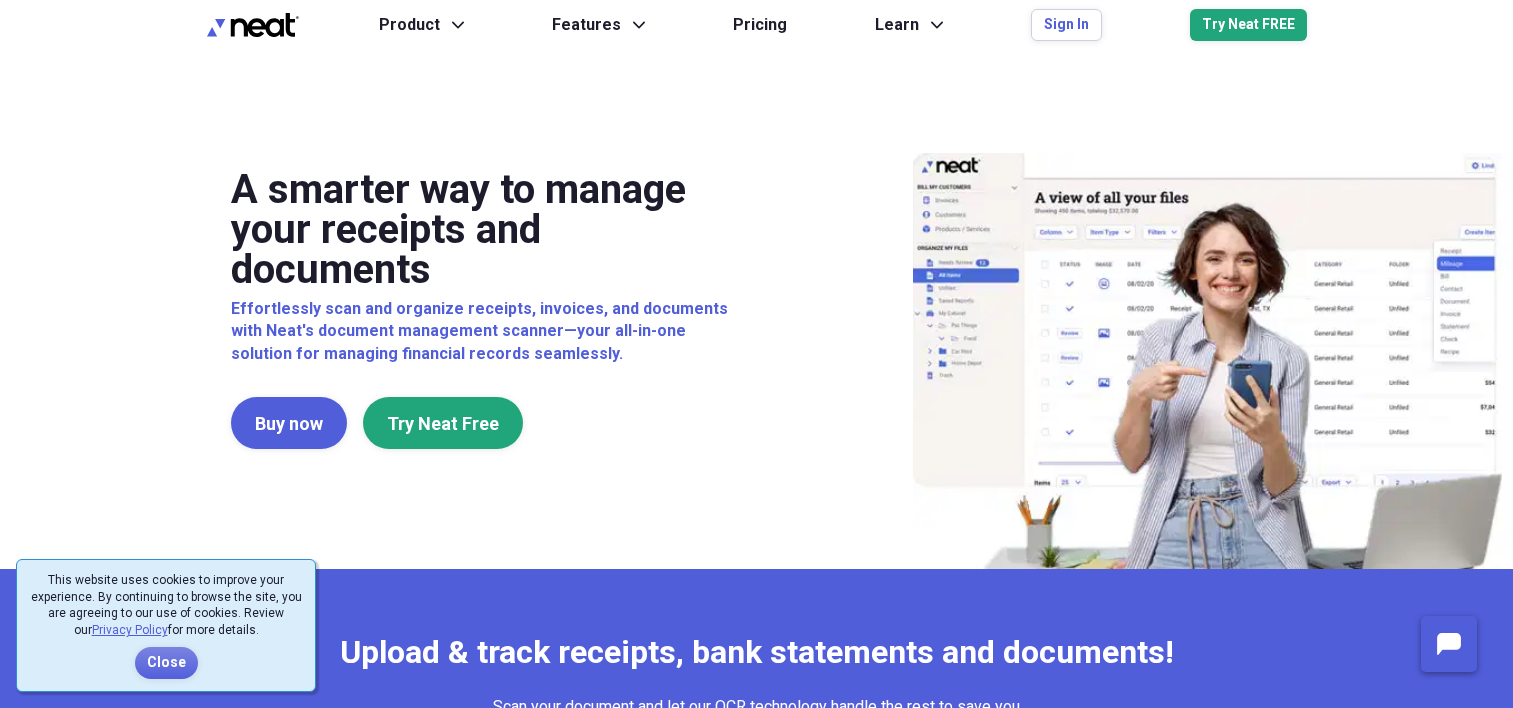 scroll, scrollTop: 0, scrollLeft: 0, axis: both 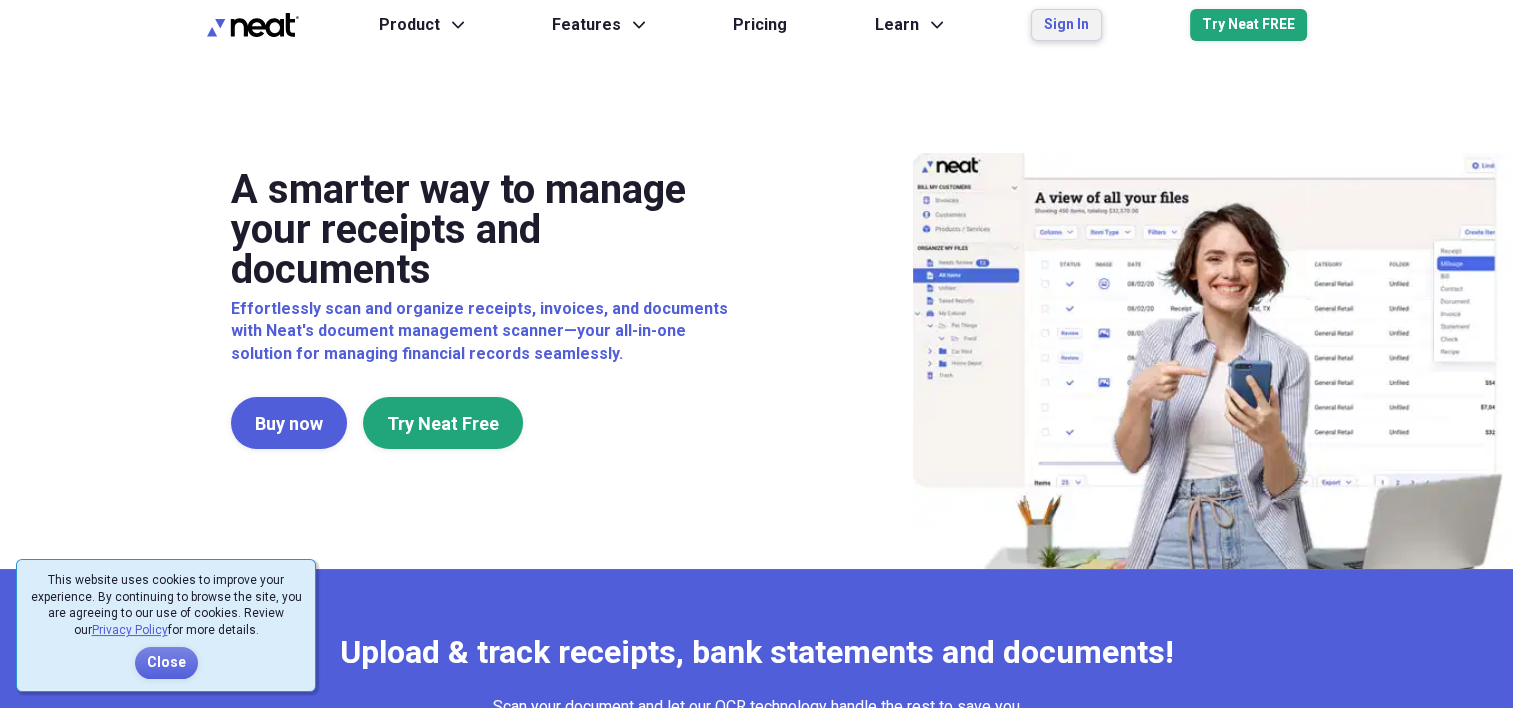 click on "Sign In" at bounding box center (1066, 25) 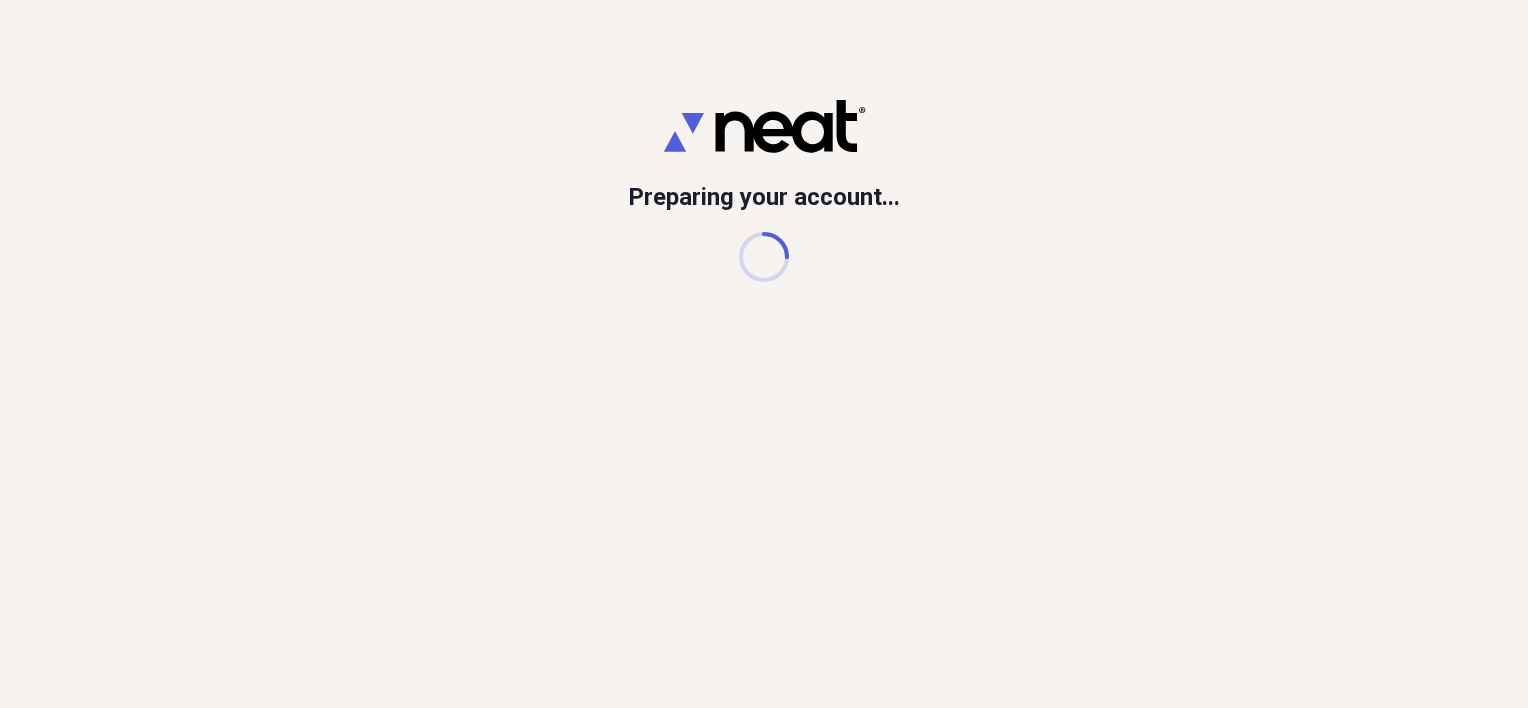 scroll, scrollTop: 0, scrollLeft: 0, axis: both 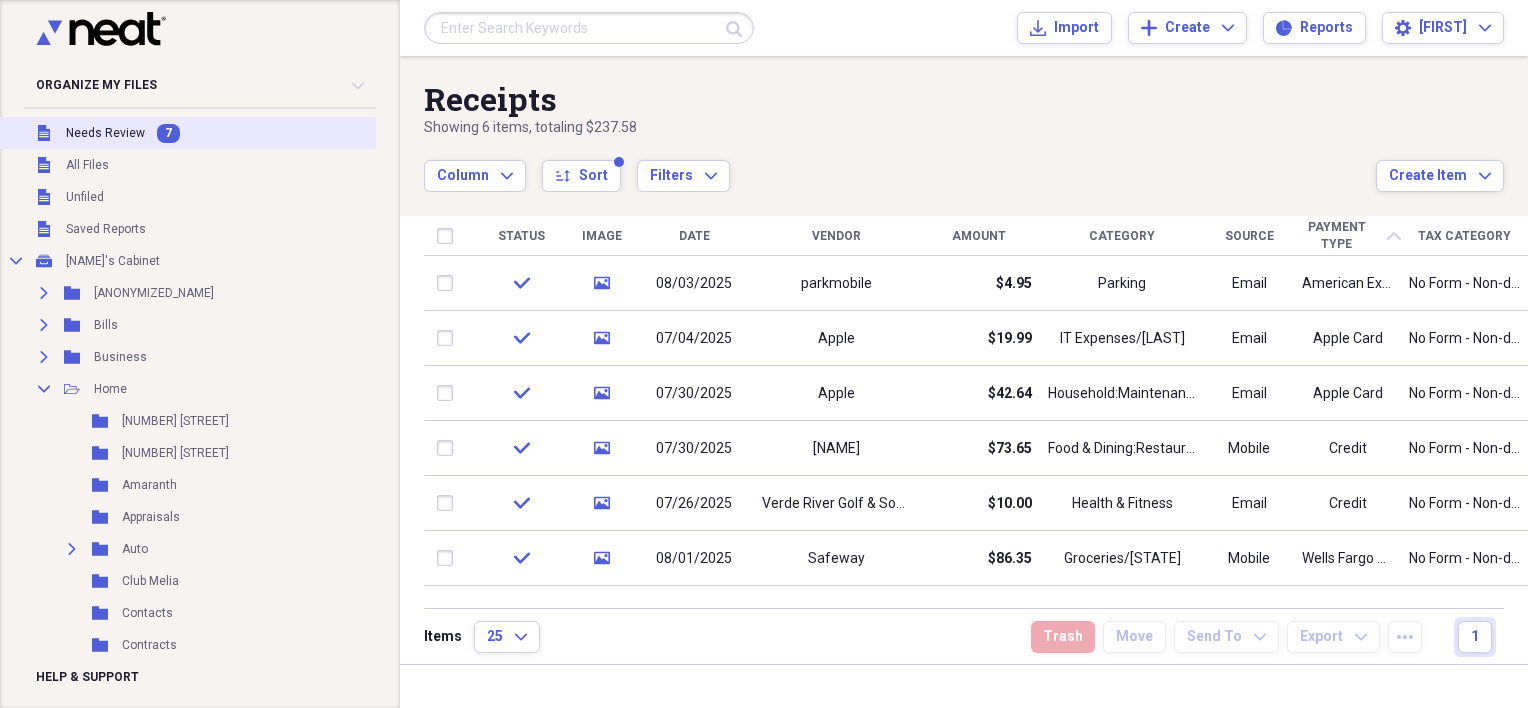 click on "Needs Review" at bounding box center (105, 133) 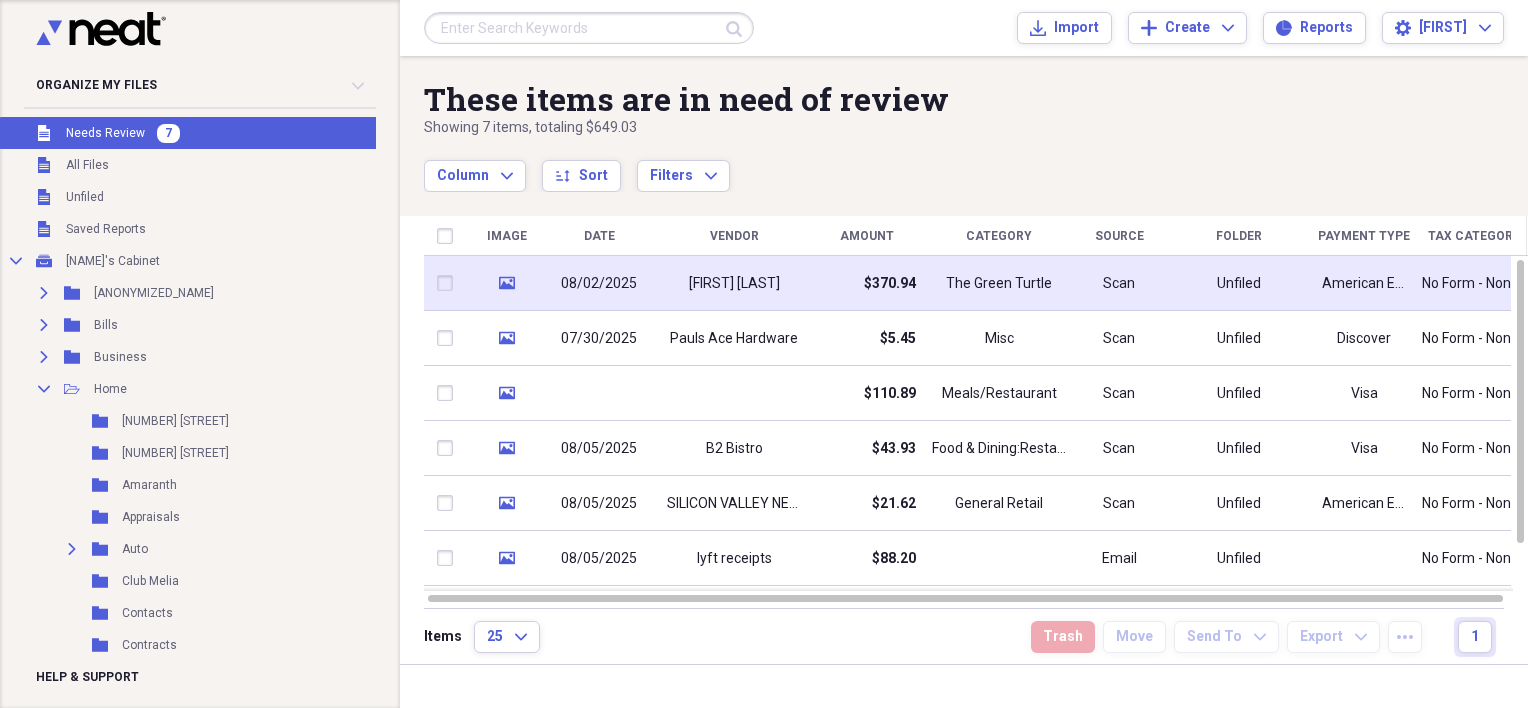 click on "08/02/2025" at bounding box center [599, 283] 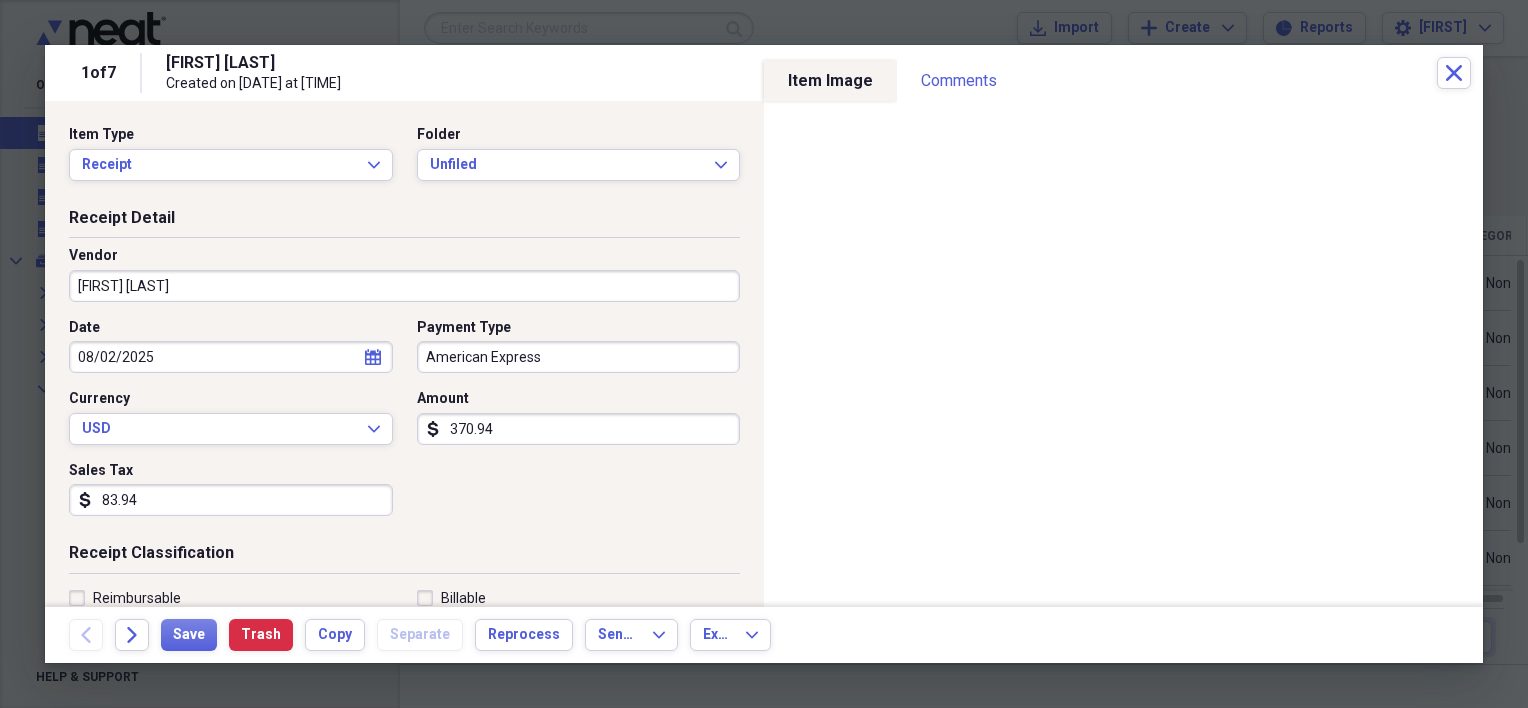 click on "[FIRST] [LAST]" at bounding box center [404, 286] 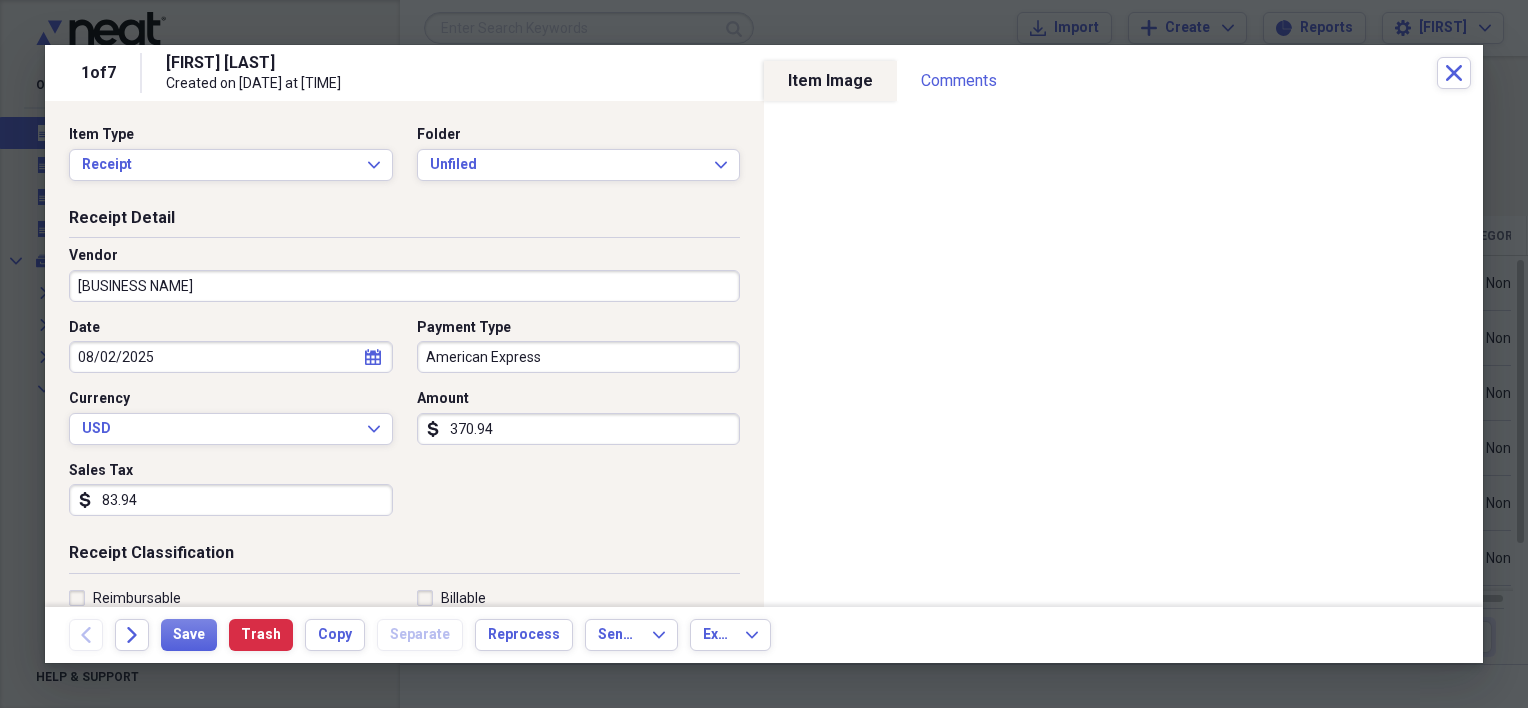 type on "[BUSINESS NAME]" 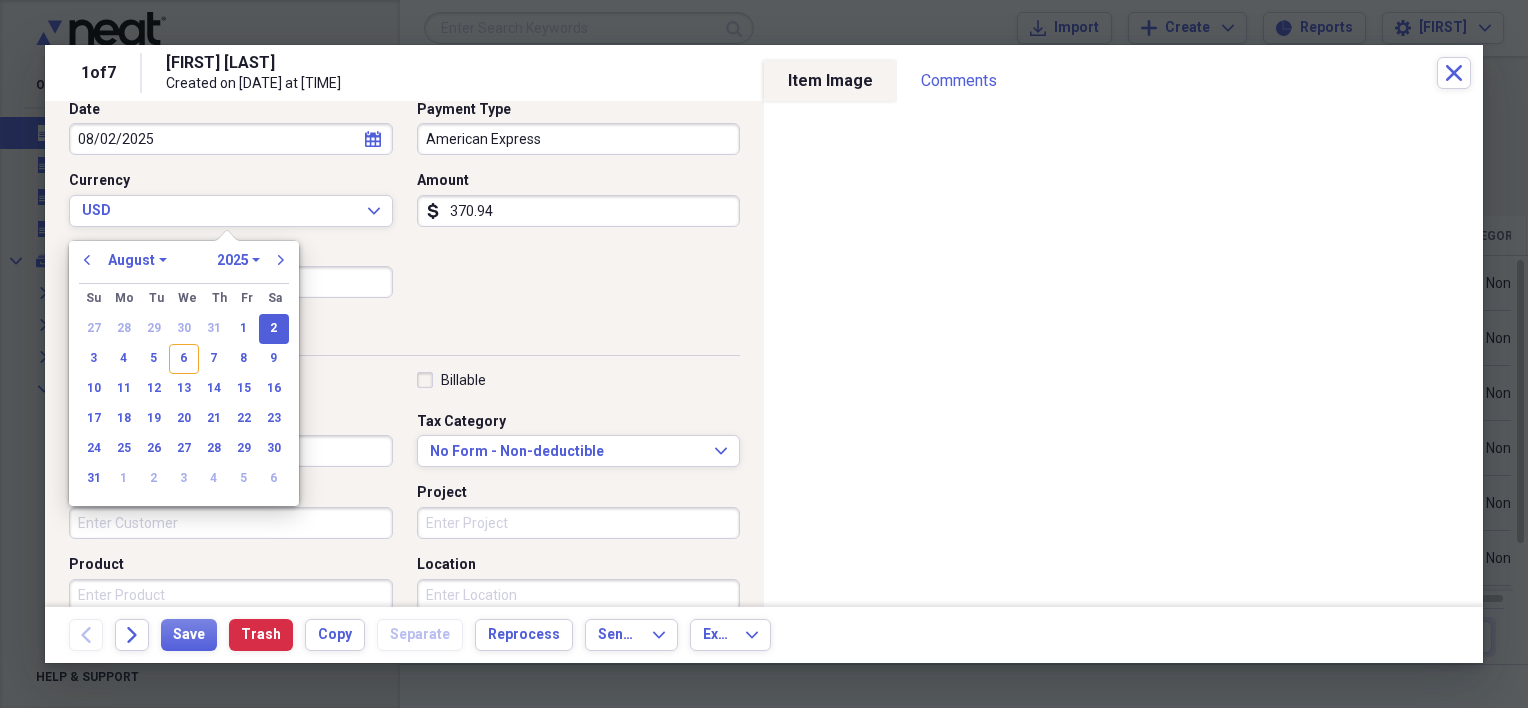 scroll, scrollTop: 300, scrollLeft: 0, axis: vertical 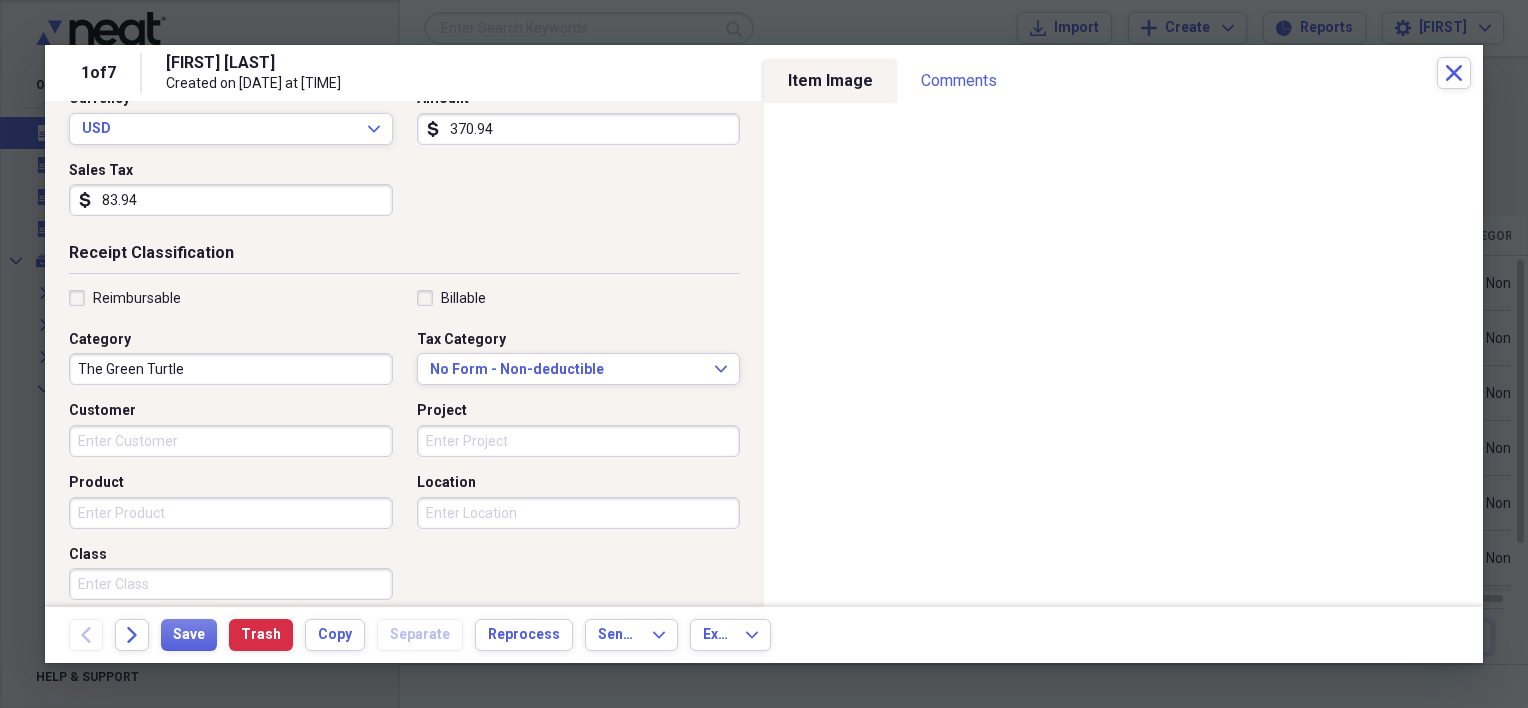 click on "The Green Turtle" at bounding box center [231, 369] 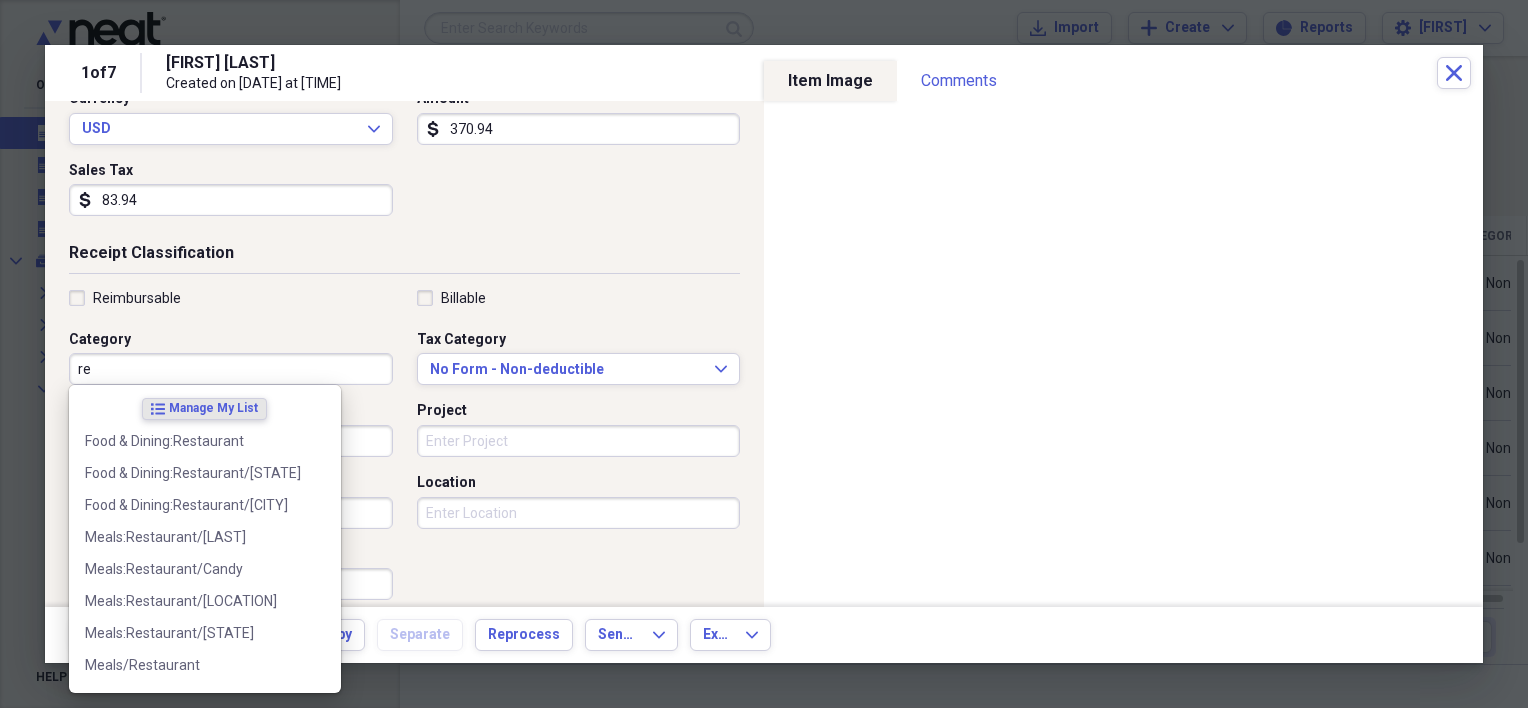 type on "r" 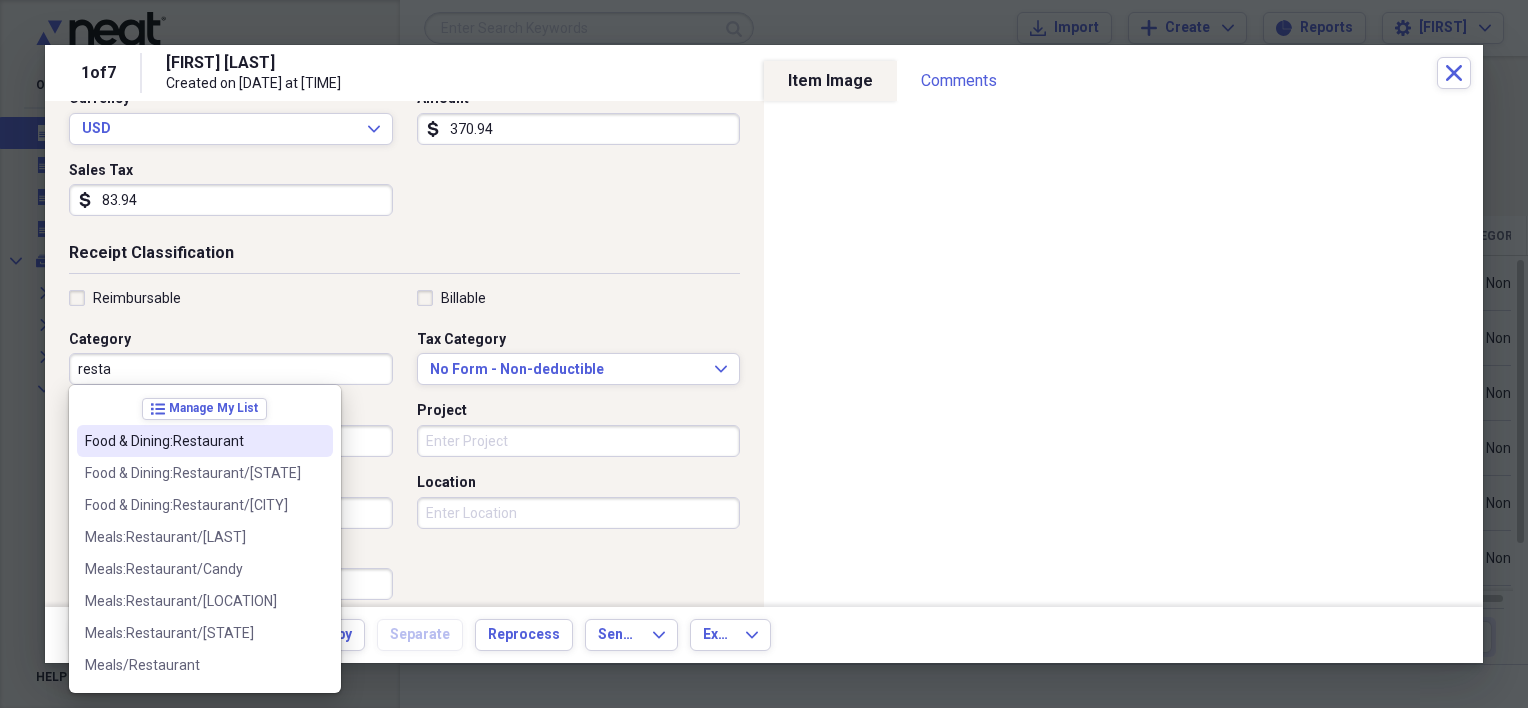 click on "Food & Dining:Restaurant" at bounding box center [193, 441] 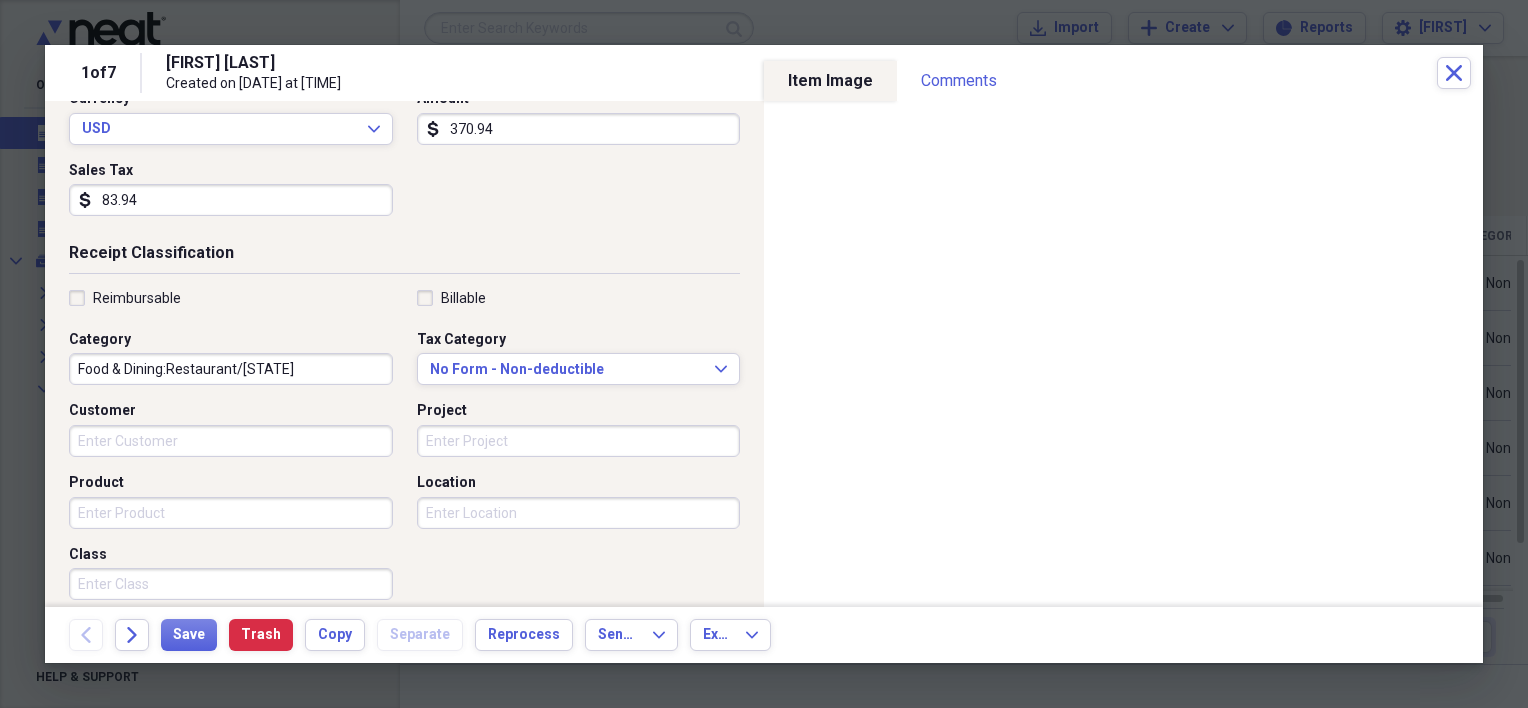 type on "Food & Dining:Restaurant/[STATE]" 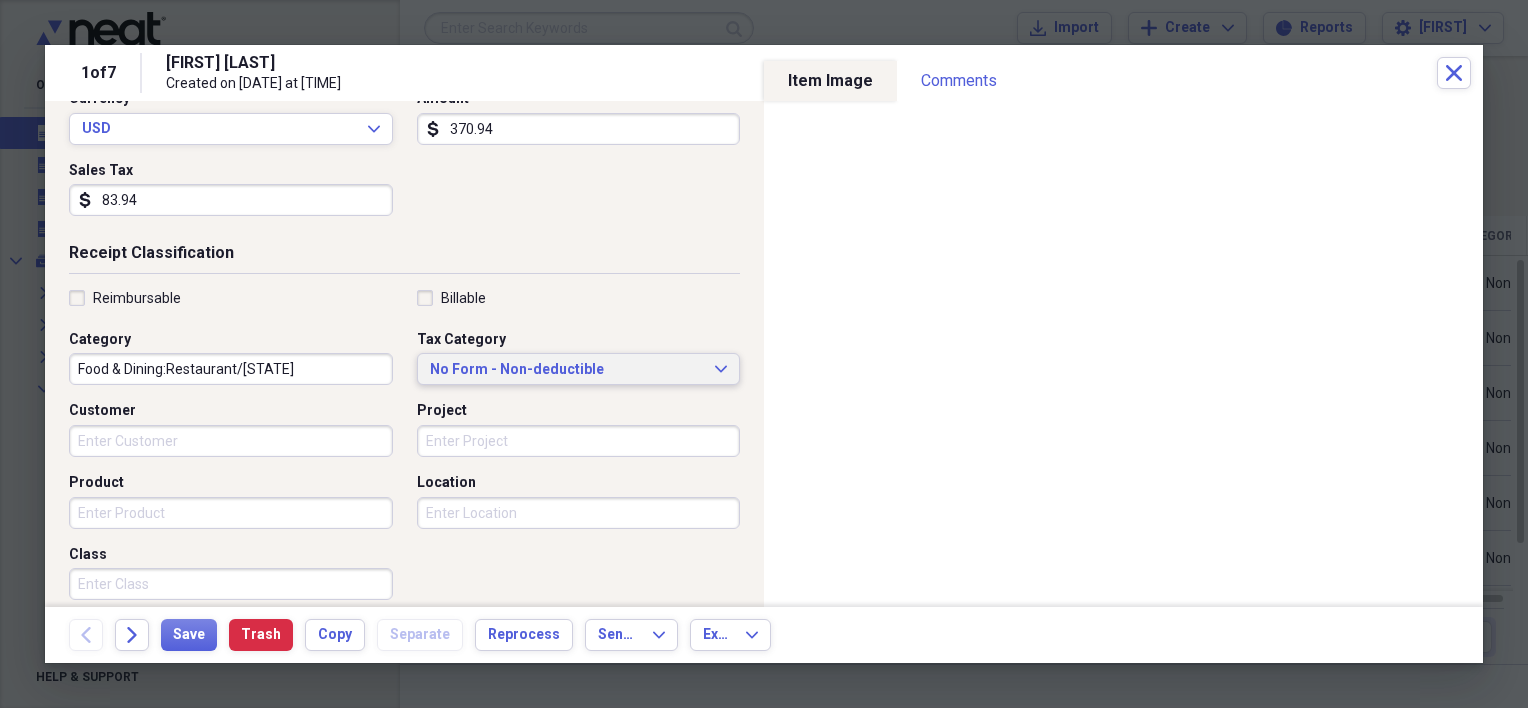 type 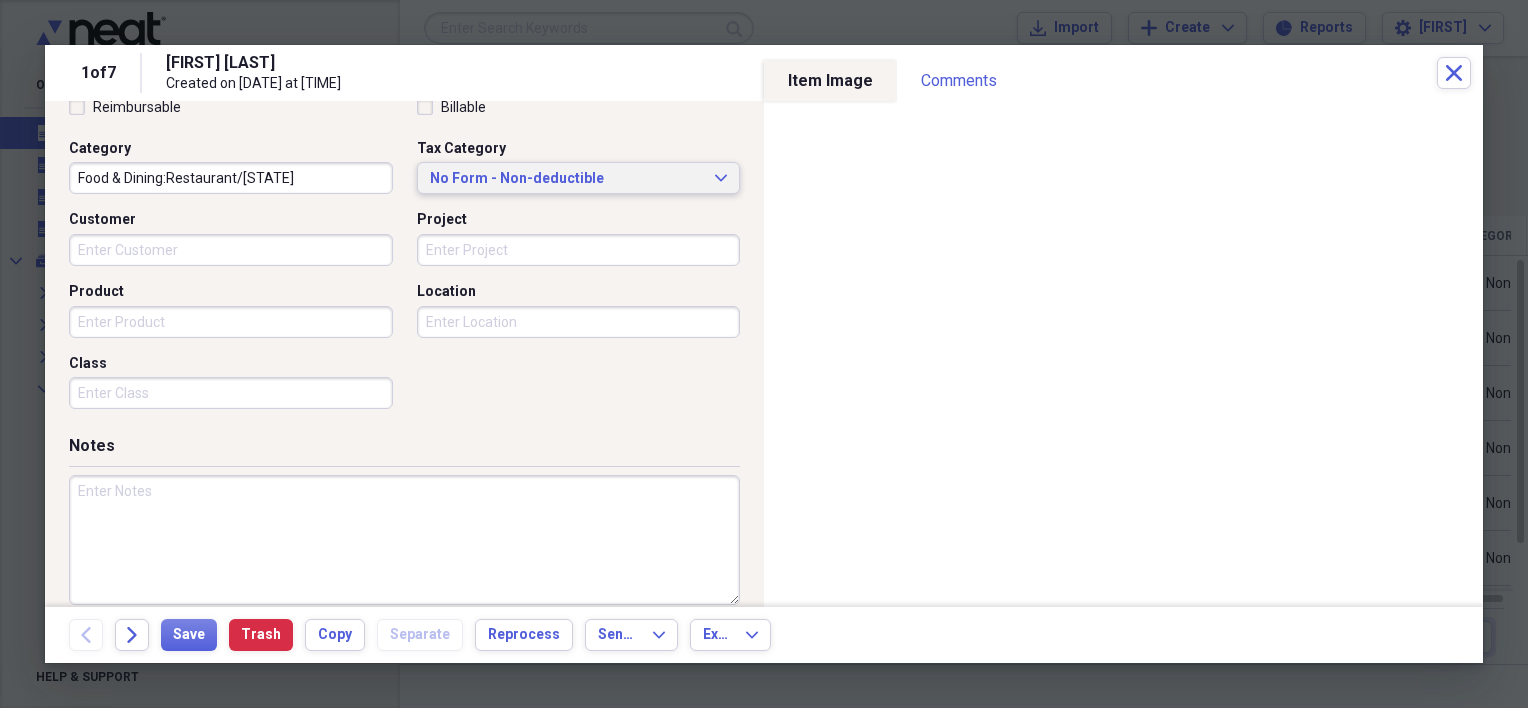 scroll, scrollTop: 513, scrollLeft: 0, axis: vertical 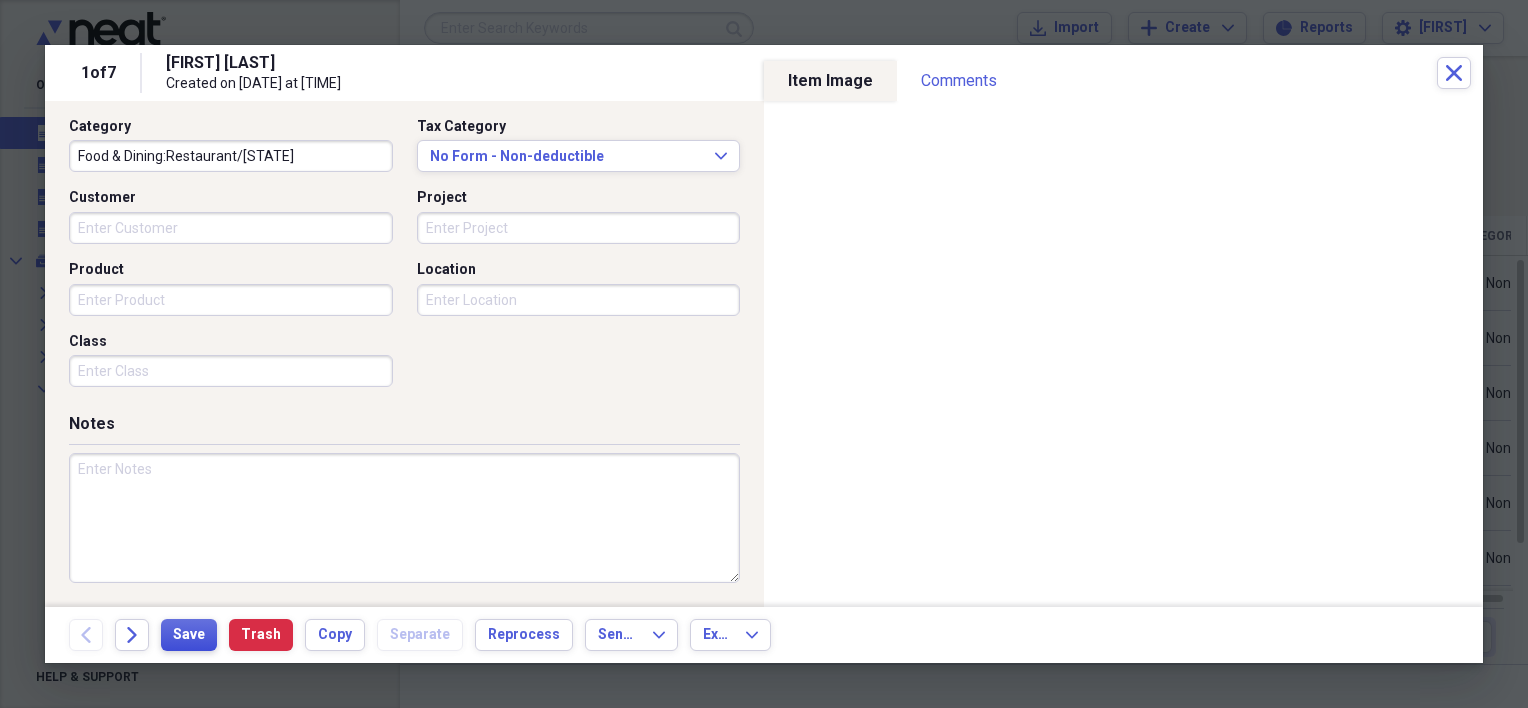 click on "Save" at bounding box center [189, 635] 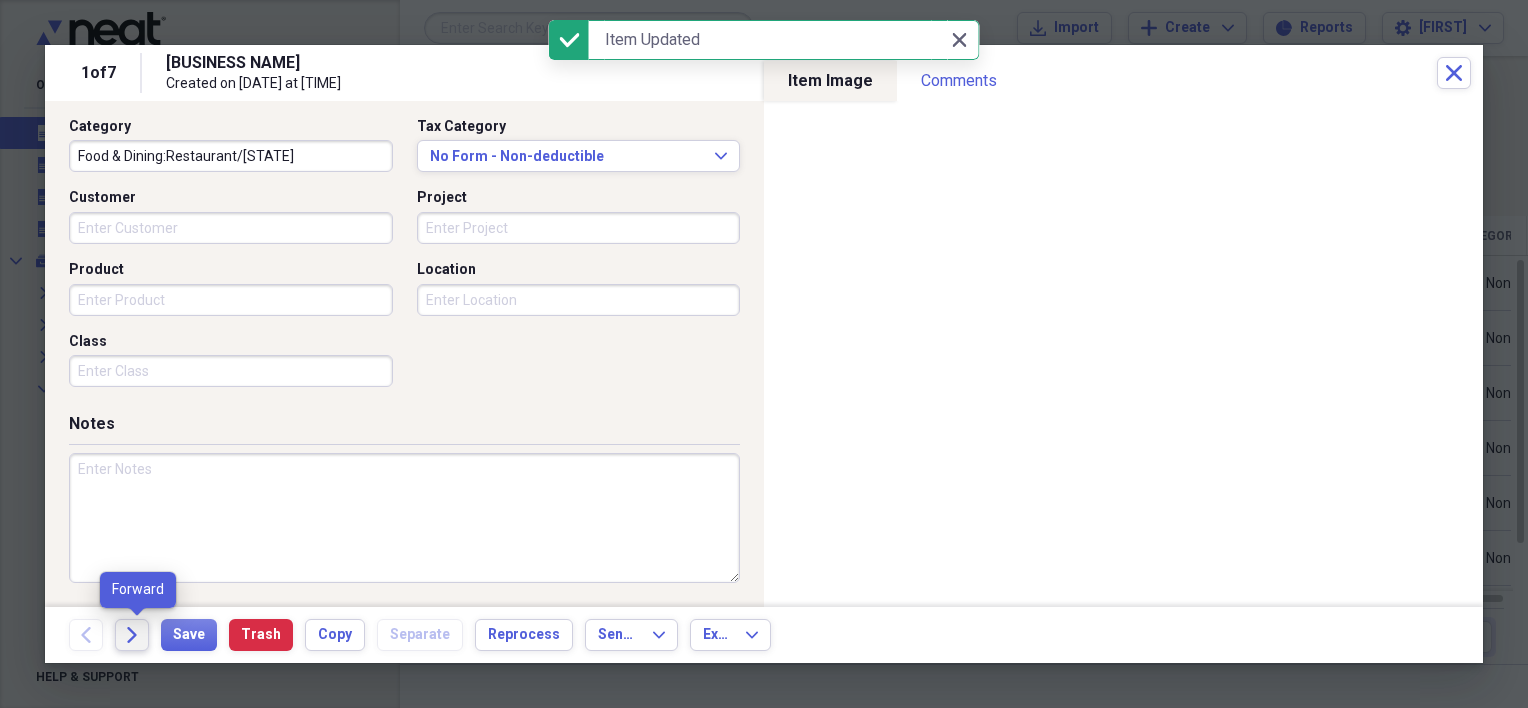 click 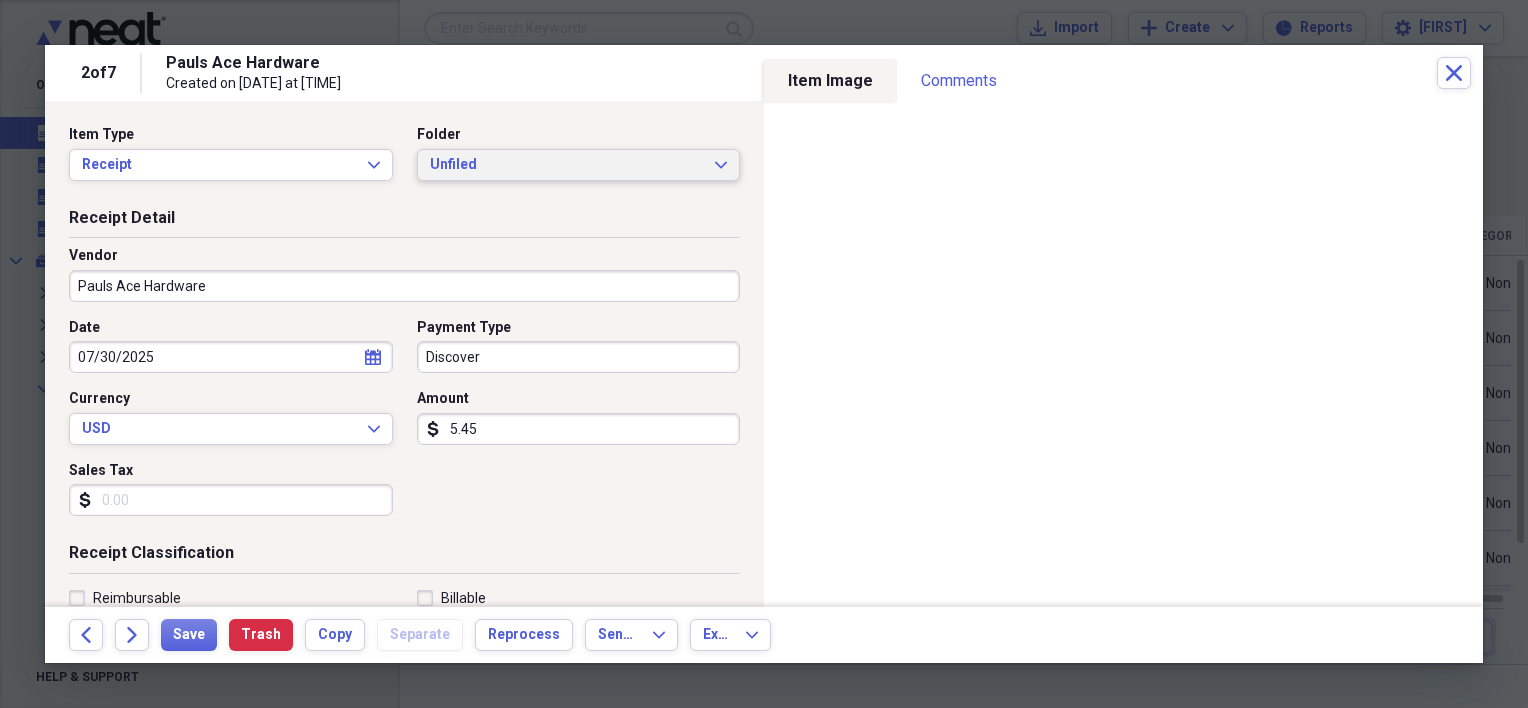click on "Unfiled" at bounding box center (567, 165) 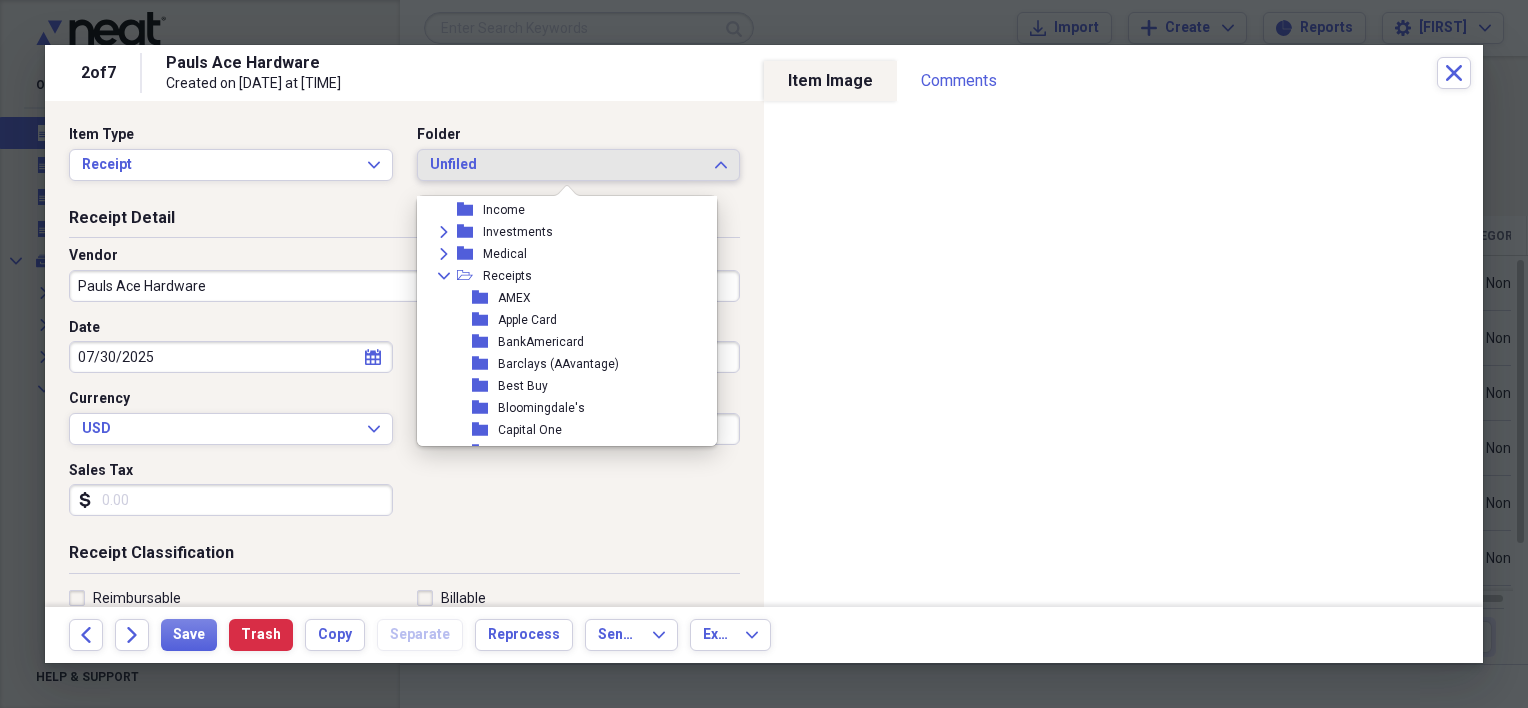 scroll, scrollTop: 200, scrollLeft: 0, axis: vertical 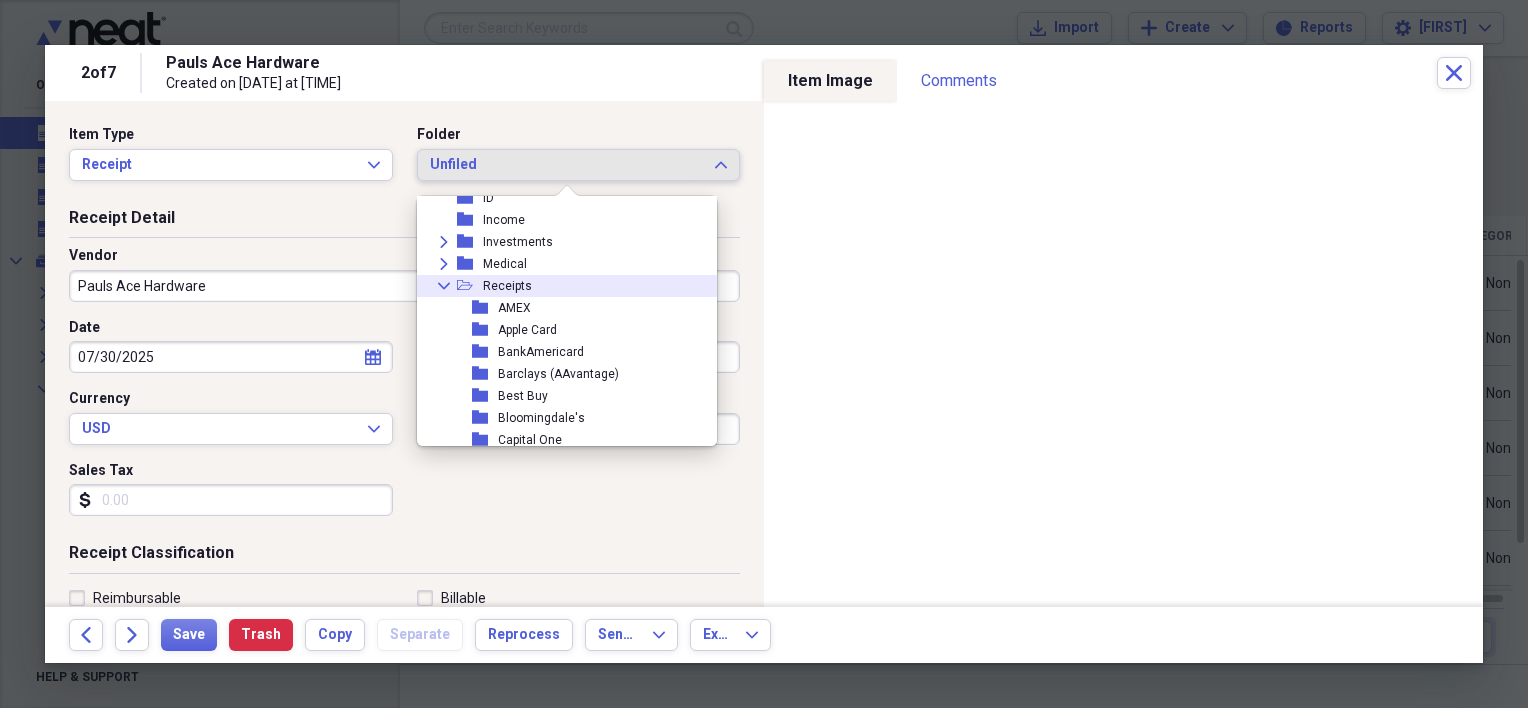click on "Receipts" at bounding box center [507, 286] 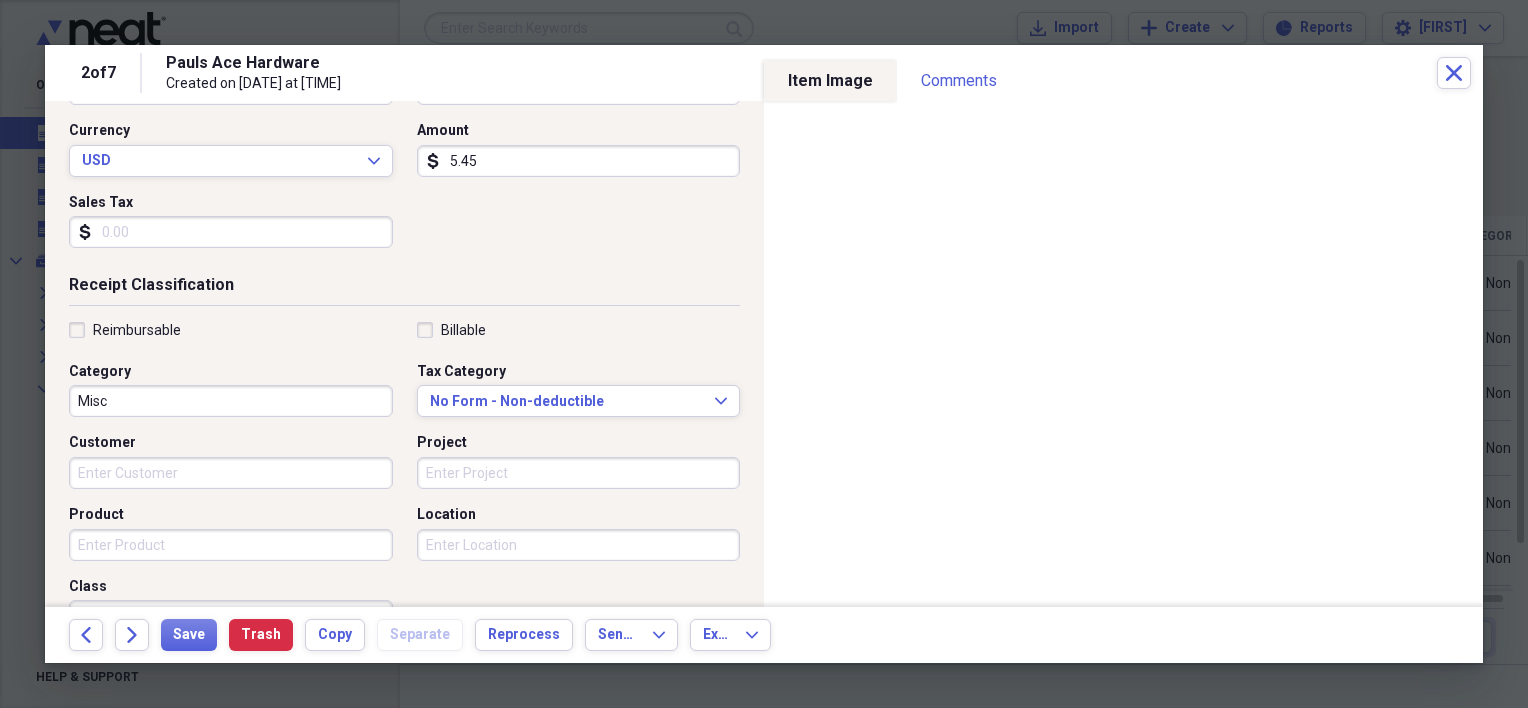 scroll, scrollTop: 300, scrollLeft: 0, axis: vertical 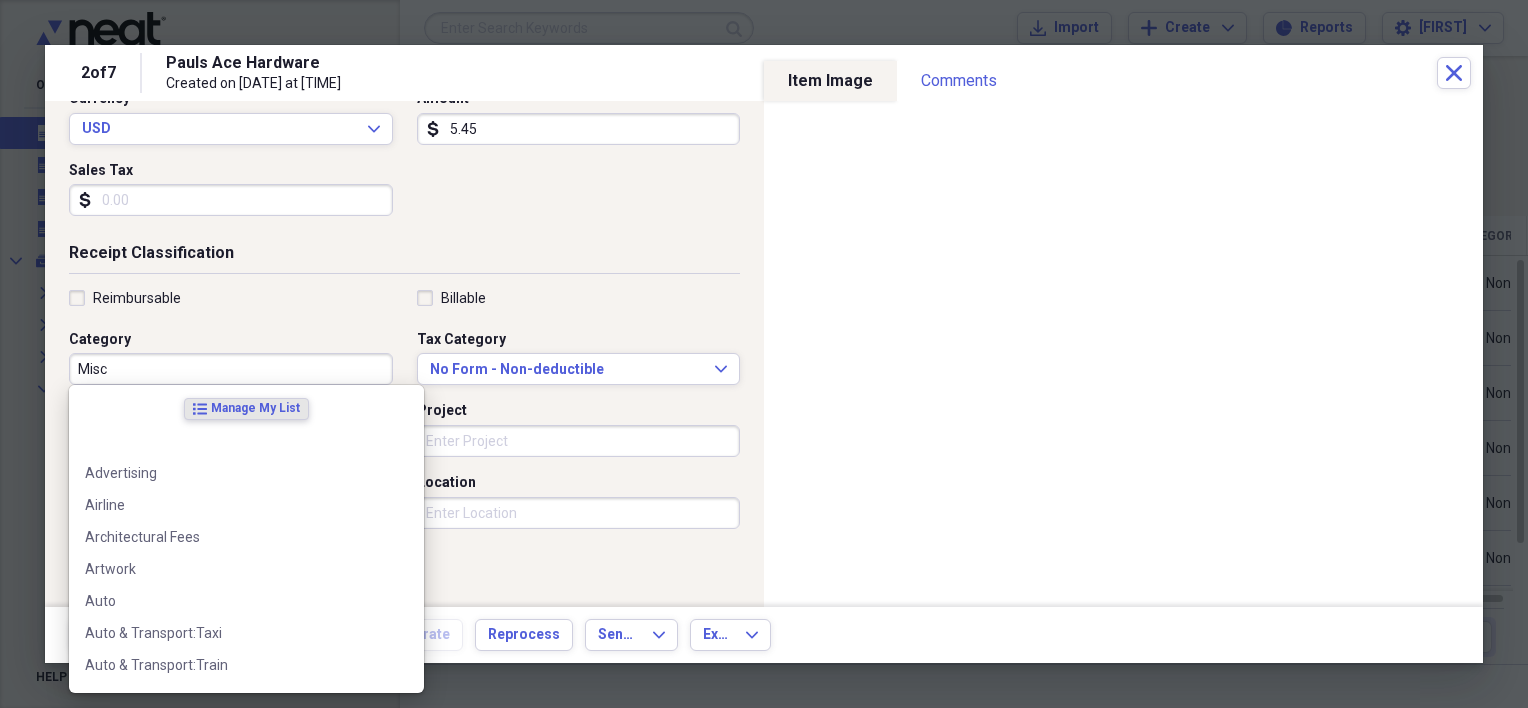 click on "Misc" at bounding box center [231, 369] 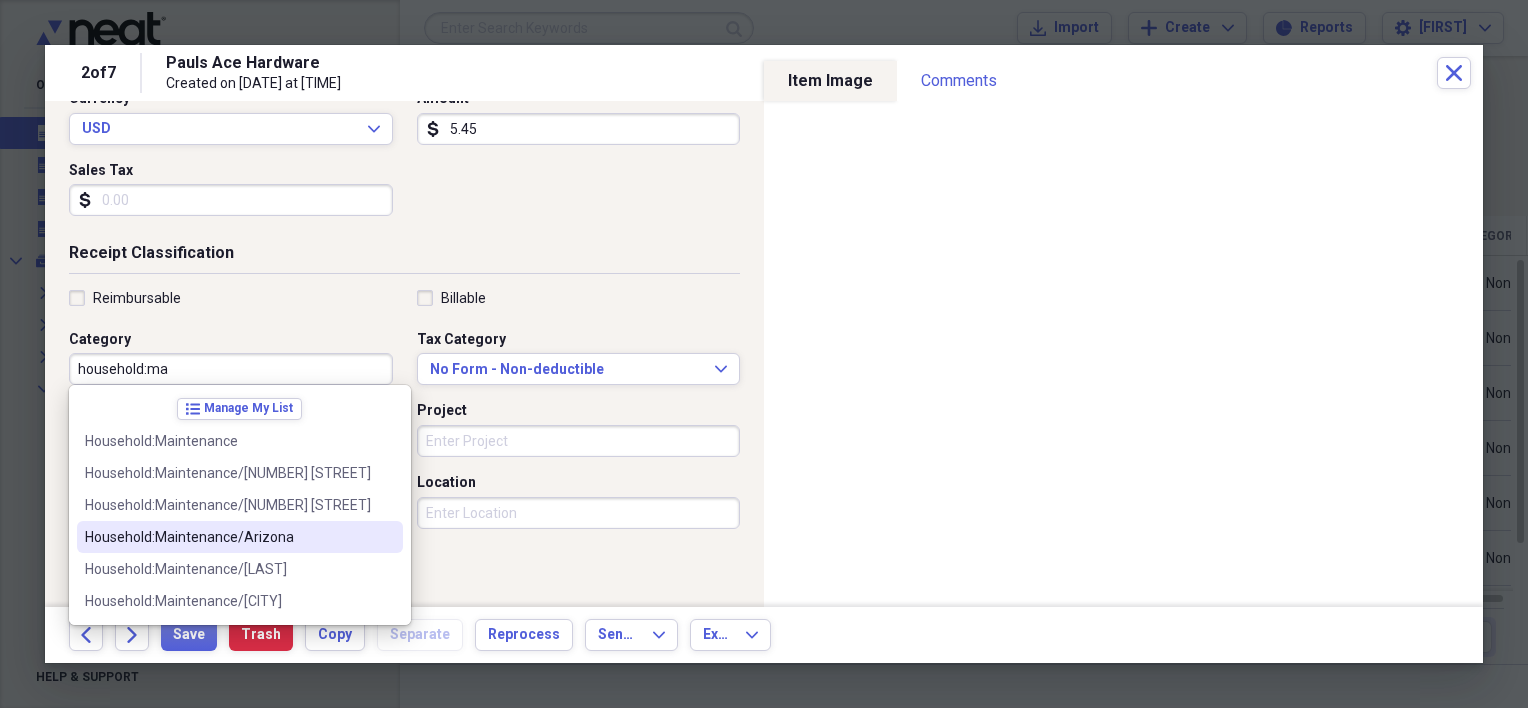 click on "Household:Maintenance/Arizona" at bounding box center [228, 537] 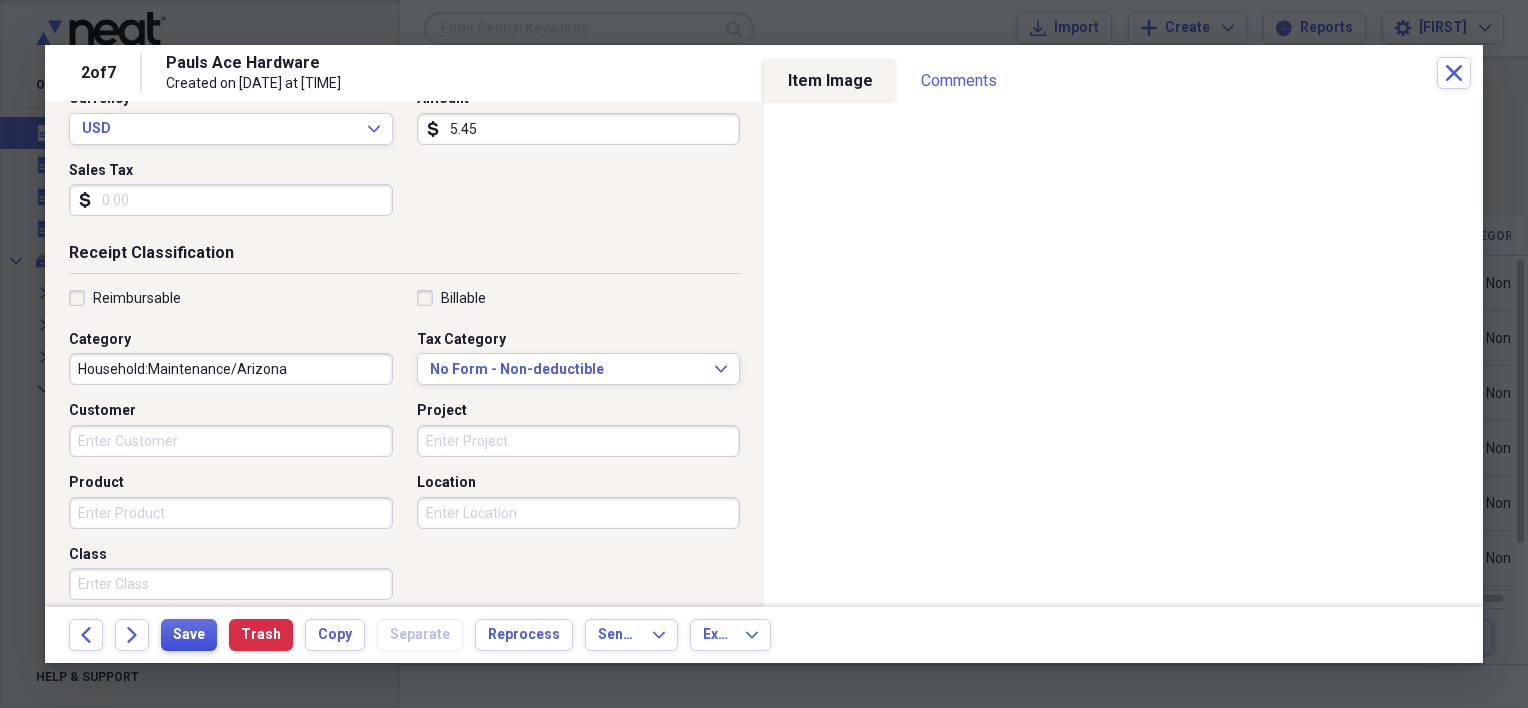 click on "Save" at bounding box center (189, 635) 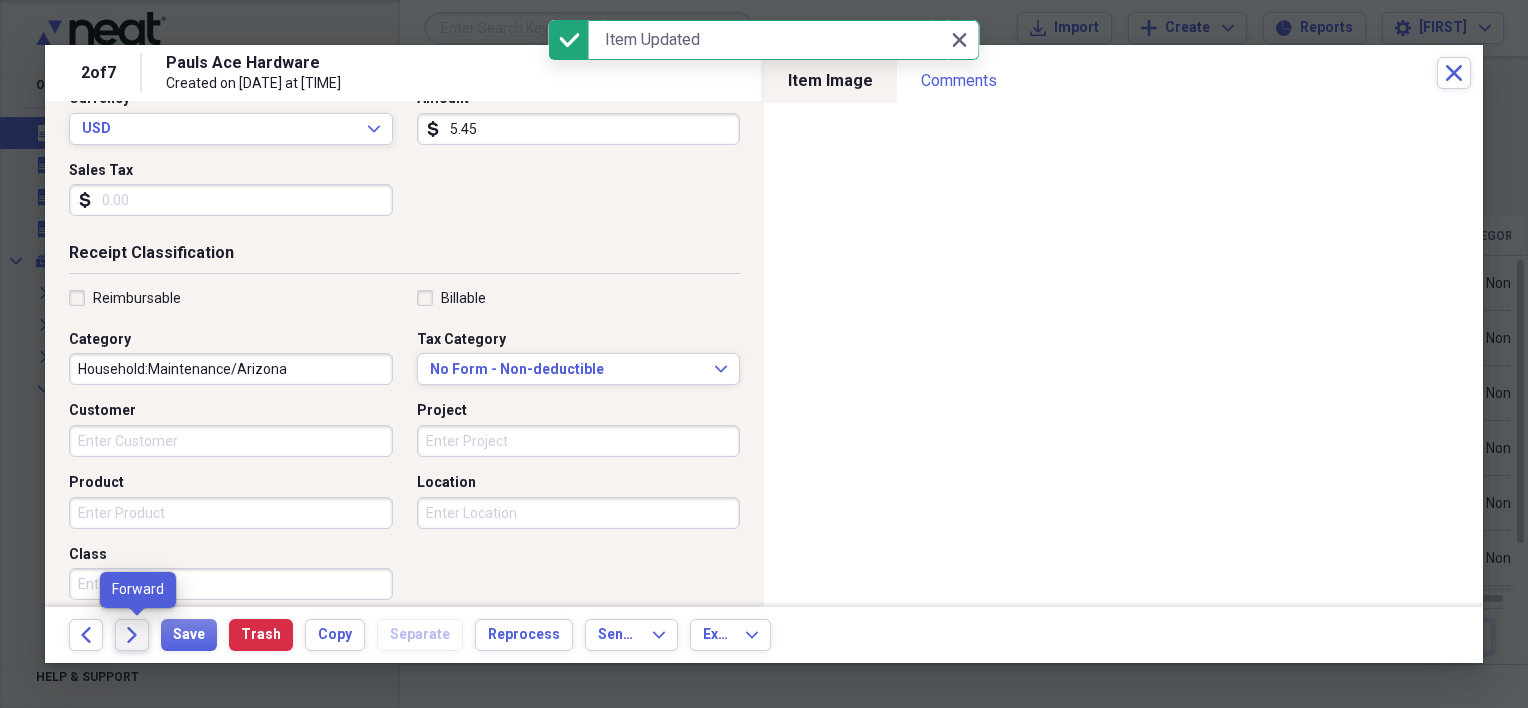 click on "Forward" 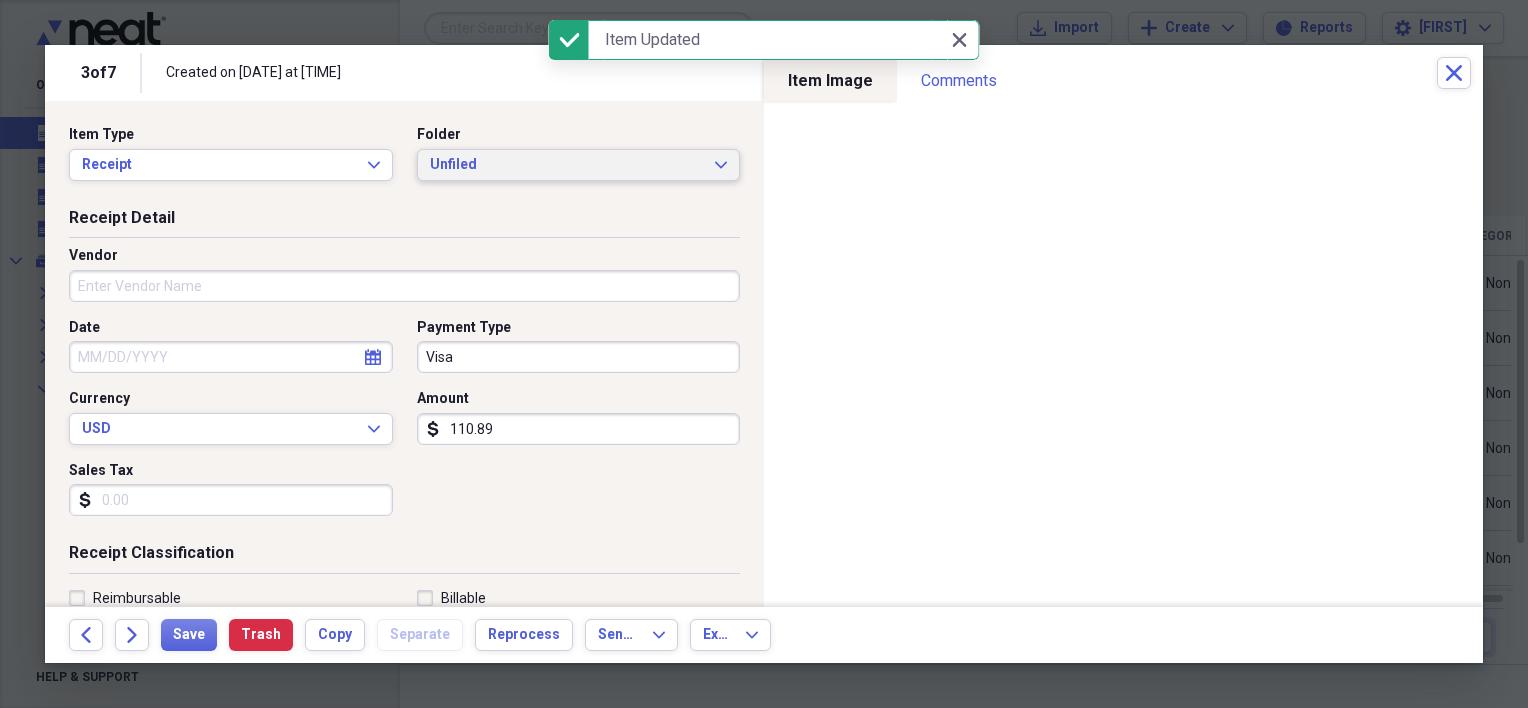 click on "Unfiled" at bounding box center [567, 165] 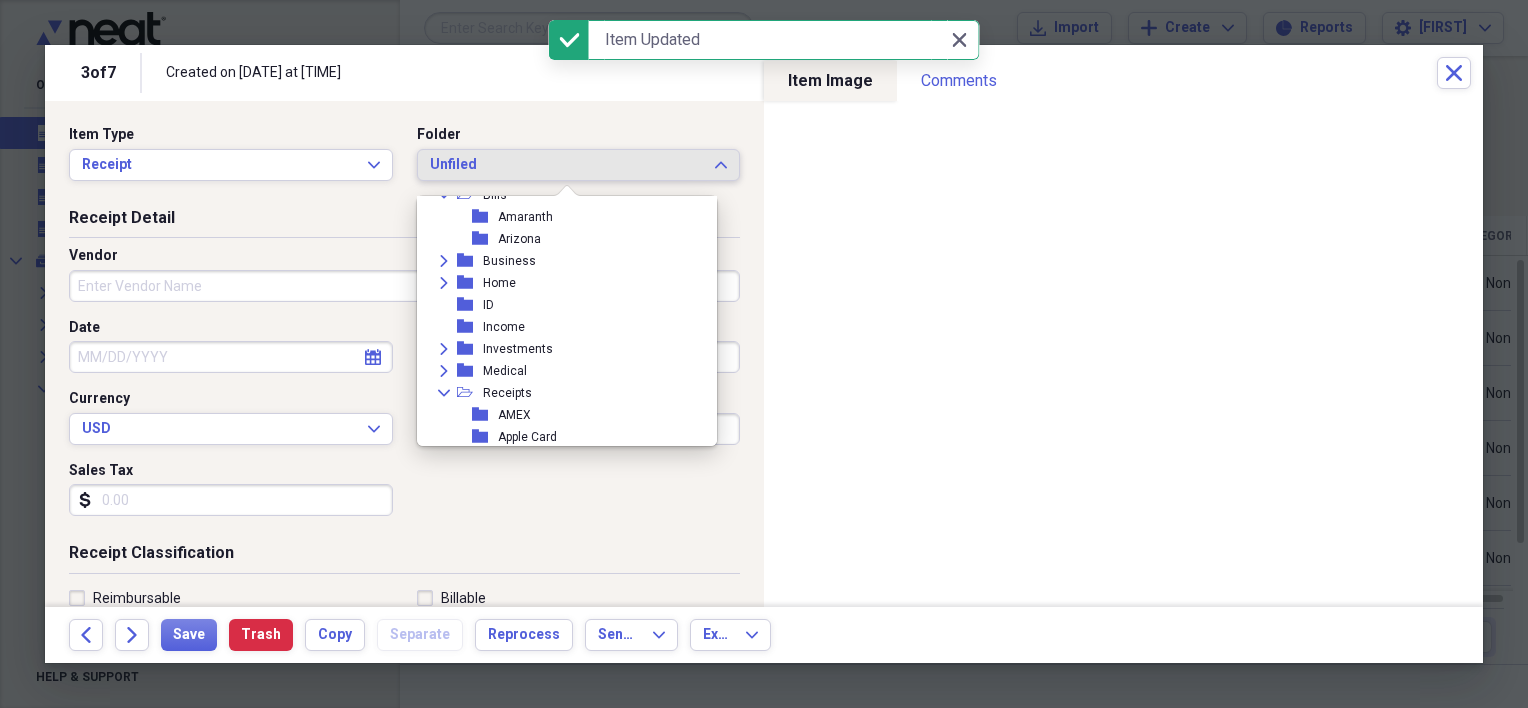 scroll, scrollTop: 200, scrollLeft: 0, axis: vertical 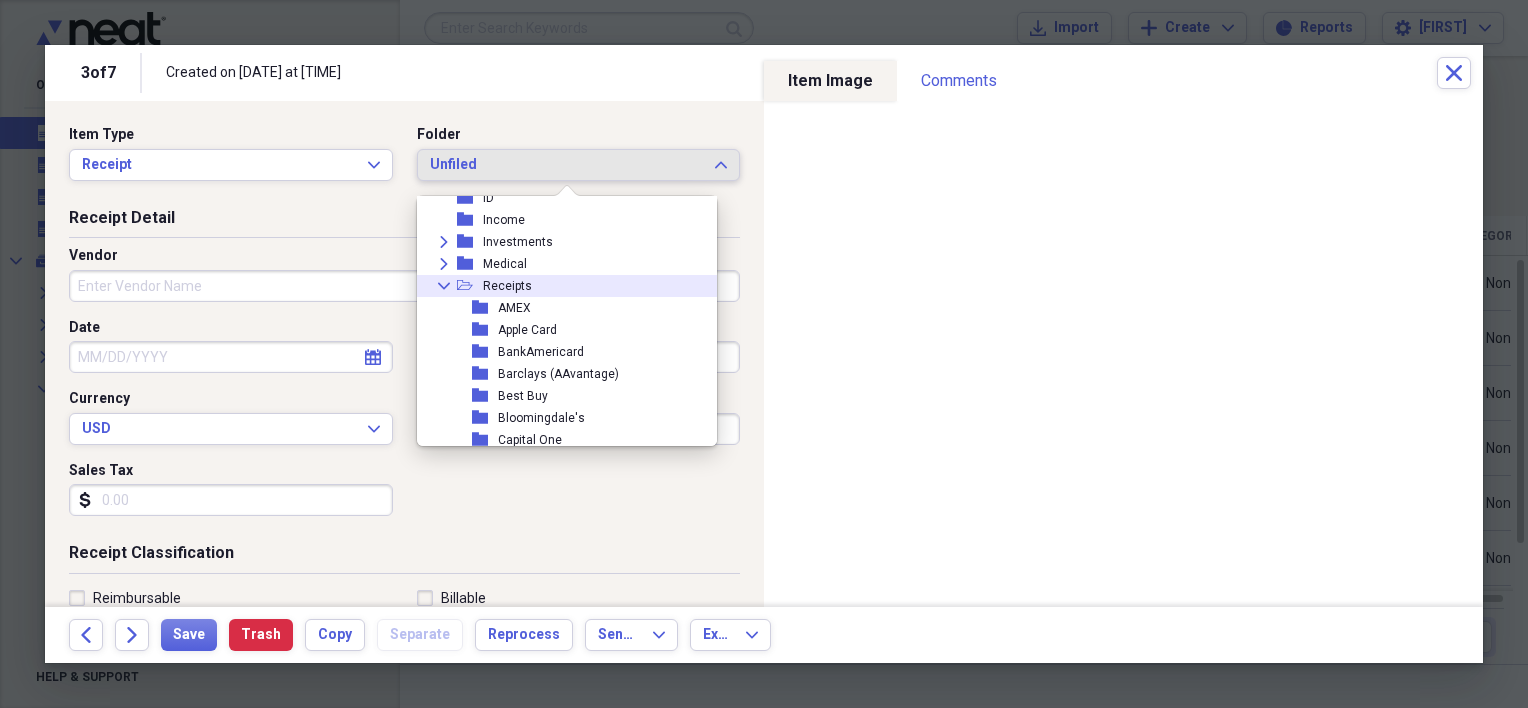 click on "Receipts" at bounding box center (507, 286) 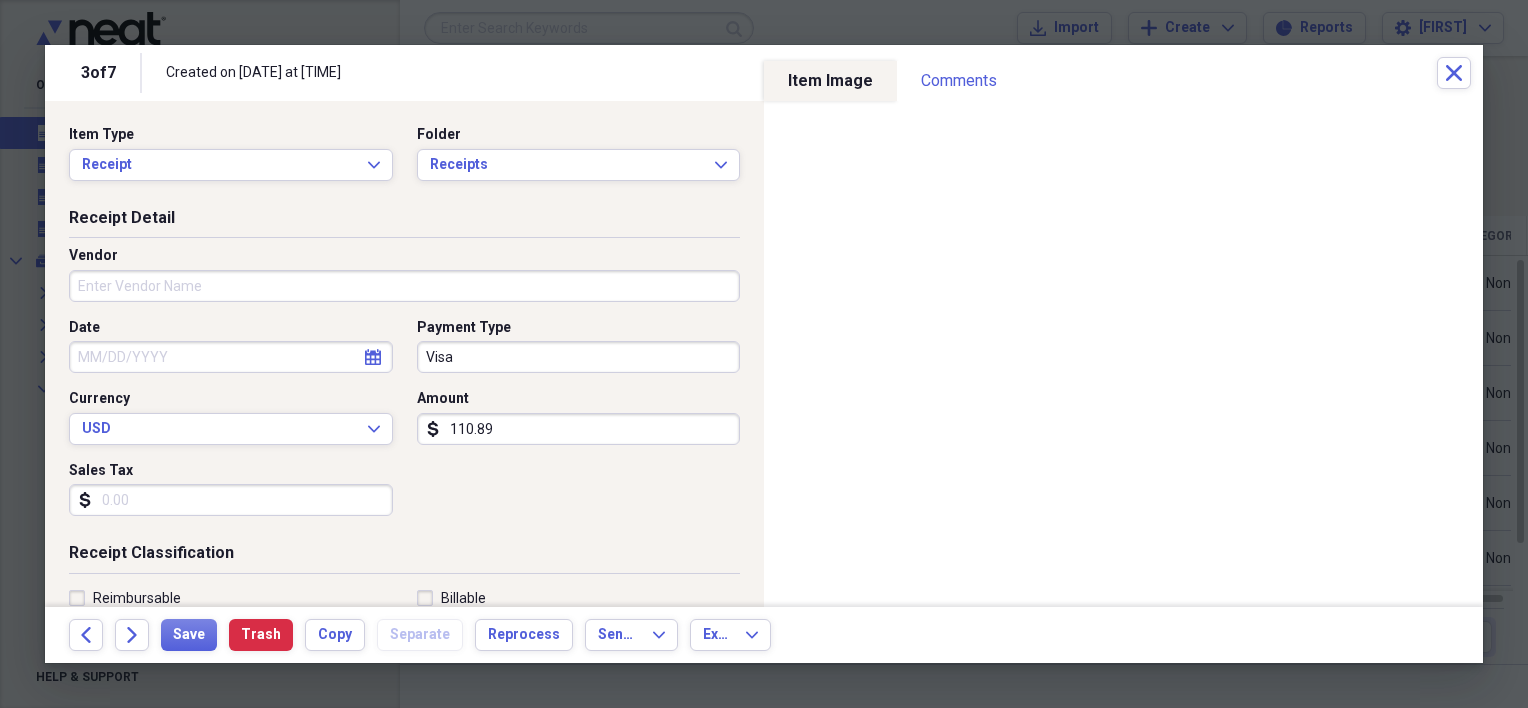 click on "Vendor" at bounding box center (404, 286) 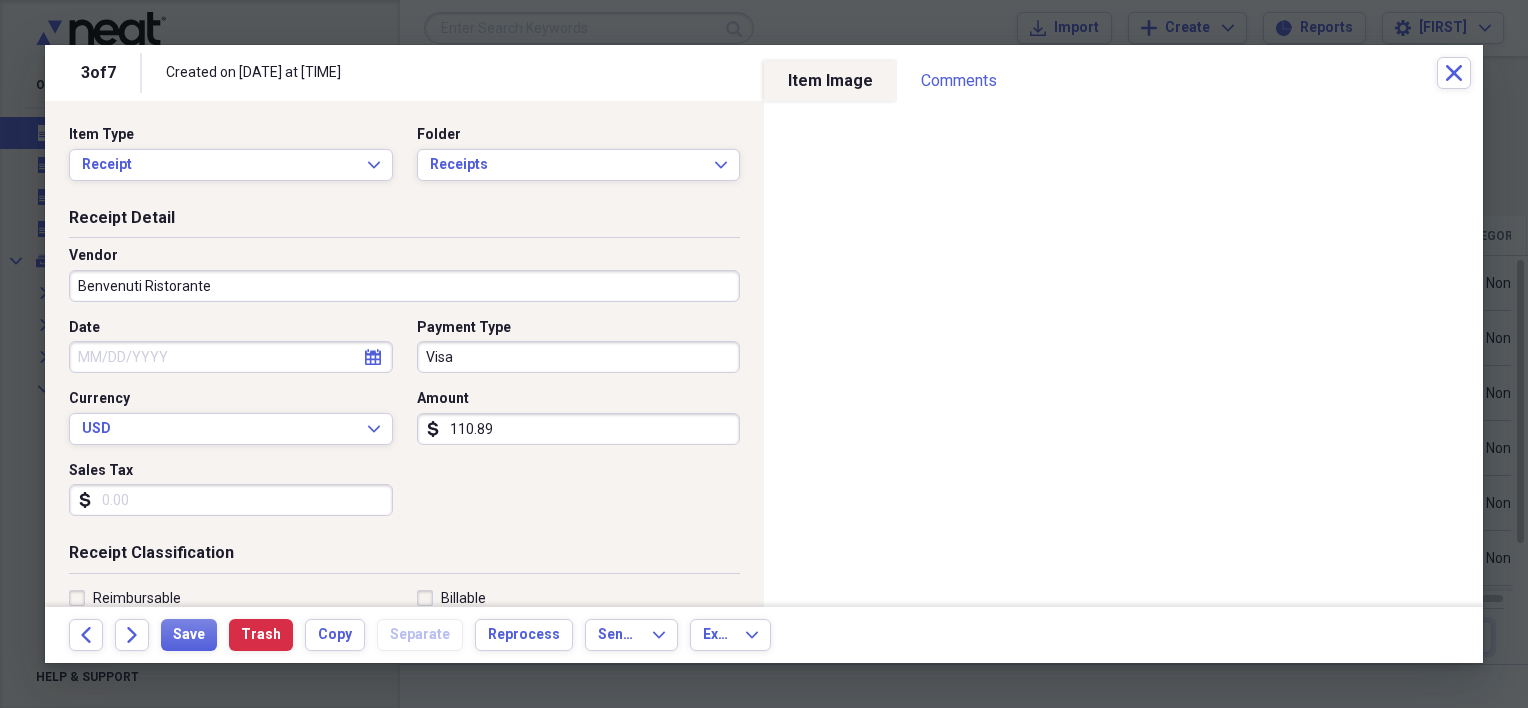 type on "Benvenuti Ristorante" 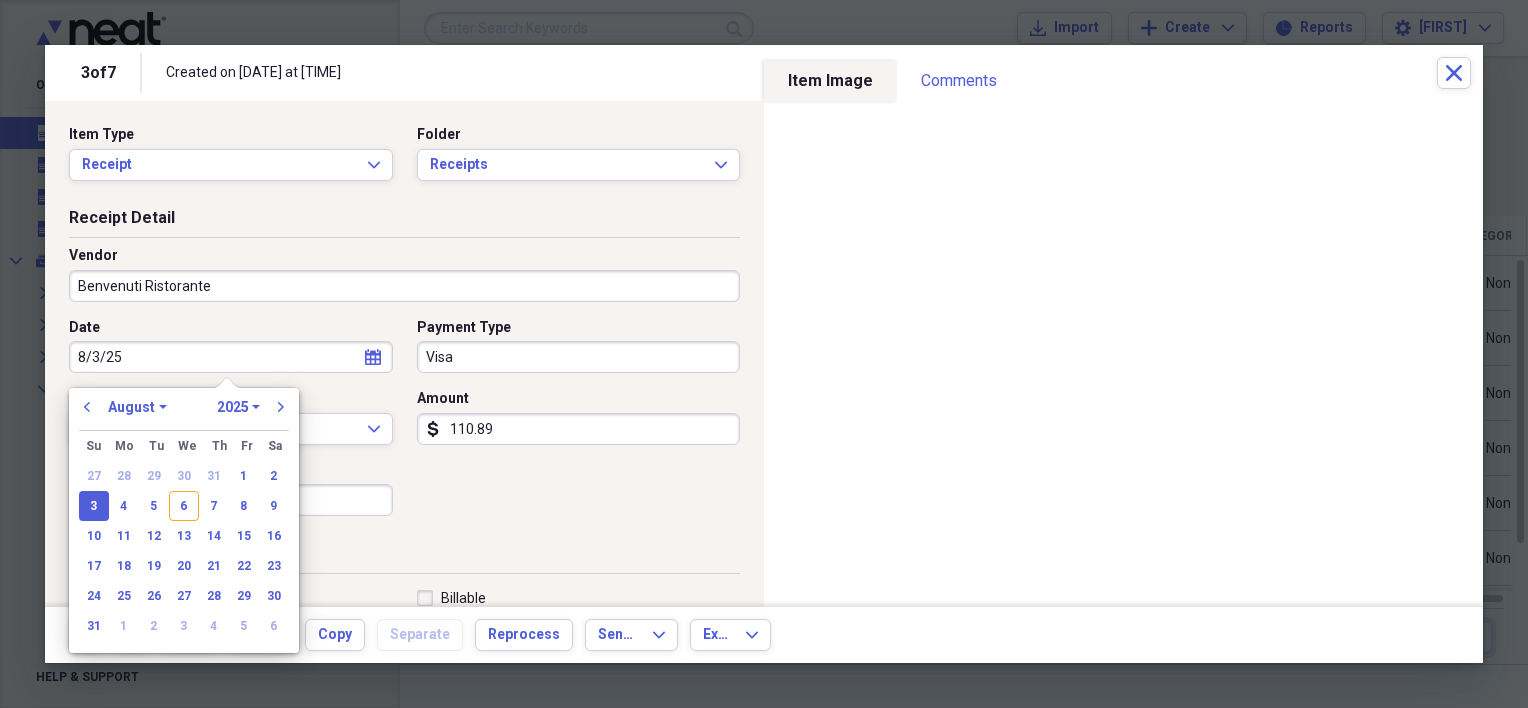 type on "08/03/2025" 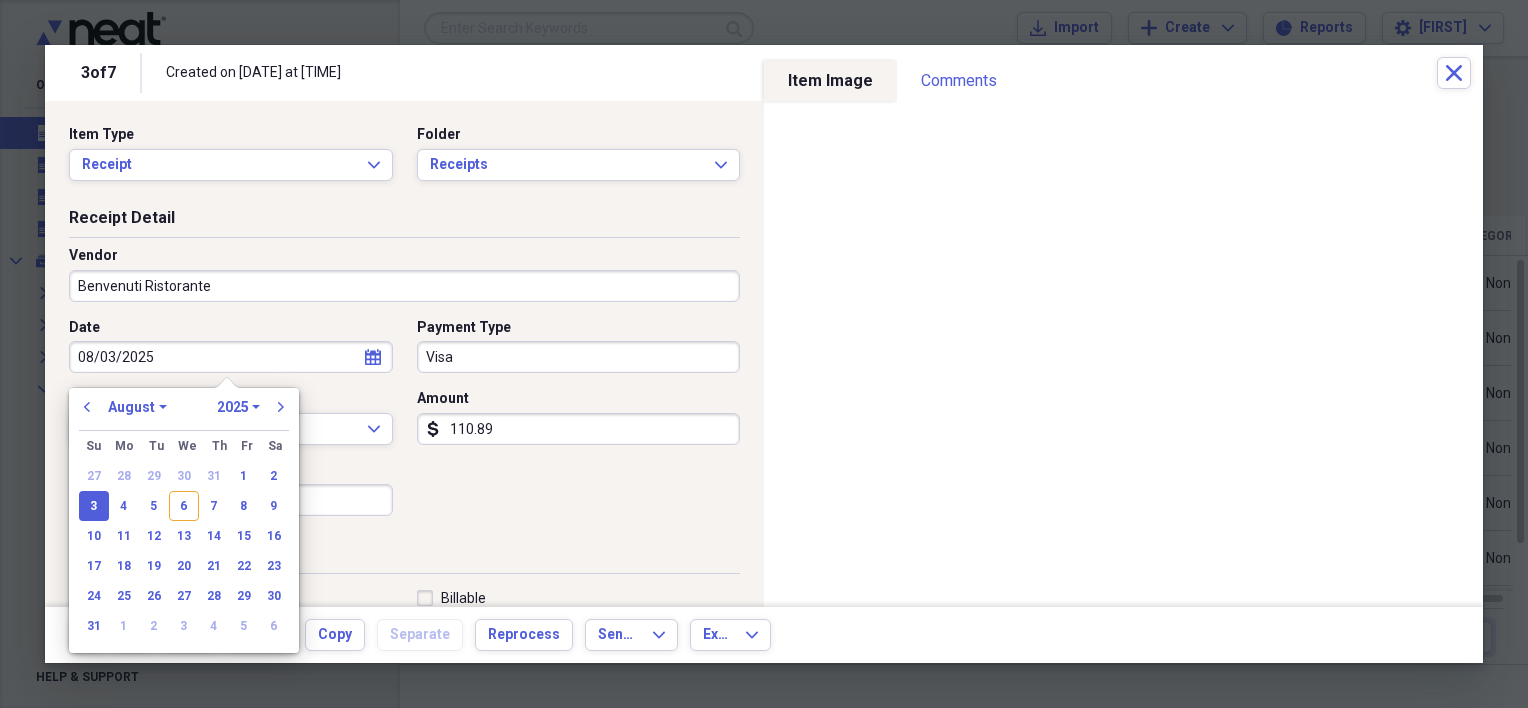 type 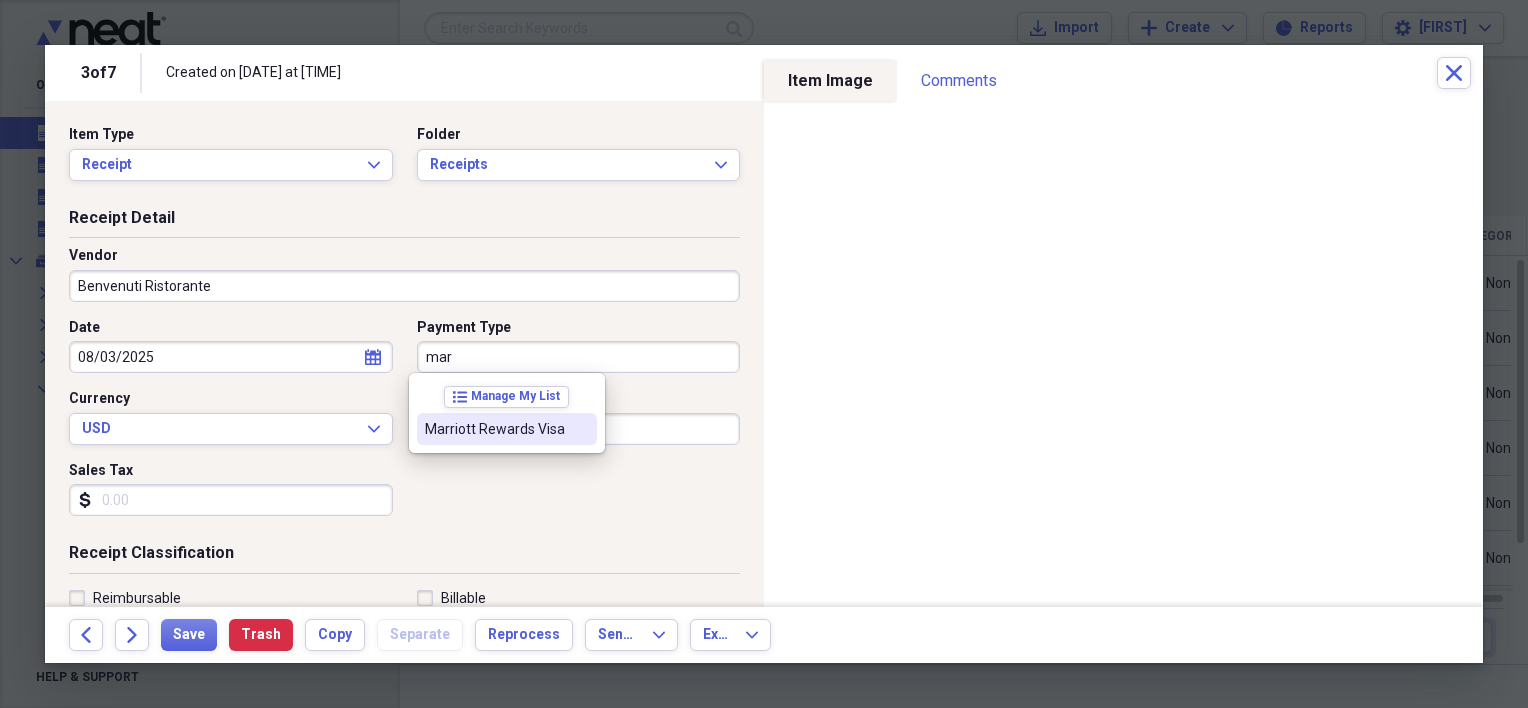 click on "Marriott Rewards Visa" at bounding box center (495, 429) 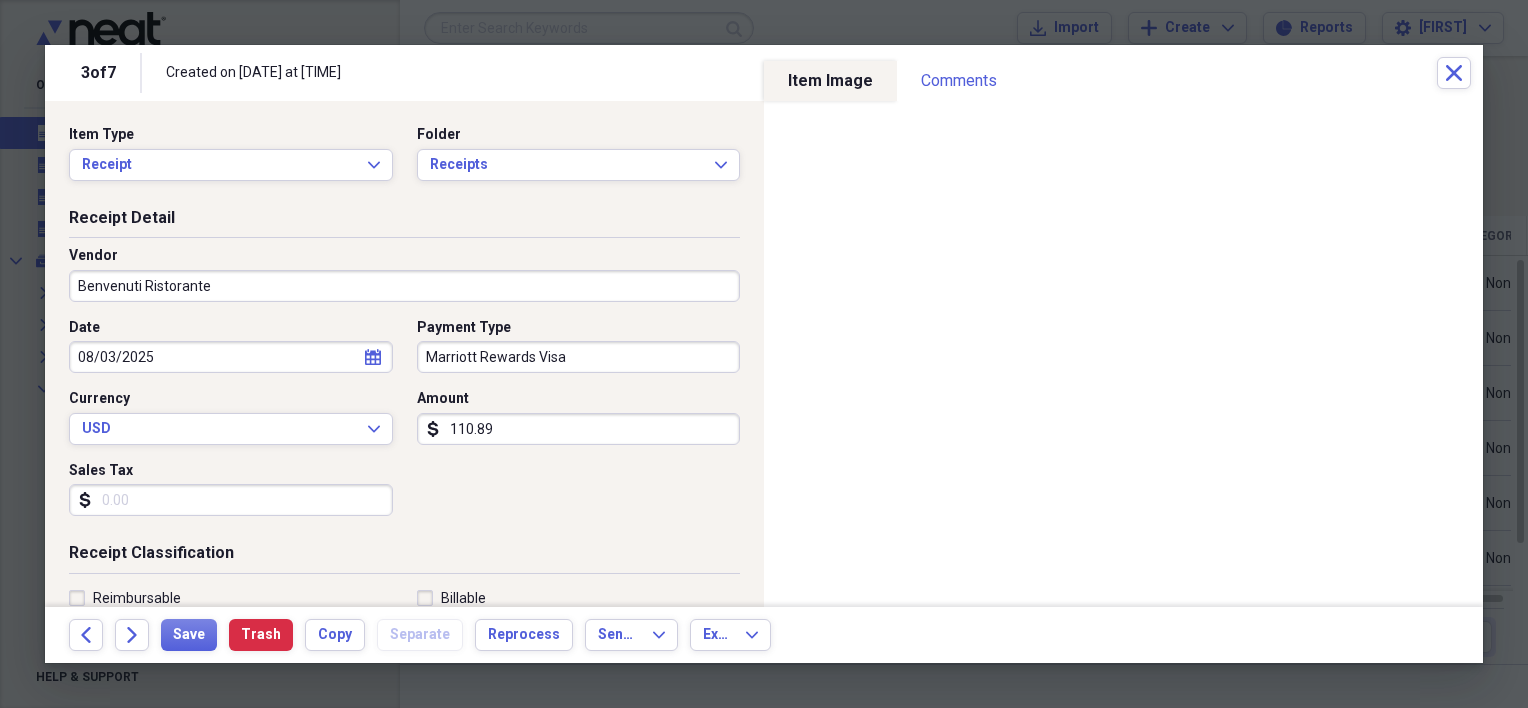 drag, startPoint x: 605, startPoint y: 453, endPoint x: 476, endPoint y: 423, distance: 132.44244 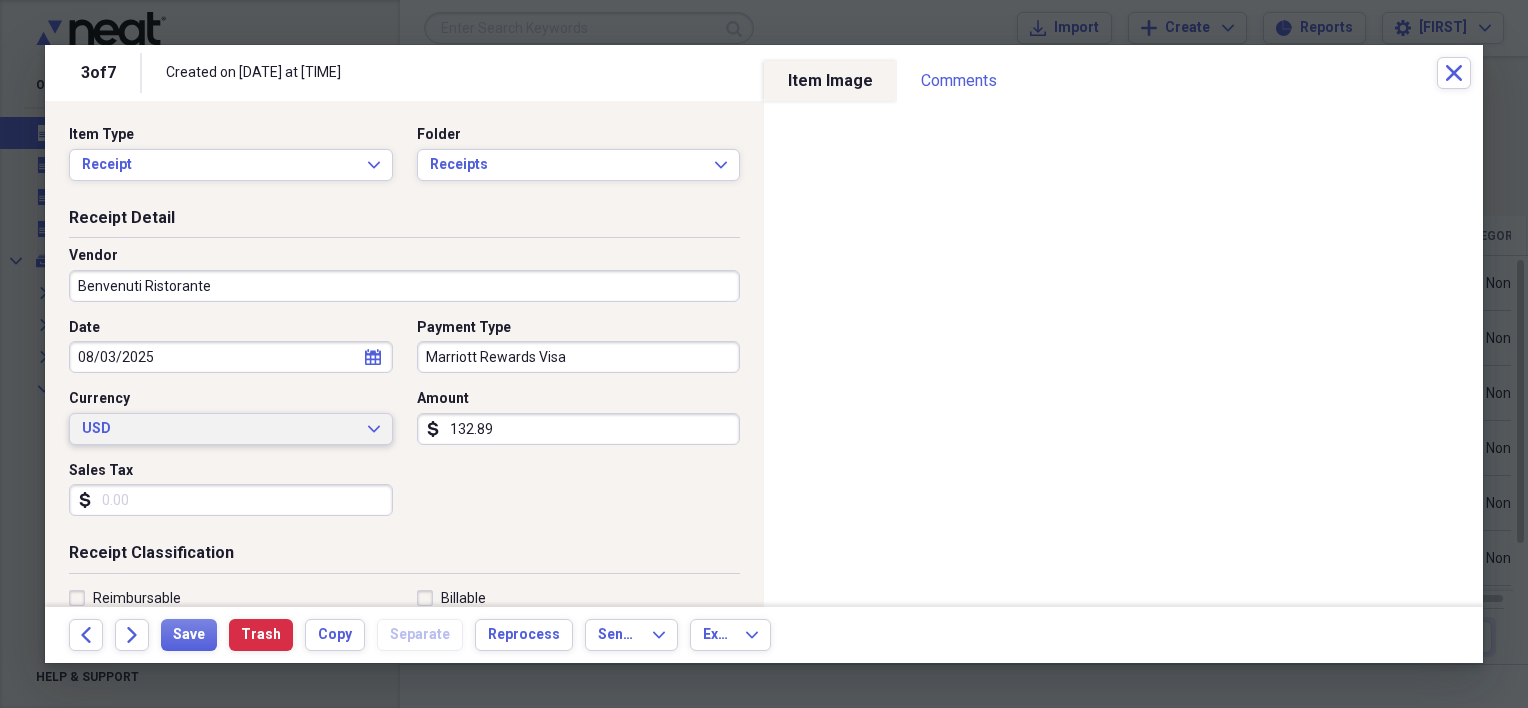 scroll, scrollTop: 200, scrollLeft: 0, axis: vertical 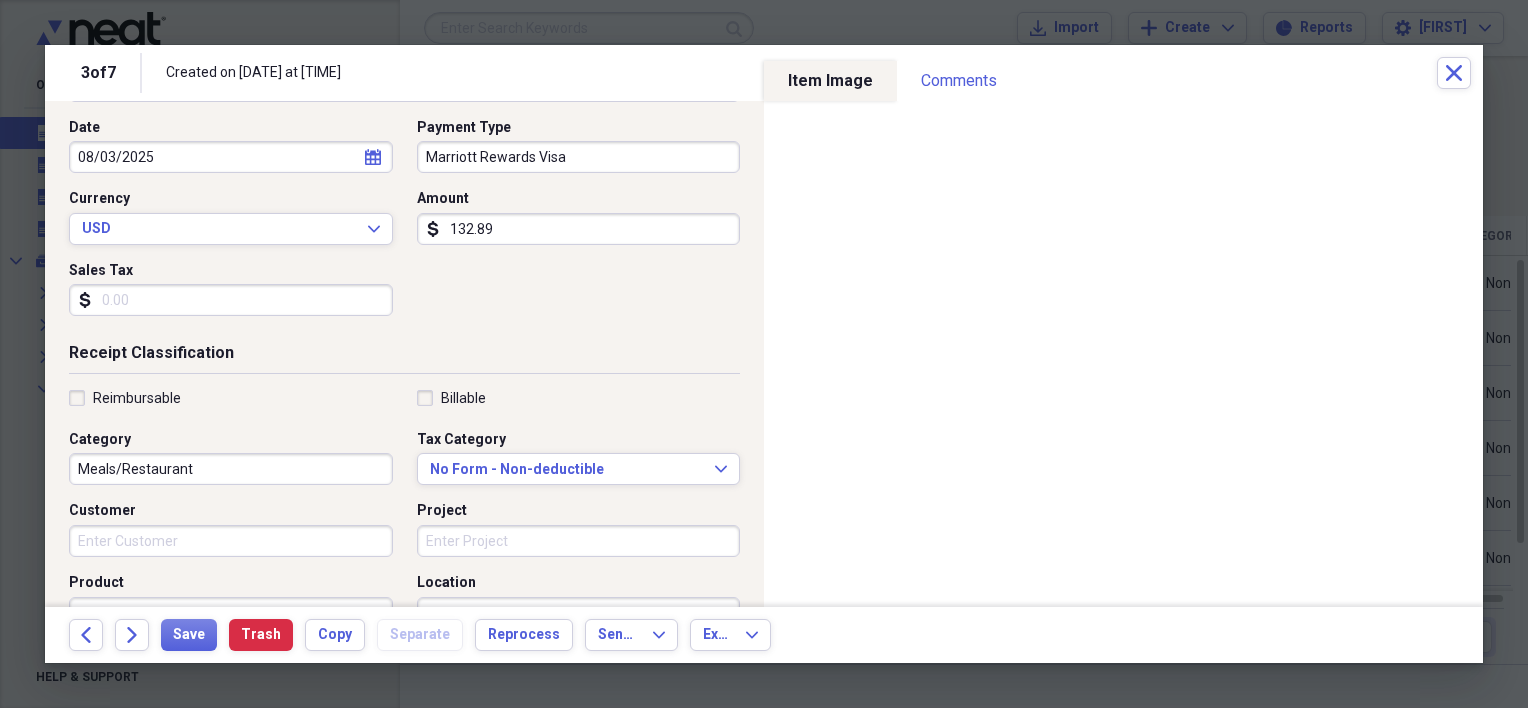 type on "132.89" 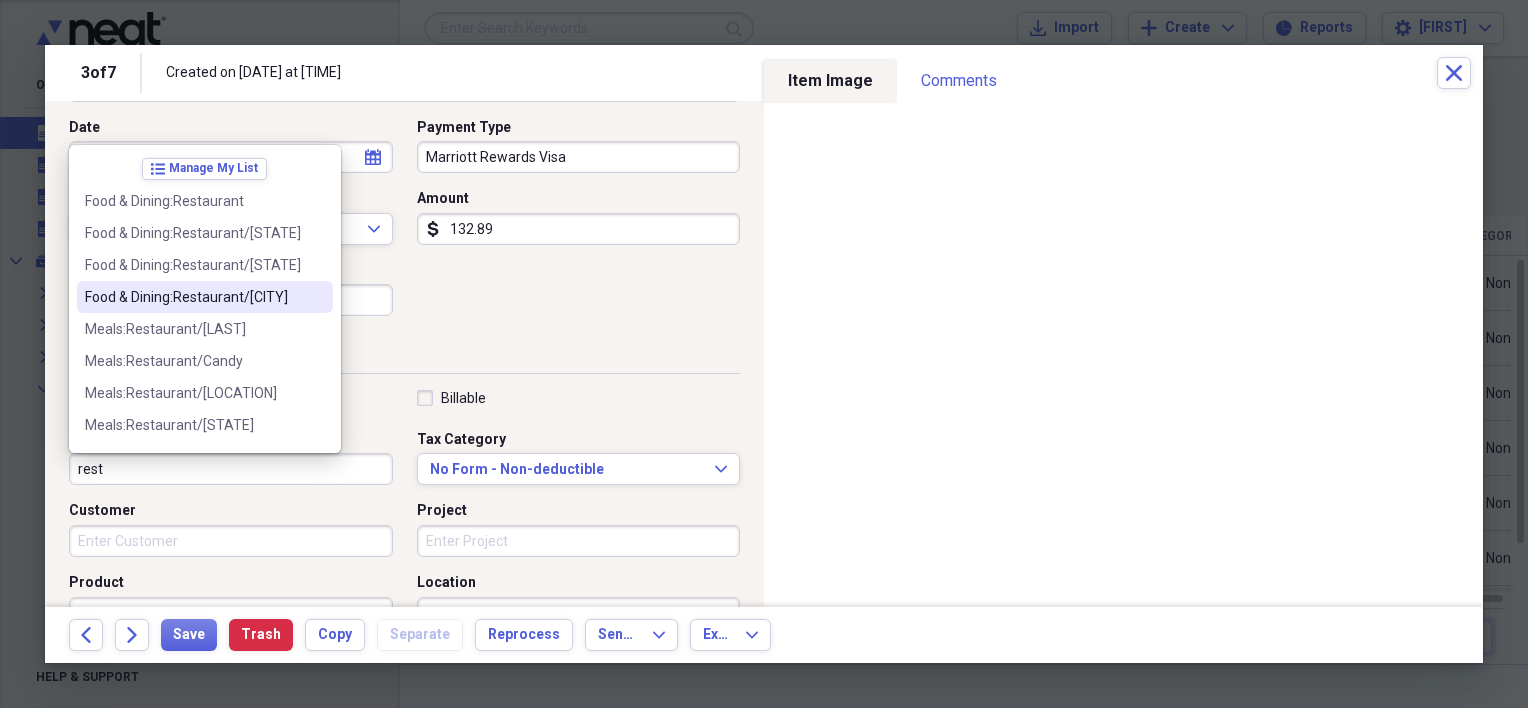 click on "Food & Dining:Restaurant/[CITY]" at bounding box center [193, 297] 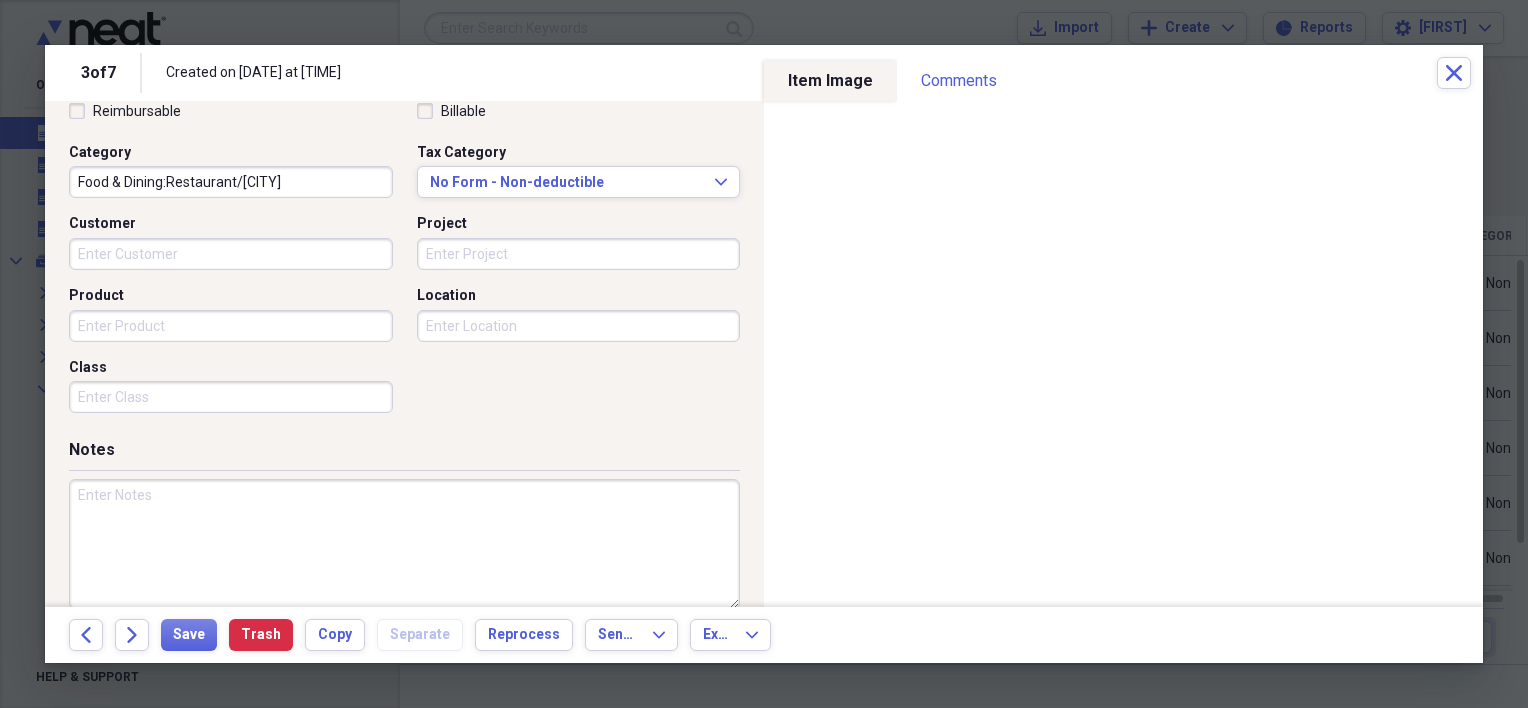scroll, scrollTop: 500, scrollLeft: 0, axis: vertical 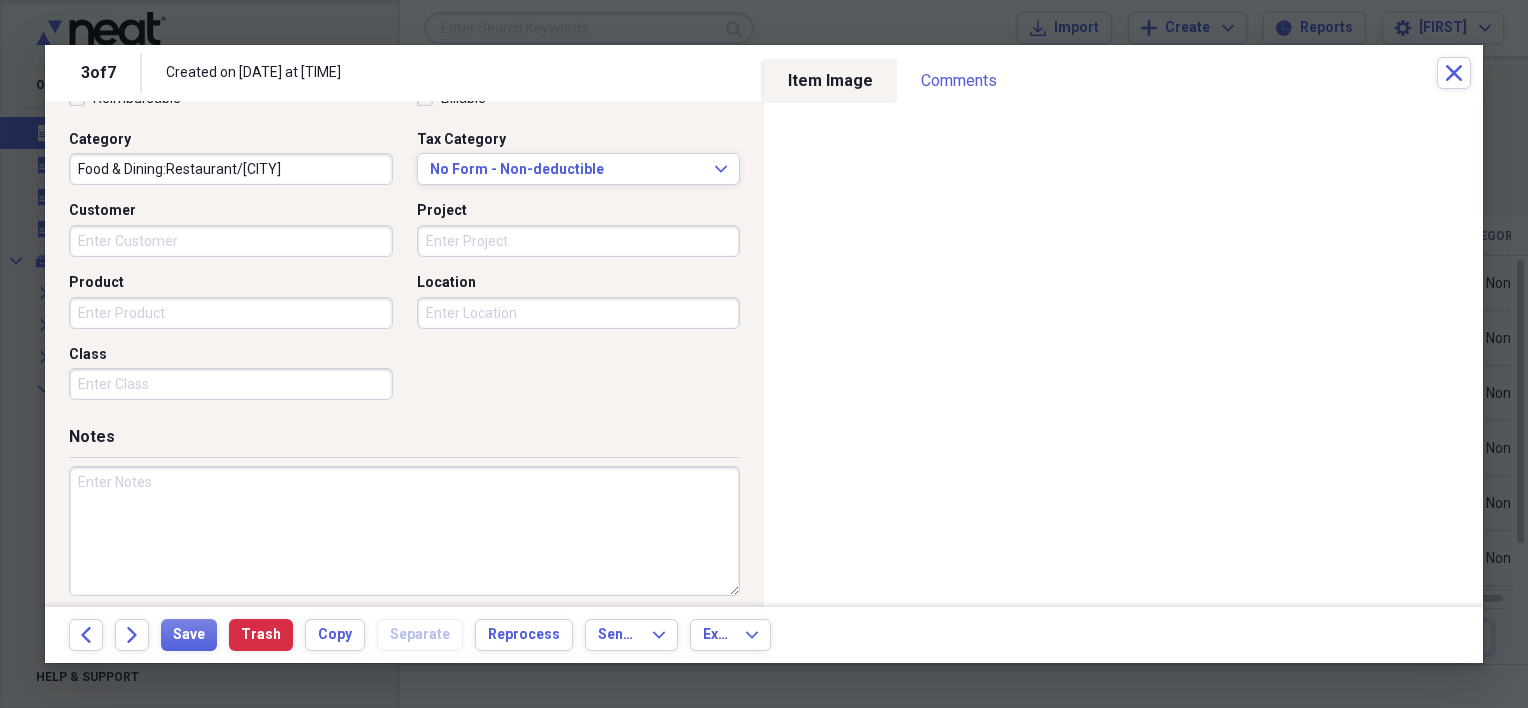 click at bounding box center [404, 531] 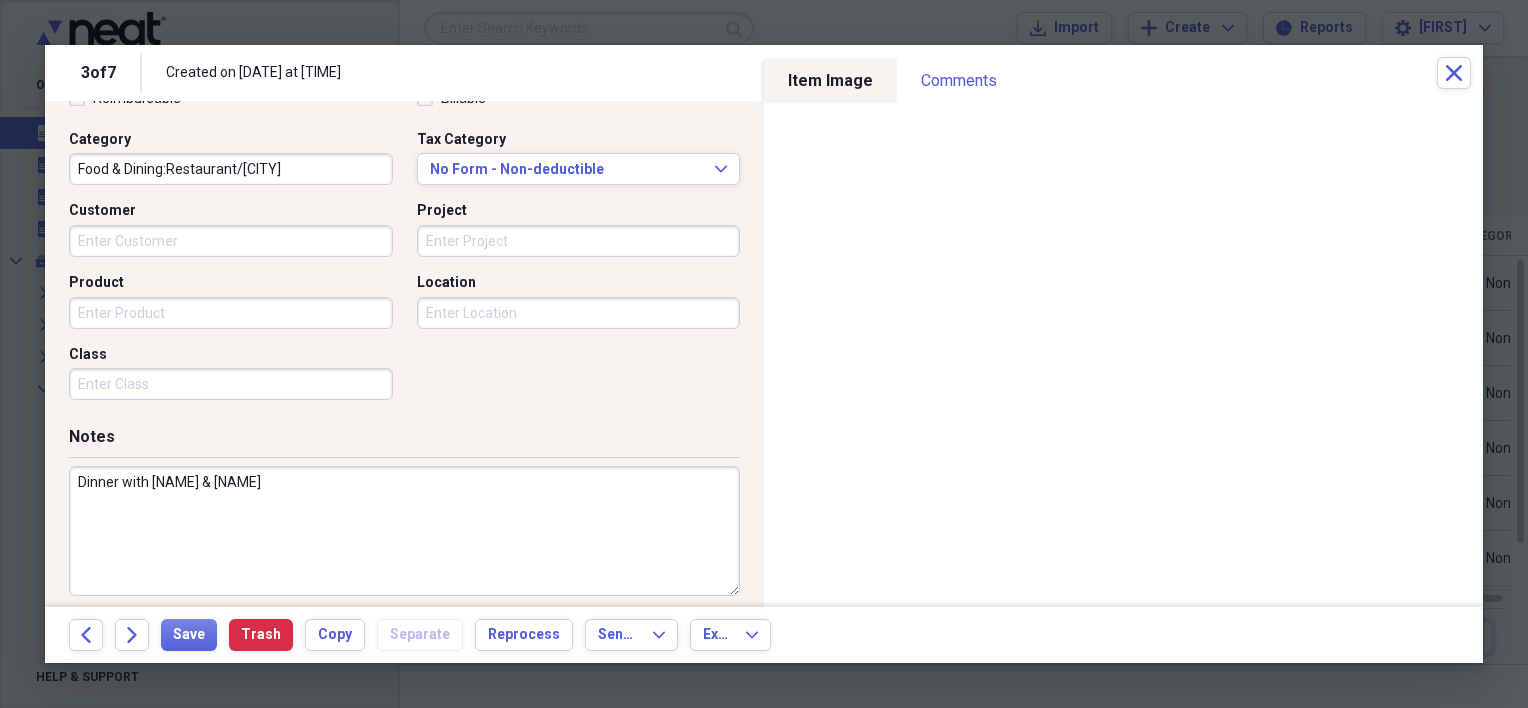 scroll, scrollTop: 513, scrollLeft: 0, axis: vertical 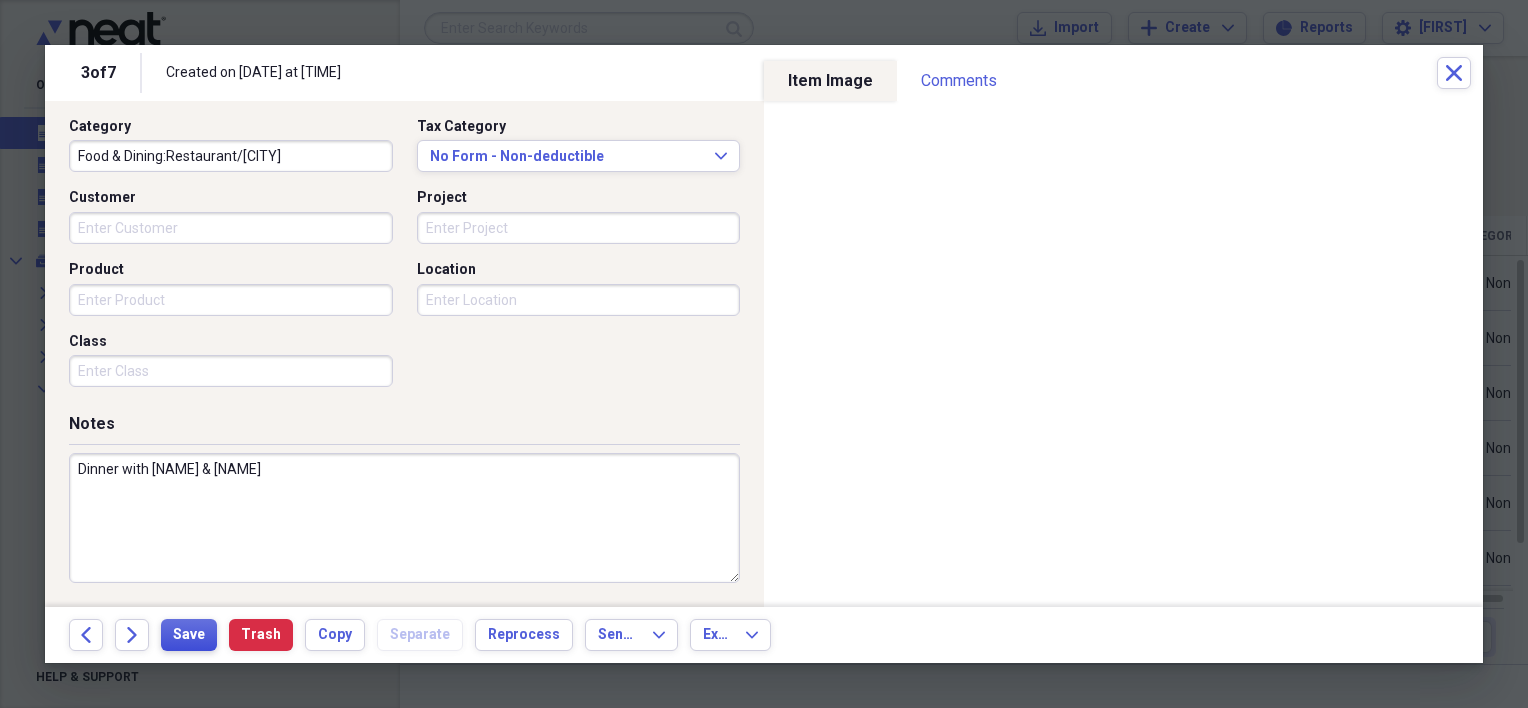 type on "Dinner with [NAME] & [NAME]" 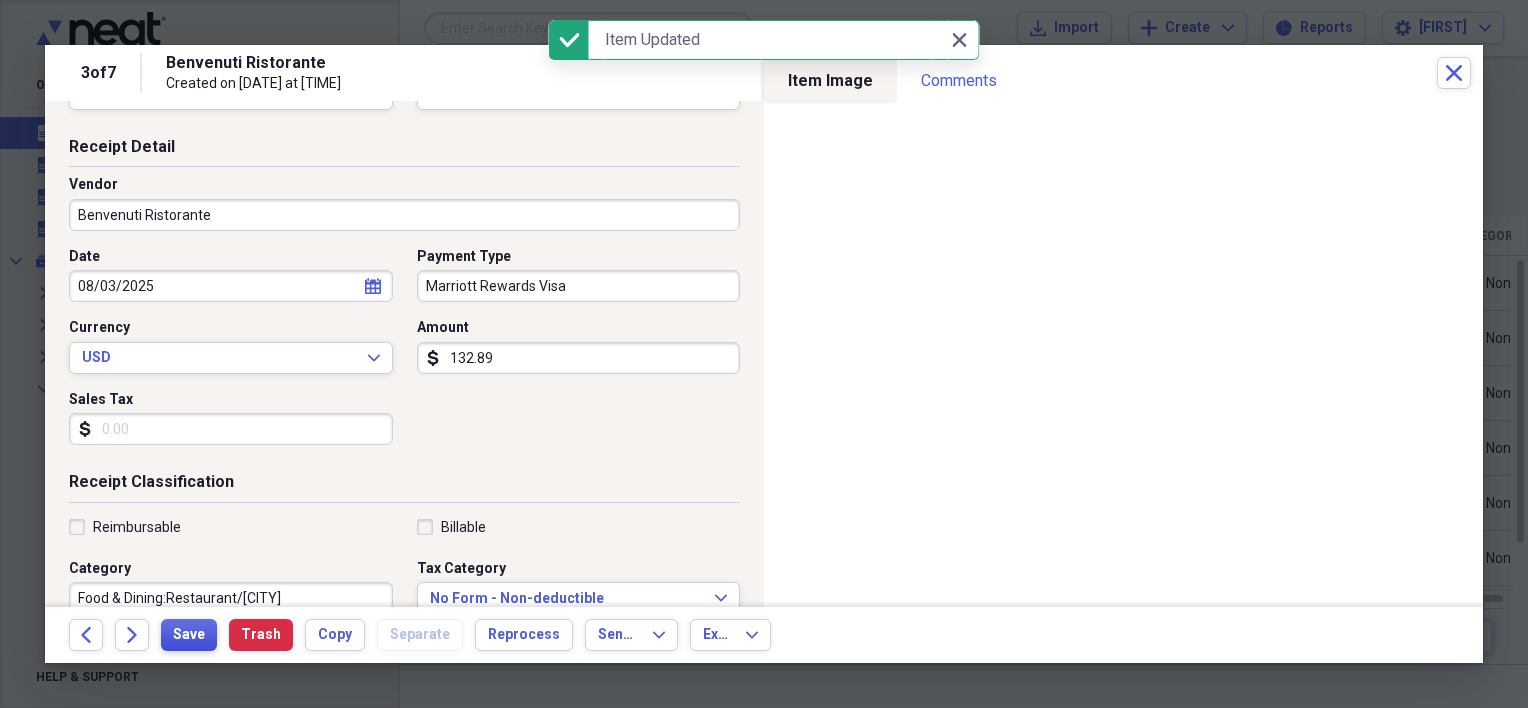 scroll, scrollTop: 0, scrollLeft: 0, axis: both 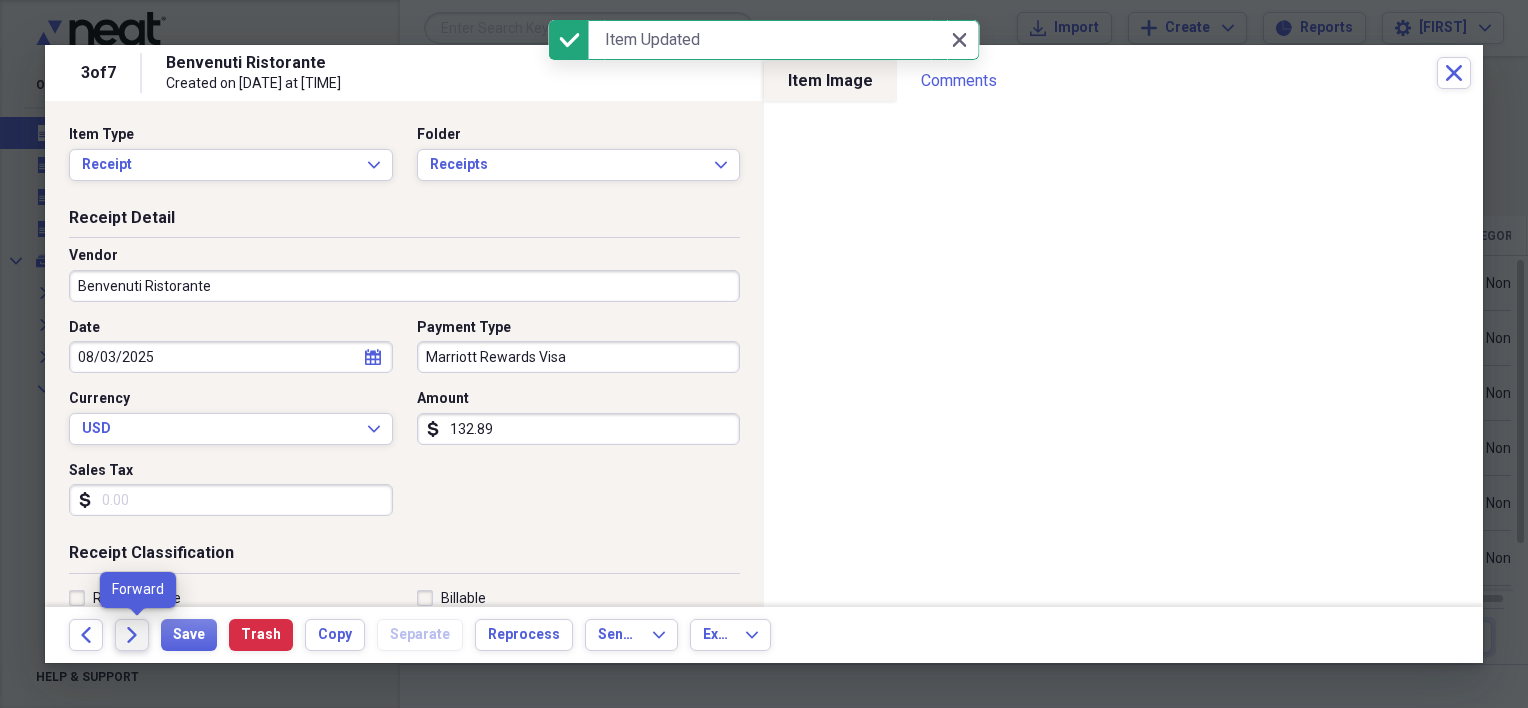 click on "Forward" 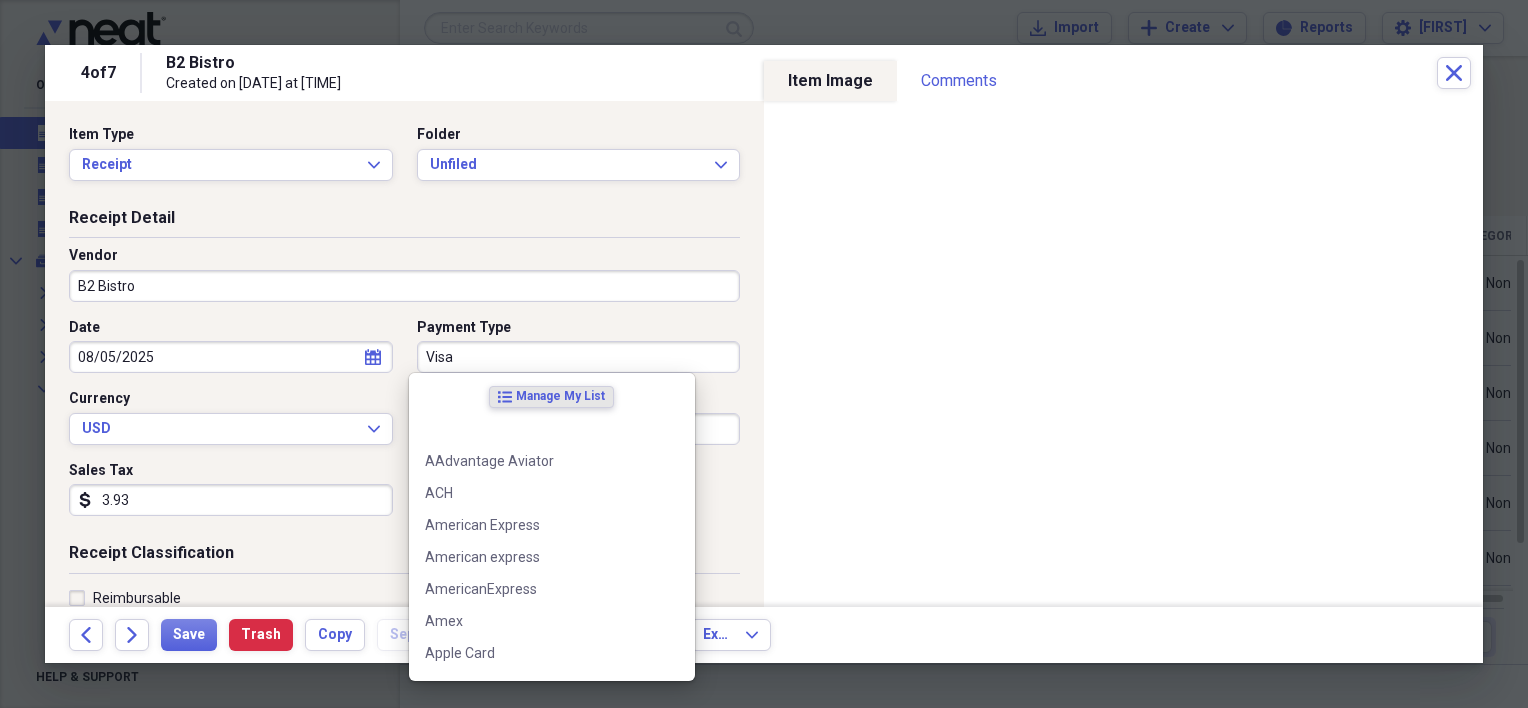 click on "Visa" at bounding box center (579, 357) 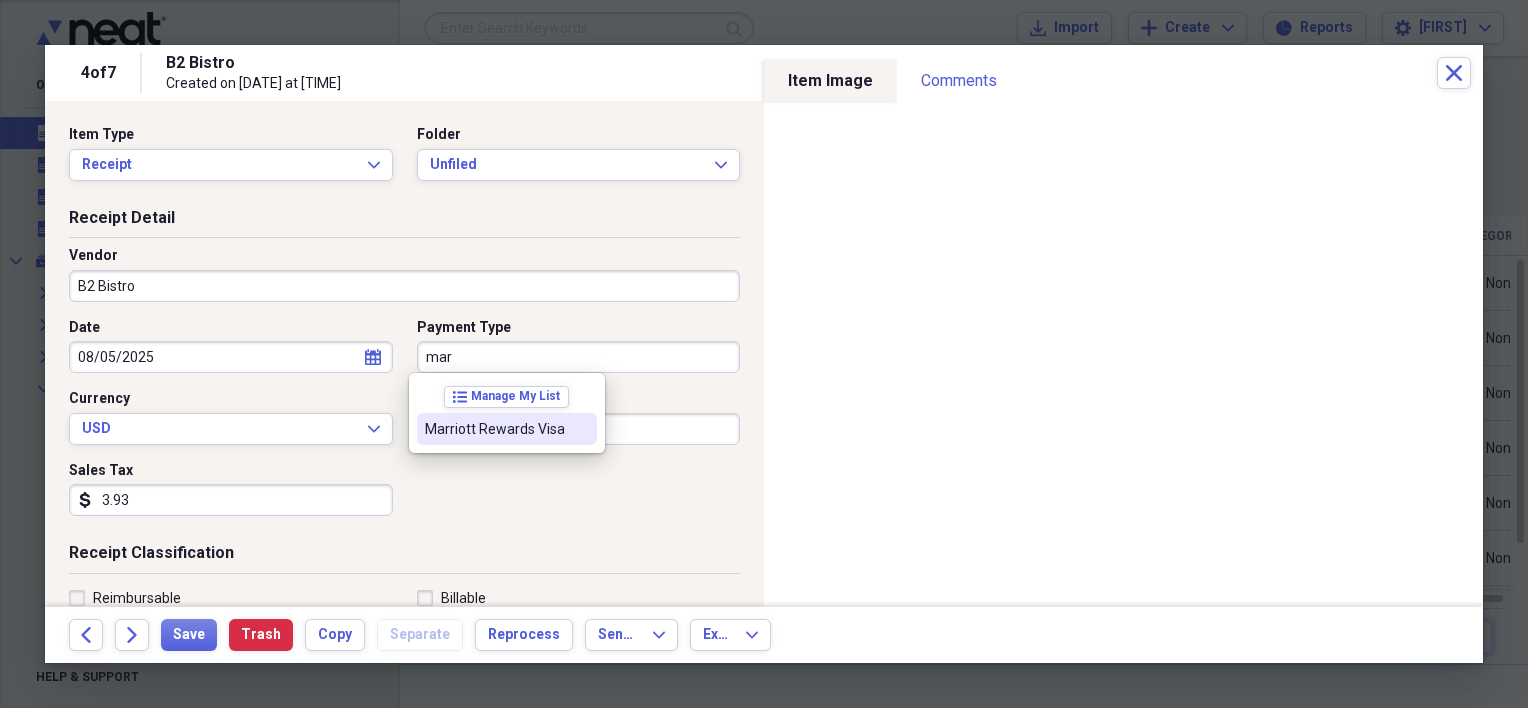click on "Marriott Rewards Visa" at bounding box center [495, 429] 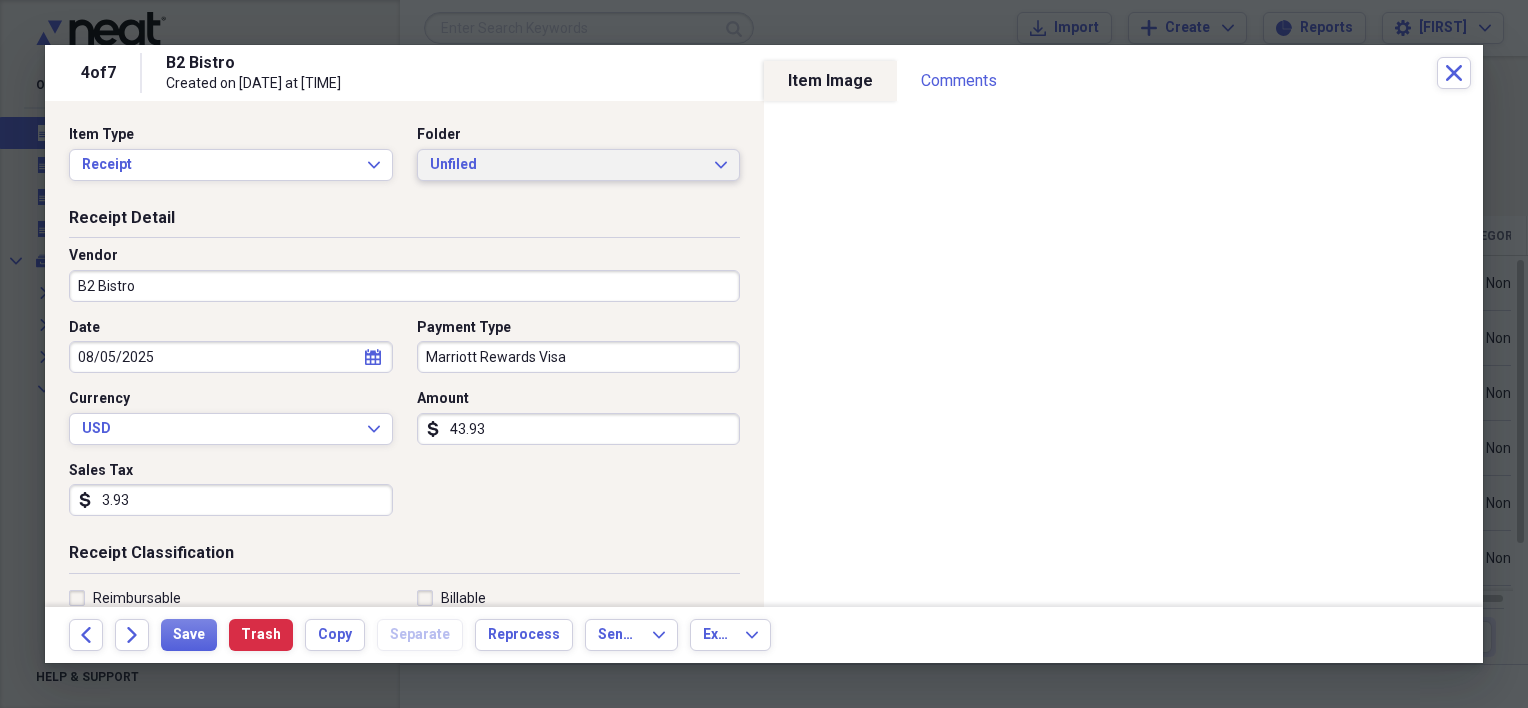 click on "Unfiled" at bounding box center [567, 165] 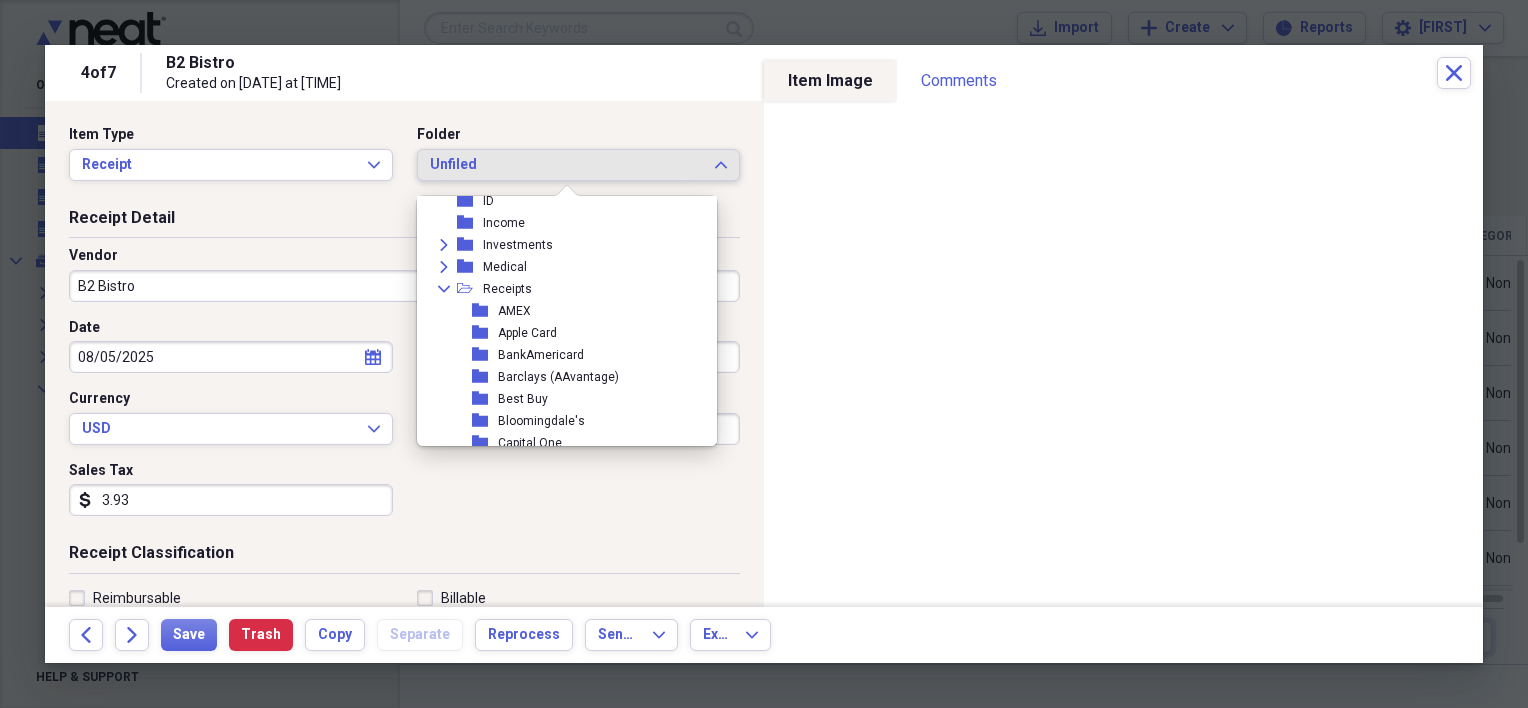 scroll, scrollTop: 200, scrollLeft: 0, axis: vertical 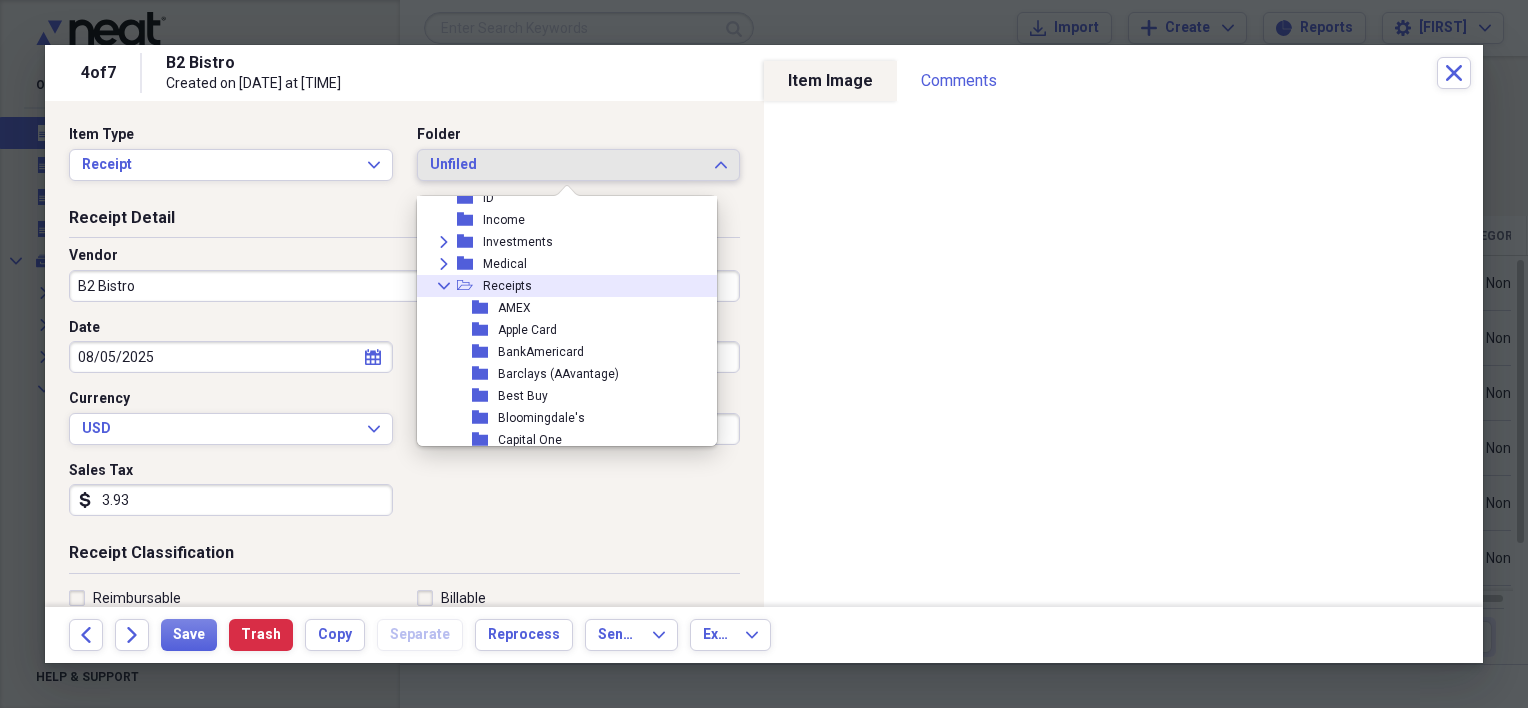 click on "Receipts" at bounding box center [507, 286] 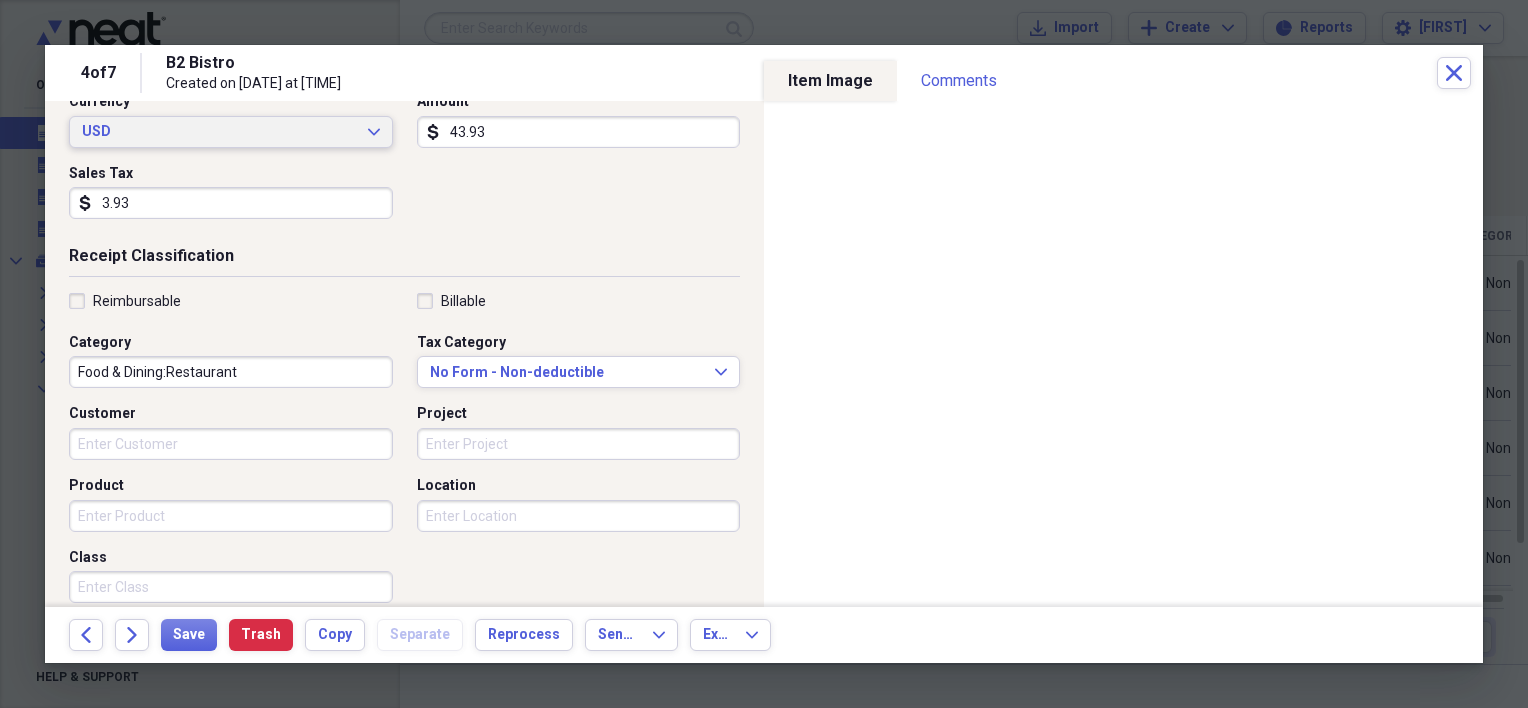 scroll, scrollTop: 300, scrollLeft: 0, axis: vertical 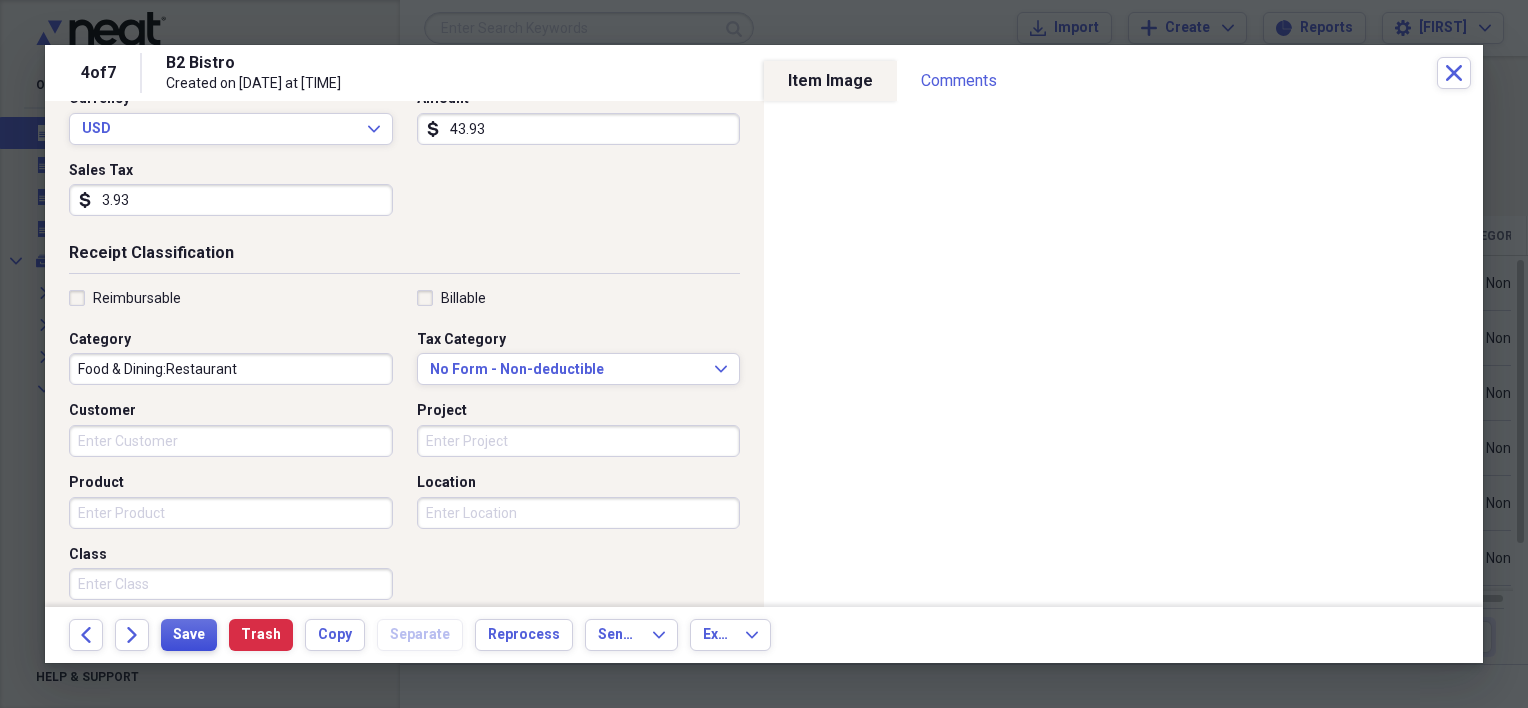 click on "Save" at bounding box center (189, 635) 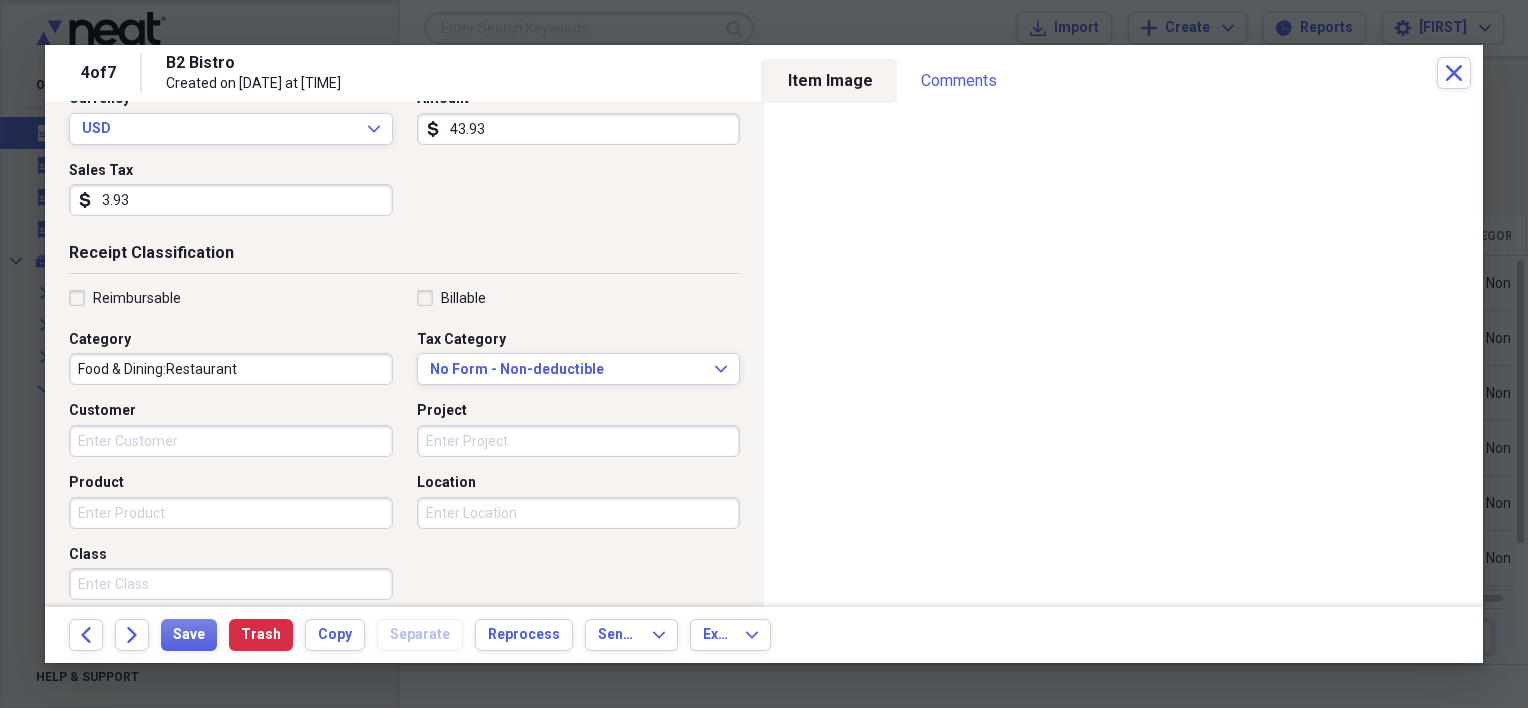click on "43.93" at bounding box center (579, 129) 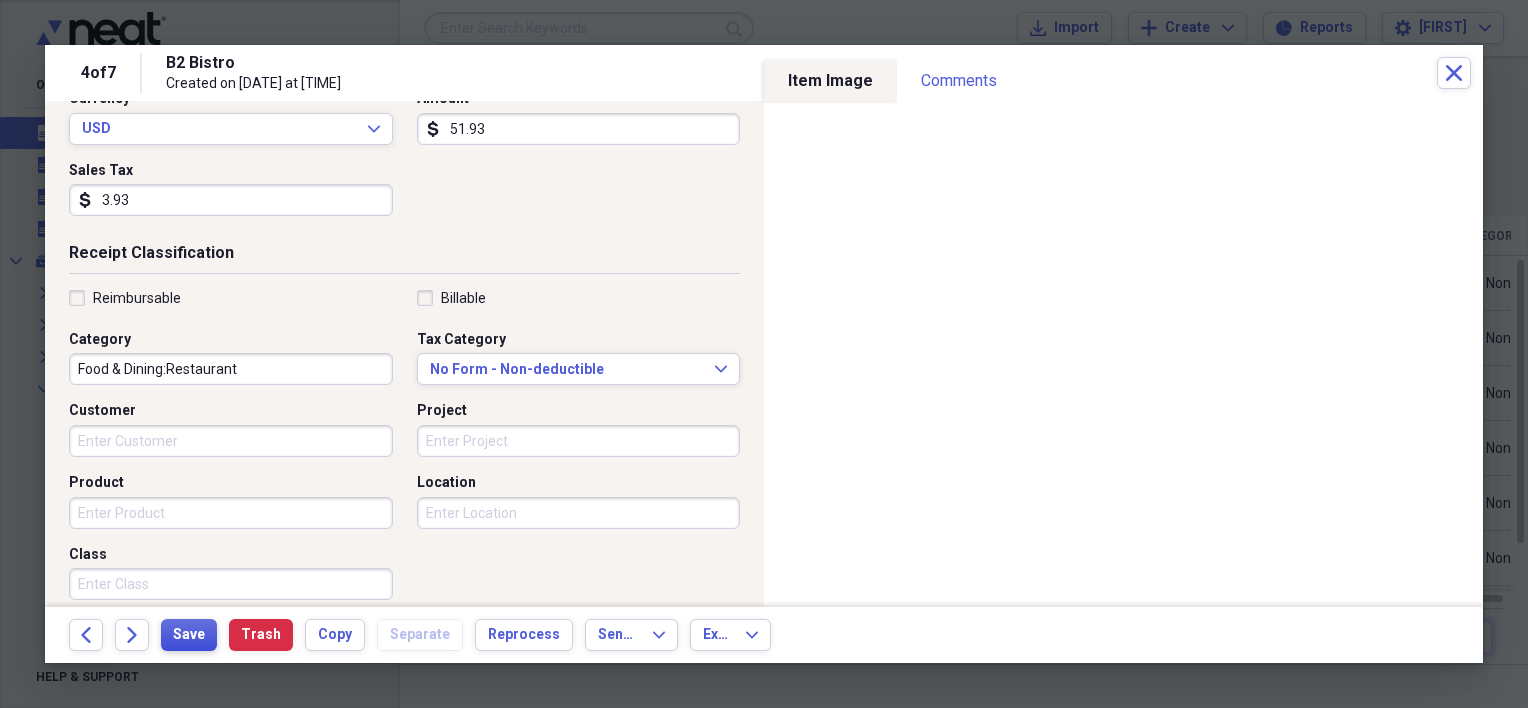 type on "51.93" 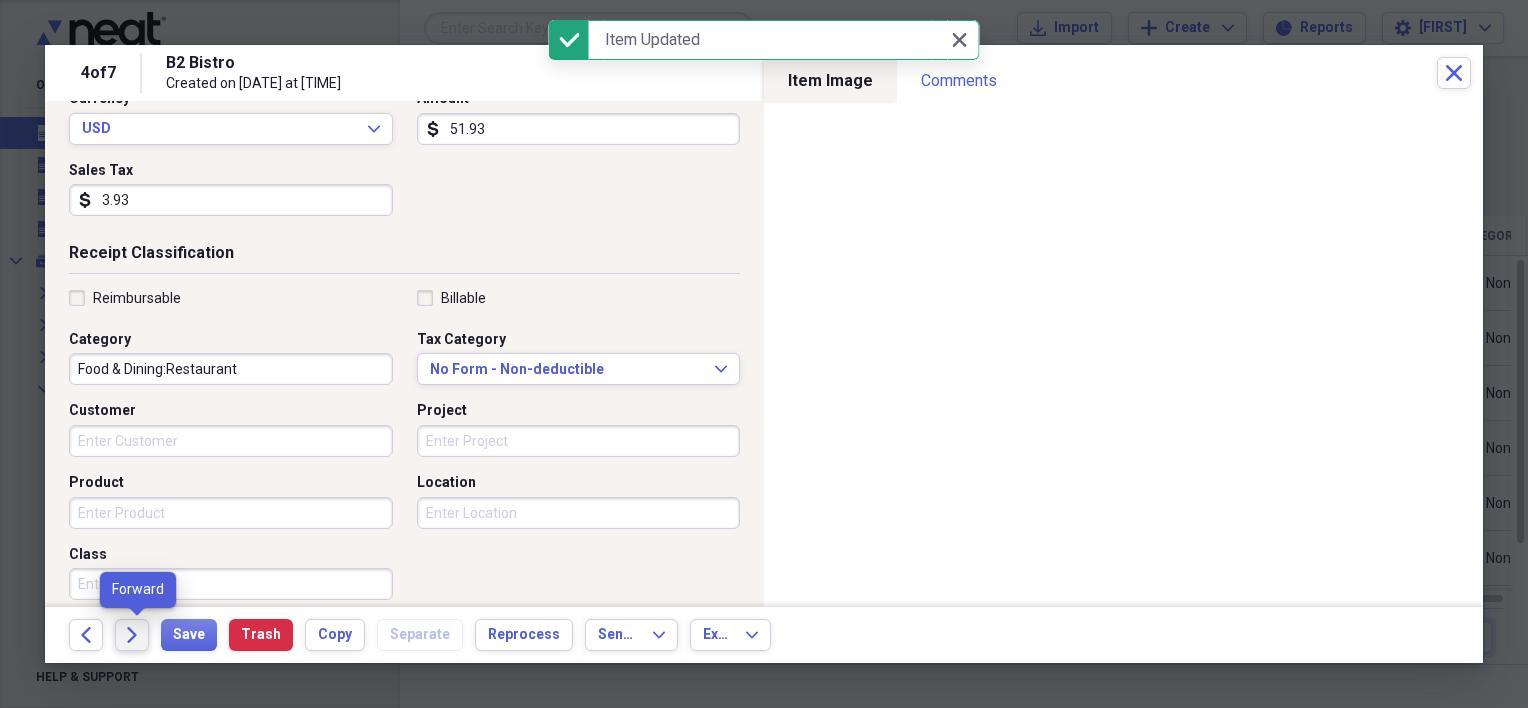 click on "Forward" 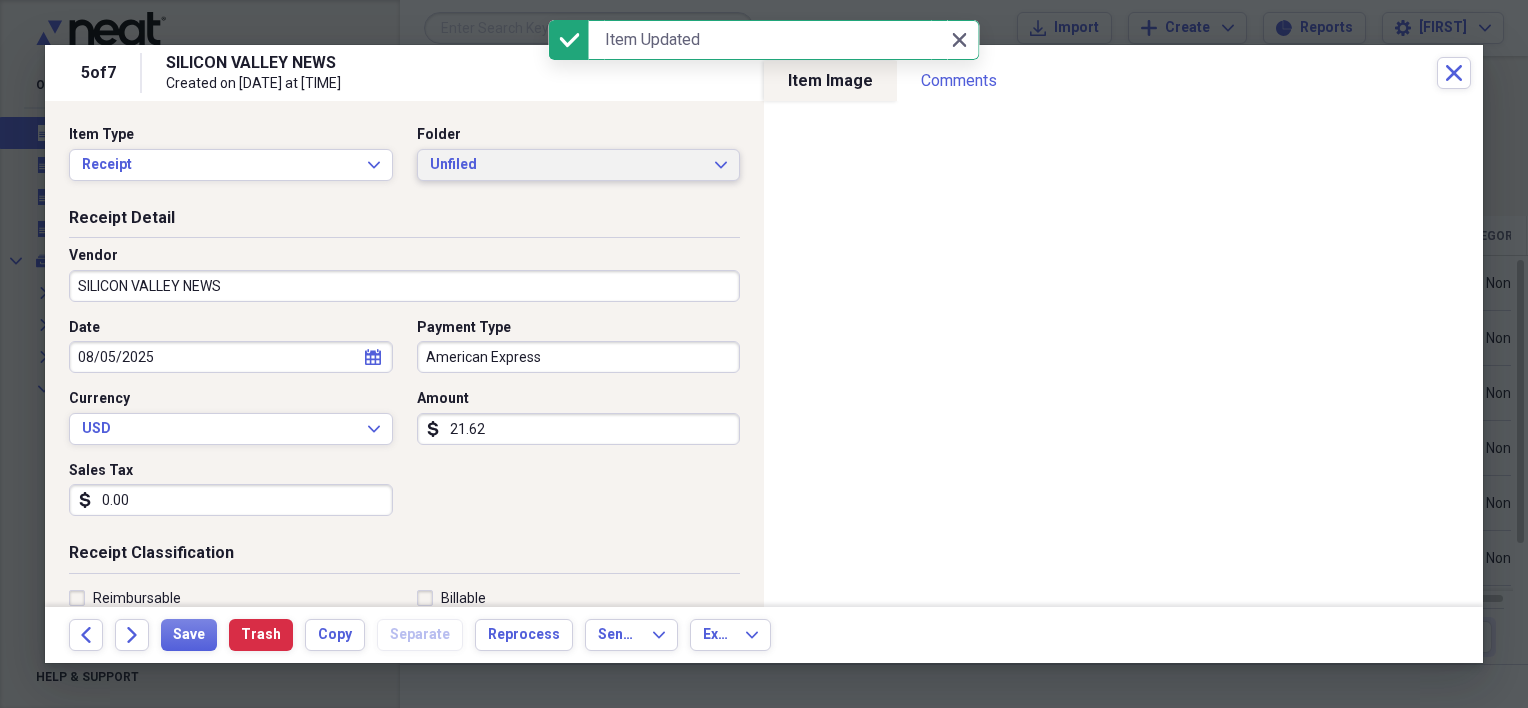 click on "Unfiled" at bounding box center [567, 165] 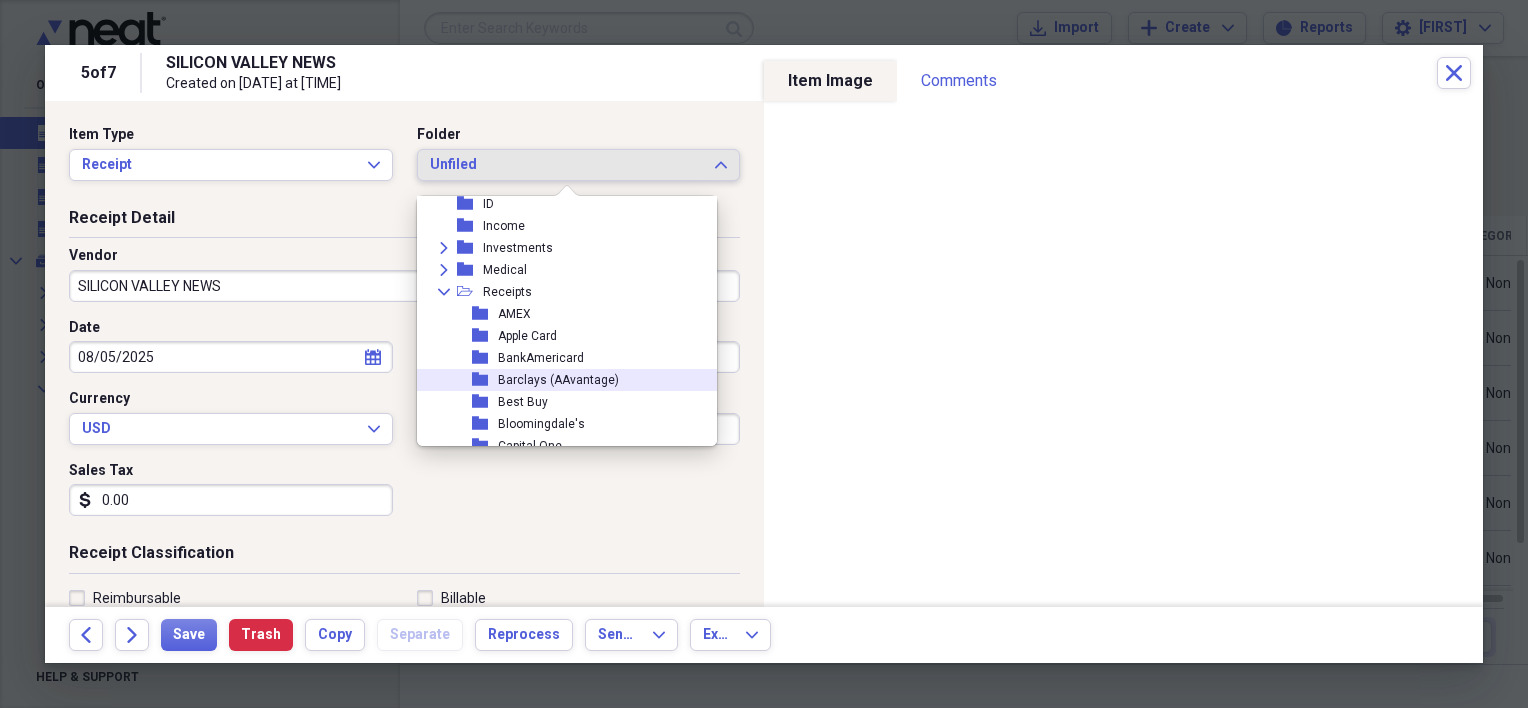 scroll, scrollTop: 200, scrollLeft: 0, axis: vertical 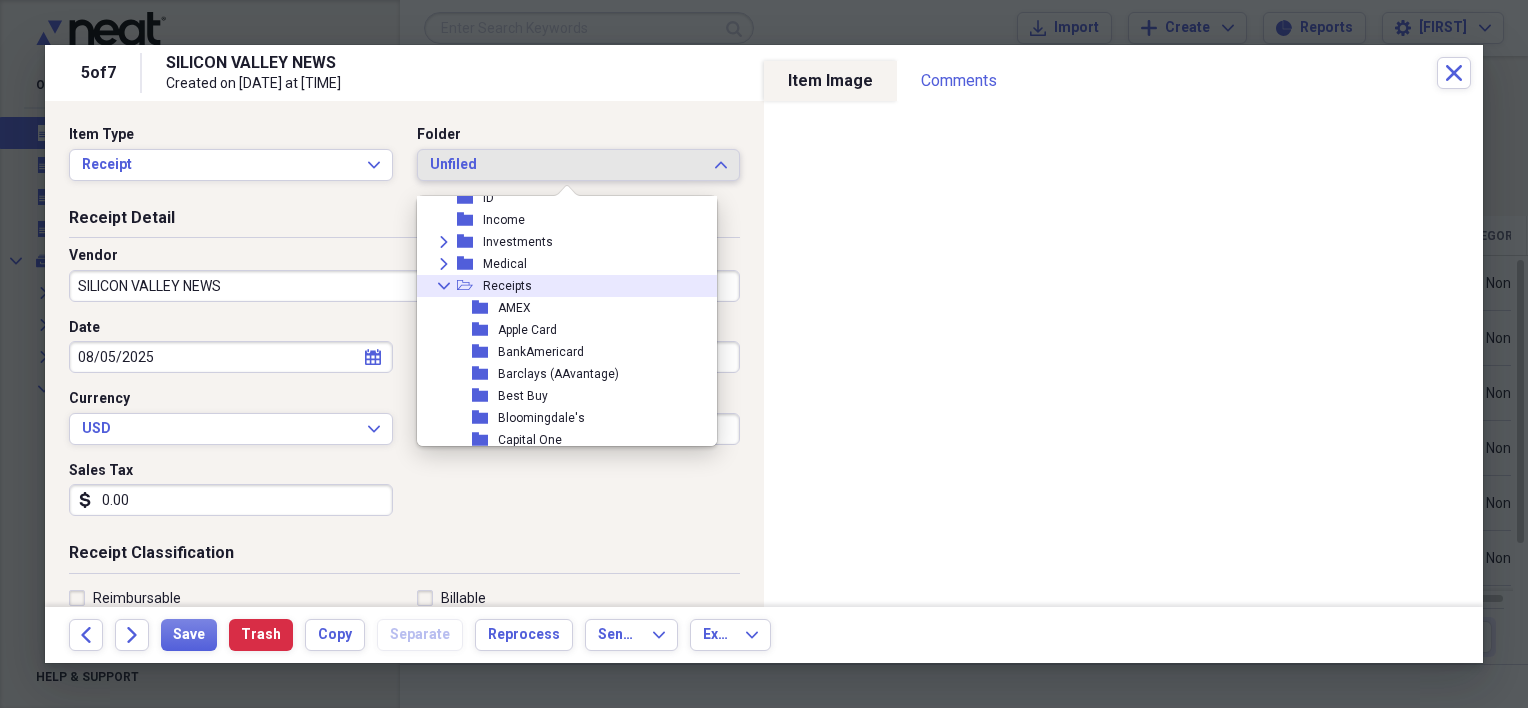 click on "Receipts" at bounding box center [507, 286] 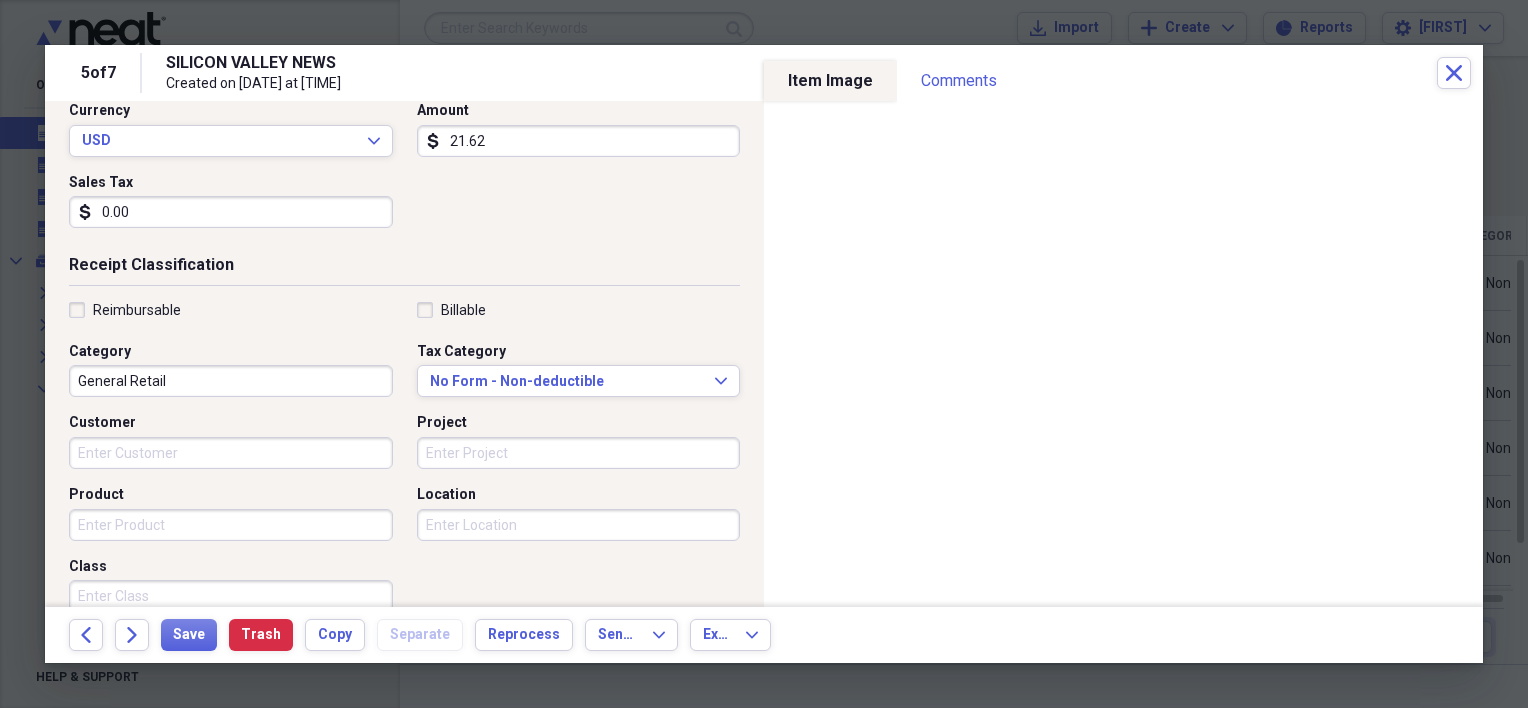 scroll, scrollTop: 300, scrollLeft: 0, axis: vertical 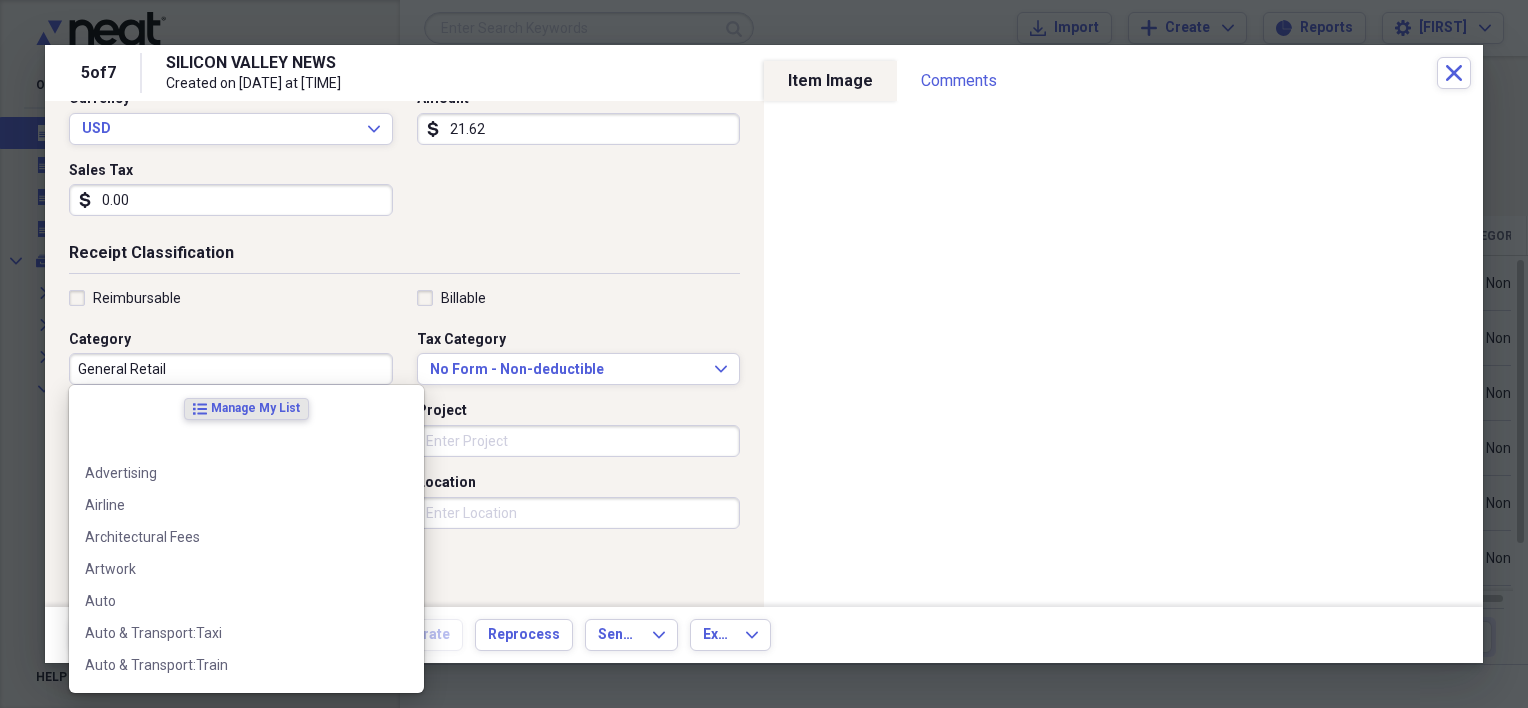 click on "General Retail" at bounding box center [231, 369] 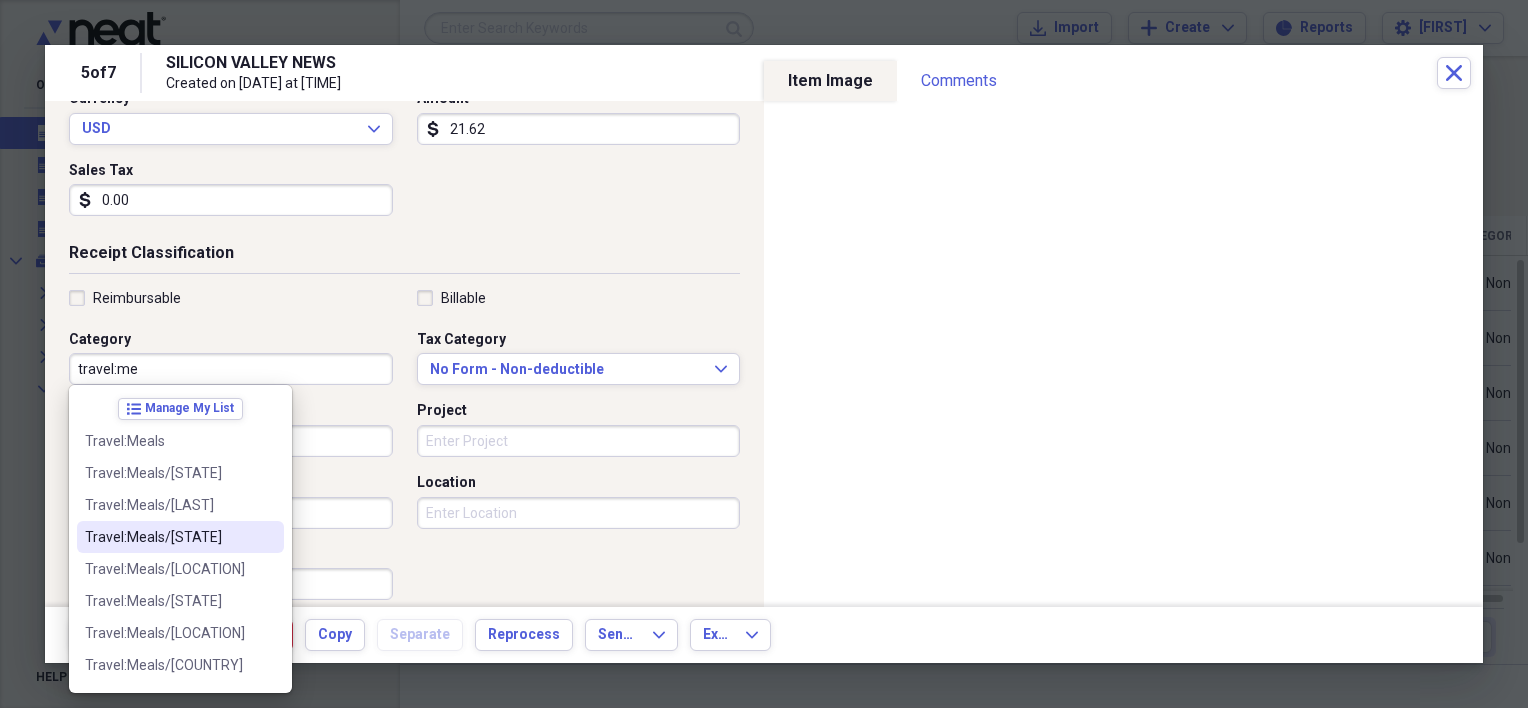 click on "Travel:Meals/[STATE]" at bounding box center [168, 537] 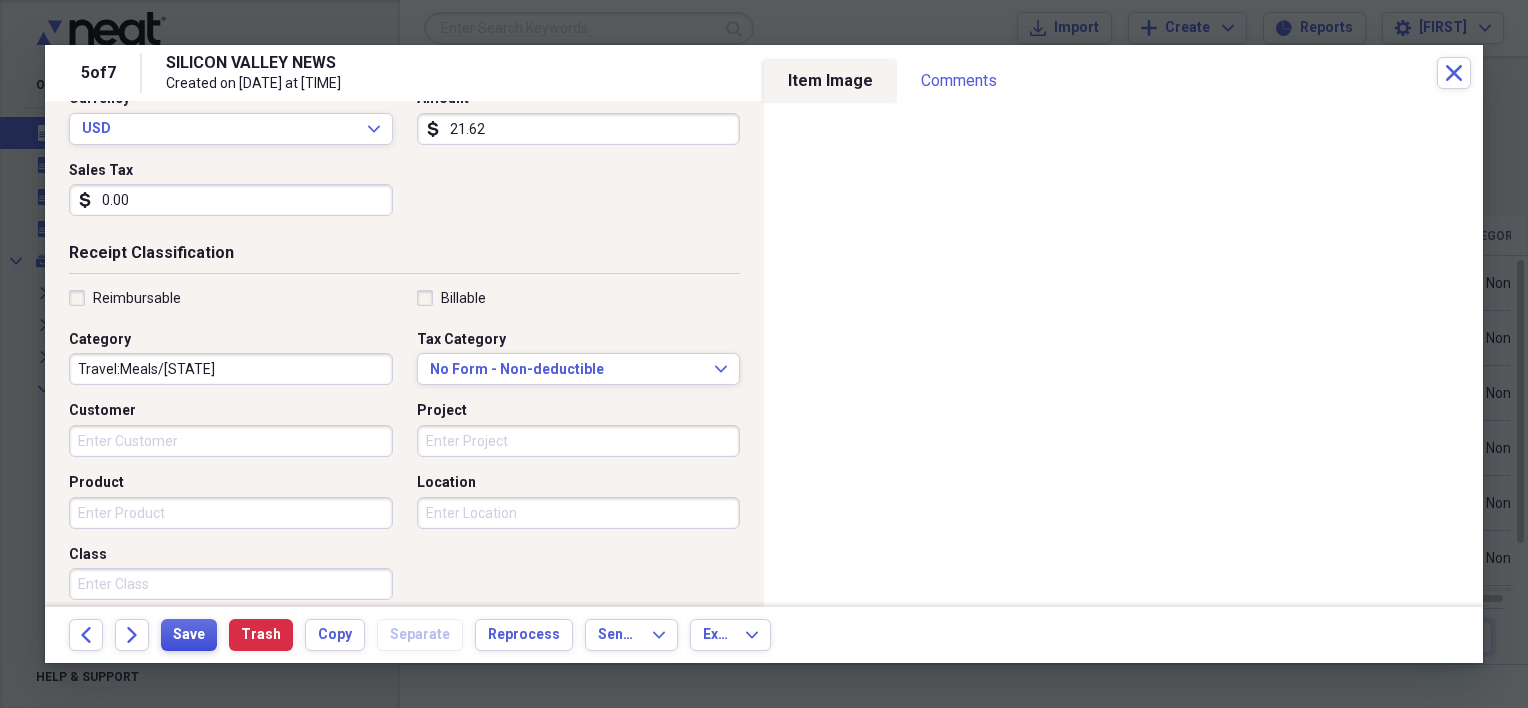 click on "Save" at bounding box center (189, 635) 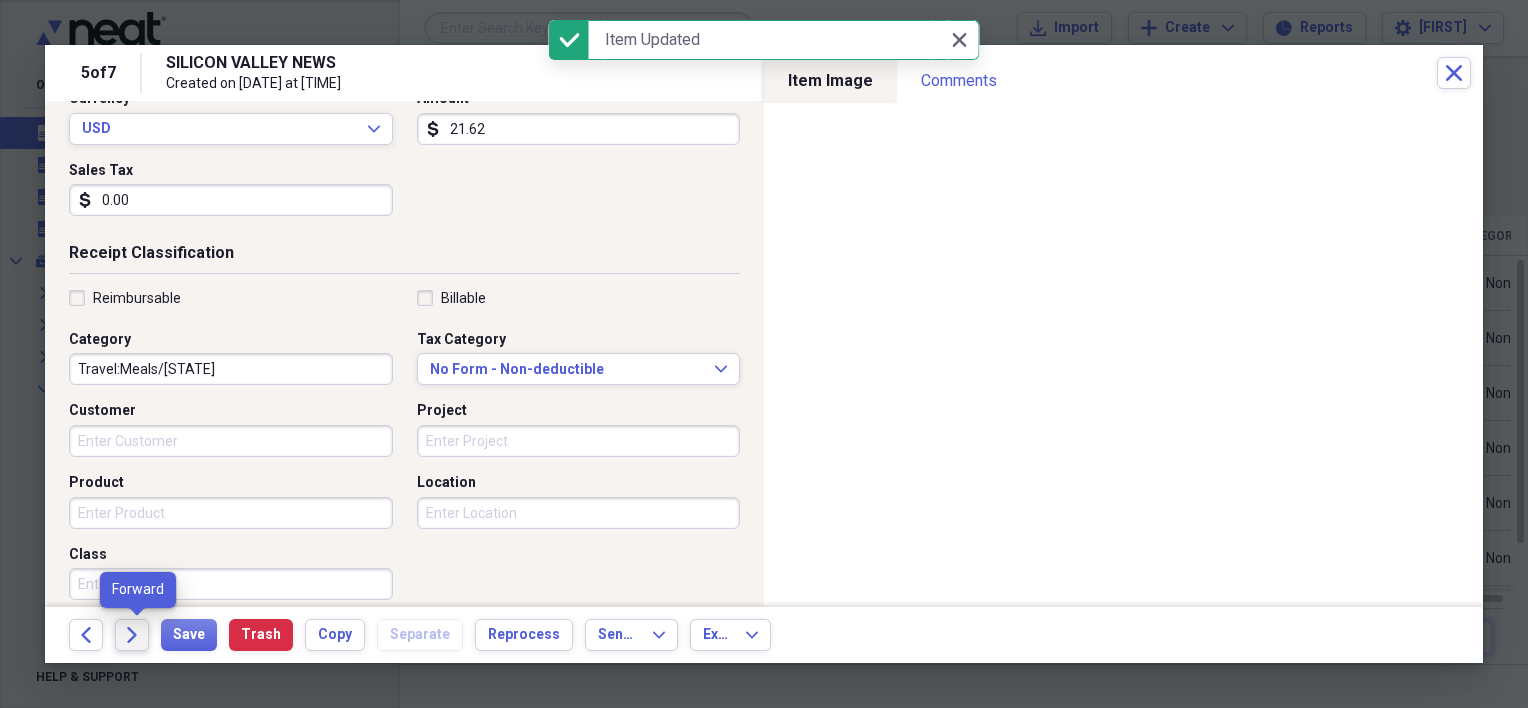 click on "Forward" at bounding box center (132, 635) 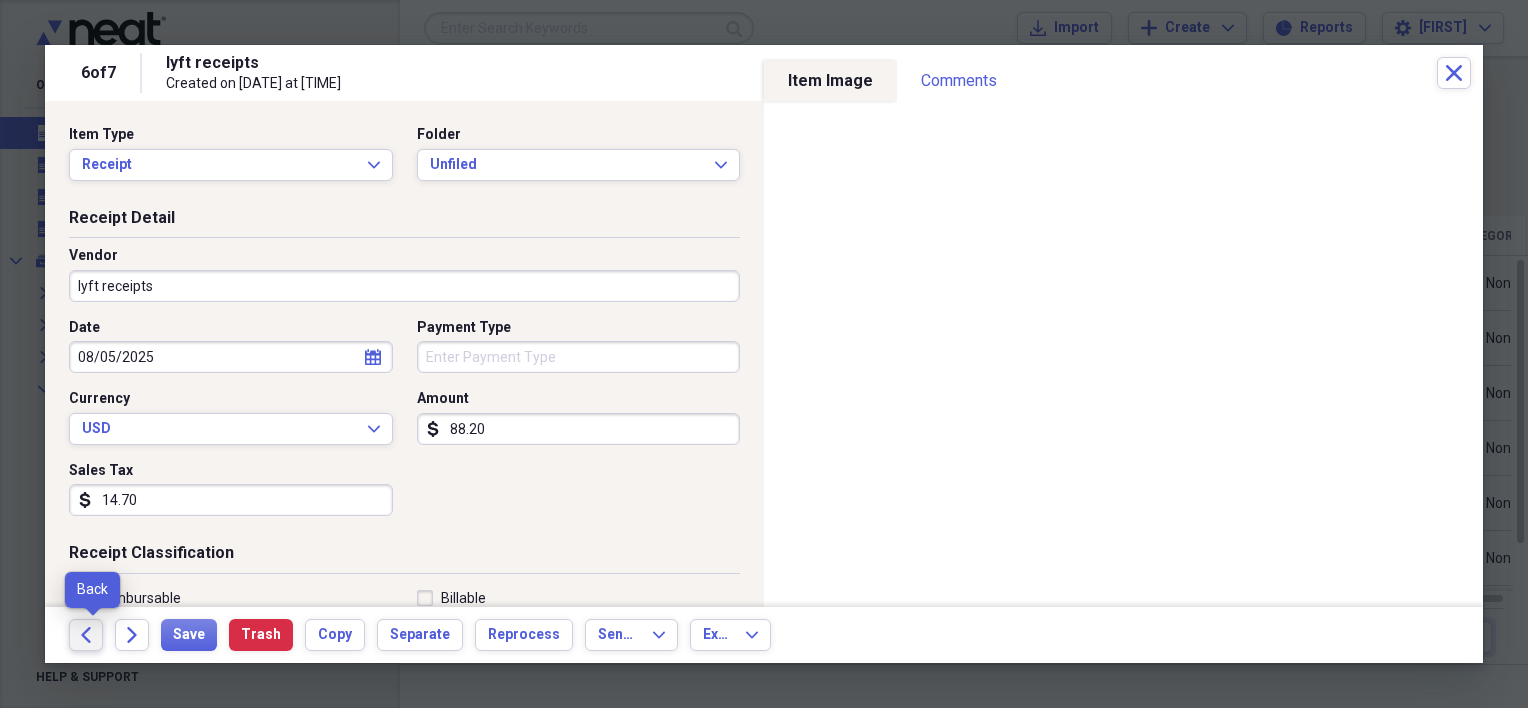 click on "Back" 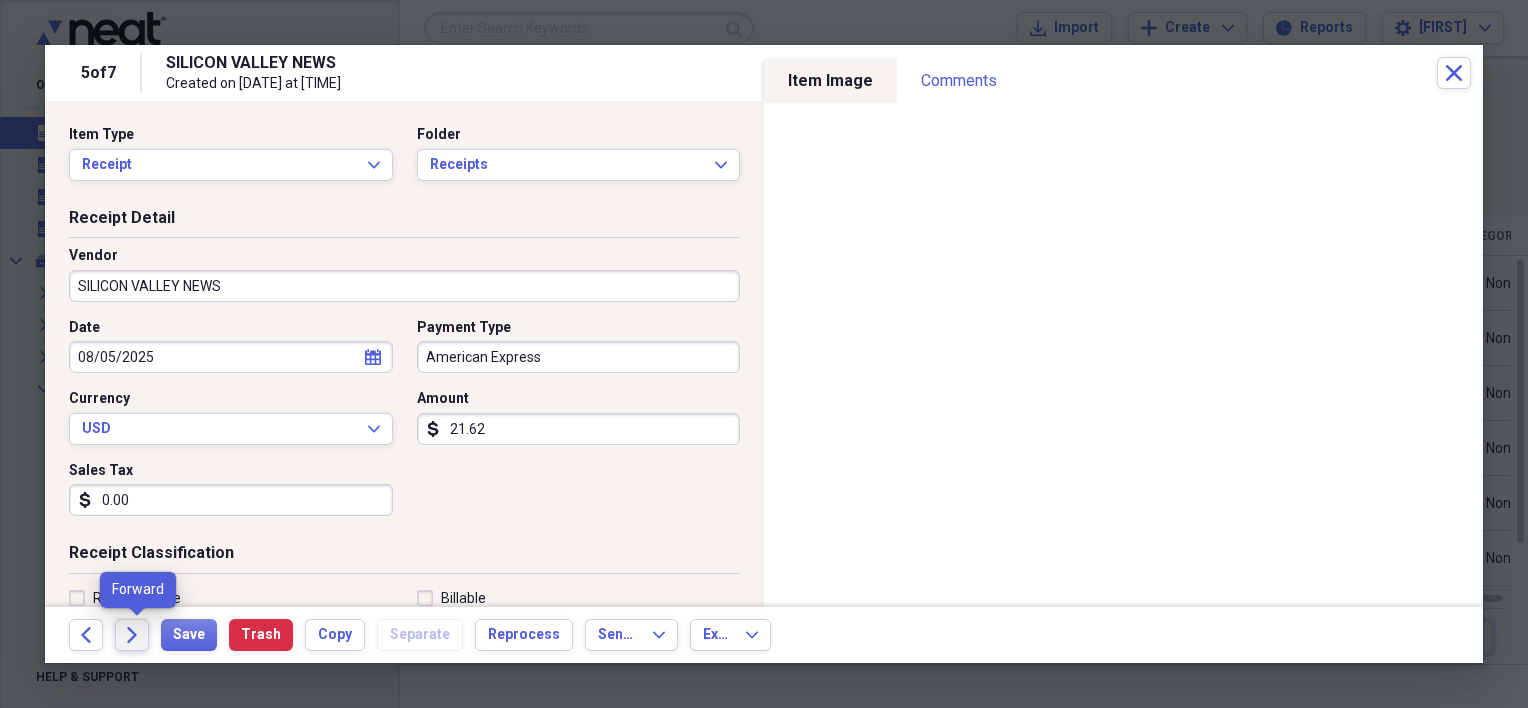 click on "Forward" at bounding box center (132, 635) 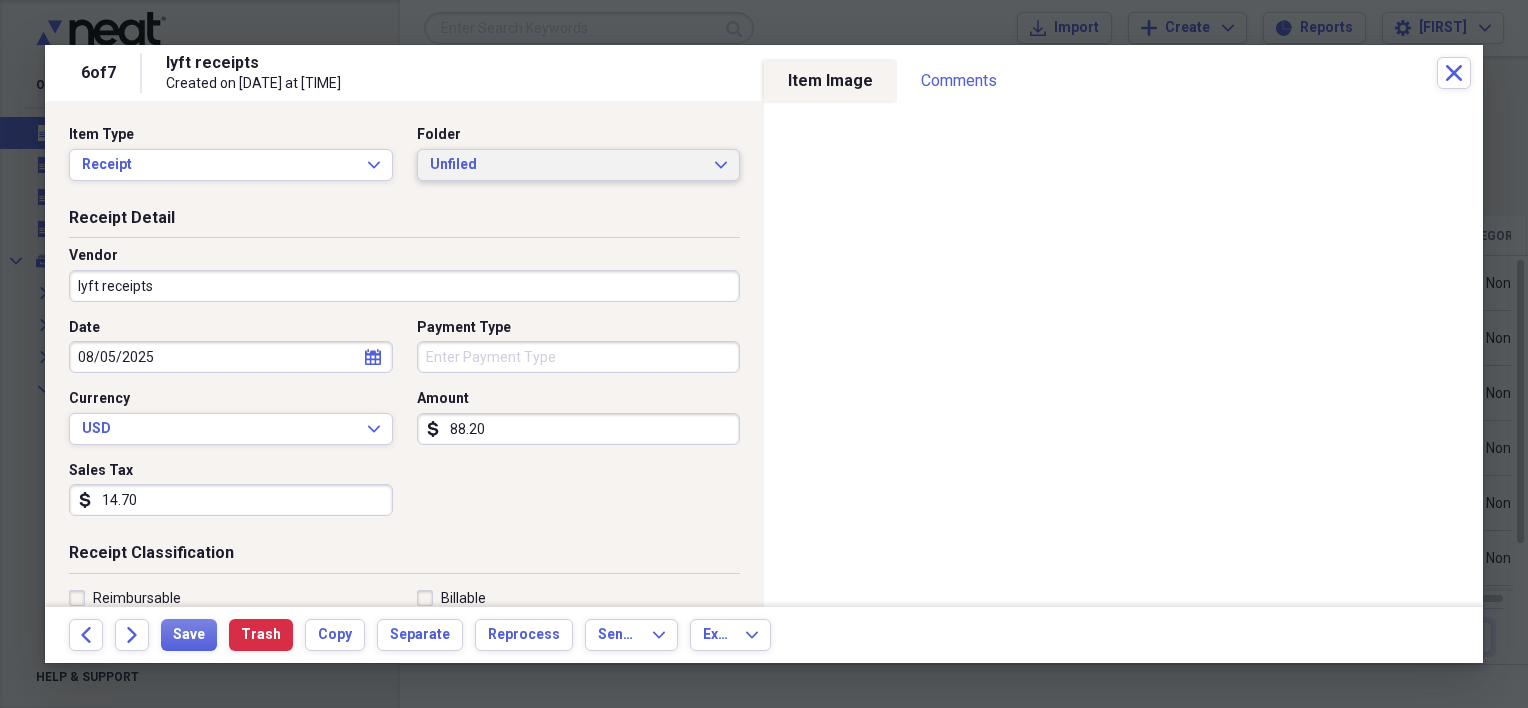 click on "Unfiled Expand" at bounding box center [579, 165] 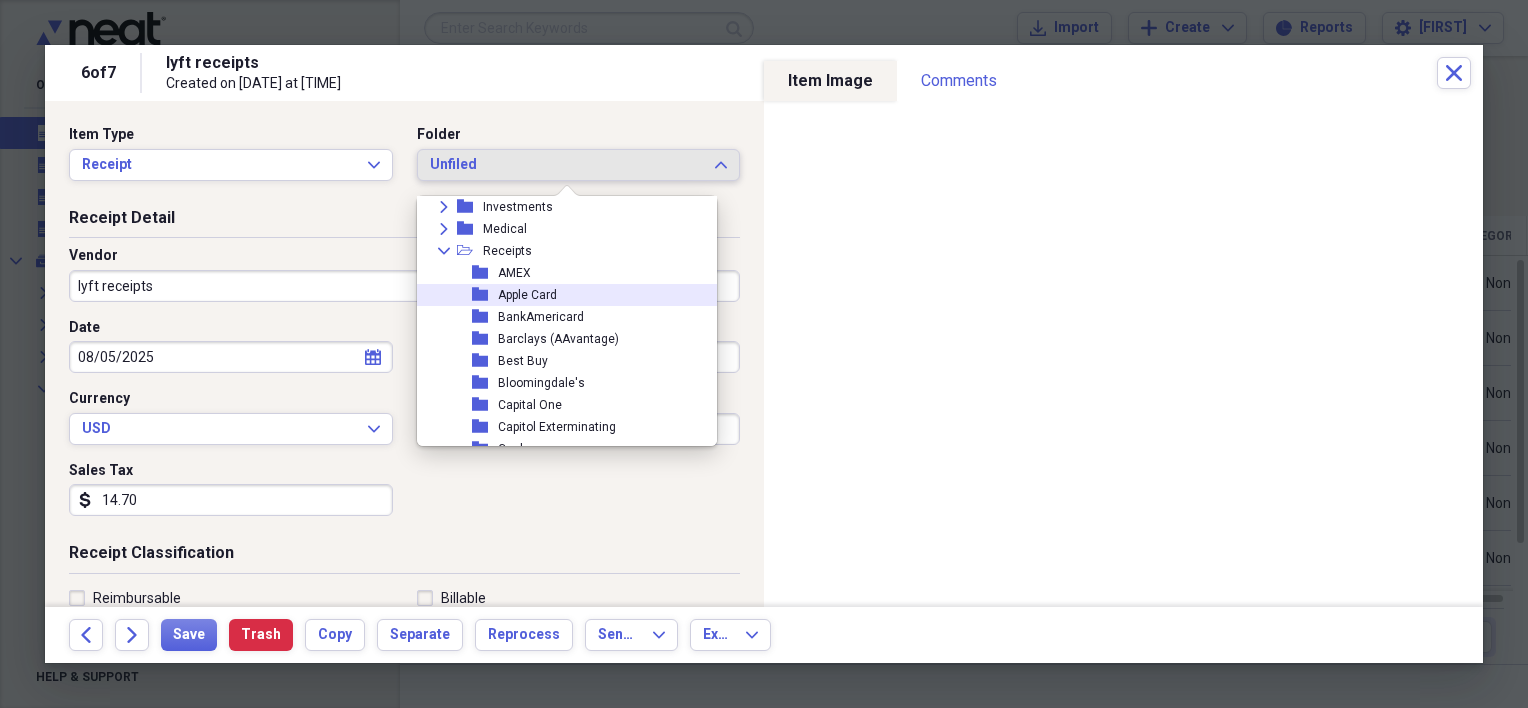 scroll, scrollTop: 200, scrollLeft: 0, axis: vertical 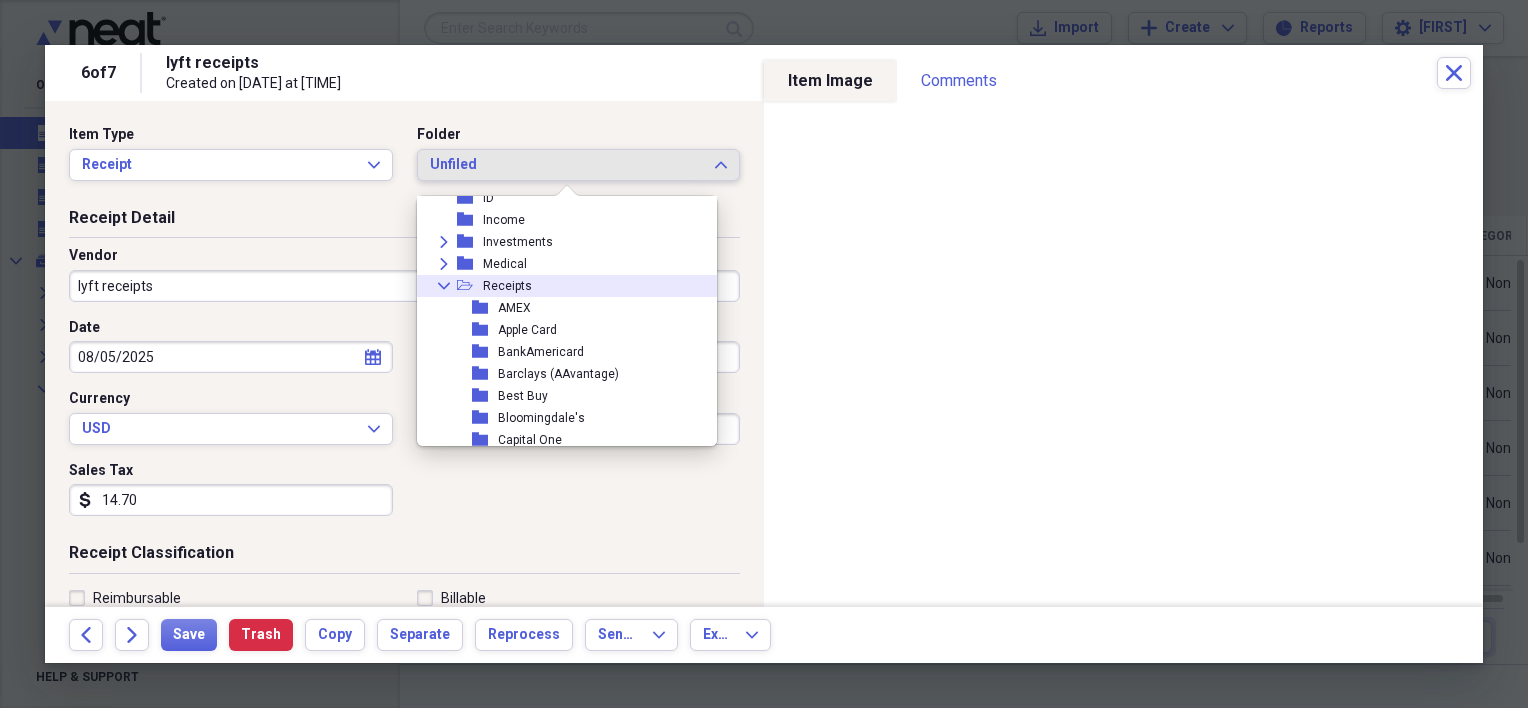 click on "Receipts" at bounding box center (507, 286) 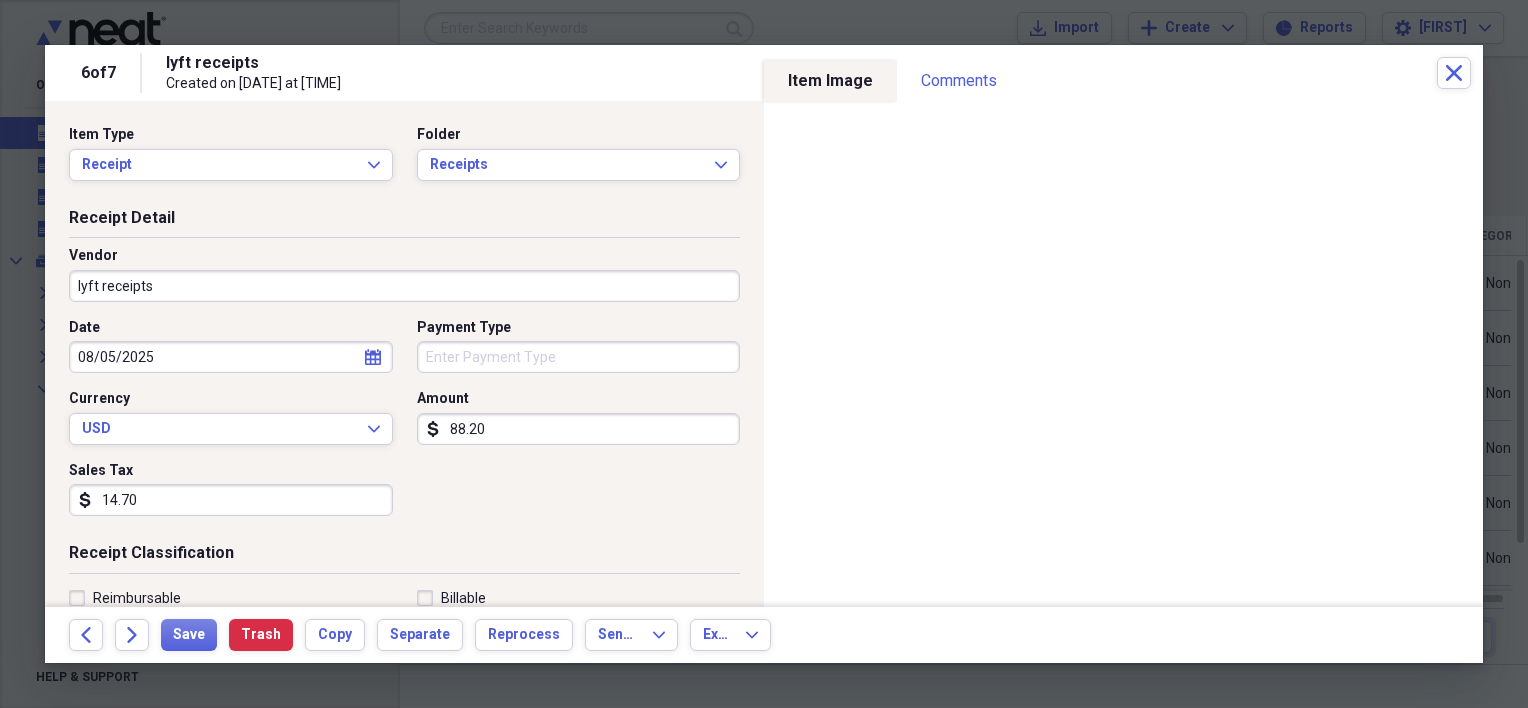 drag, startPoint x: 218, startPoint y: 282, endPoint x: 159, endPoint y: 276, distance: 59.3043 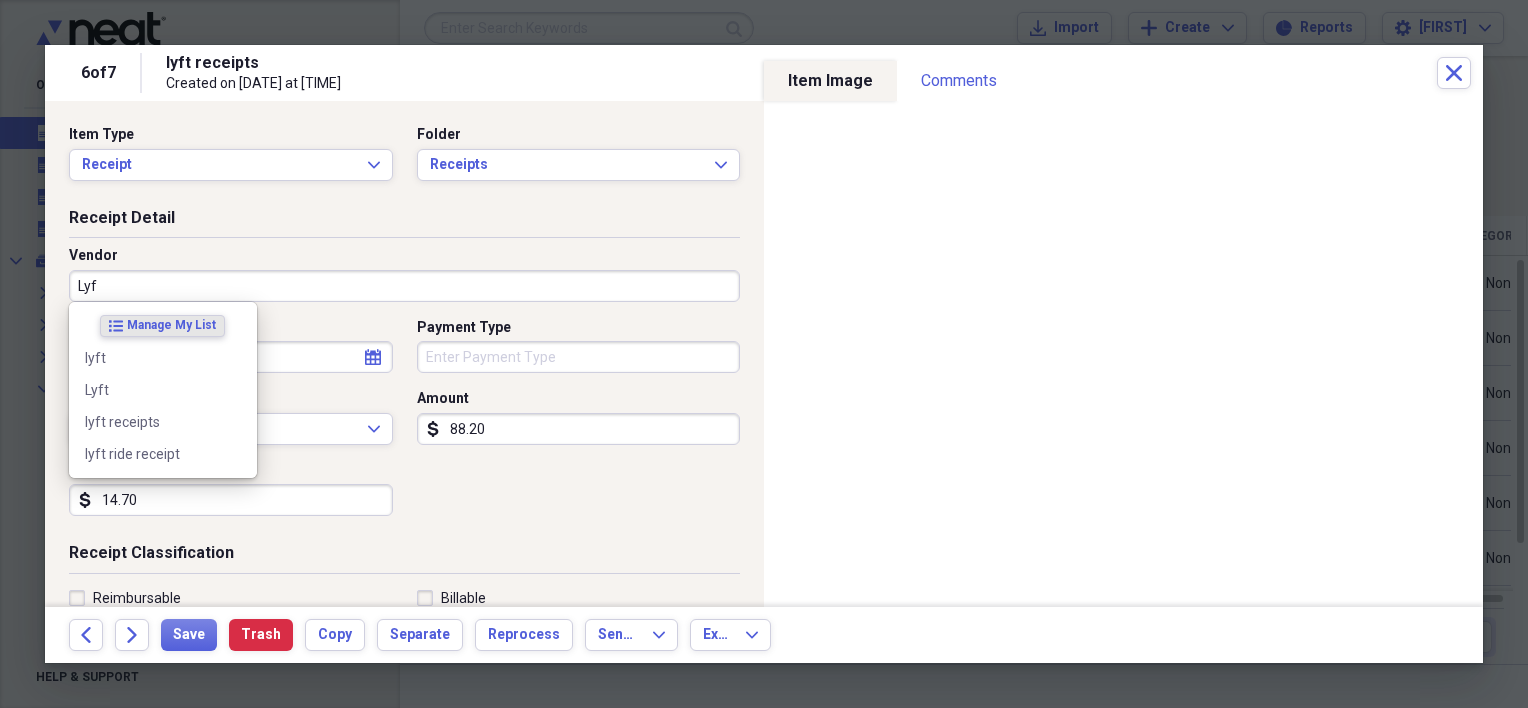 type on "Lyft" 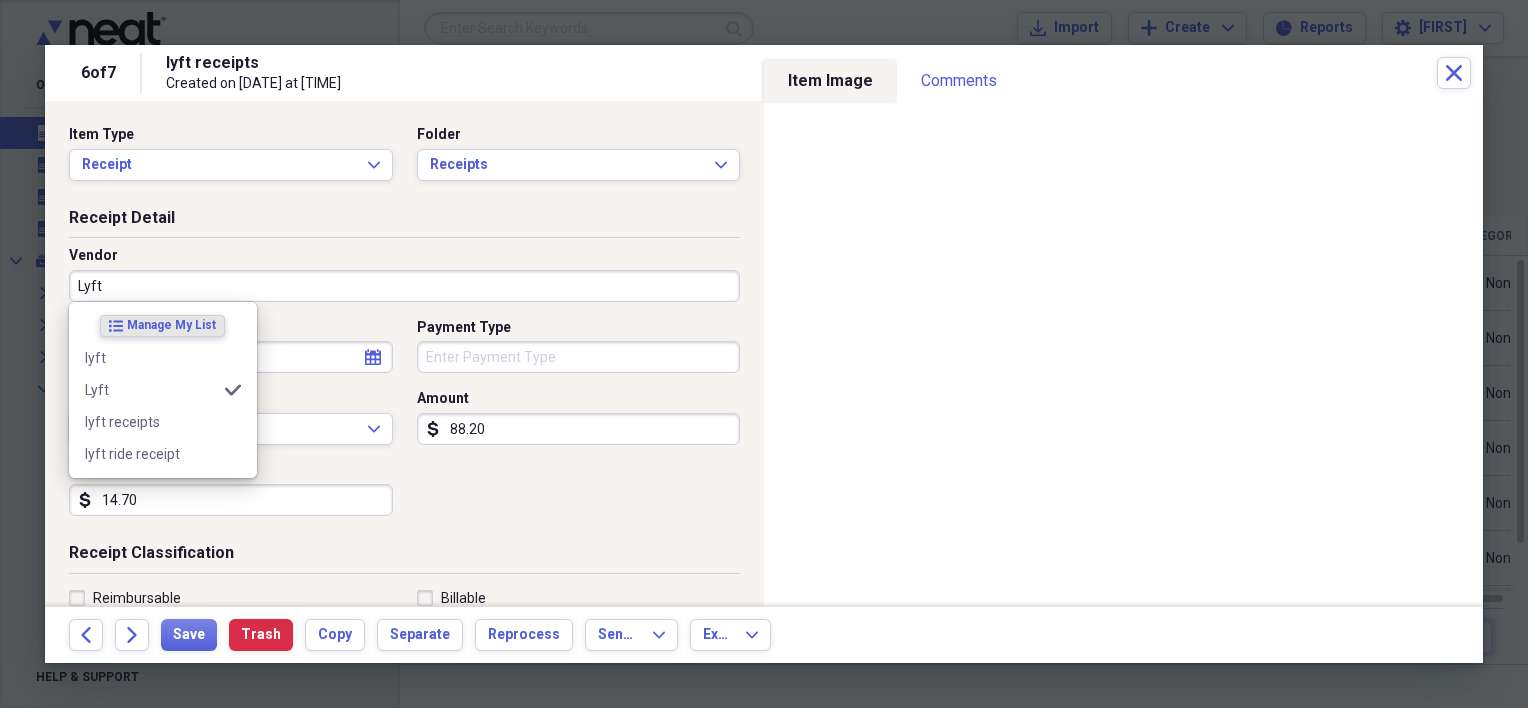 type on "Travel:Transportation/[STATE]" 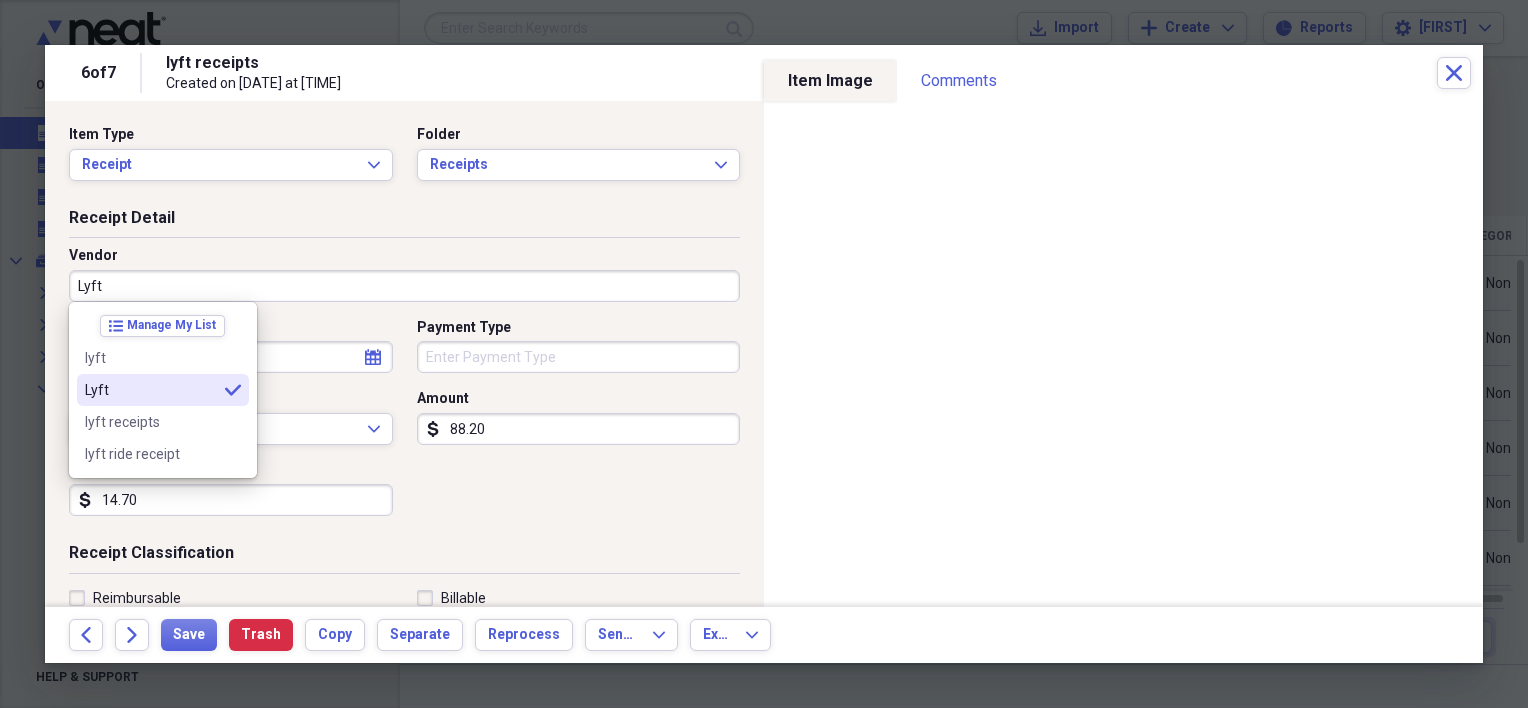 type on "Lyft" 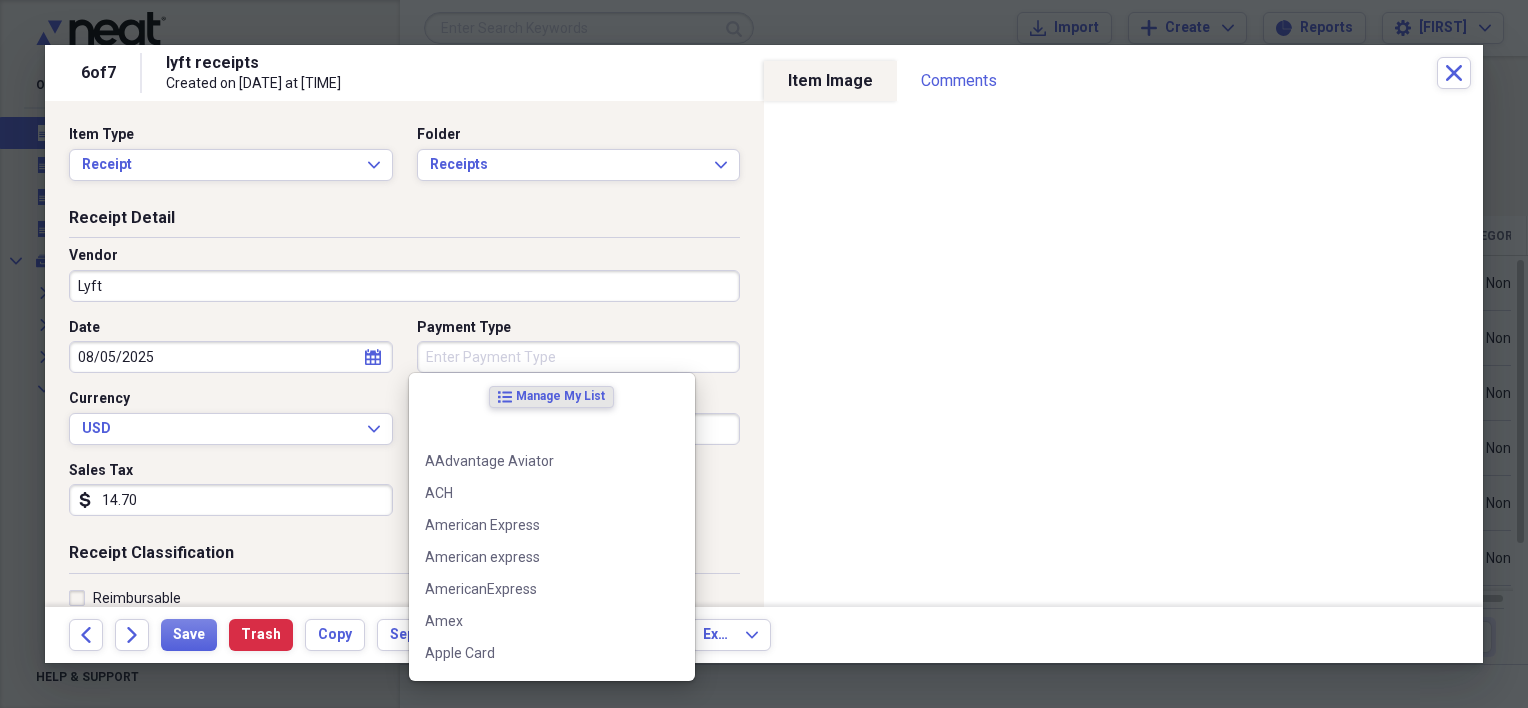 click on "Payment Type" at bounding box center [579, 357] 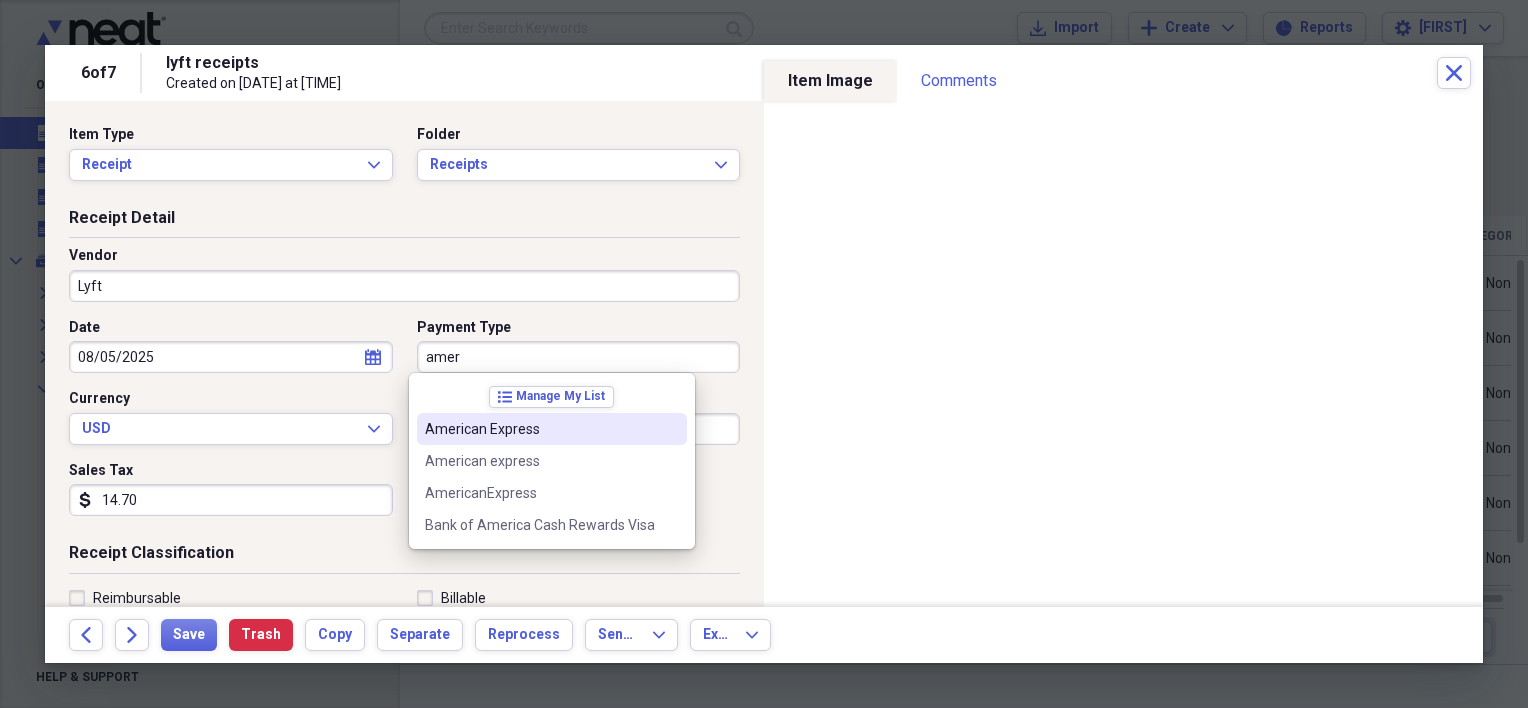 click on "American Express" at bounding box center [540, 429] 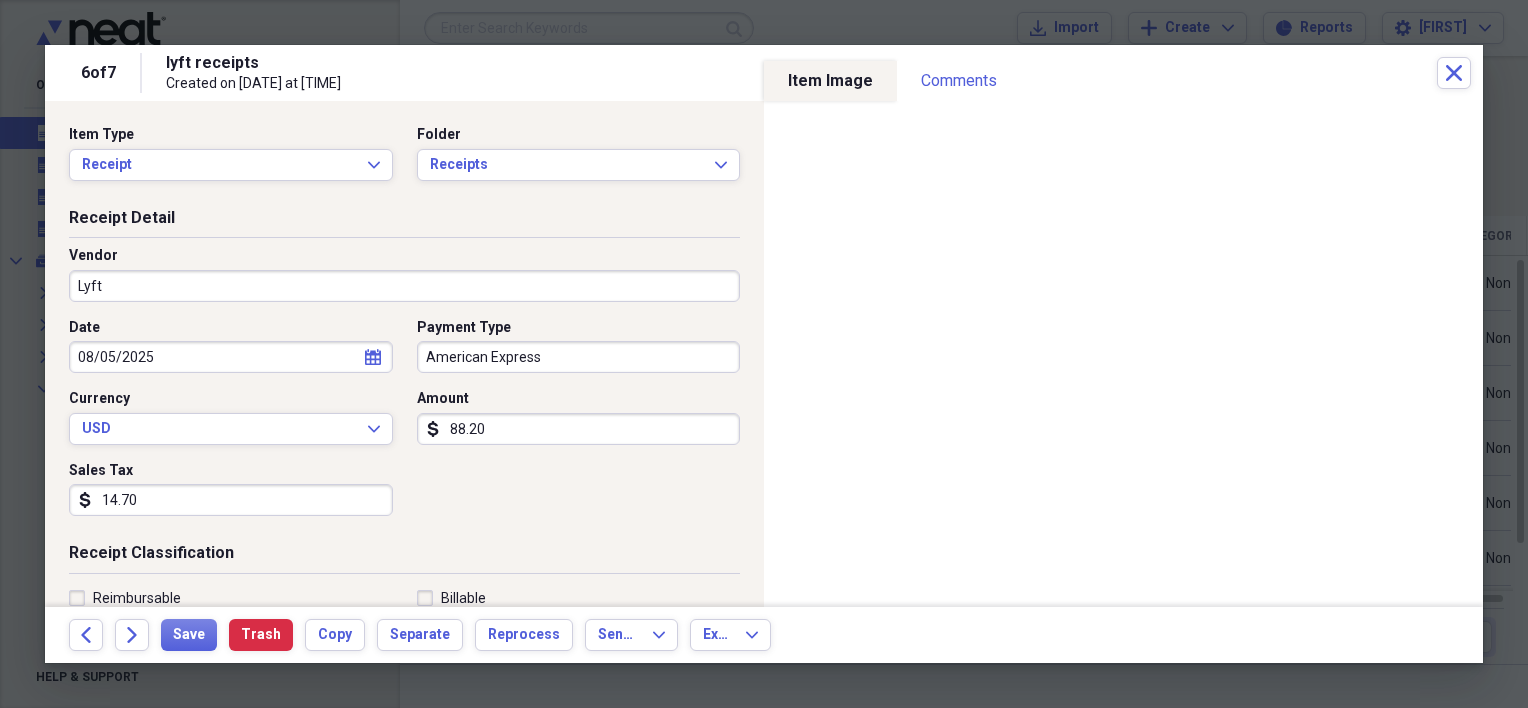 scroll, scrollTop: 200, scrollLeft: 0, axis: vertical 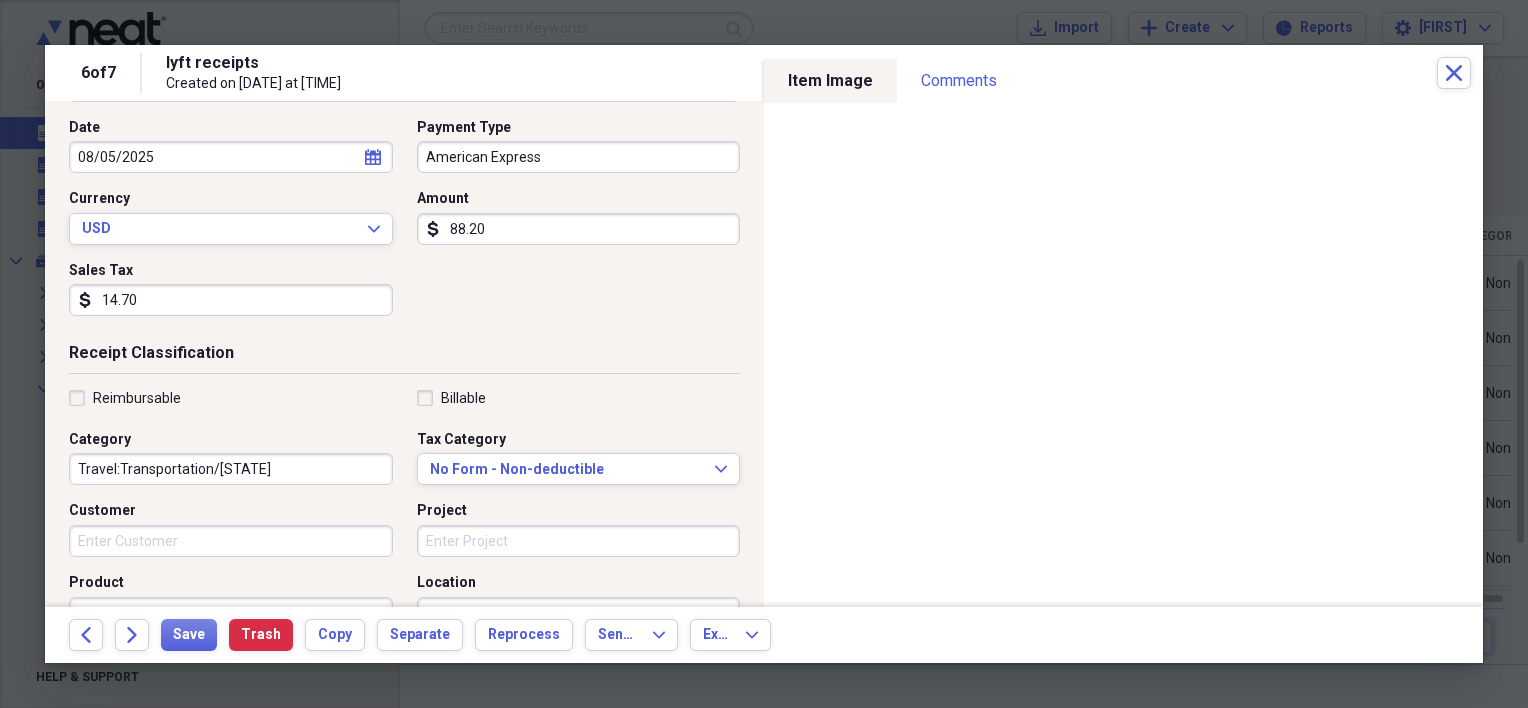 click on "Travel:Transportation/[STATE]" at bounding box center [231, 469] 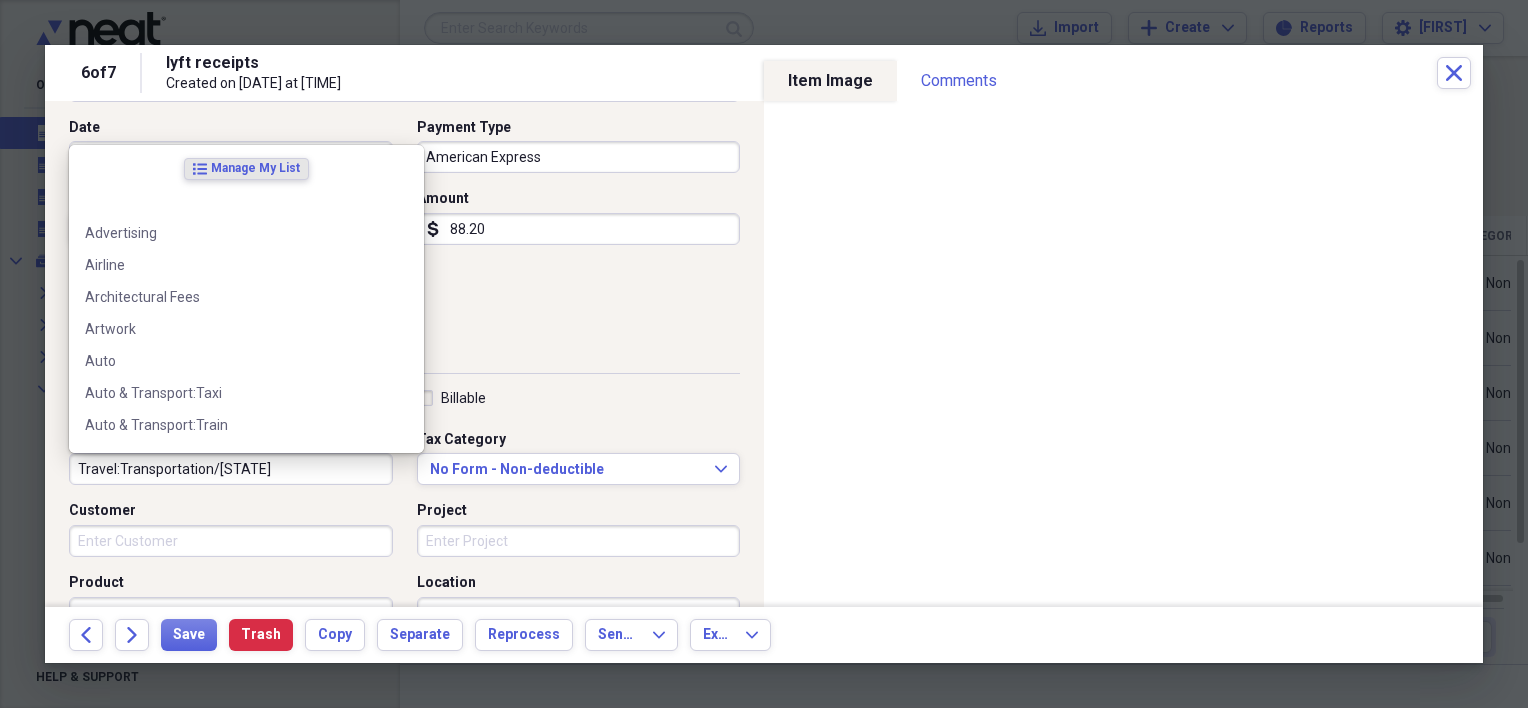 click on "Travel:Transportation/[STATE]" at bounding box center [231, 469] 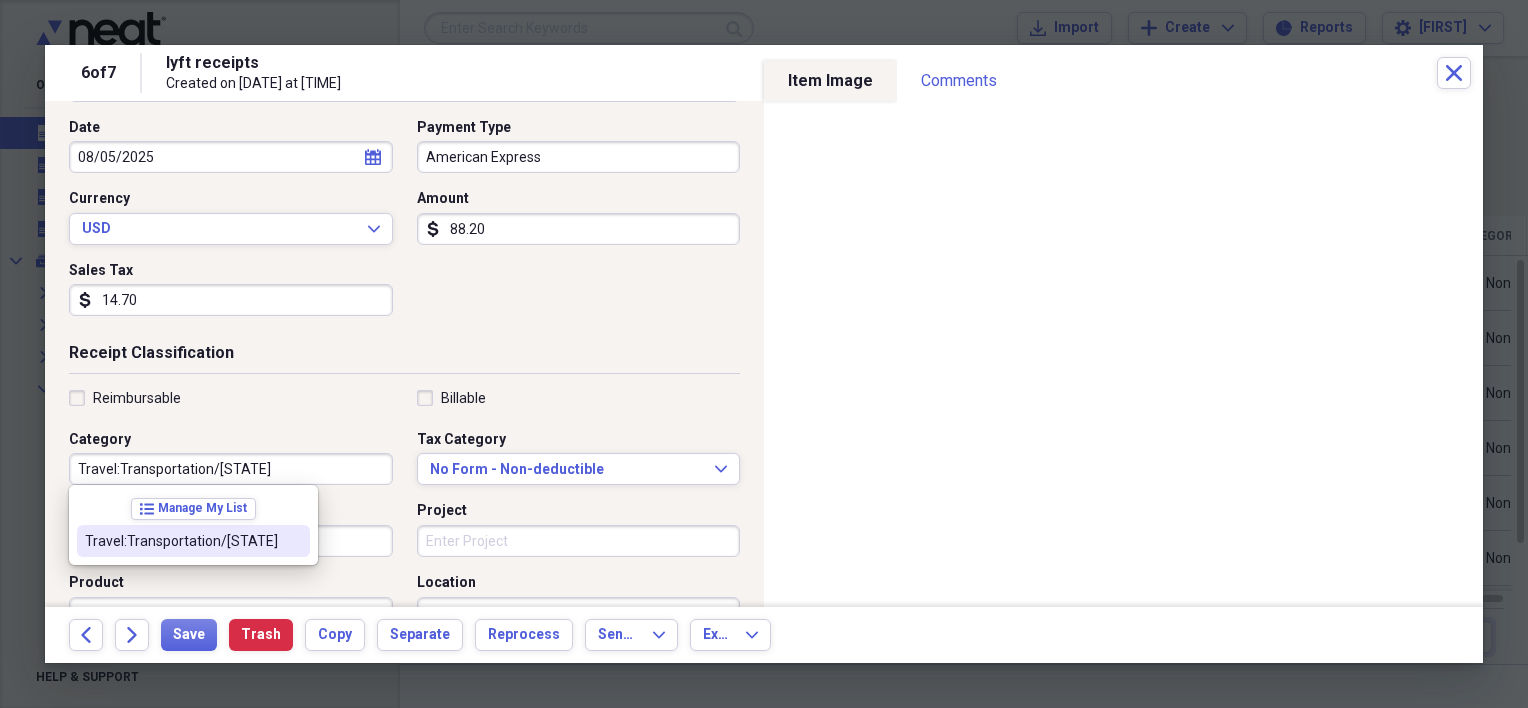 click on "Travel:Transportation/[STATE]" at bounding box center [181, 541] 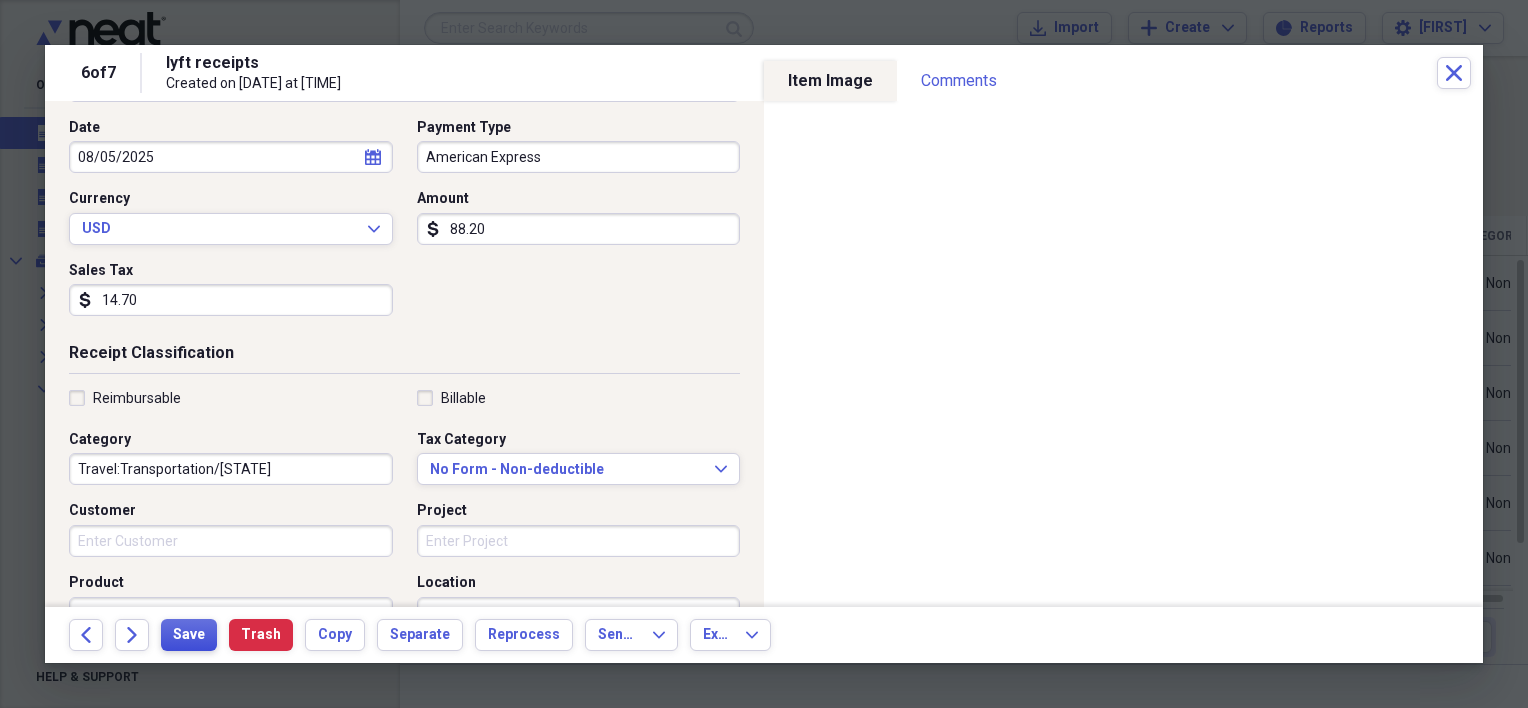 click on "Save" at bounding box center [189, 635] 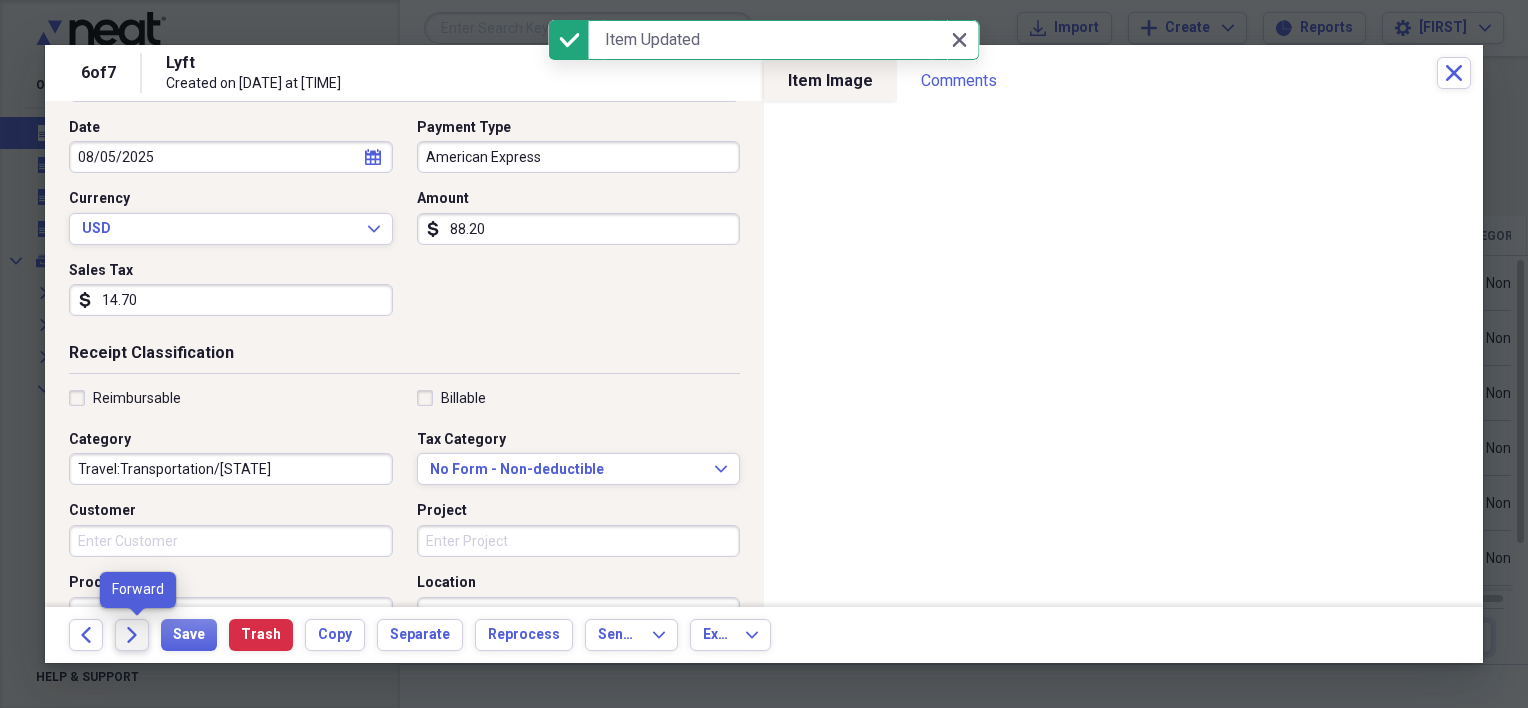 click on "Forward" 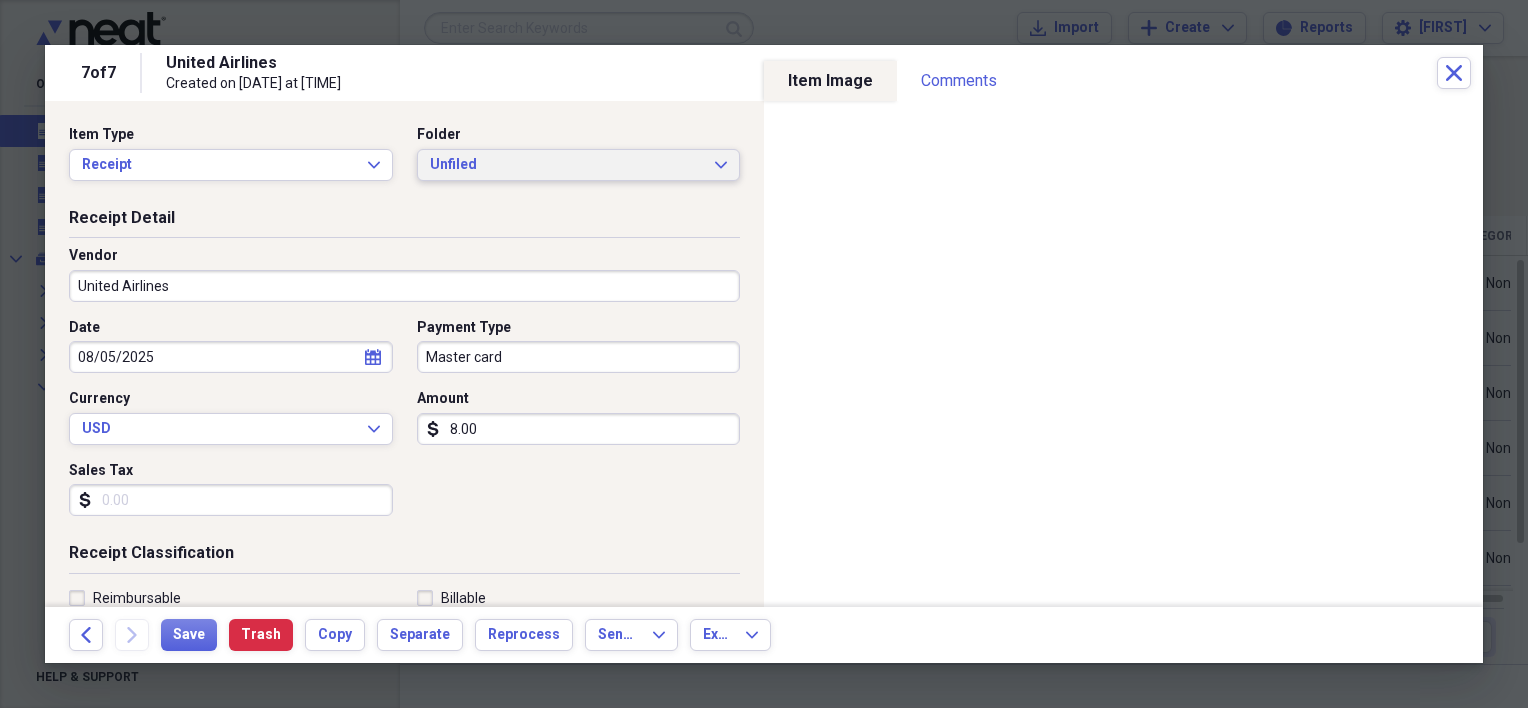 click on "Unfiled" at bounding box center [567, 165] 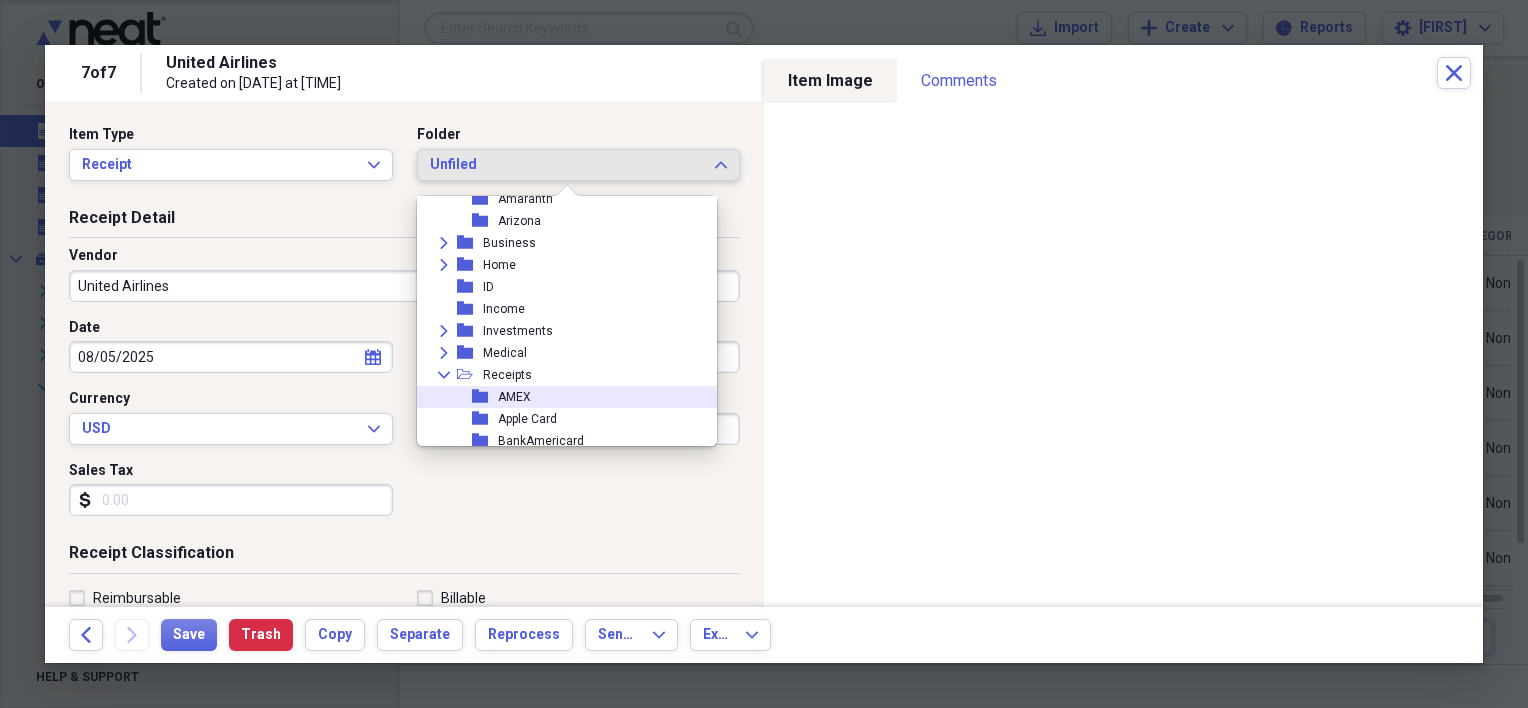 scroll, scrollTop: 100, scrollLeft: 0, axis: vertical 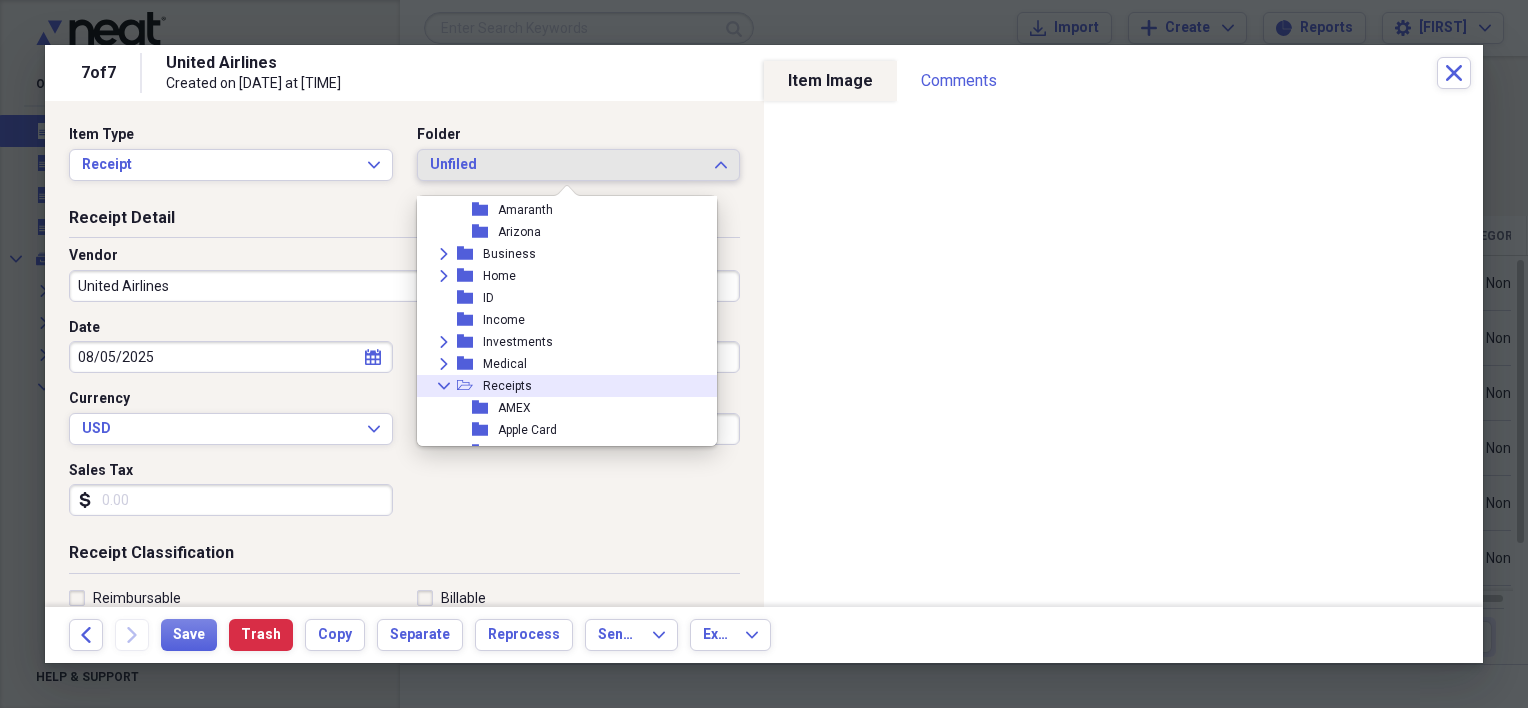 click on "Receipts" at bounding box center [507, 386] 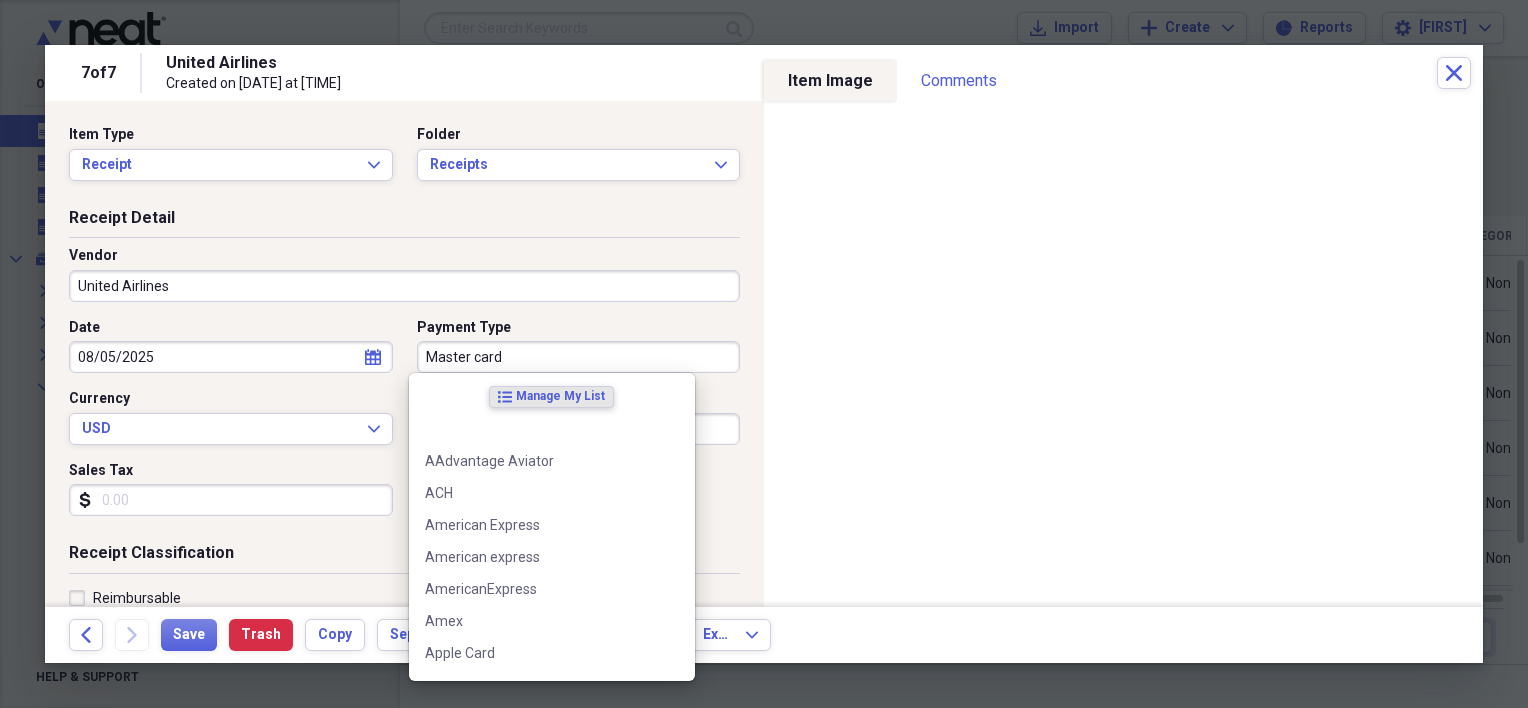 click on "Master card" at bounding box center [579, 357] 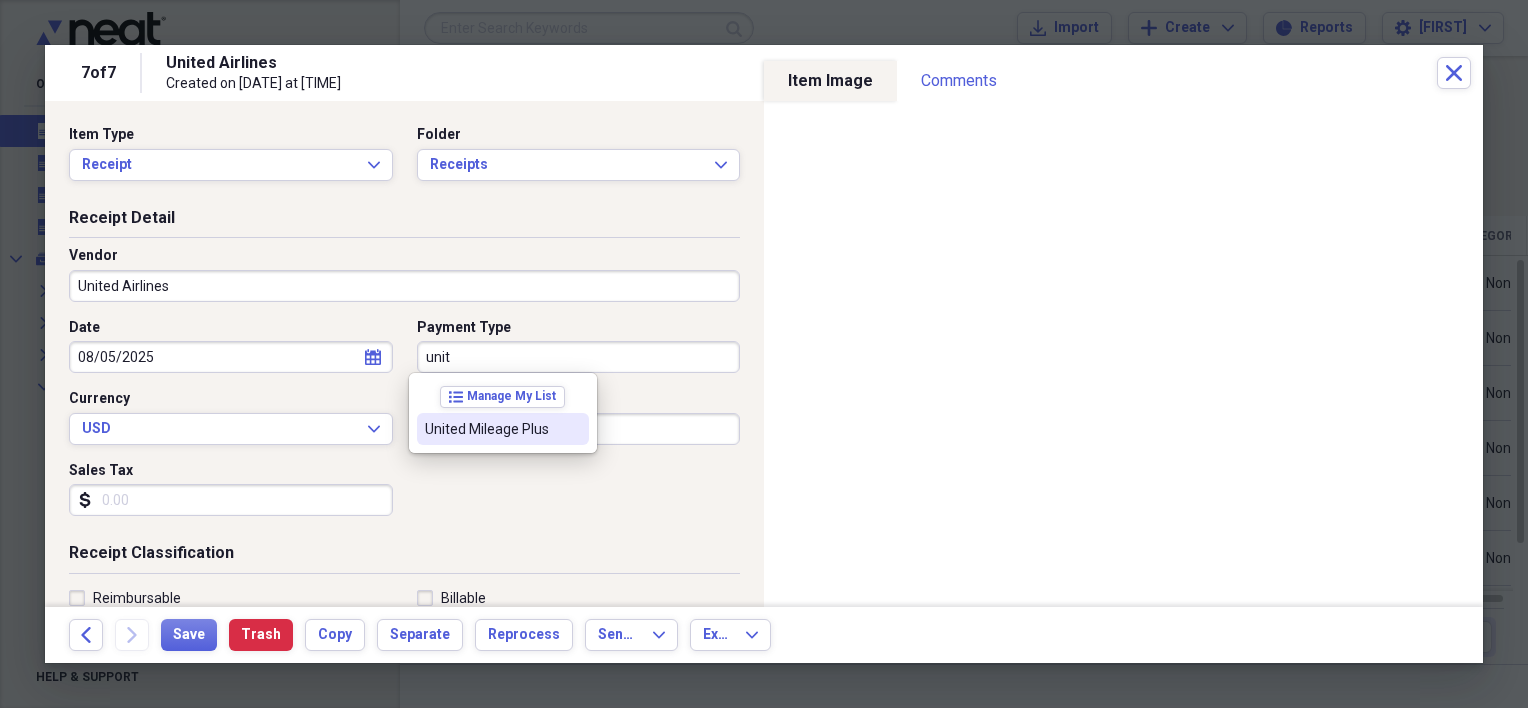 click on "United Mileage Plus" at bounding box center (491, 429) 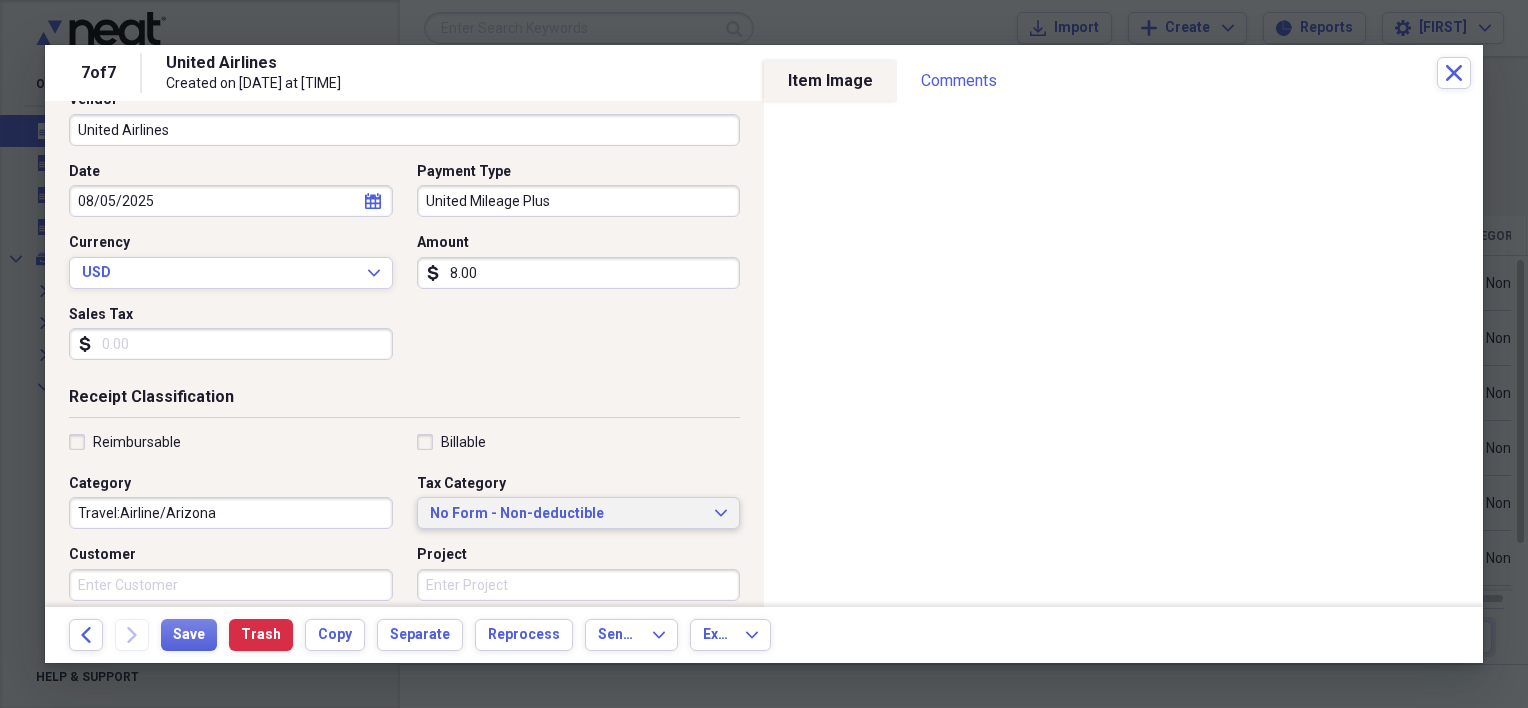 scroll, scrollTop: 200, scrollLeft: 0, axis: vertical 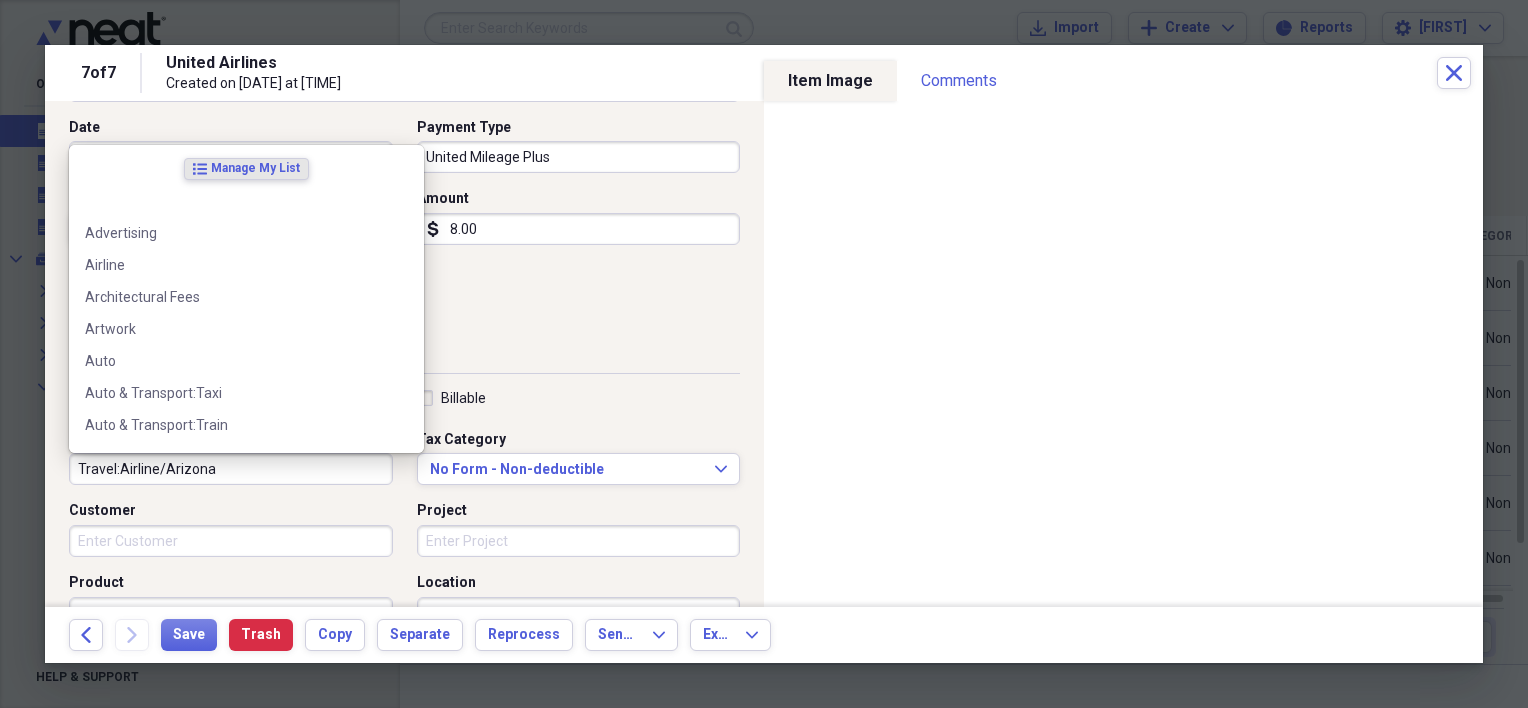 click on "Travel:Airline/Arizona" at bounding box center (231, 469) 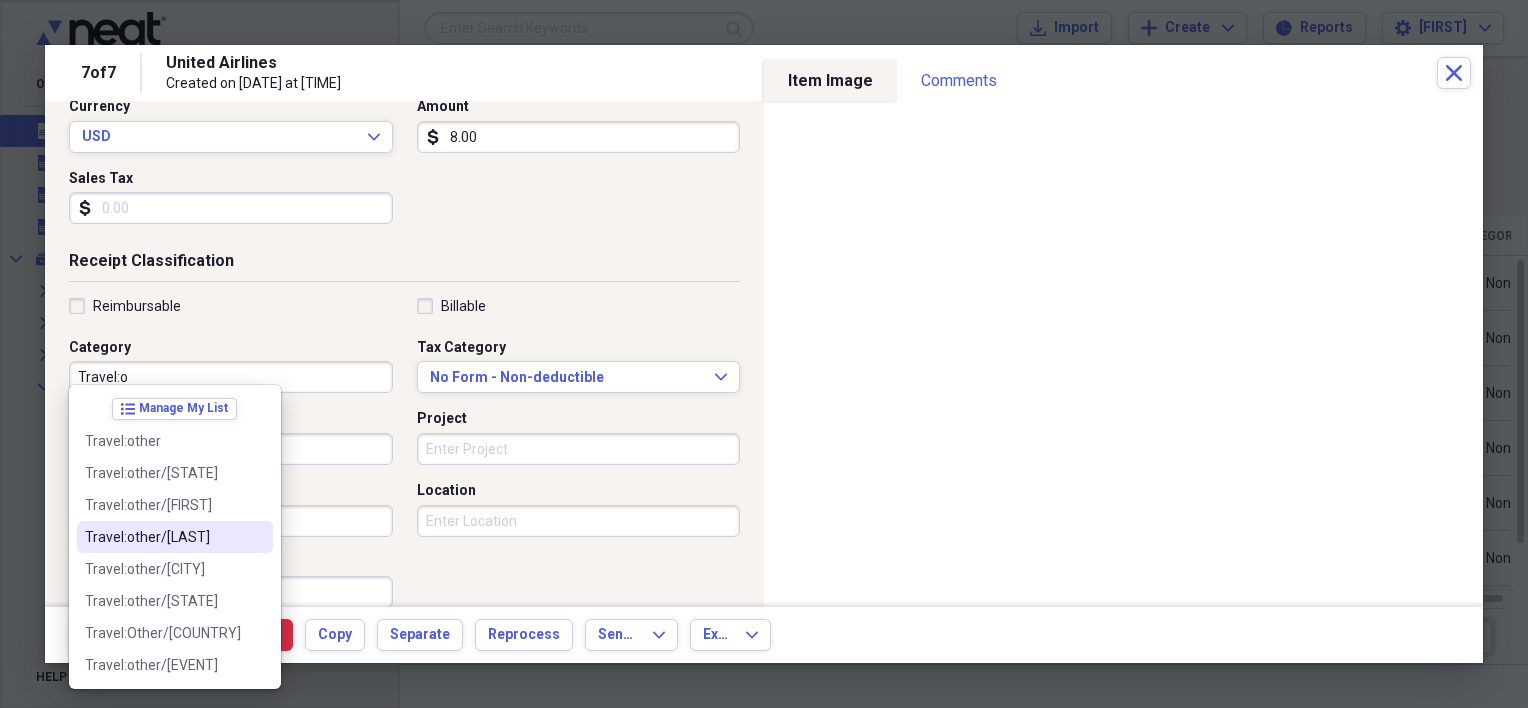 scroll, scrollTop: 300, scrollLeft: 0, axis: vertical 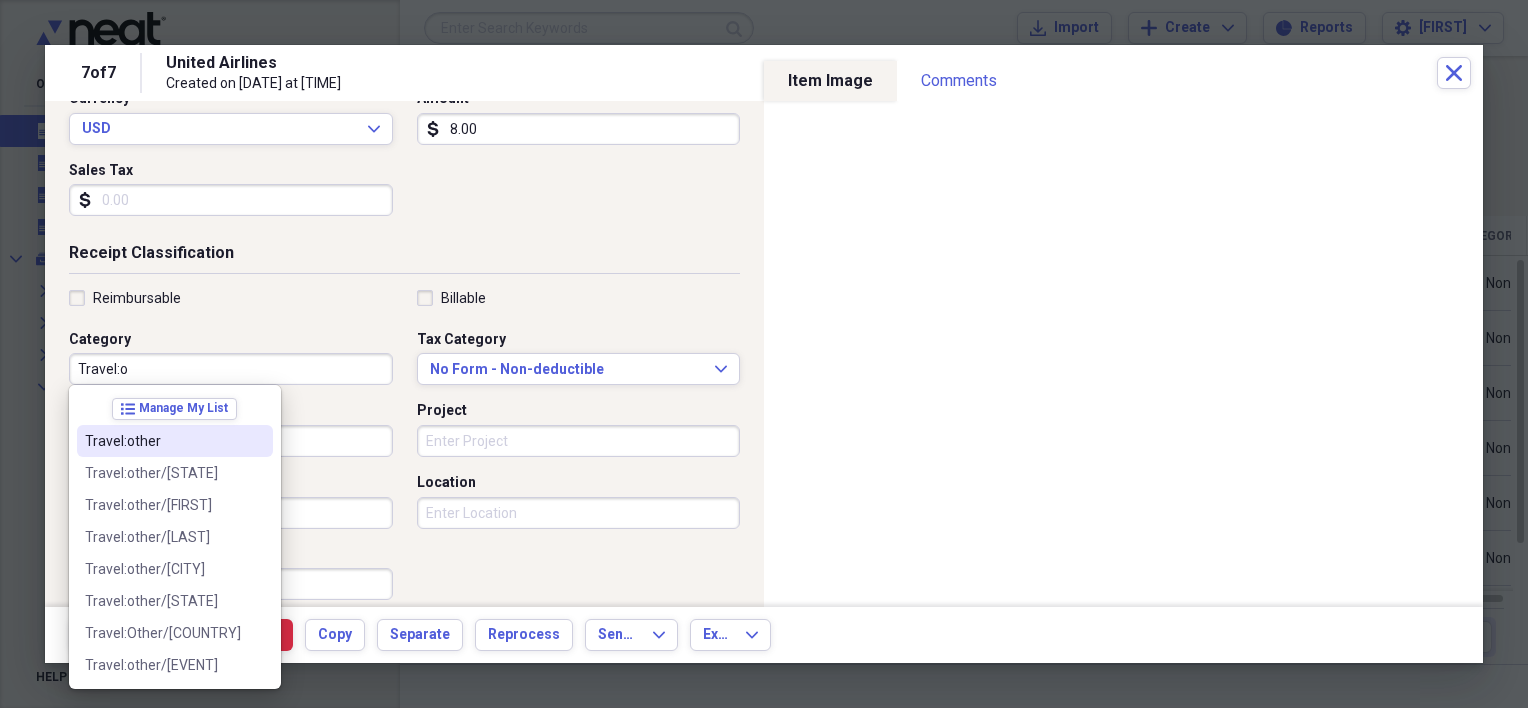 click on "Travel:other" at bounding box center (163, 441) 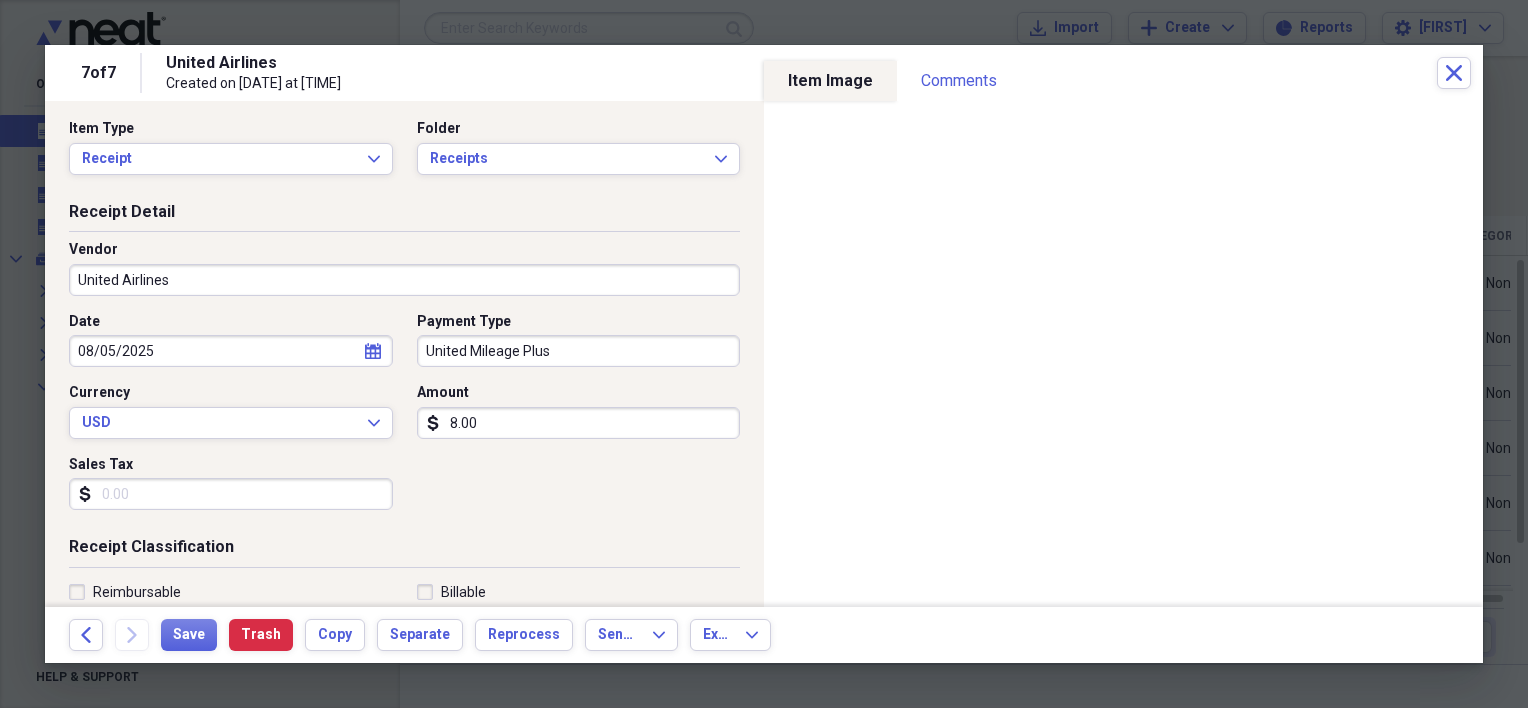 scroll, scrollTop: 0, scrollLeft: 0, axis: both 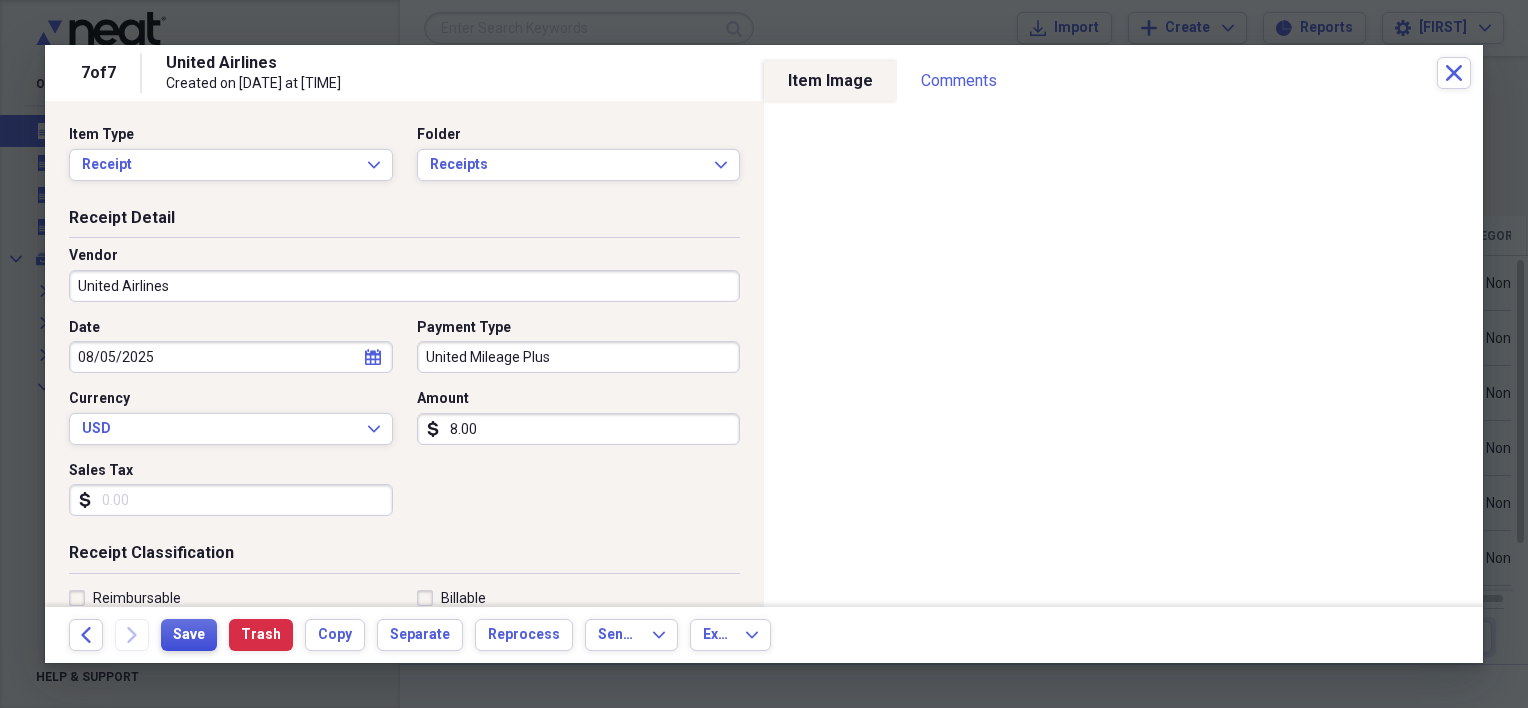 type on "Travel:other/[STATE]" 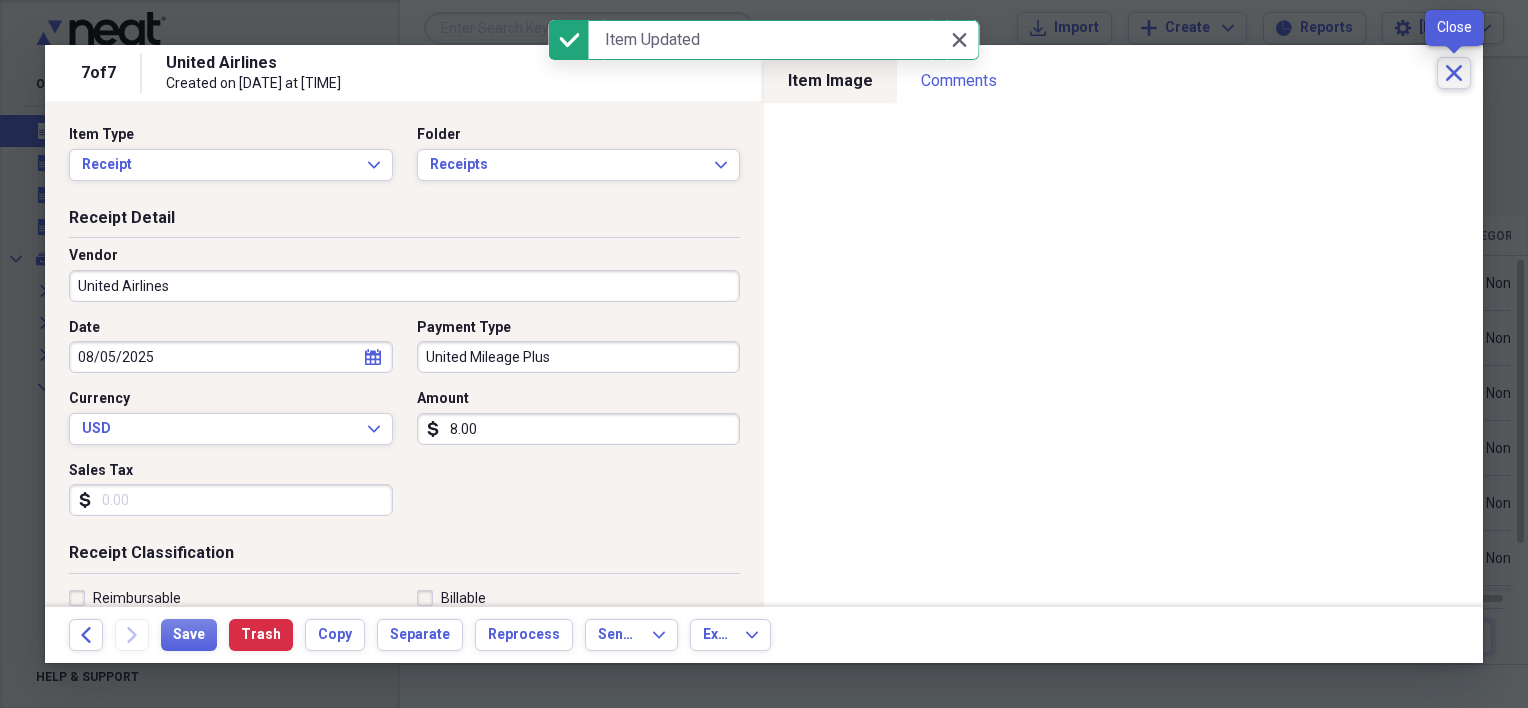 click on "Close" 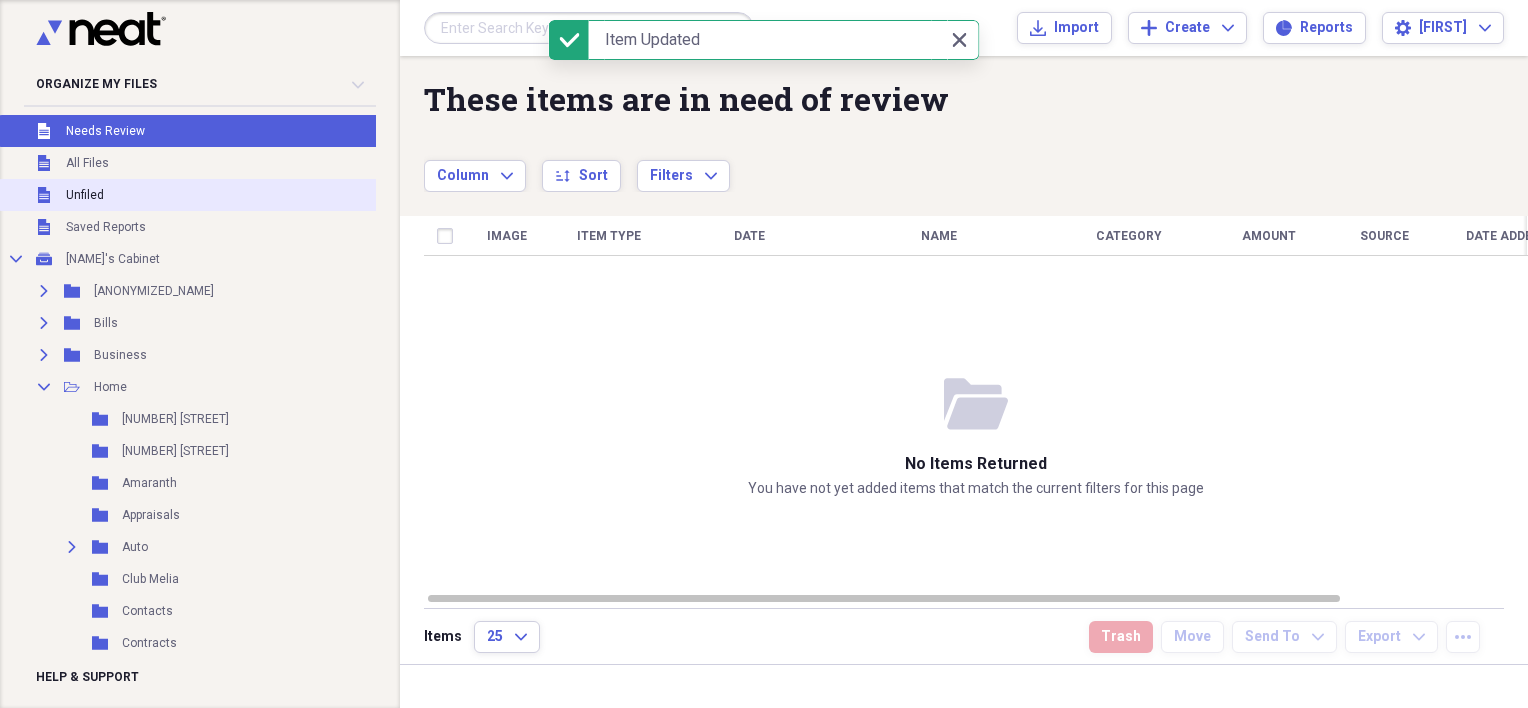 click on "Unfiled Unfiled" at bounding box center [196, 195] 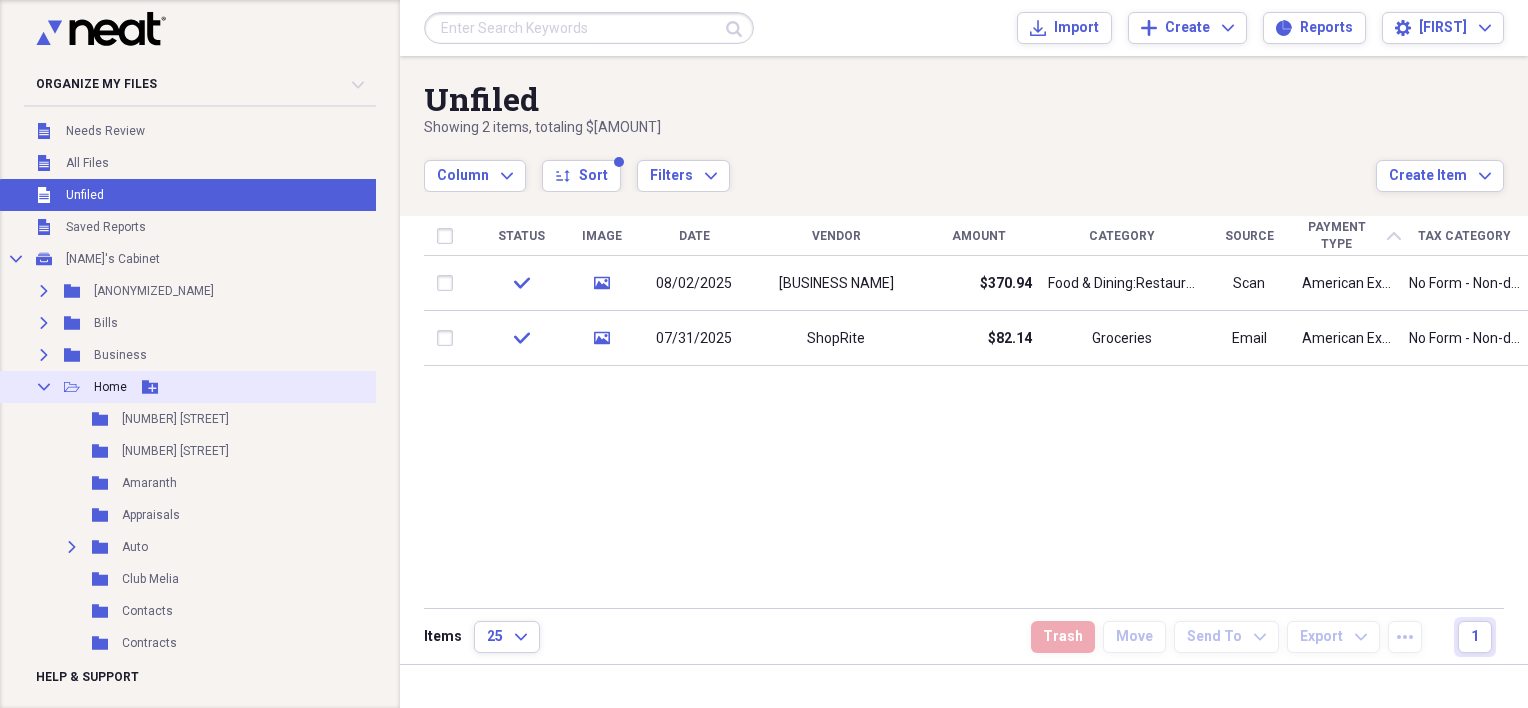 click on "Collapse" 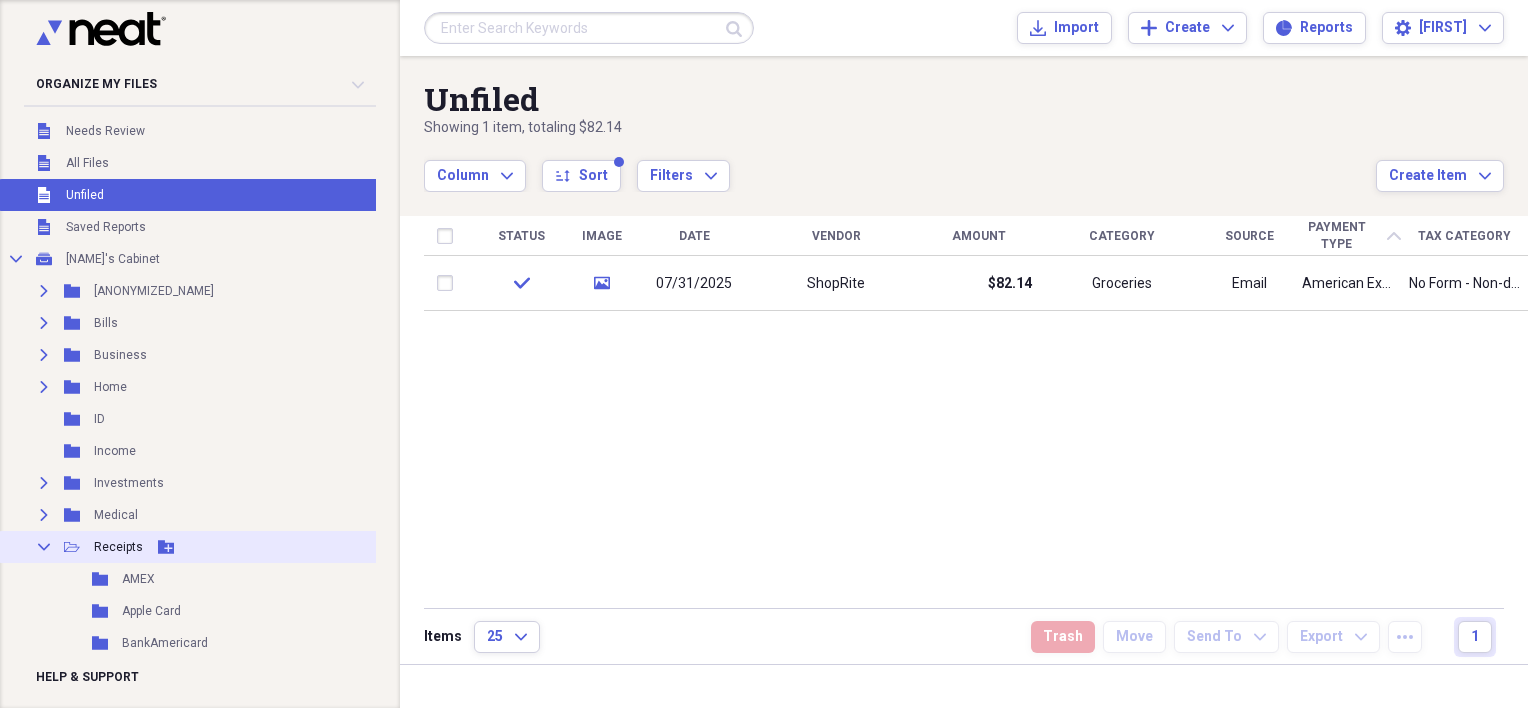 click on "Receipts" at bounding box center (118, 547) 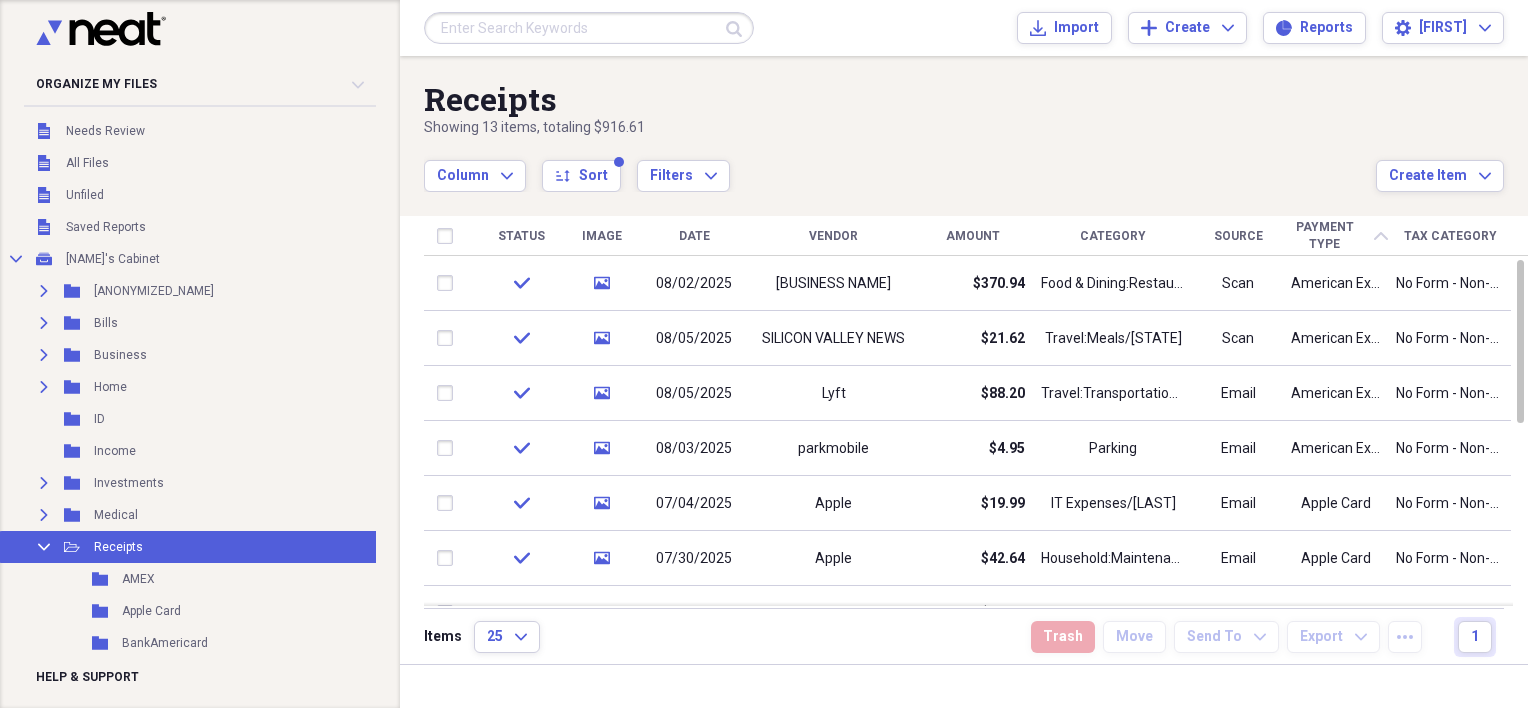 click on "Payment Type" at bounding box center [1325, 235] 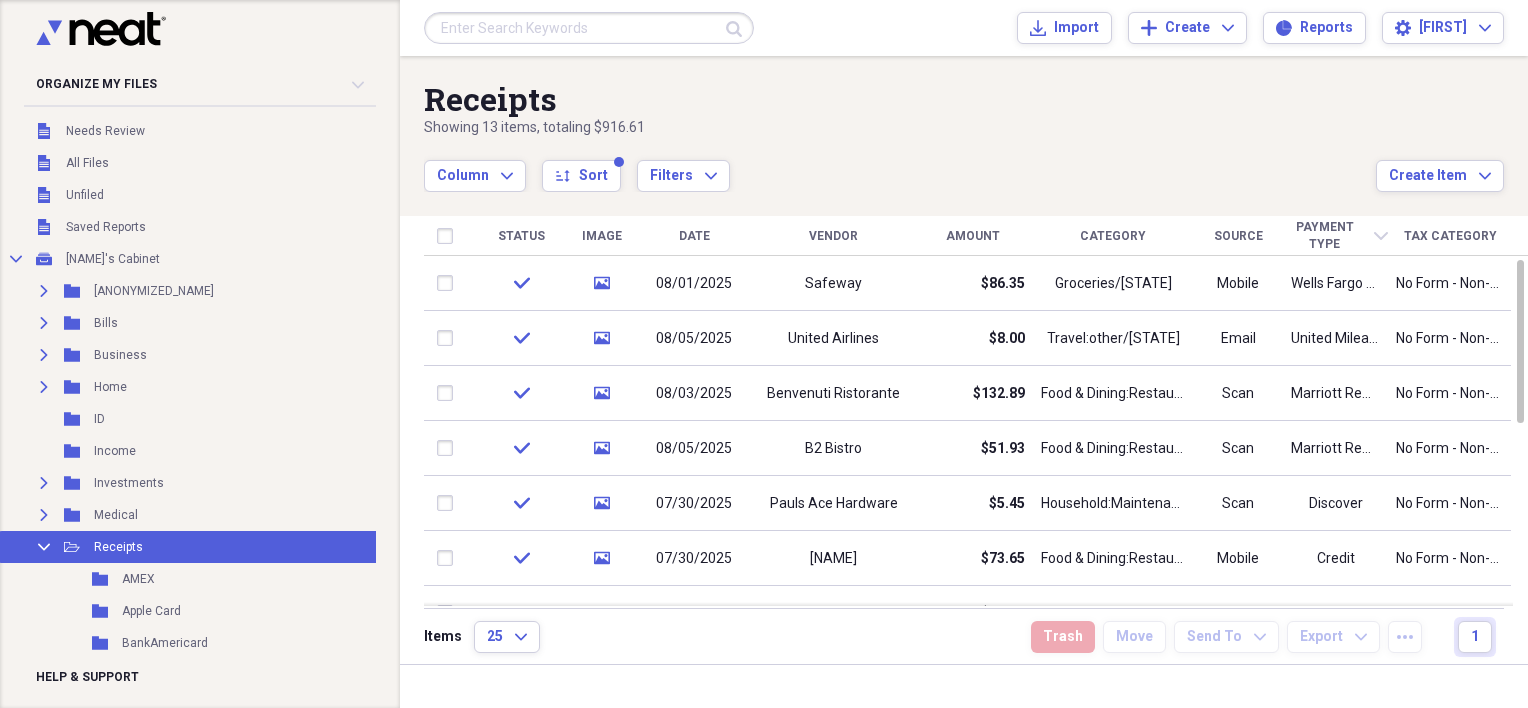 click on "Payment Type" at bounding box center (1325, 235) 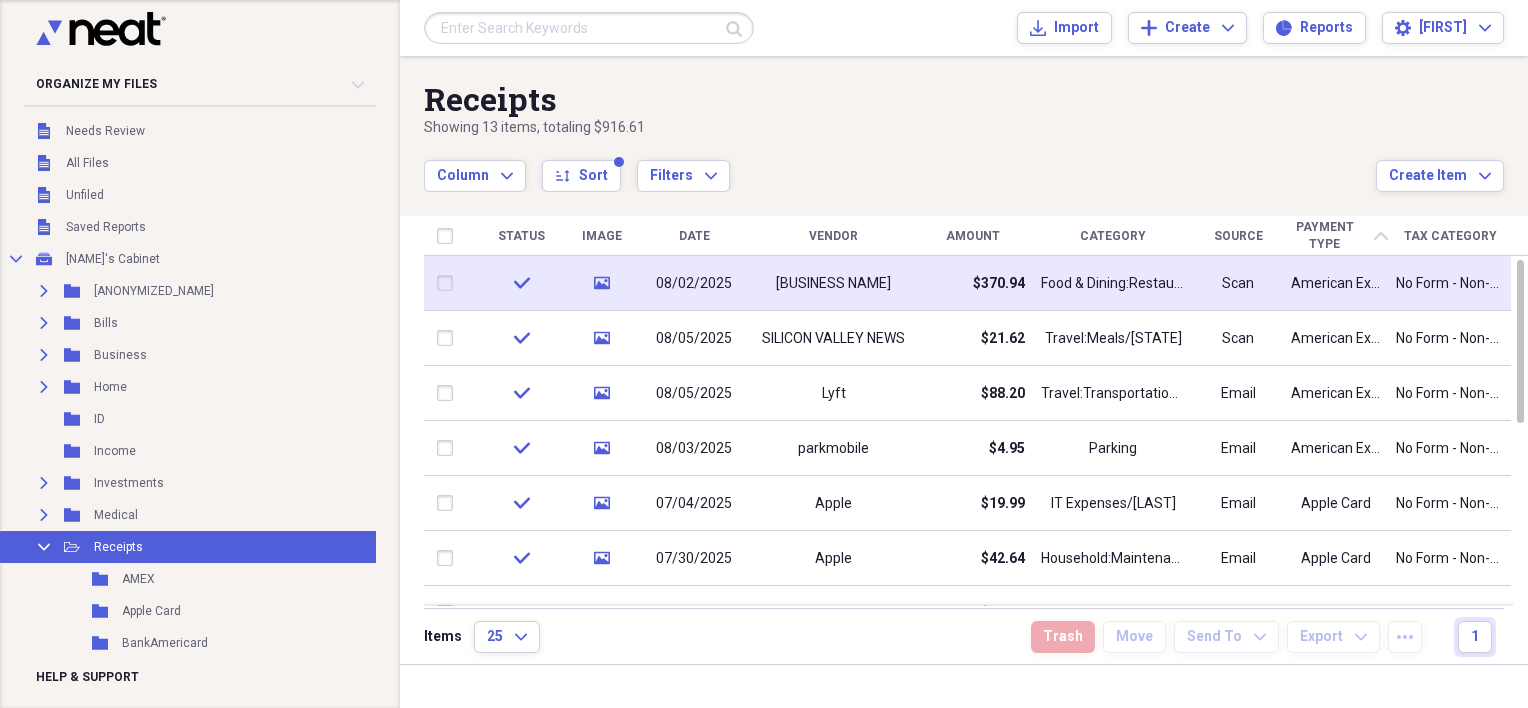 click at bounding box center (449, 283) 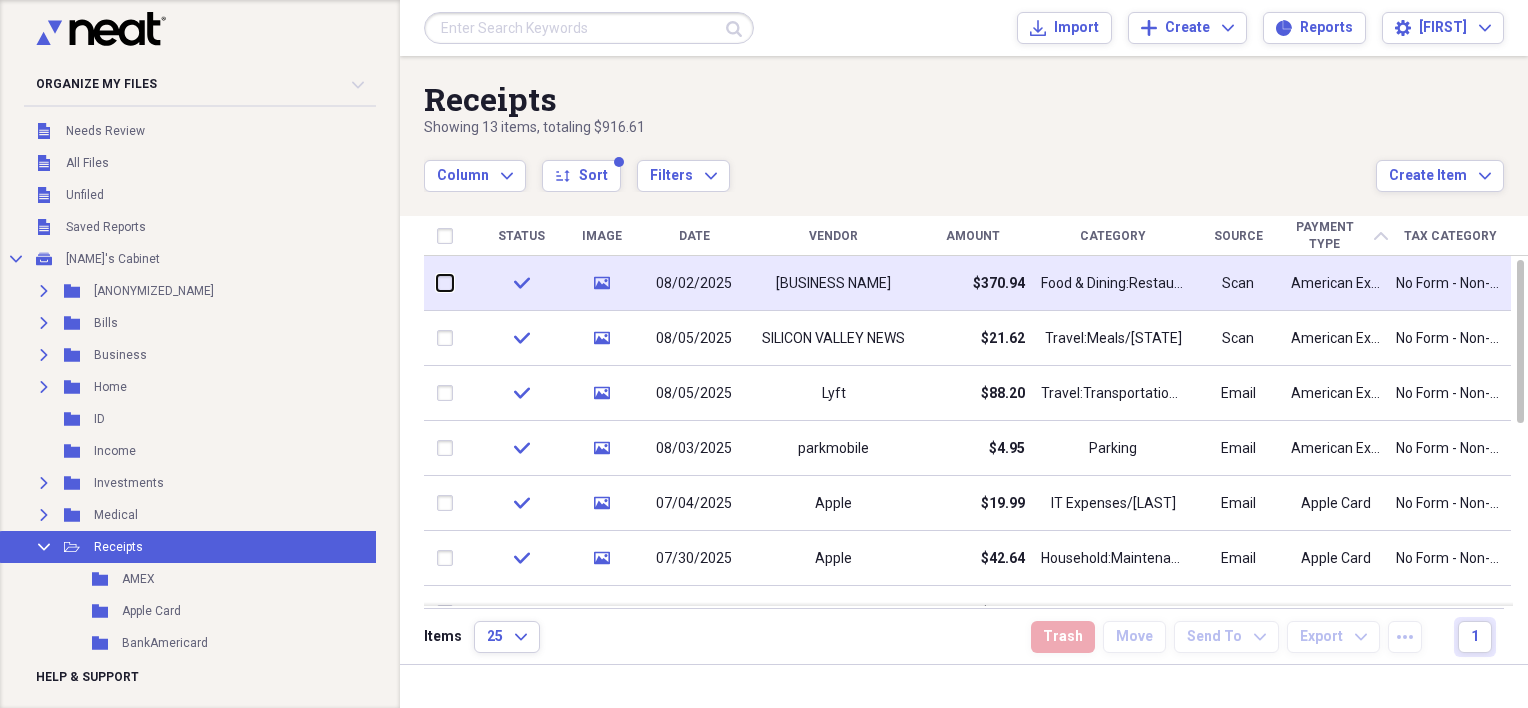 click at bounding box center (437, 283) 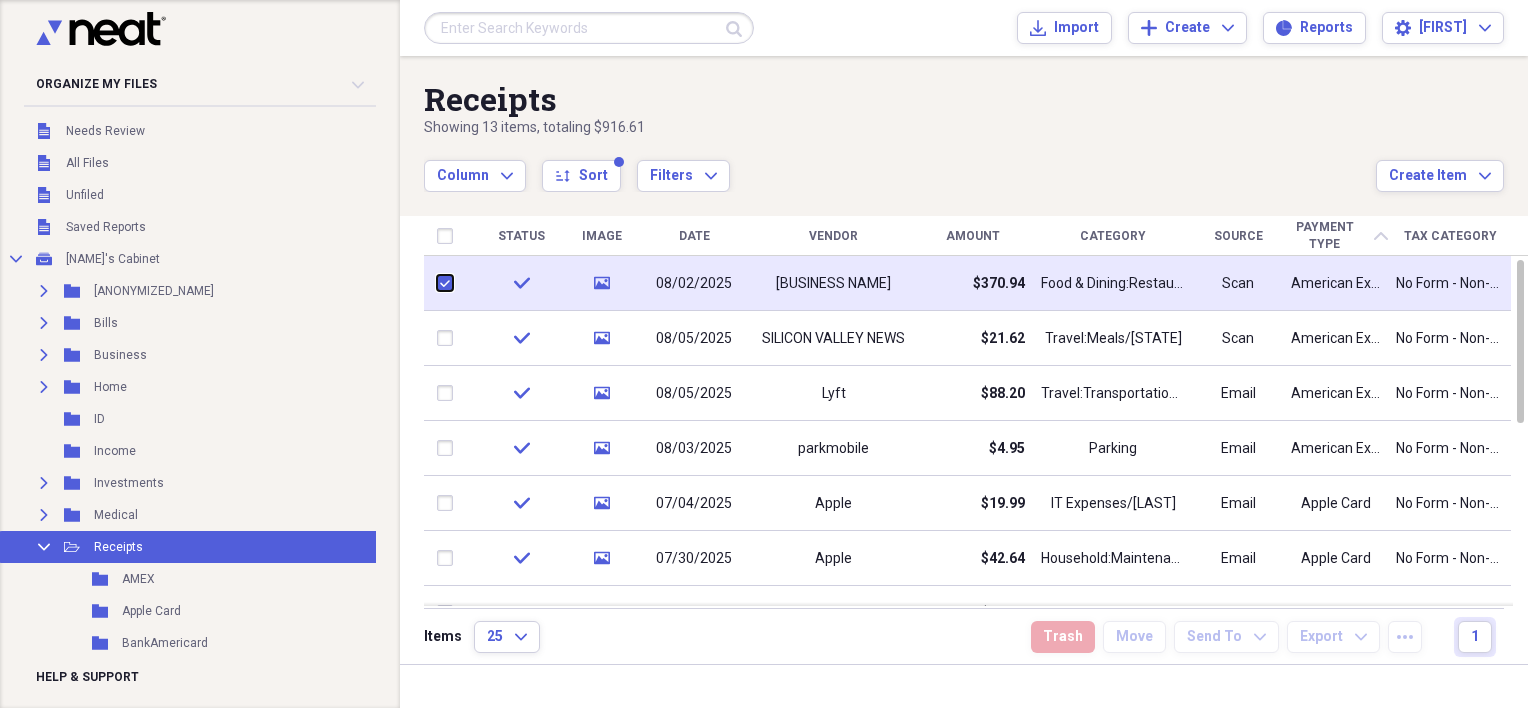 checkbox on "true" 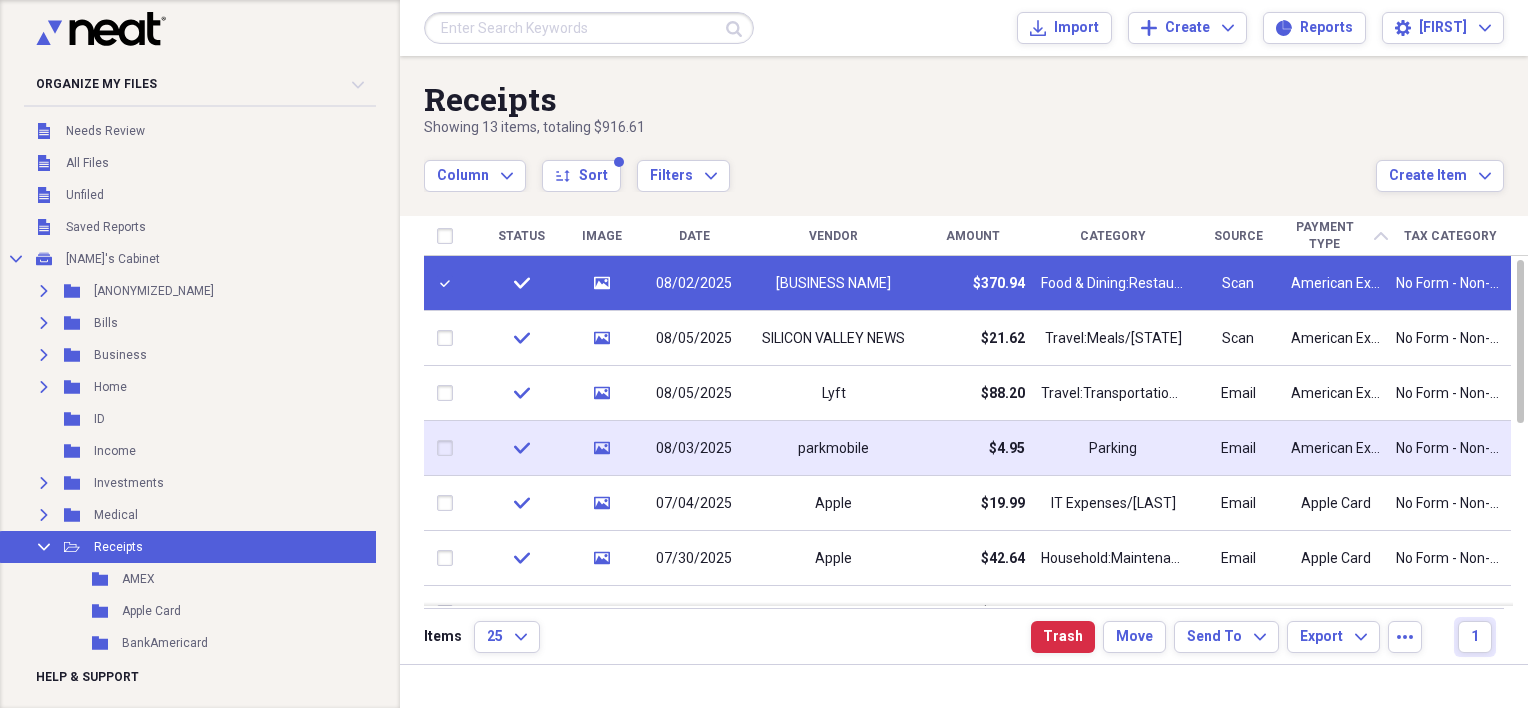 click at bounding box center (449, 448) 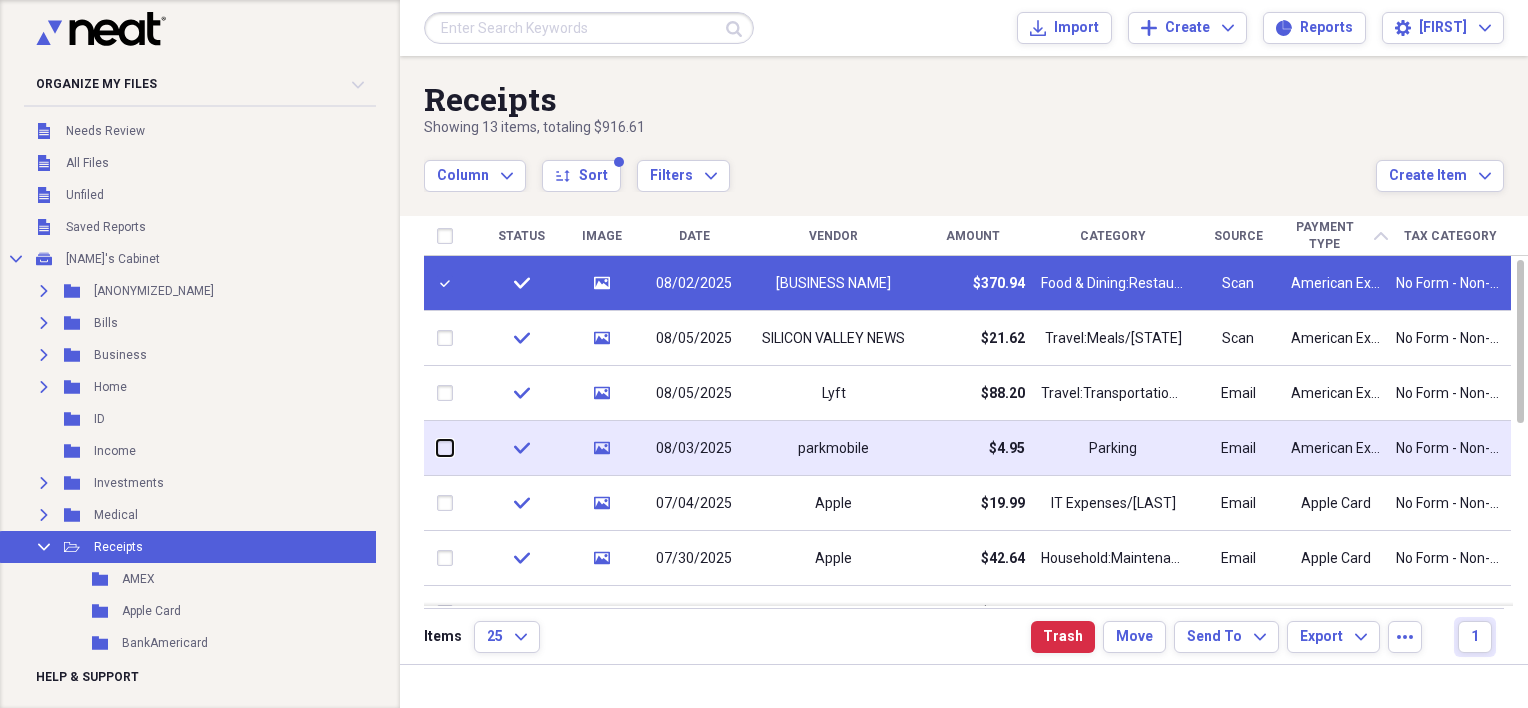 click at bounding box center [437, 448] 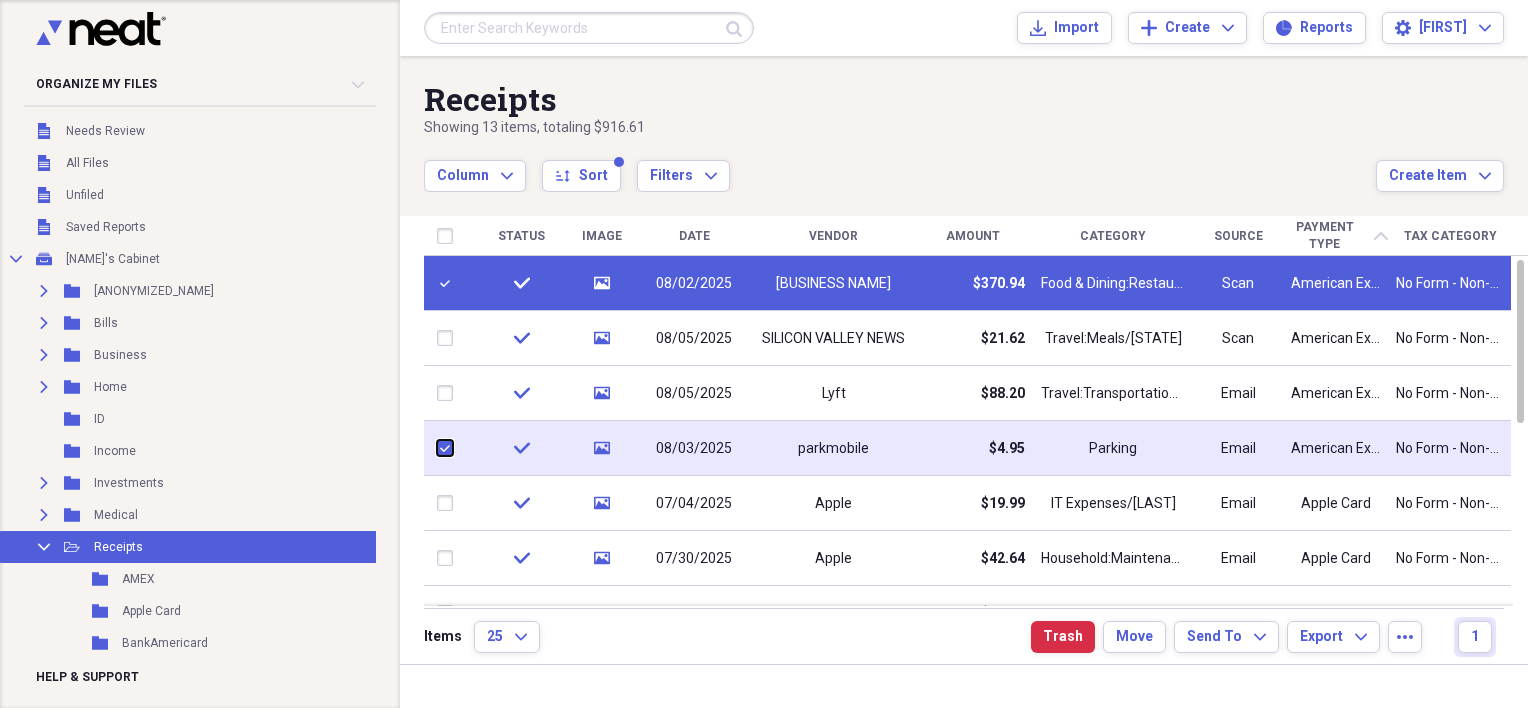 checkbox on "true" 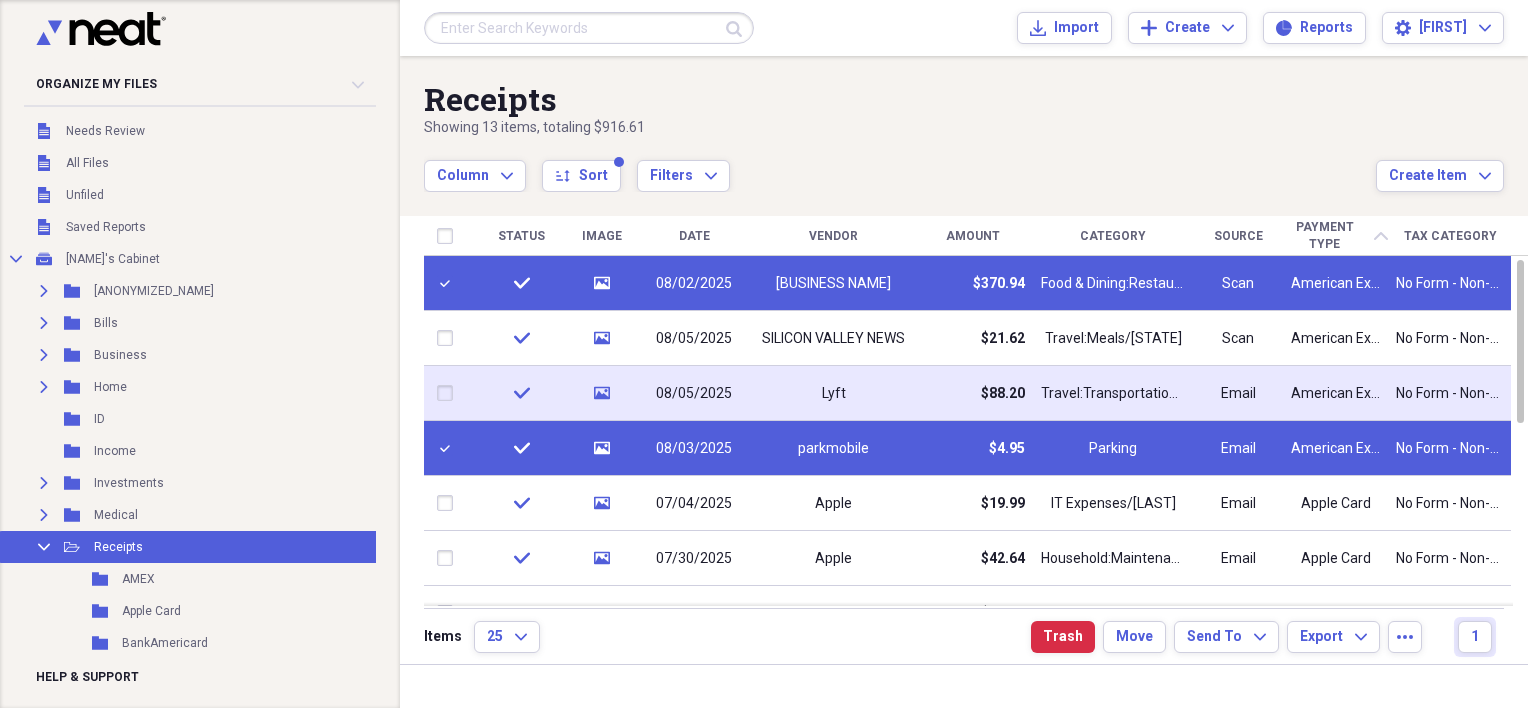 click at bounding box center [449, 393] 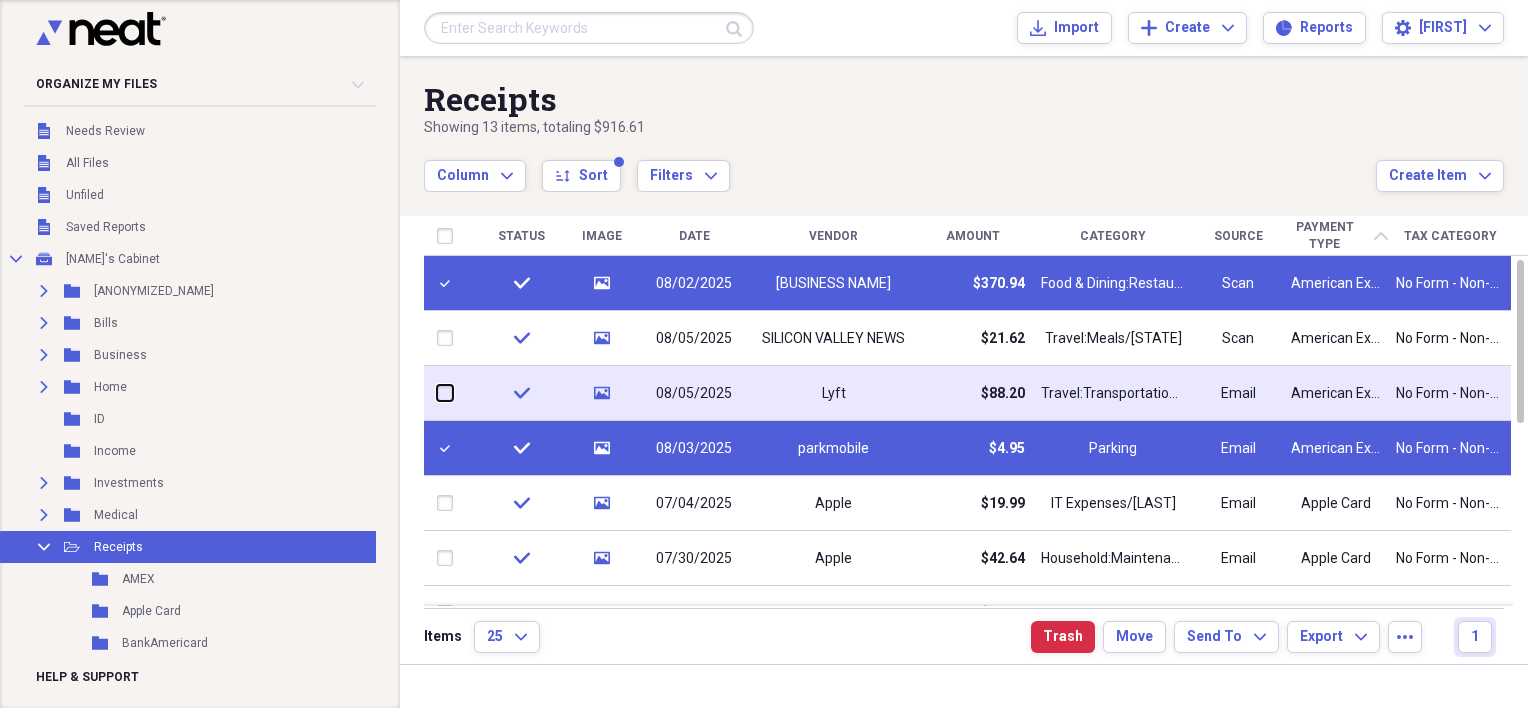 click at bounding box center (437, 393) 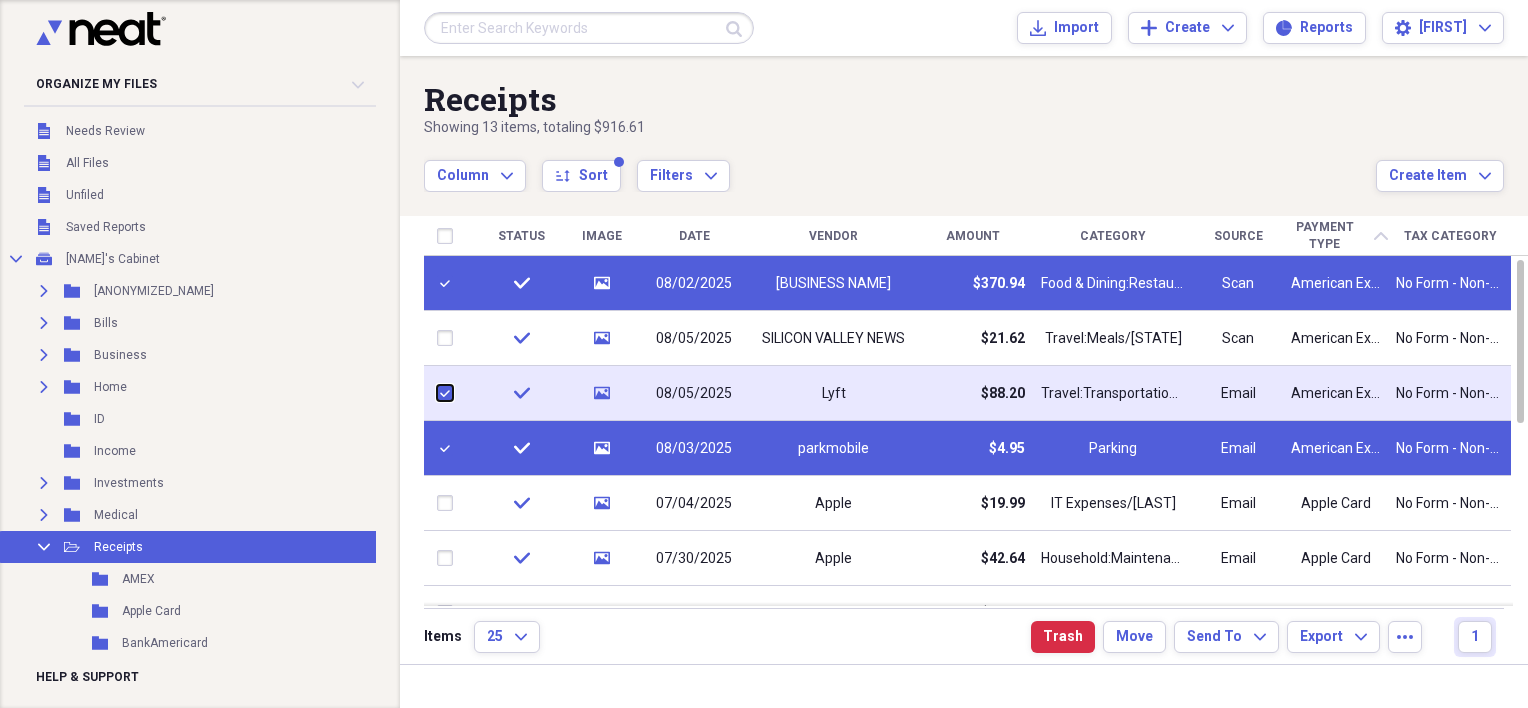 checkbox on "true" 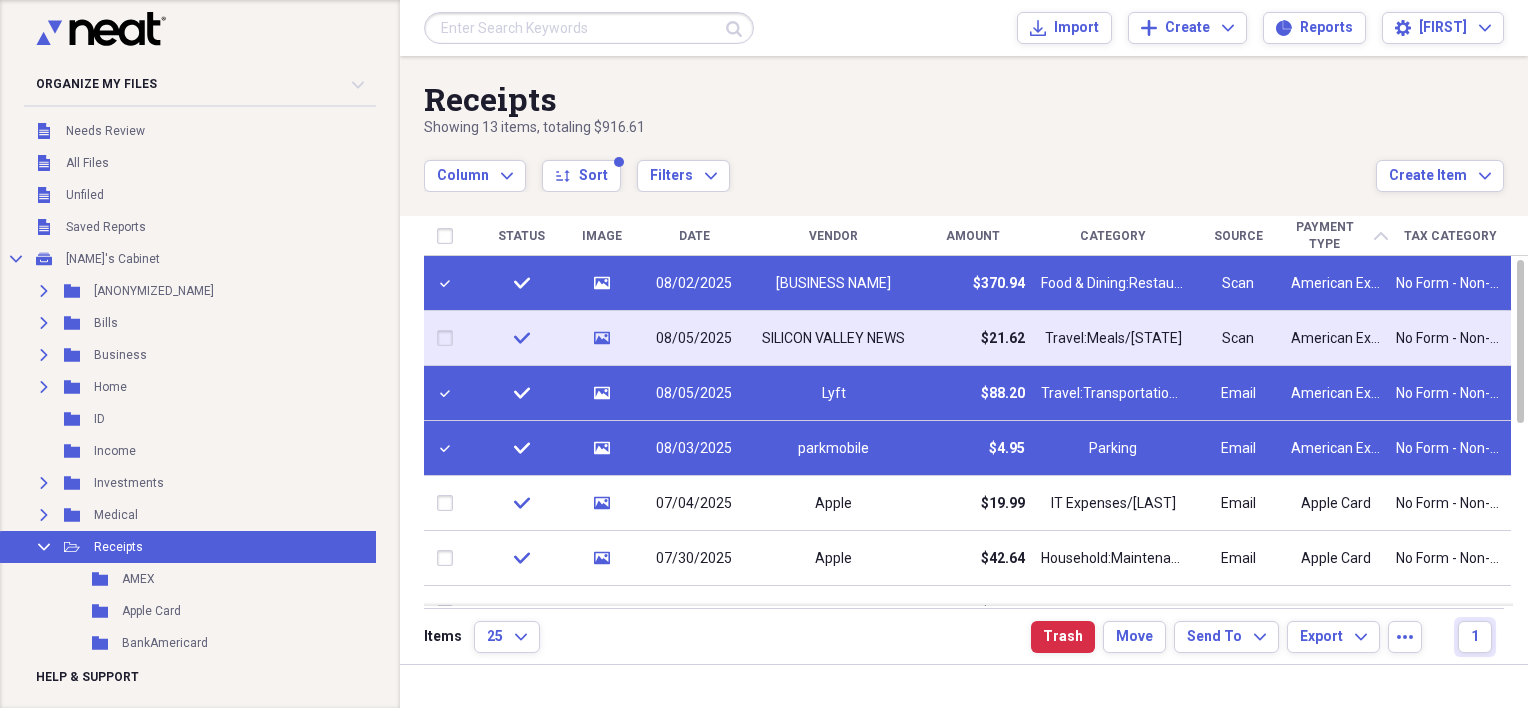 click at bounding box center [449, 338] 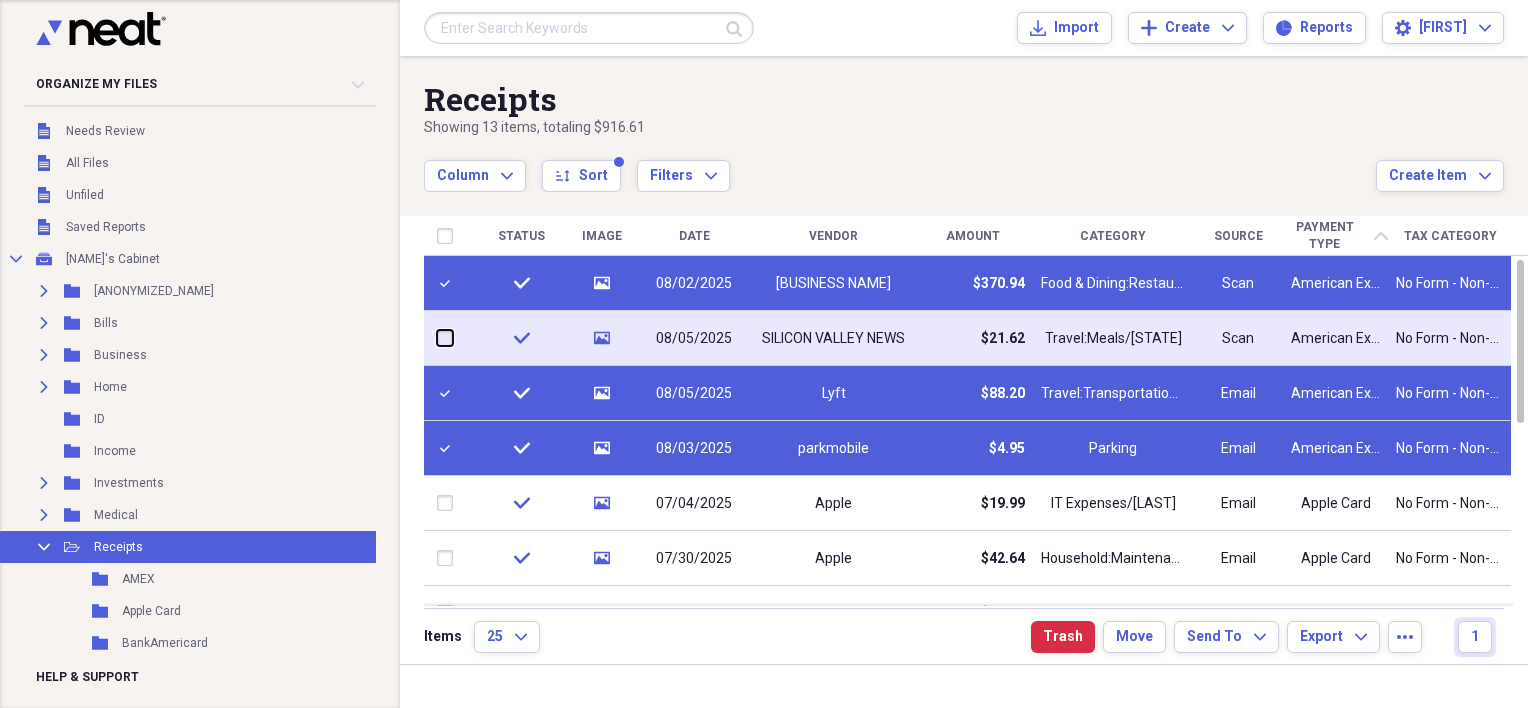 click at bounding box center [437, 338] 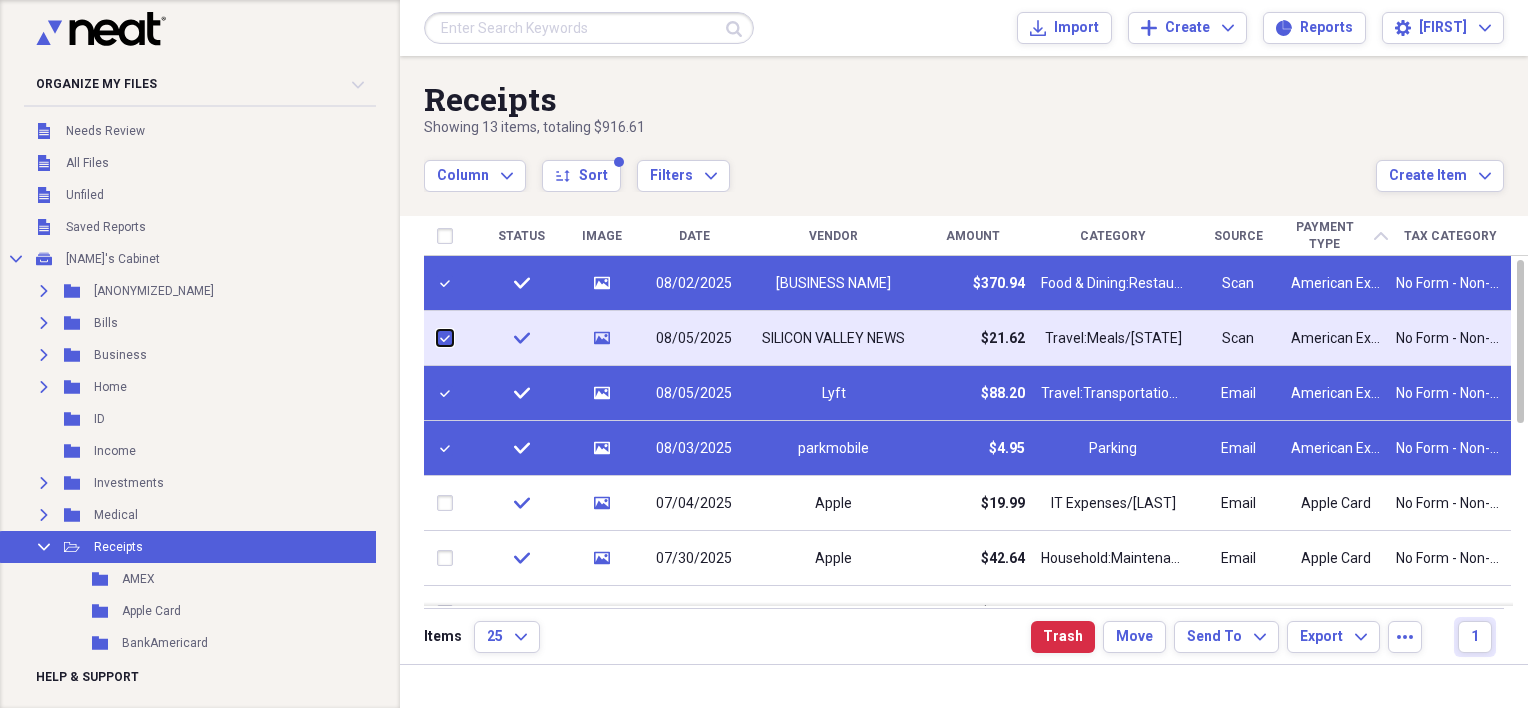 checkbox on "true" 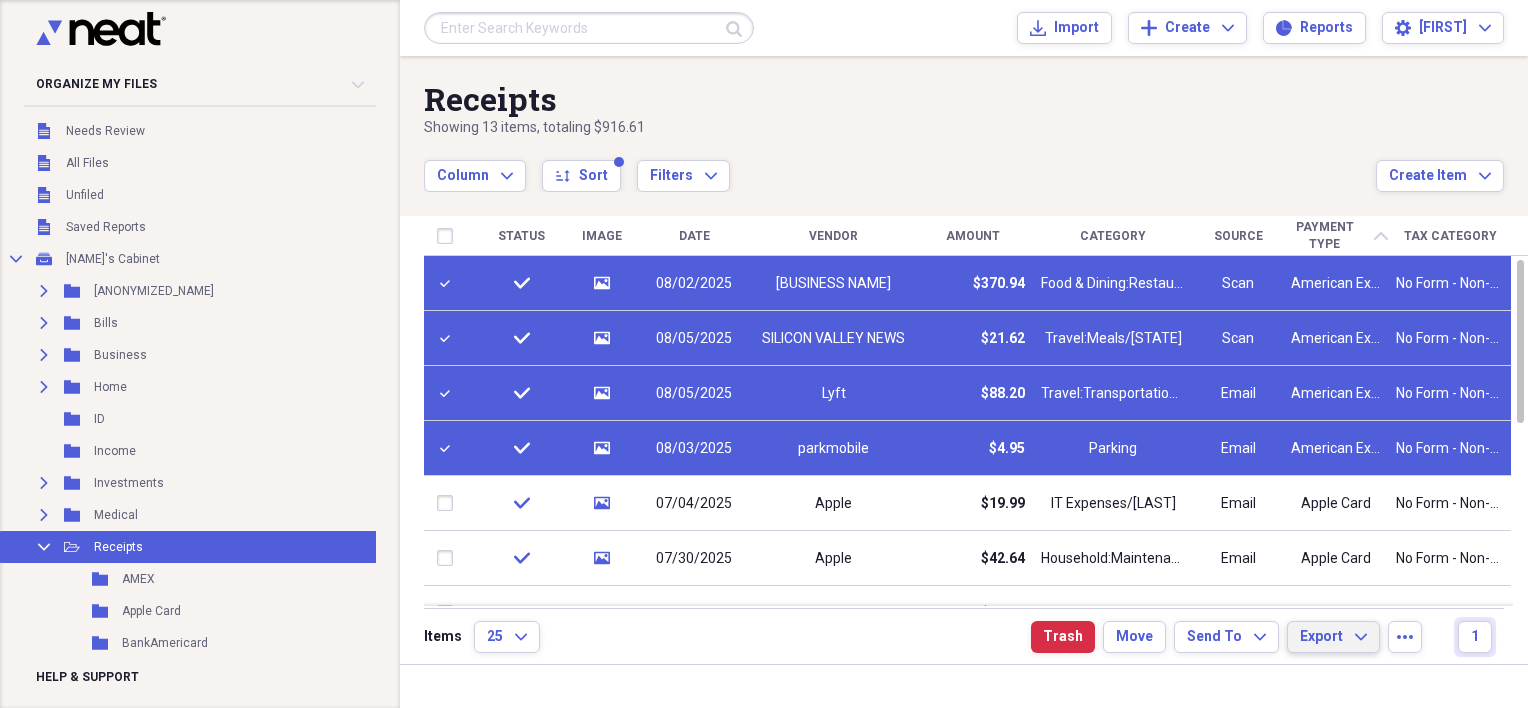 click on "Export" at bounding box center [1321, 637] 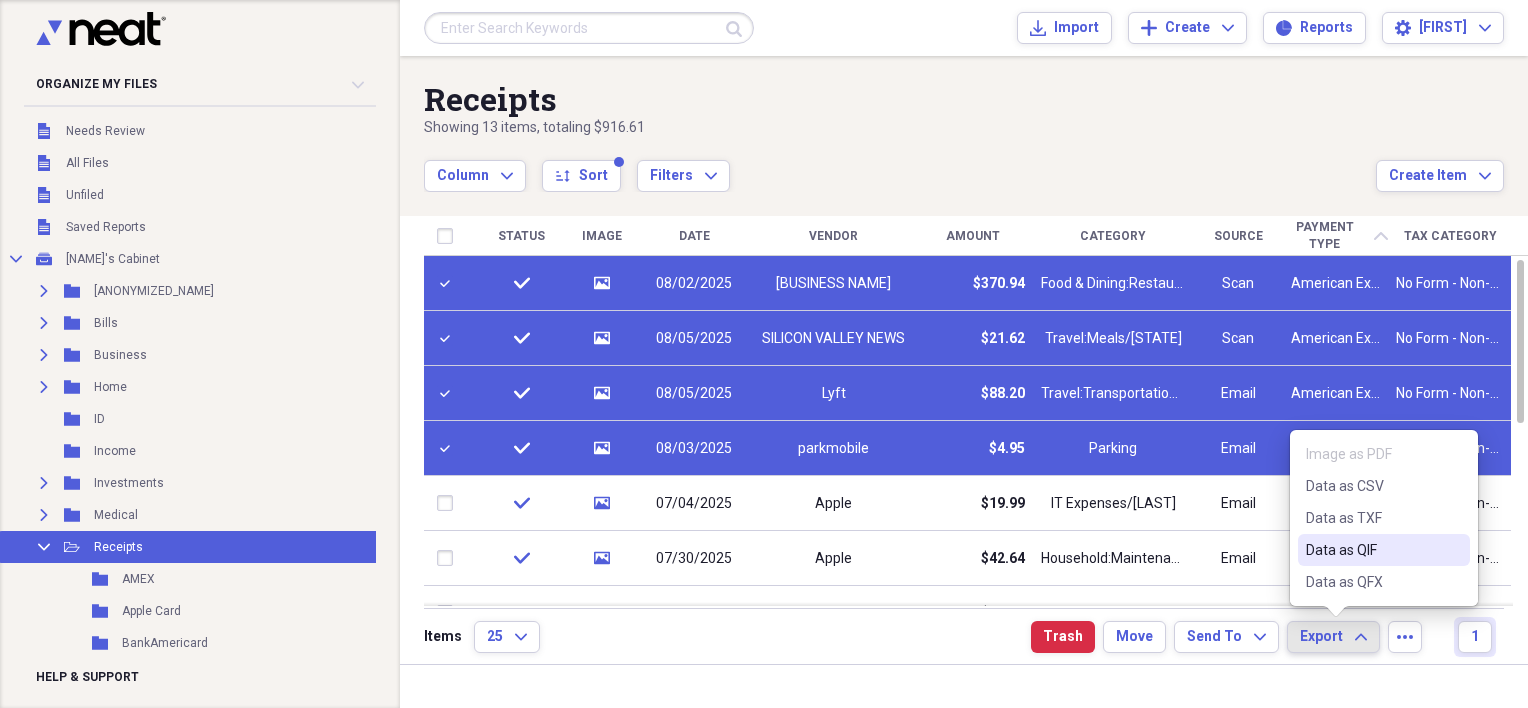 click on "Data as QIF" at bounding box center [1372, 550] 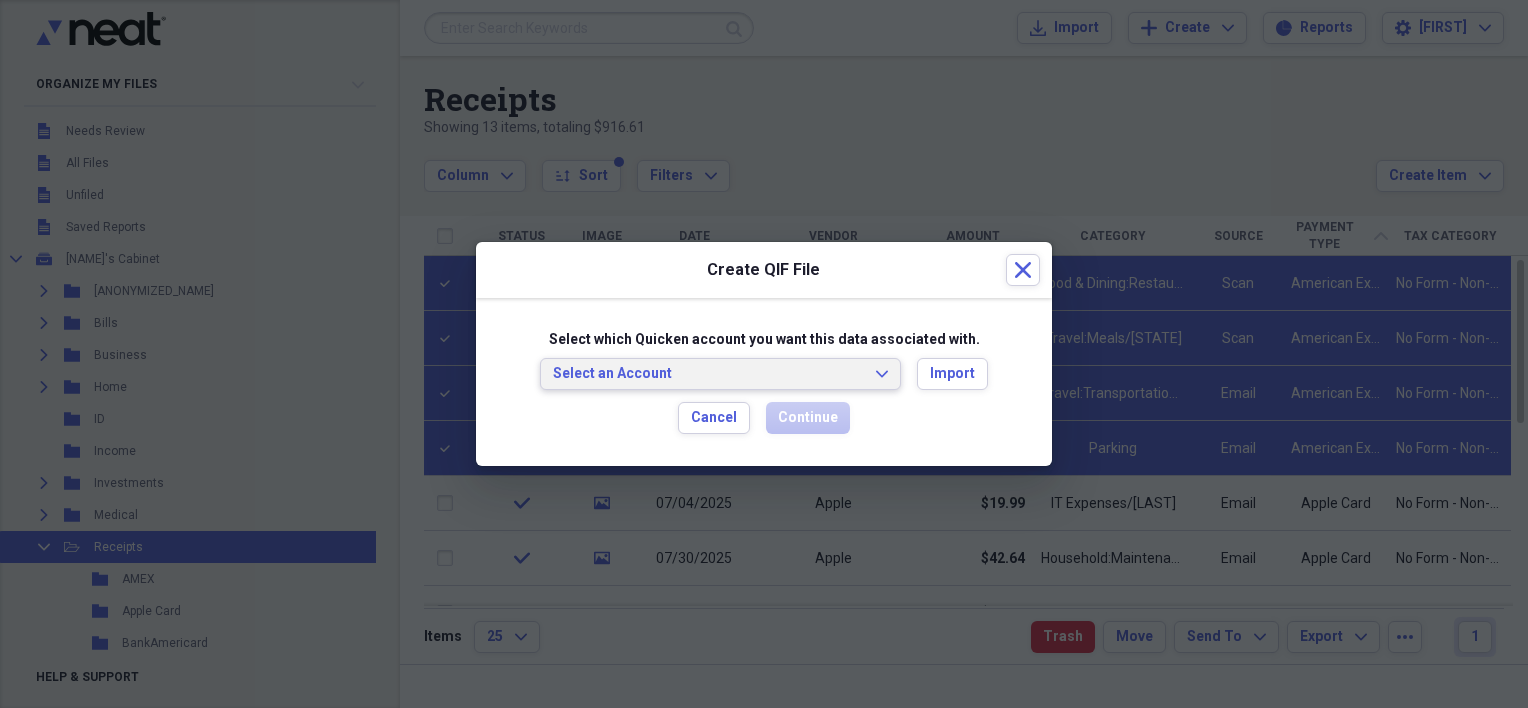 click on "Select an Account Expand" at bounding box center (720, 374) 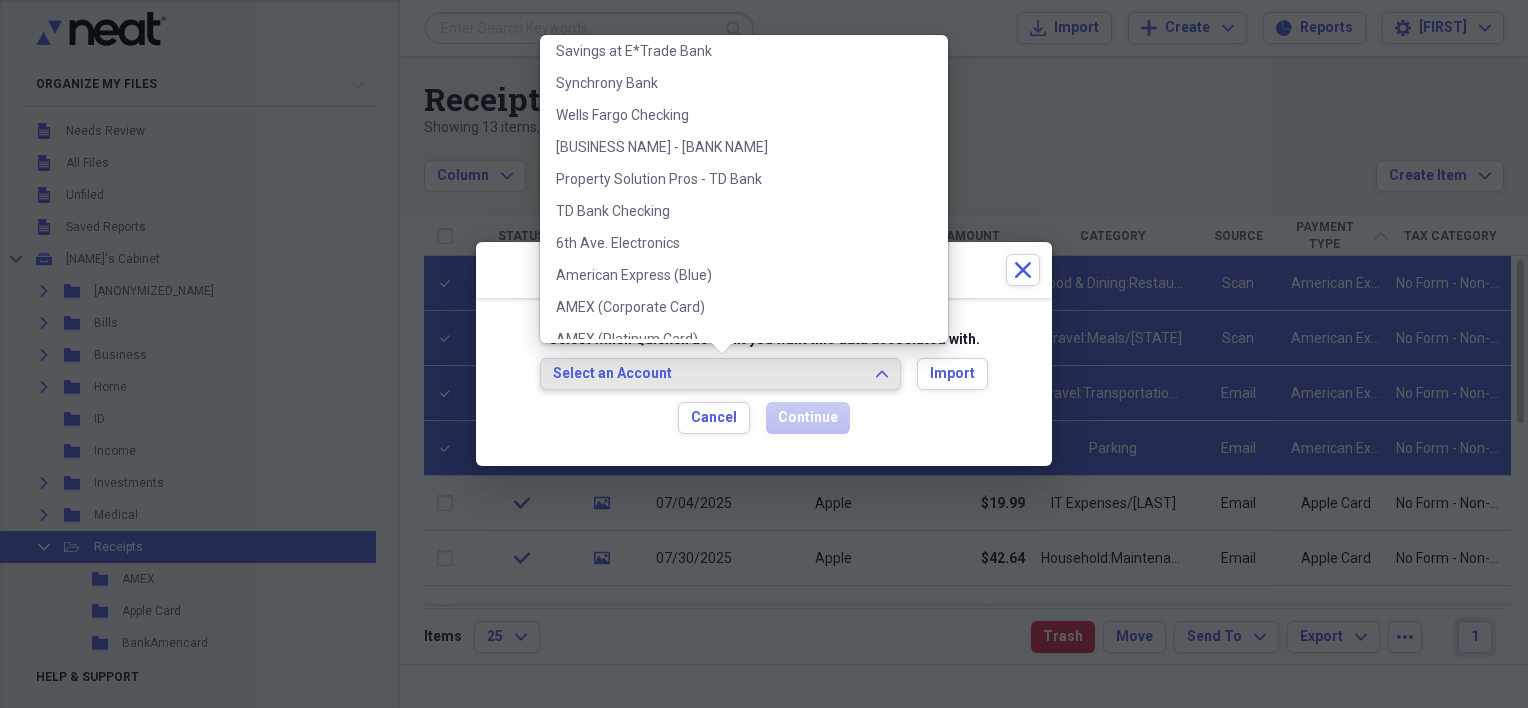 scroll, scrollTop: 900, scrollLeft: 0, axis: vertical 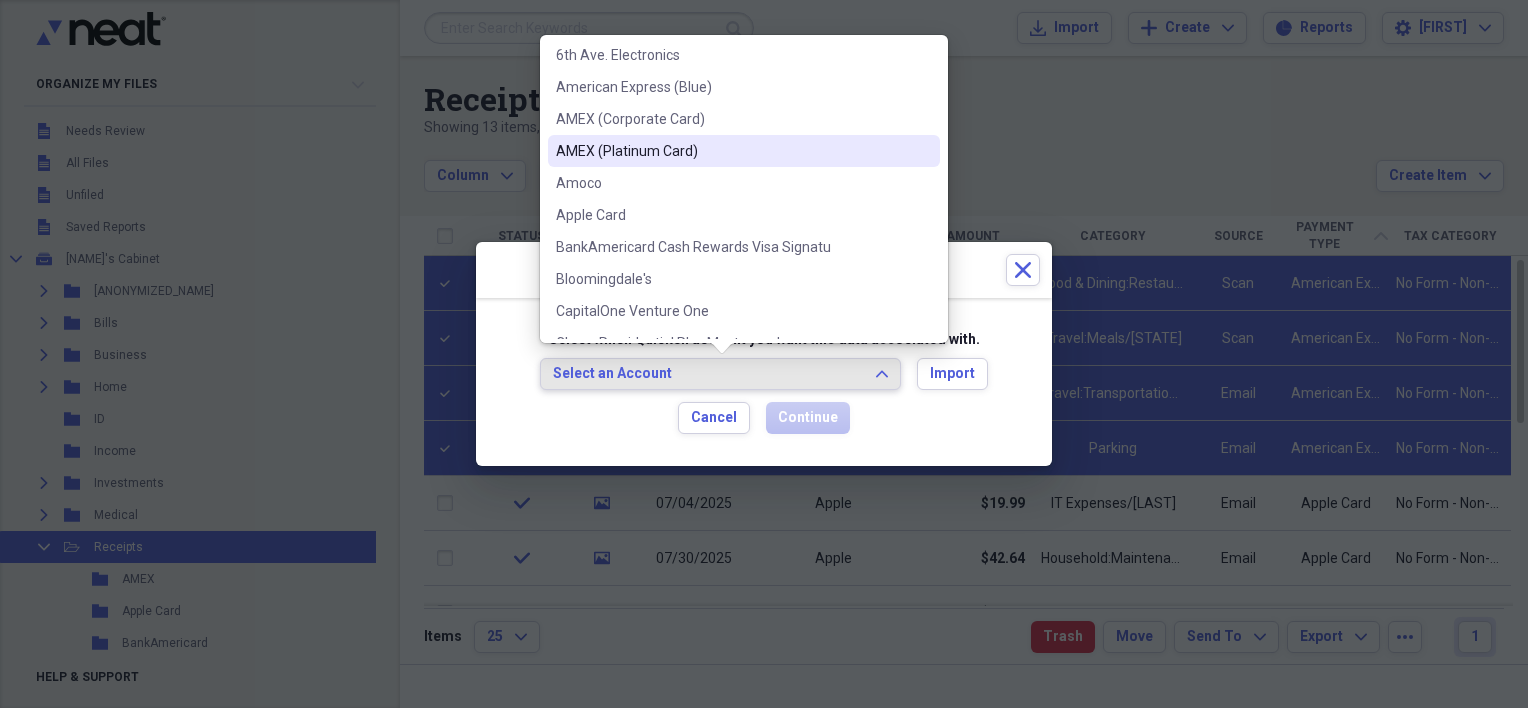 click on "AMEX (Platinum Card)" at bounding box center (732, 151) 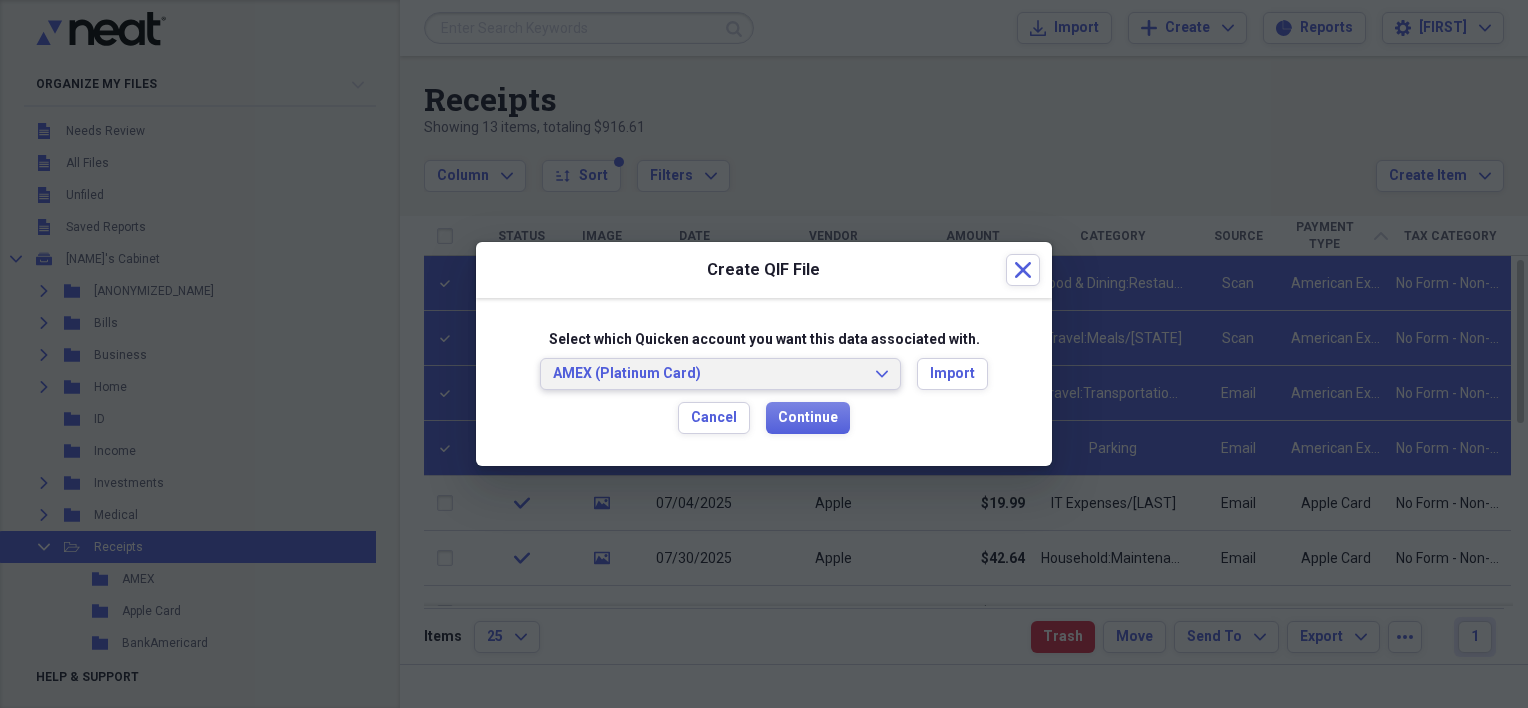 scroll, scrollTop: 0, scrollLeft: 0, axis: both 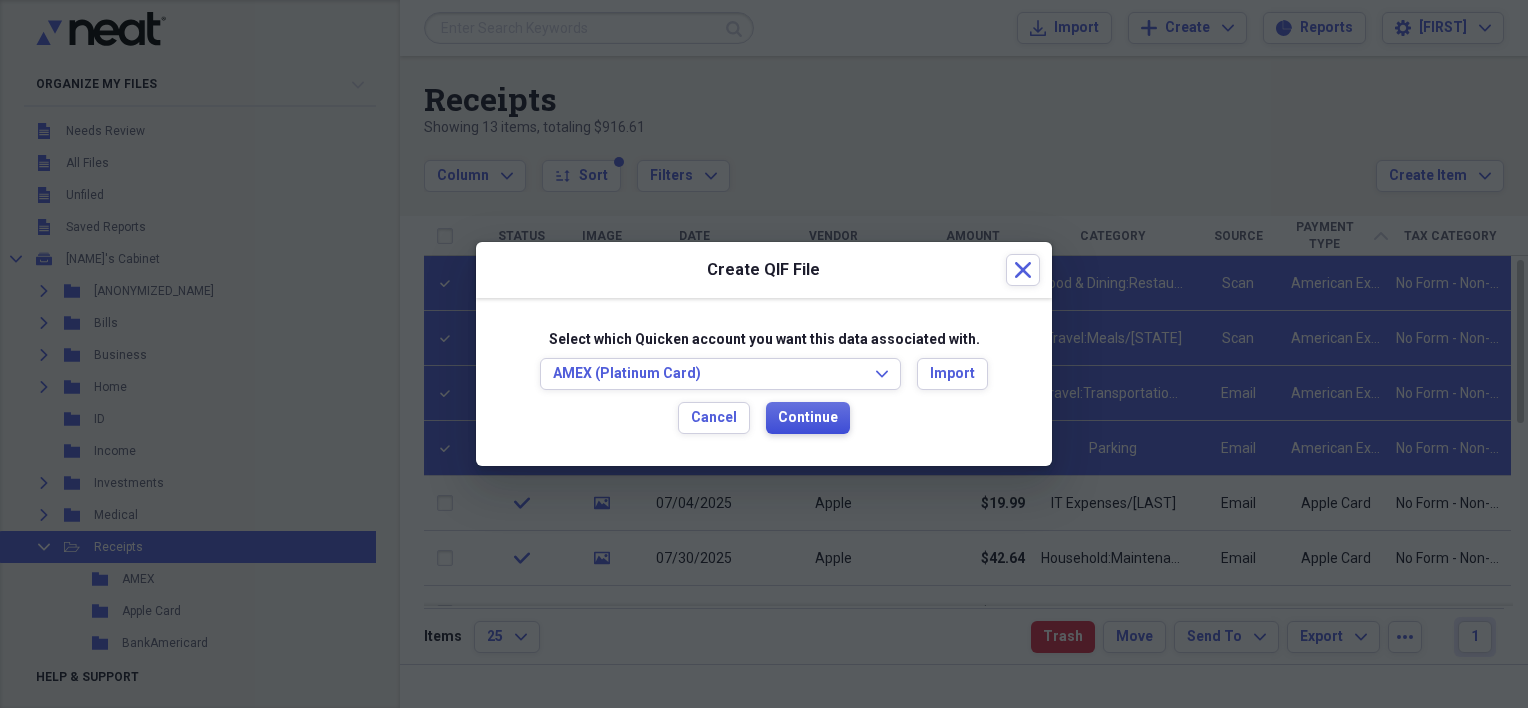 click on "Continue" at bounding box center [808, 418] 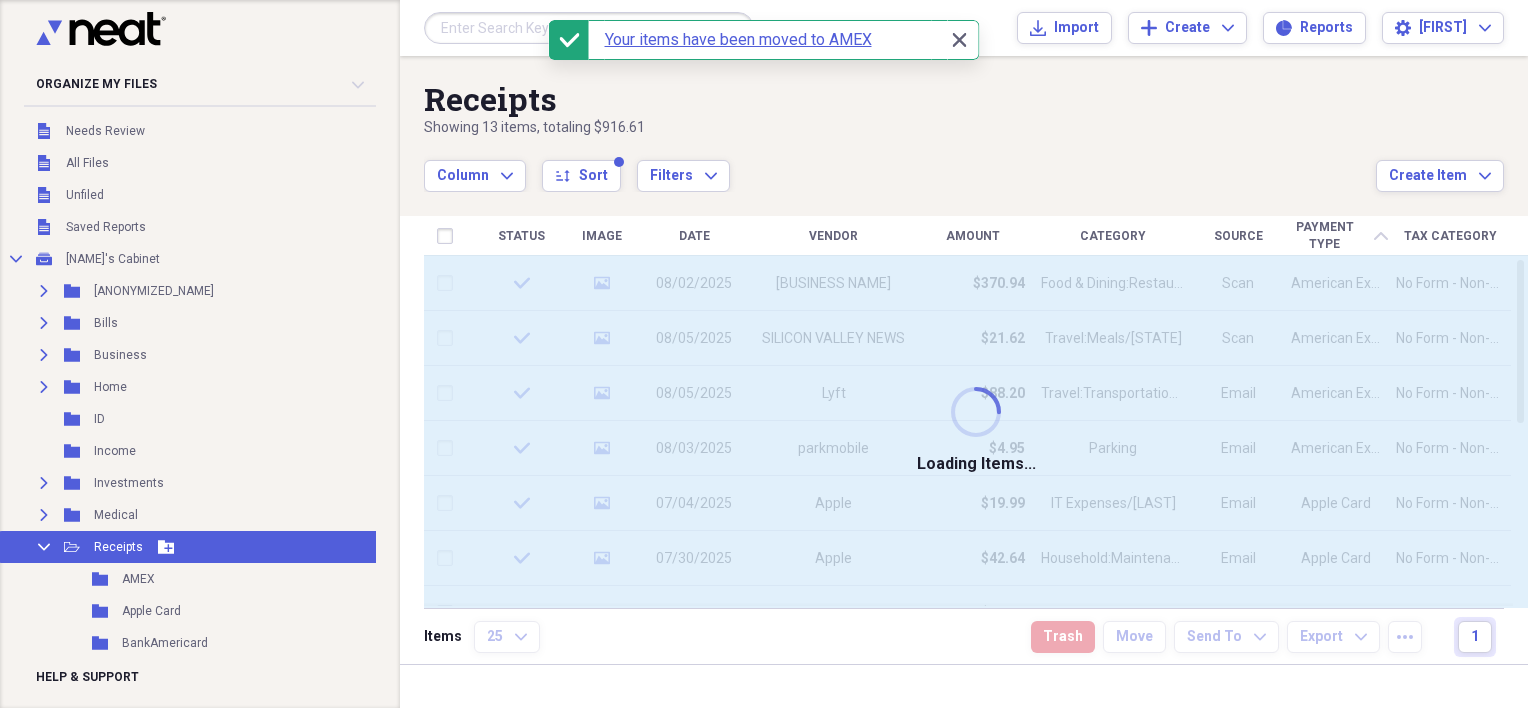 checkbox on "false" 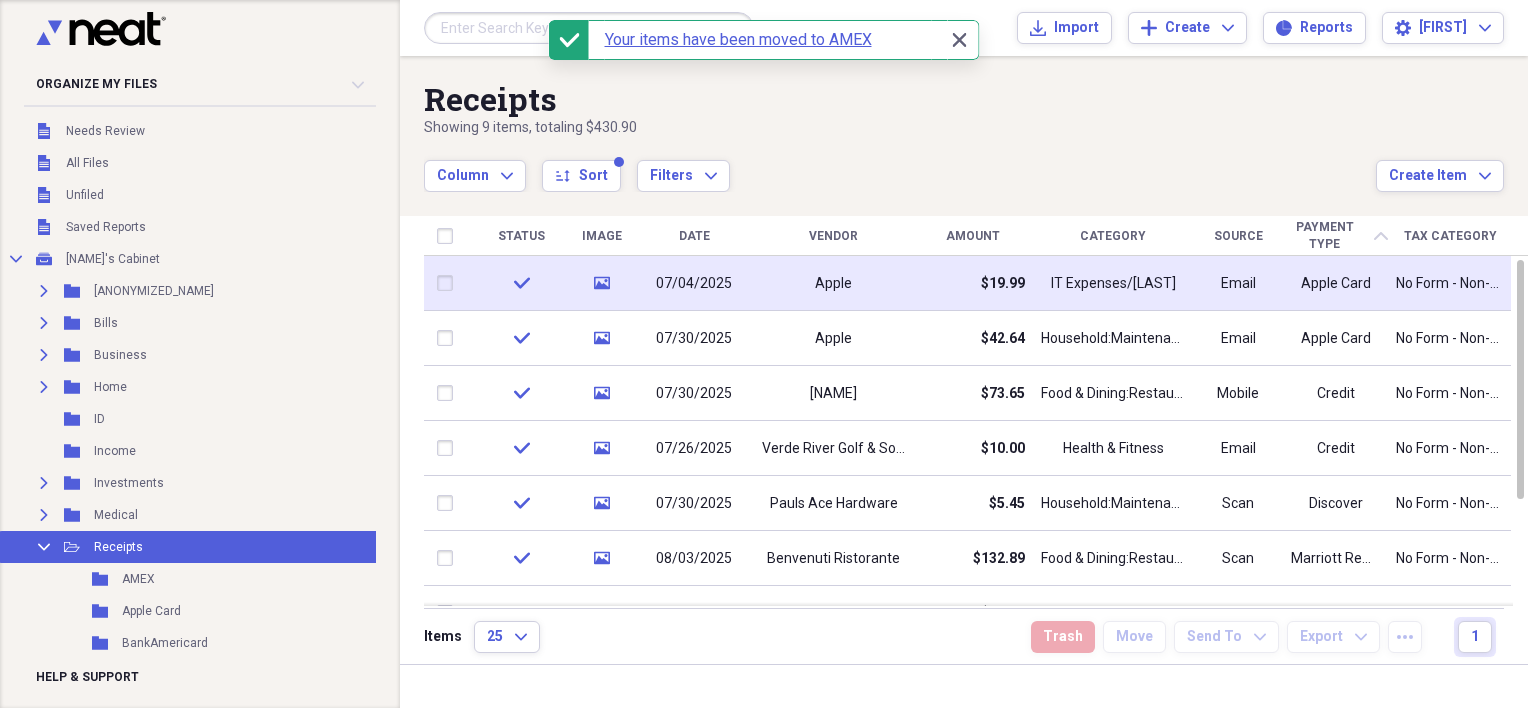 click at bounding box center [449, 283] 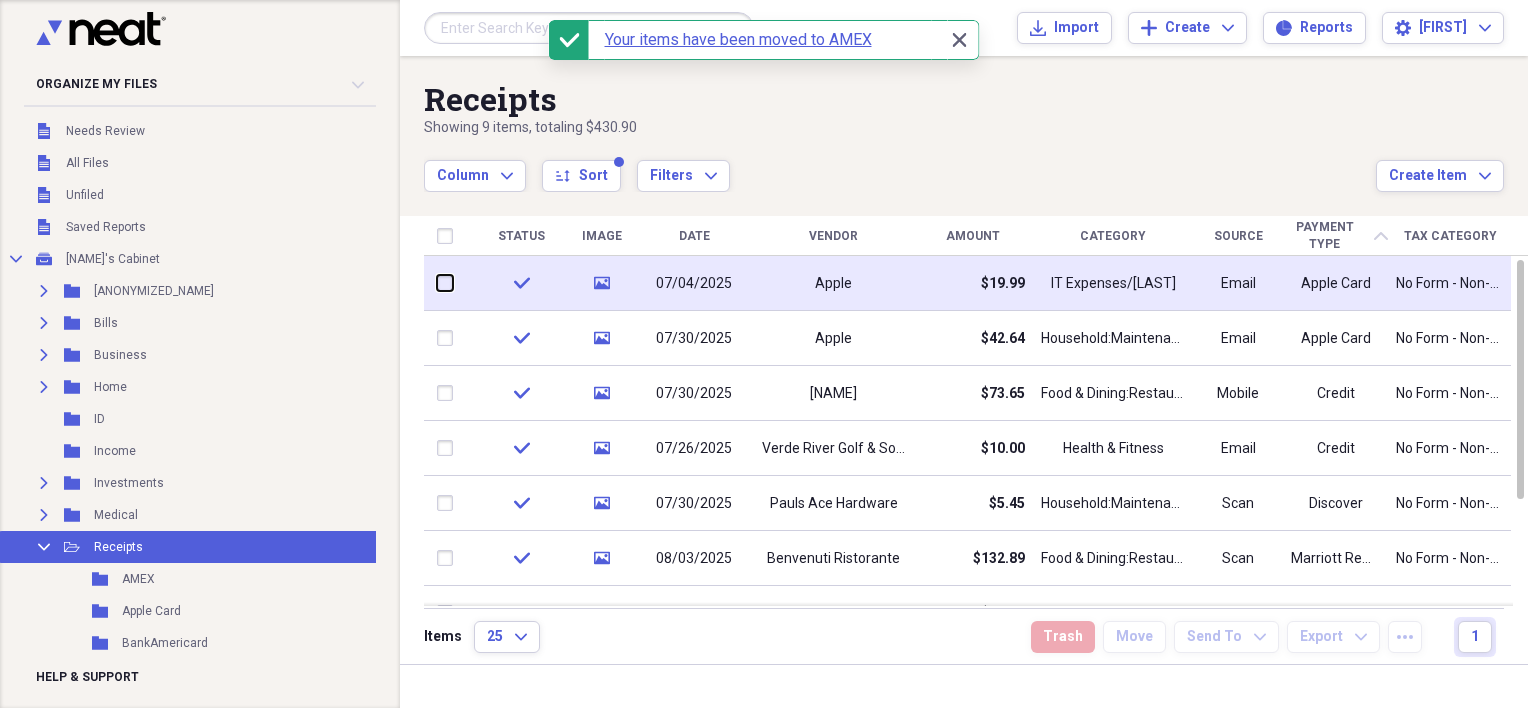 click at bounding box center (437, 283) 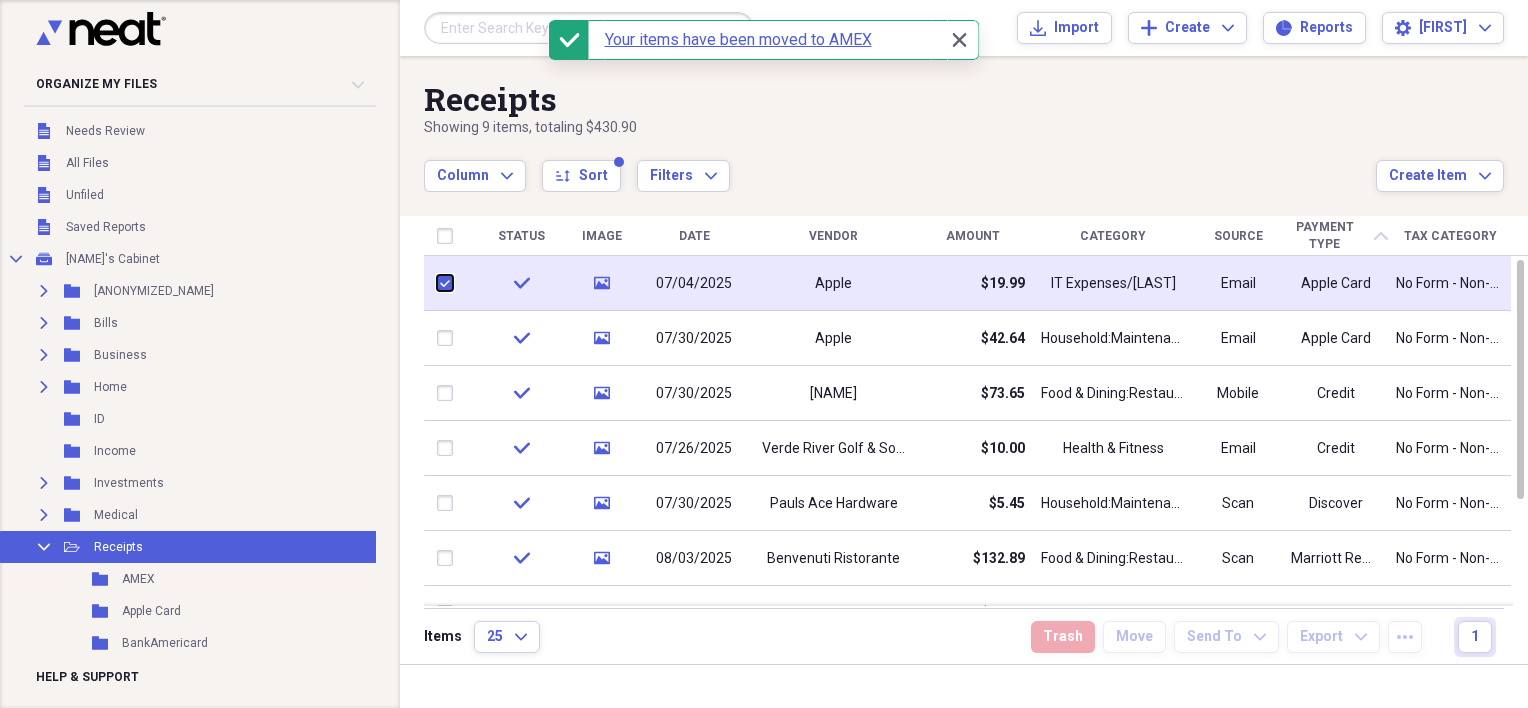 checkbox on "true" 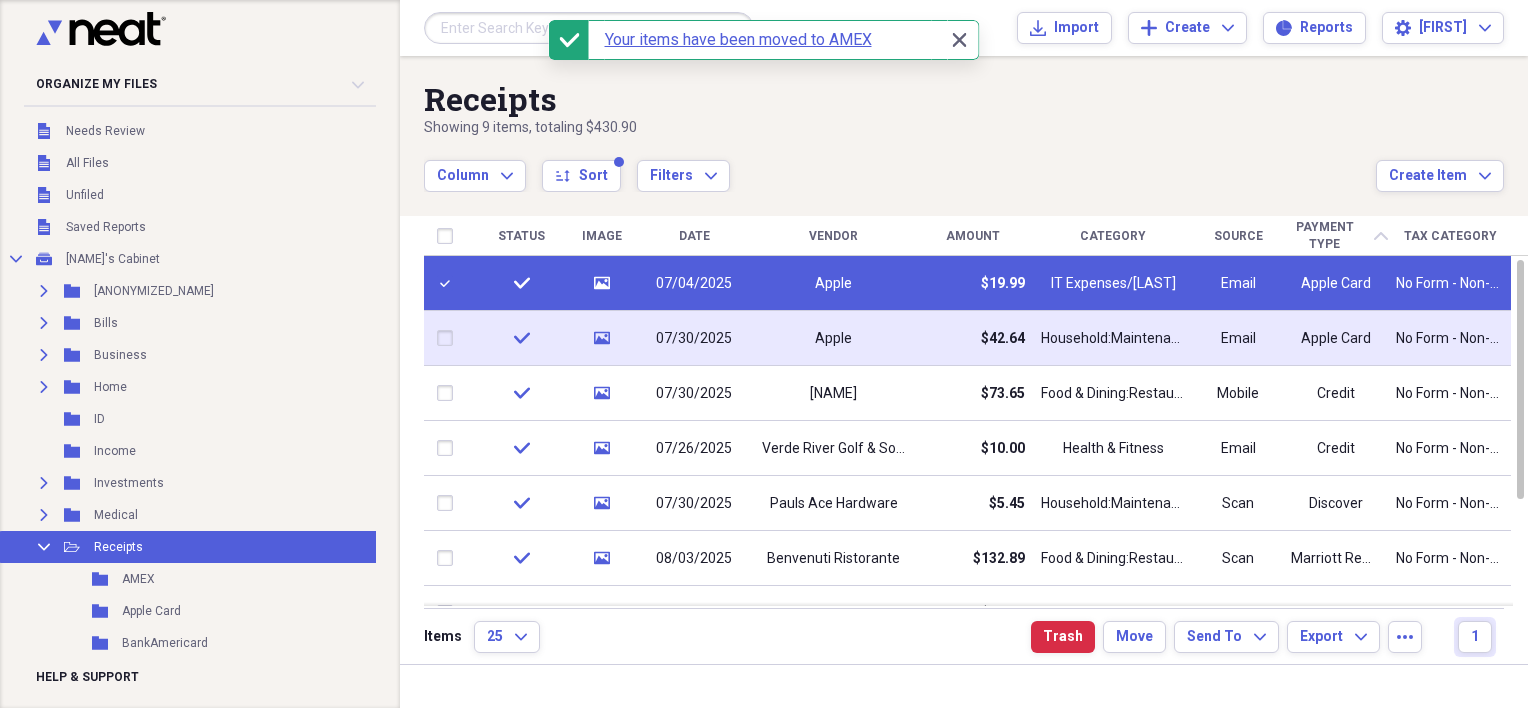 click at bounding box center [449, 338] 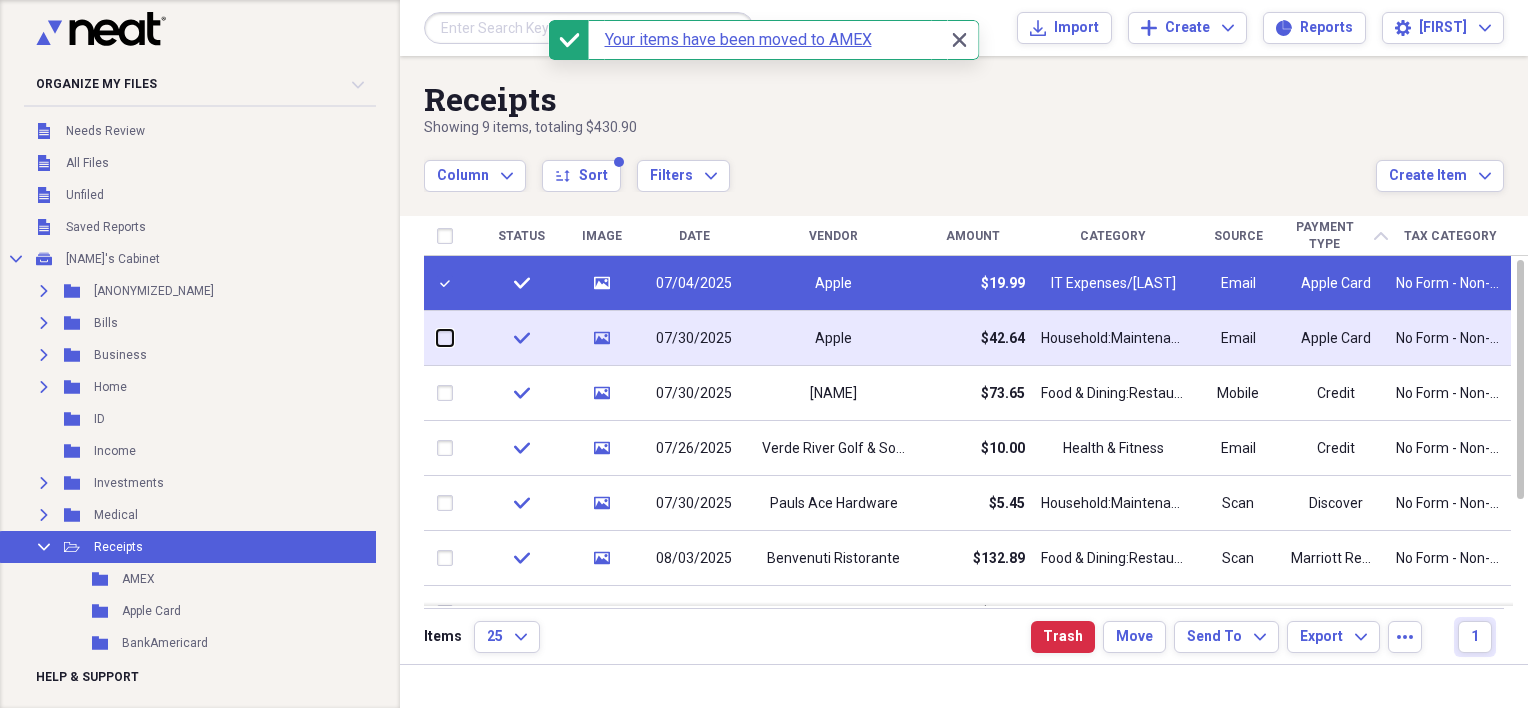 click at bounding box center [437, 338] 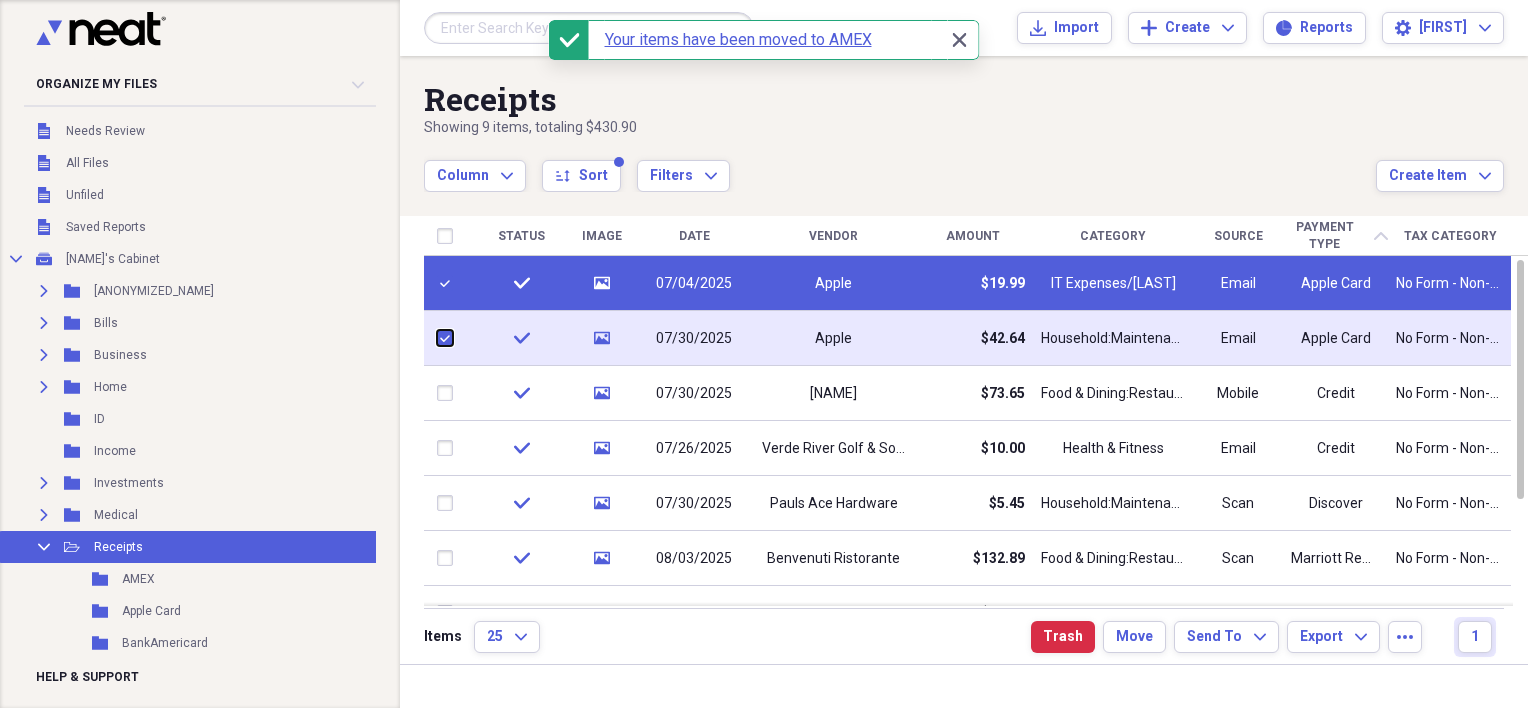 checkbox on "true" 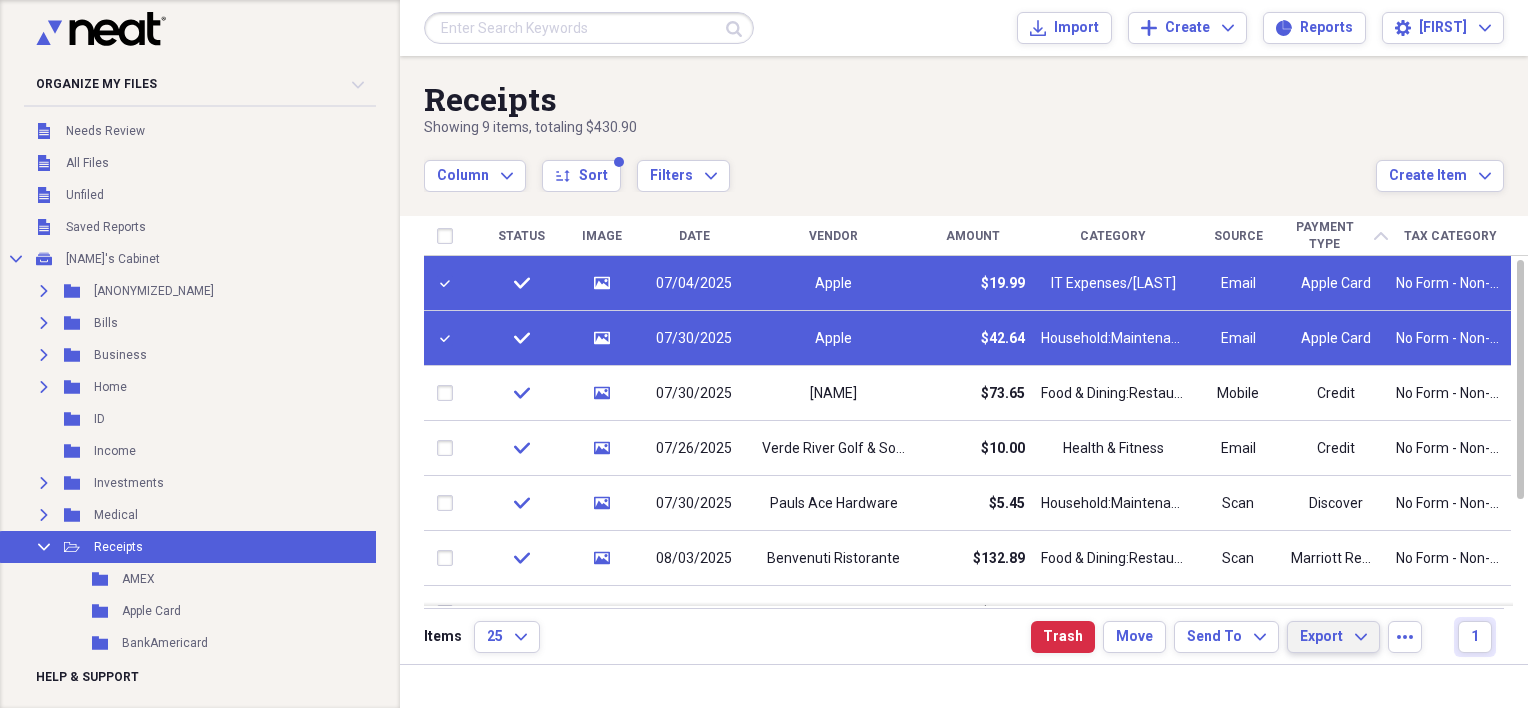 click on "Export" at bounding box center [1321, 637] 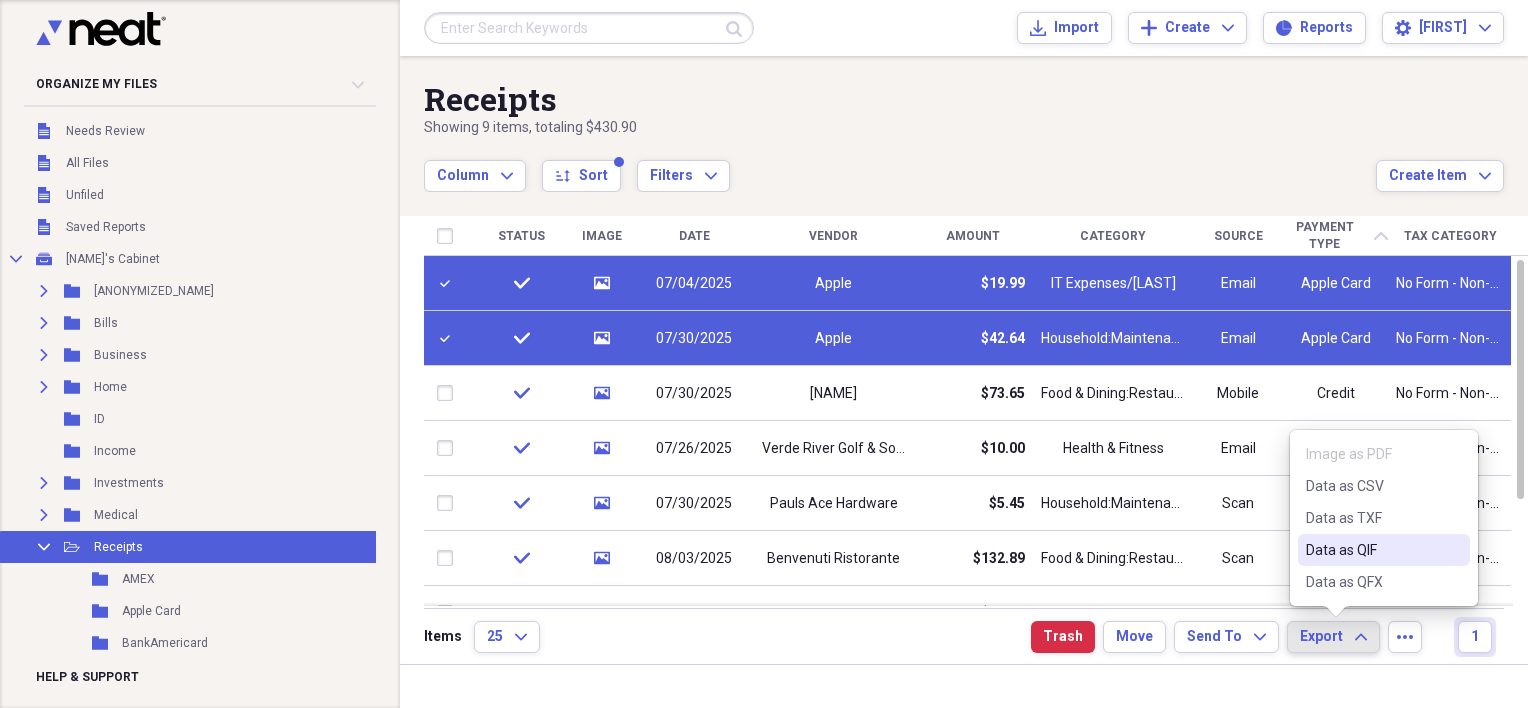 click on "Data as QIF" at bounding box center [1372, 550] 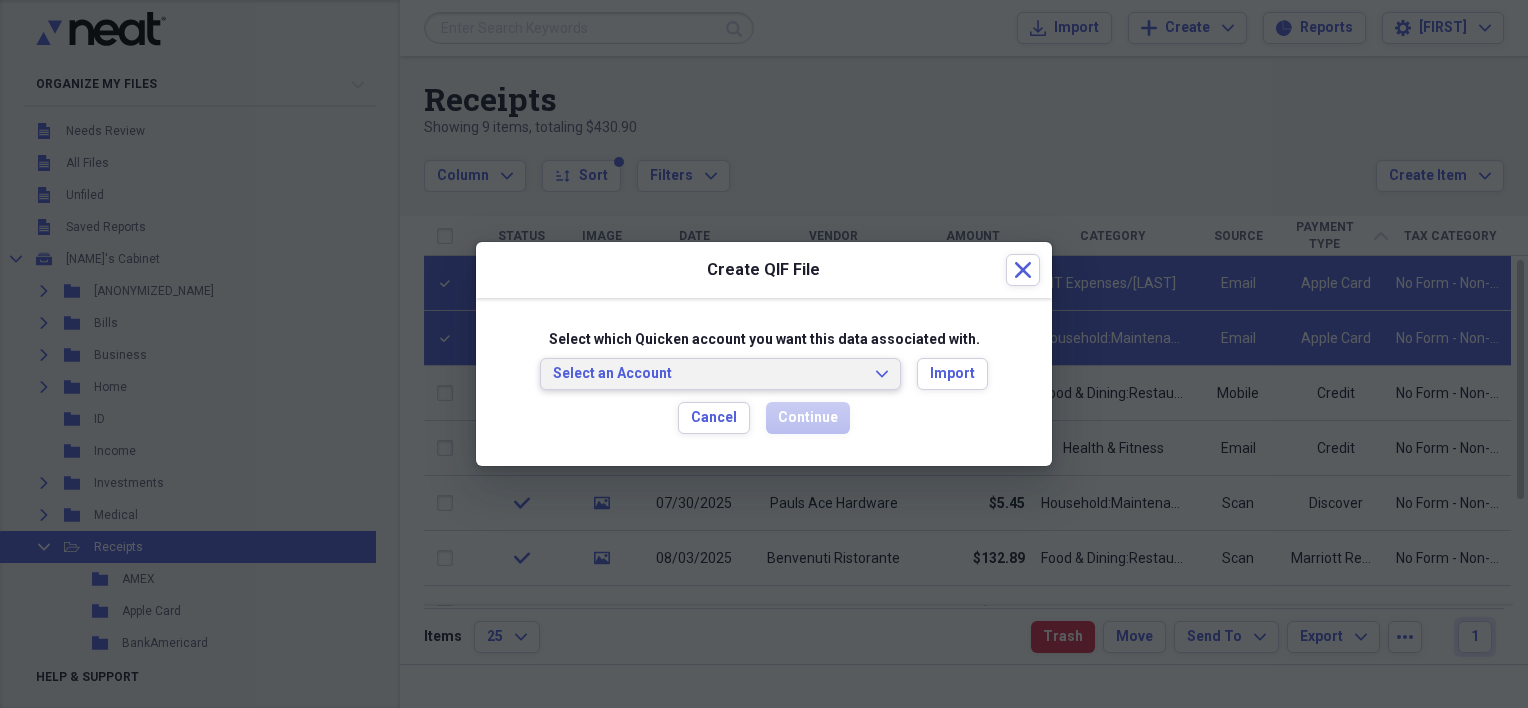 click on "Select an Account Expand" at bounding box center (720, 374) 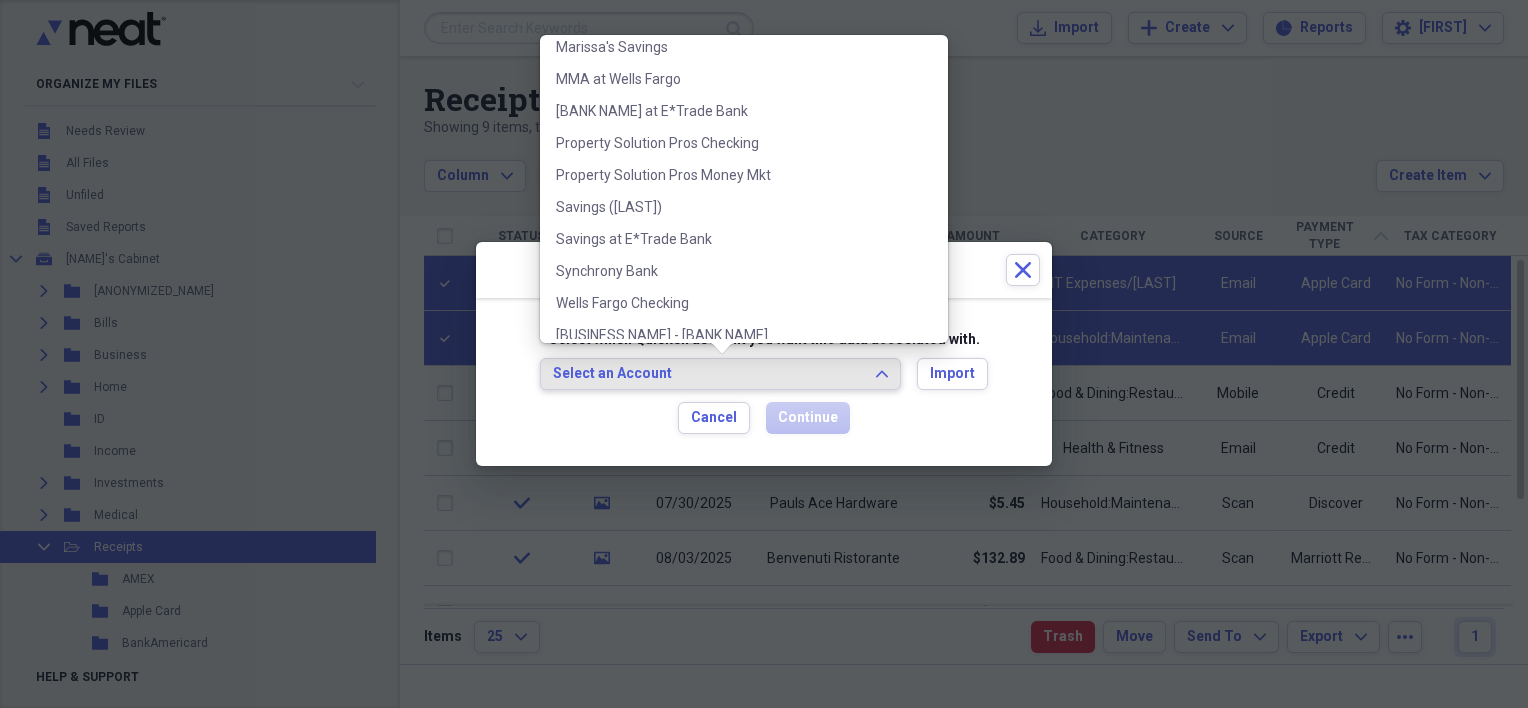scroll, scrollTop: 787, scrollLeft: 0, axis: vertical 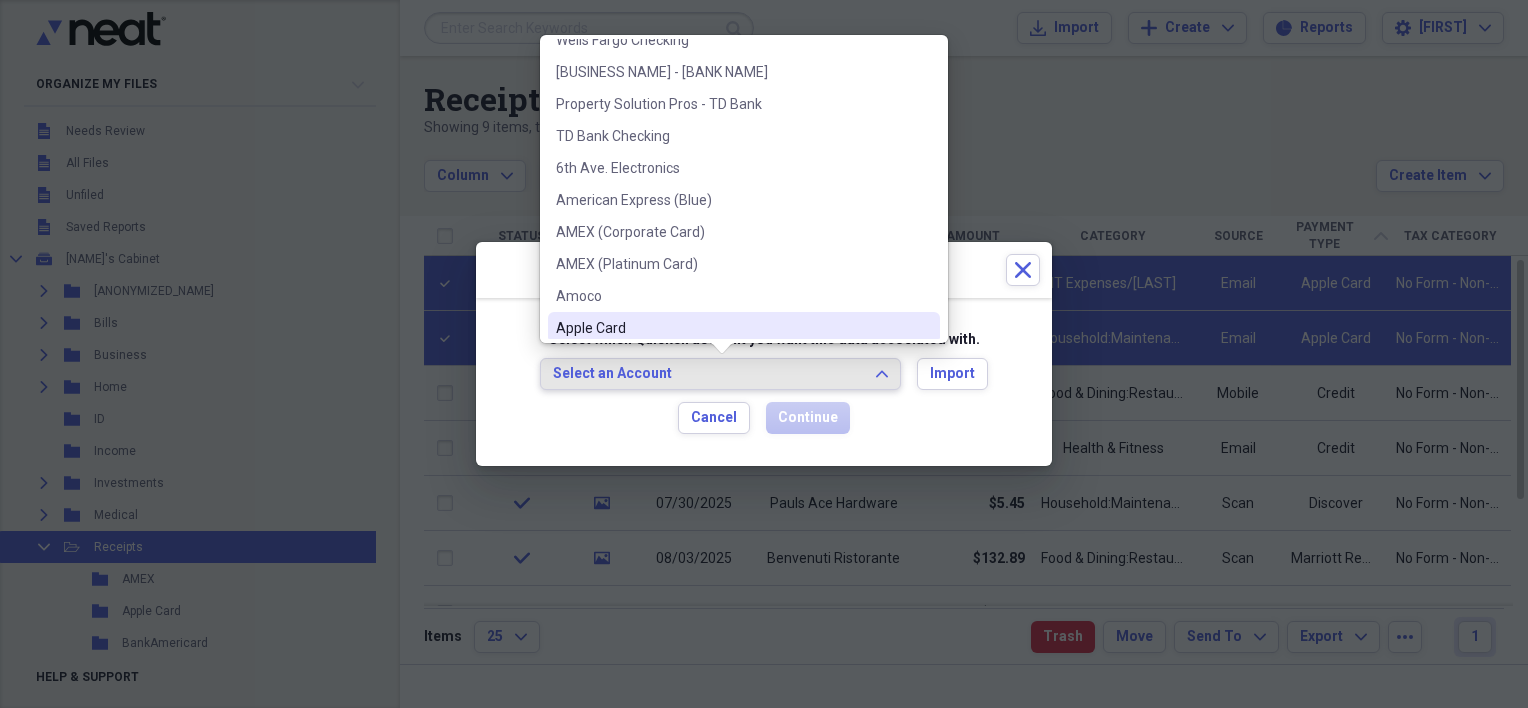 click on "Apple Card" at bounding box center (732, 328) 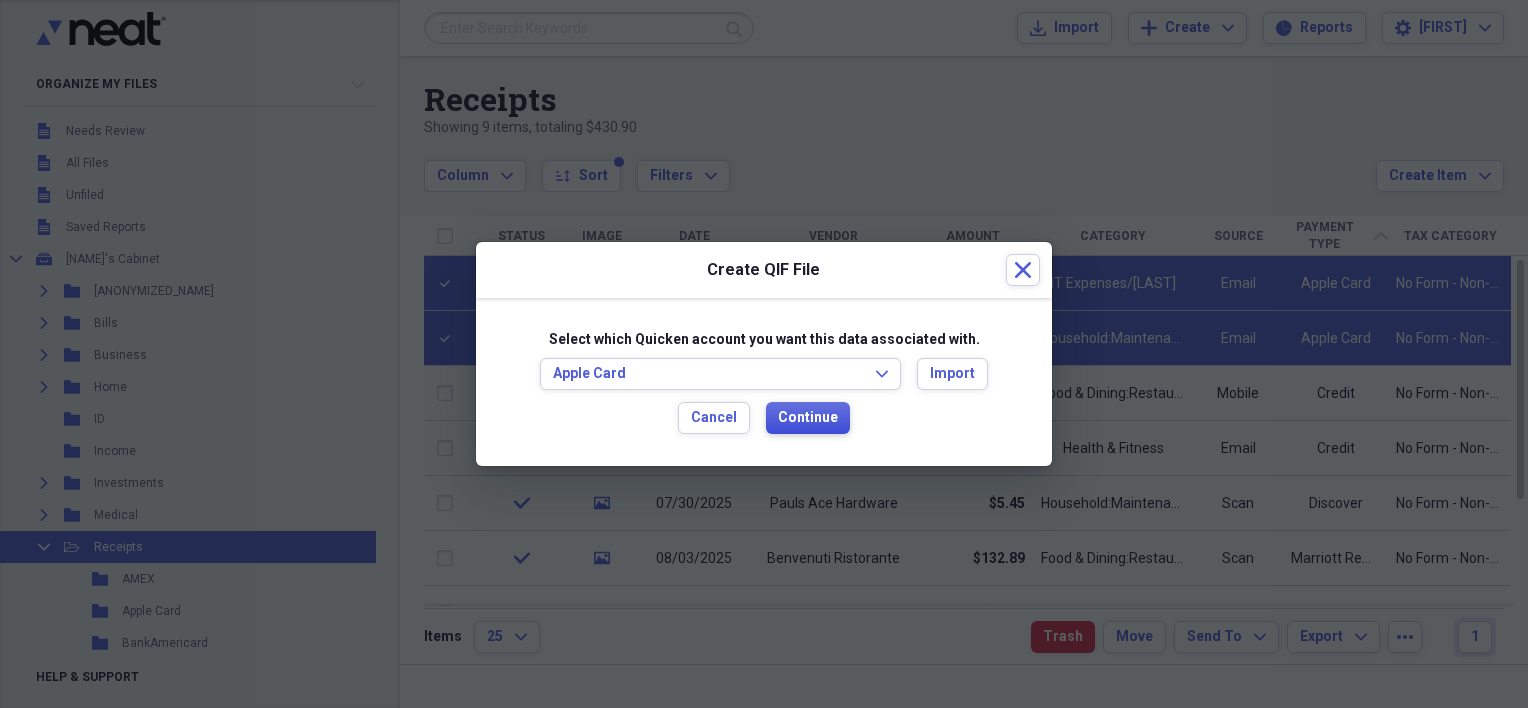 click on "Continue" at bounding box center (808, 418) 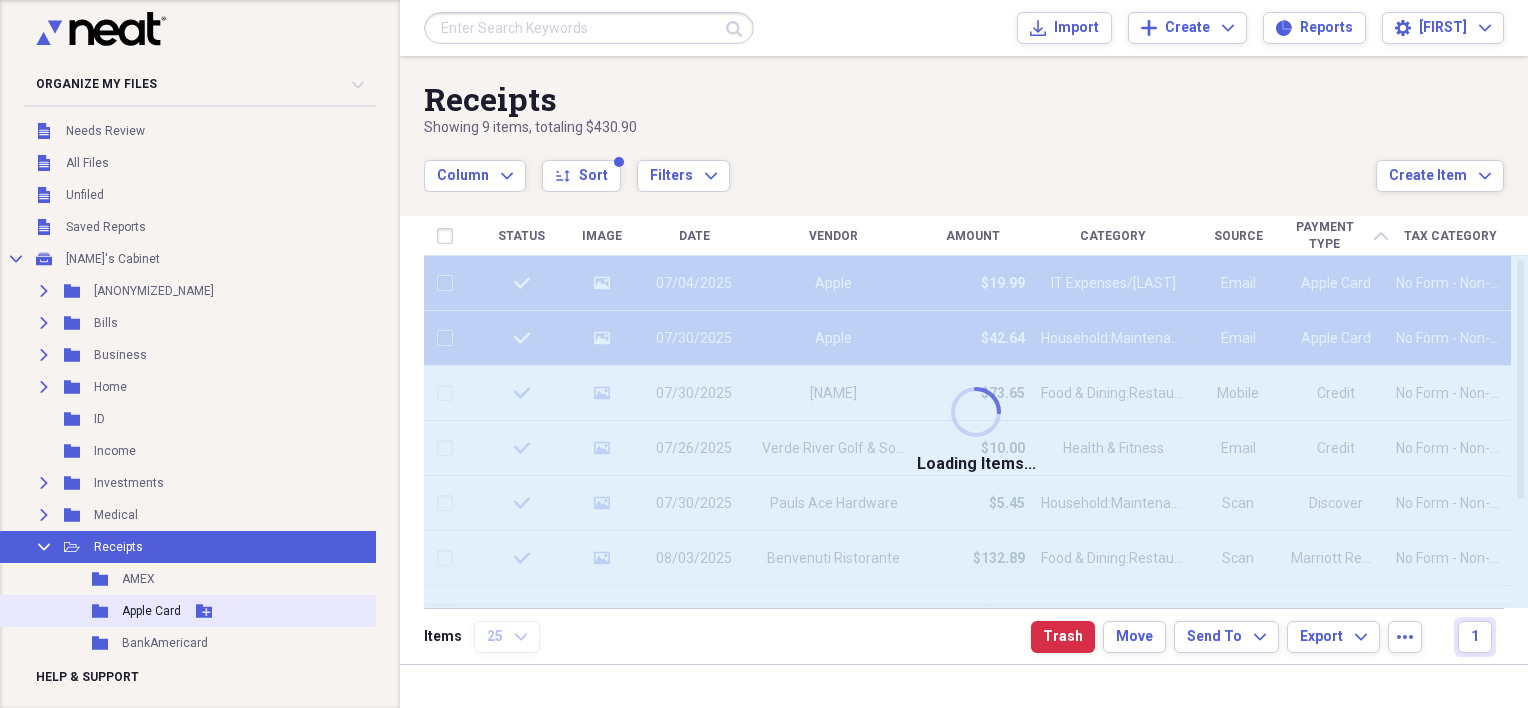 checkbox on "false" 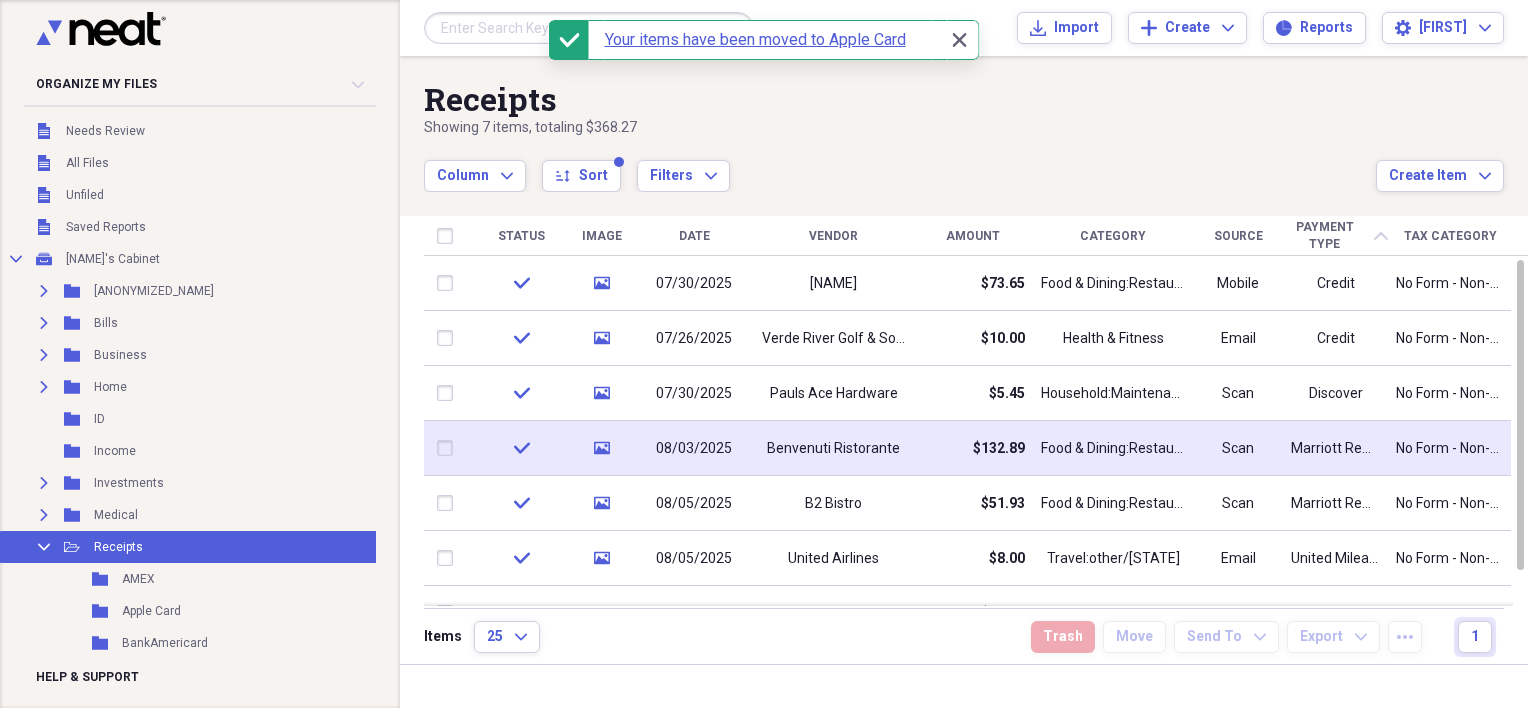 click at bounding box center (449, 448) 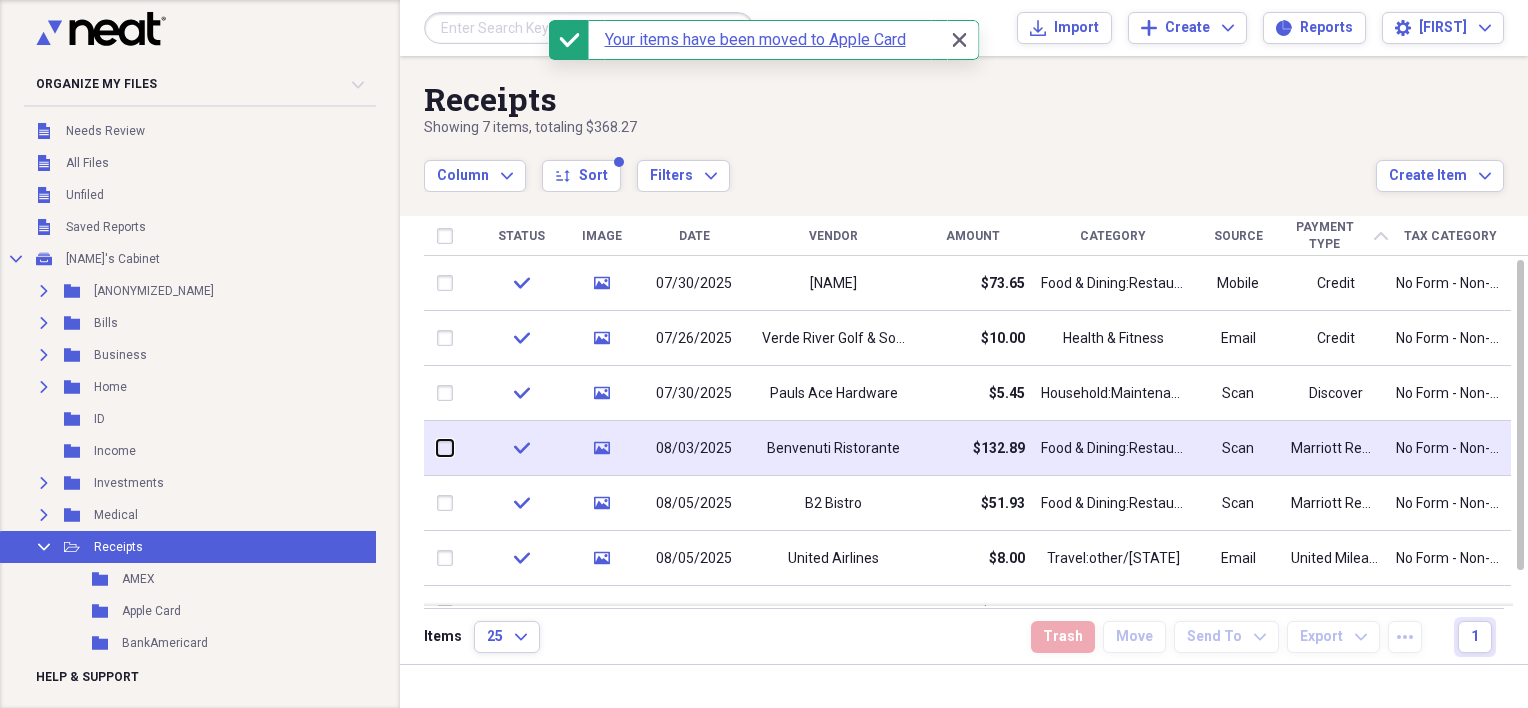 click at bounding box center (437, 448) 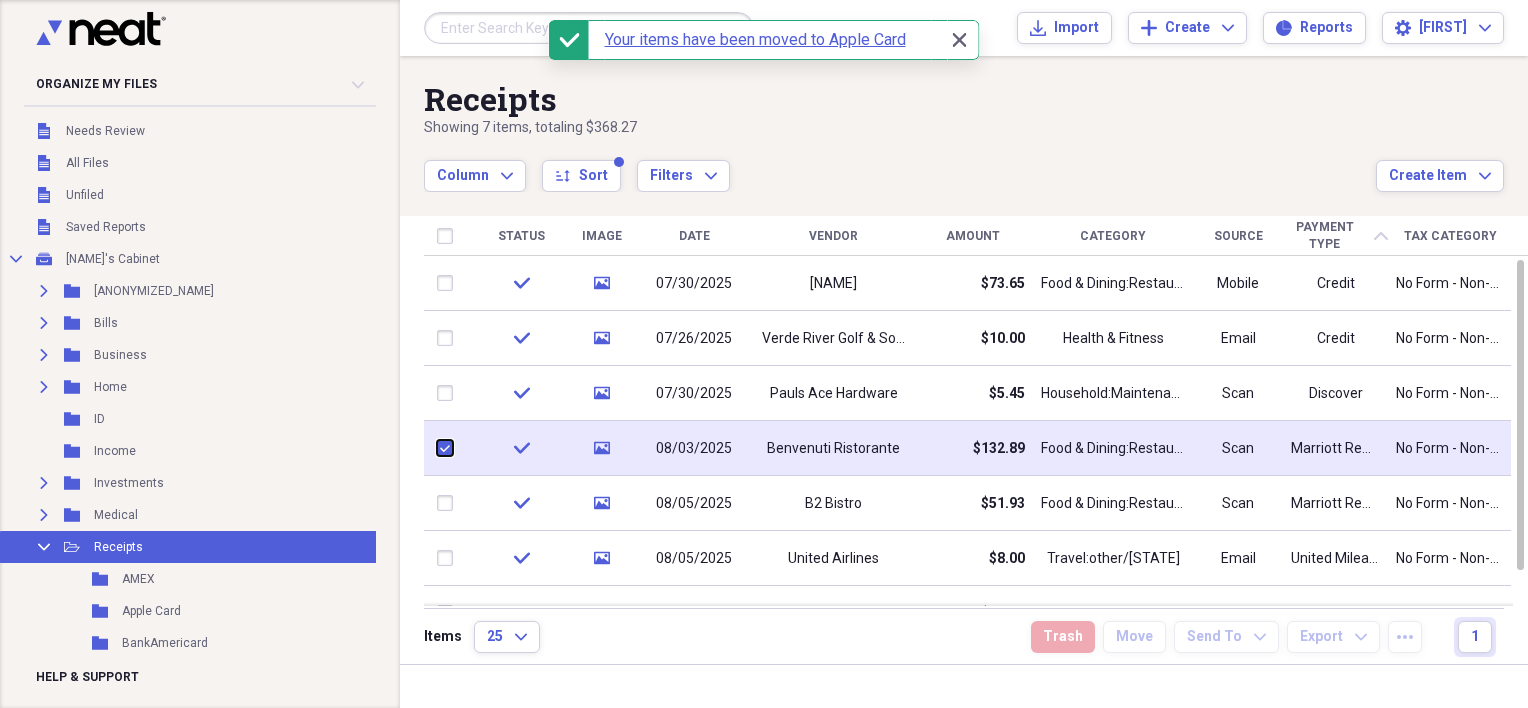 checkbox on "true" 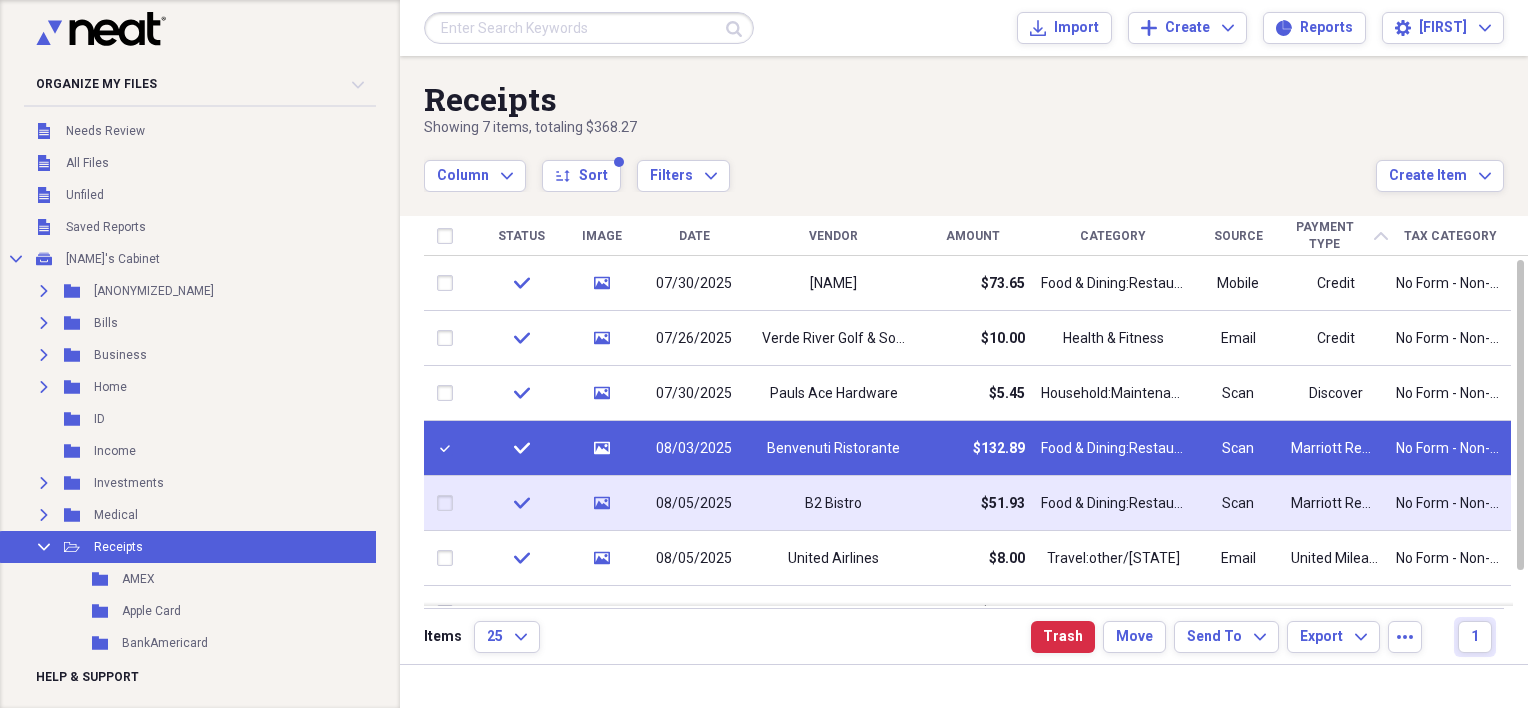 click at bounding box center (449, 503) 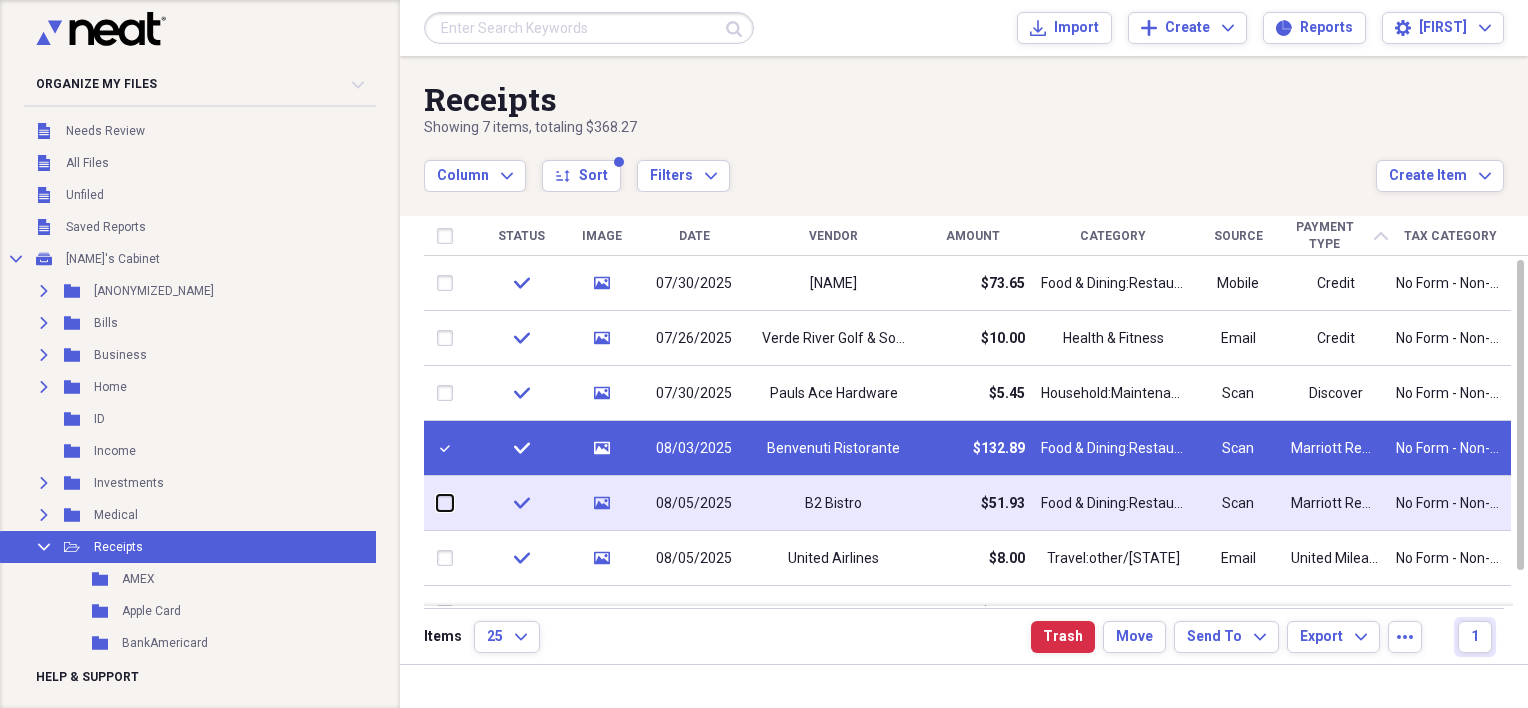 click at bounding box center (437, 503) 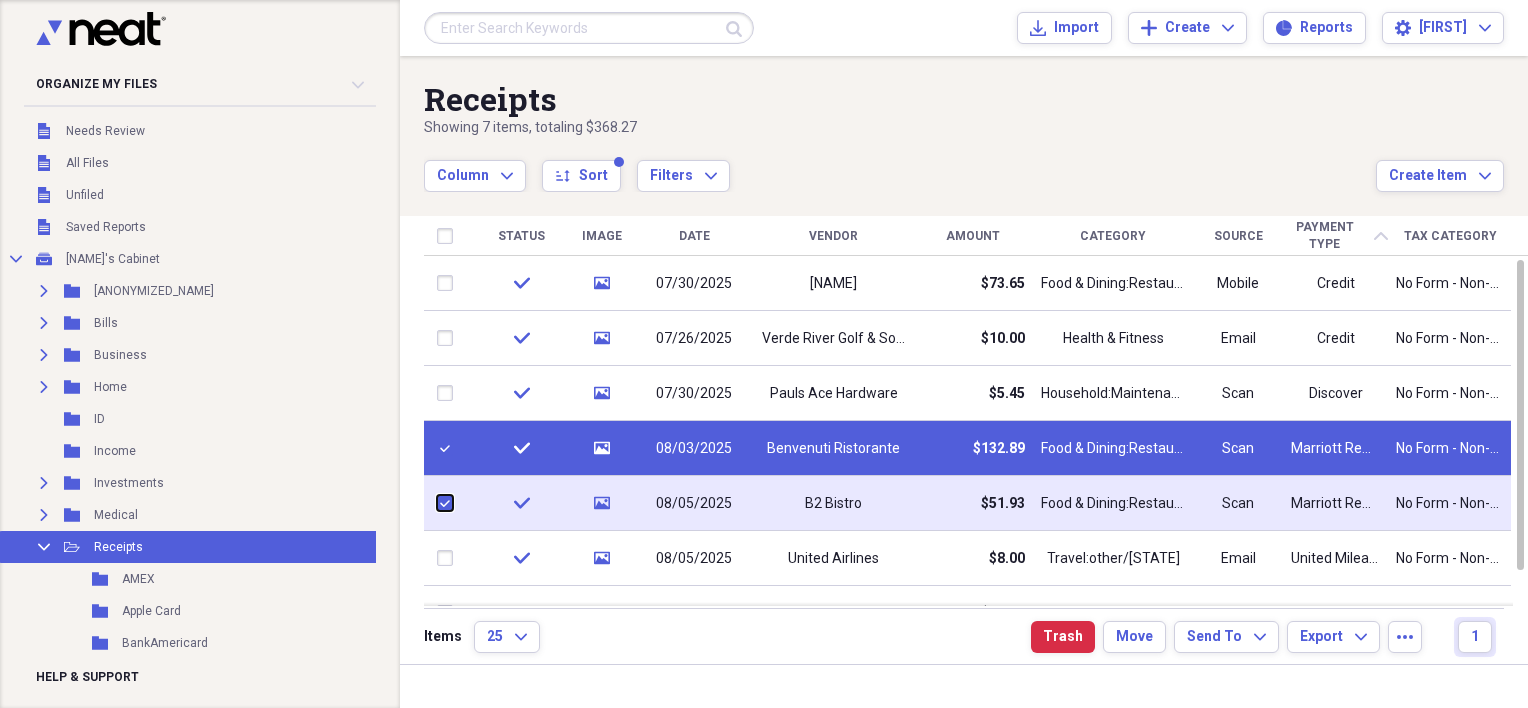 checkbox on "true" 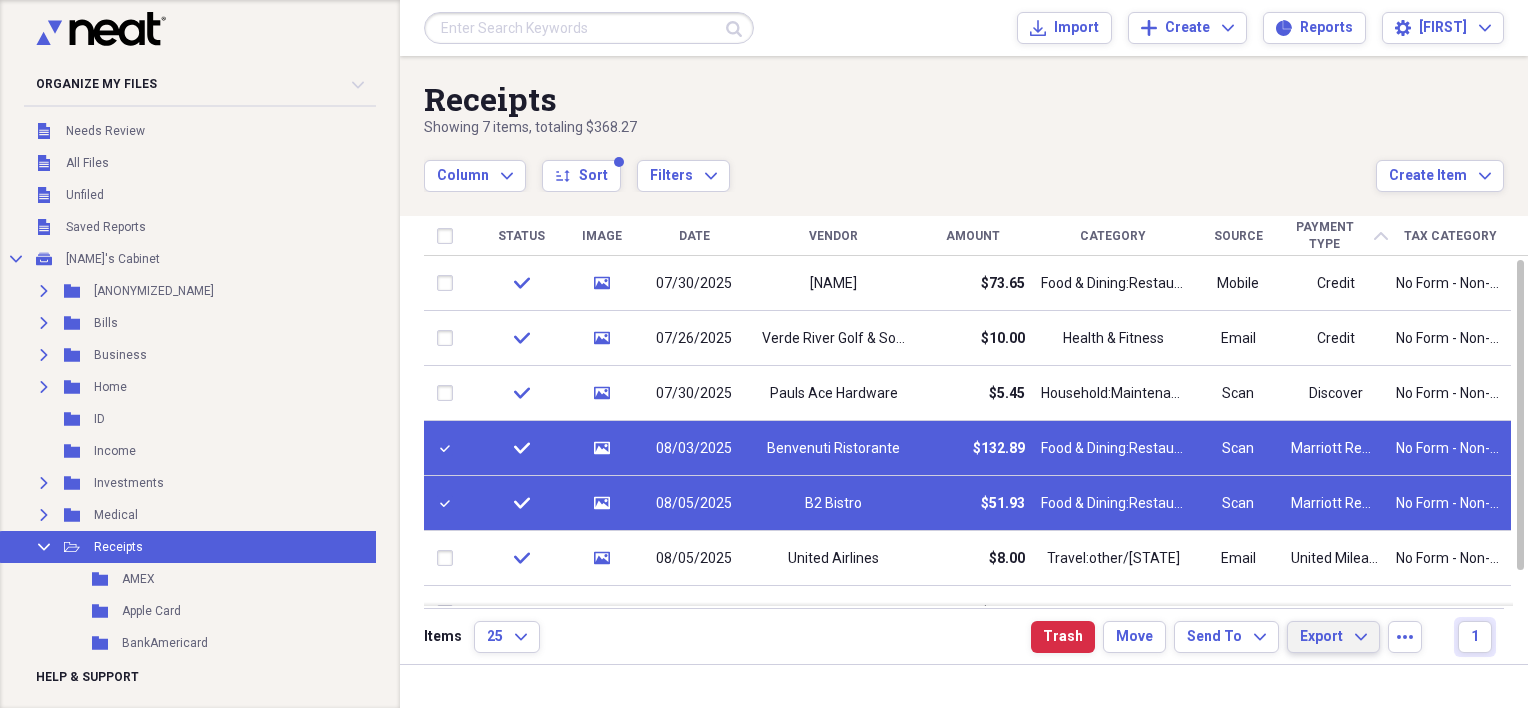 click on "Export" at bounding box center (1321, 637) 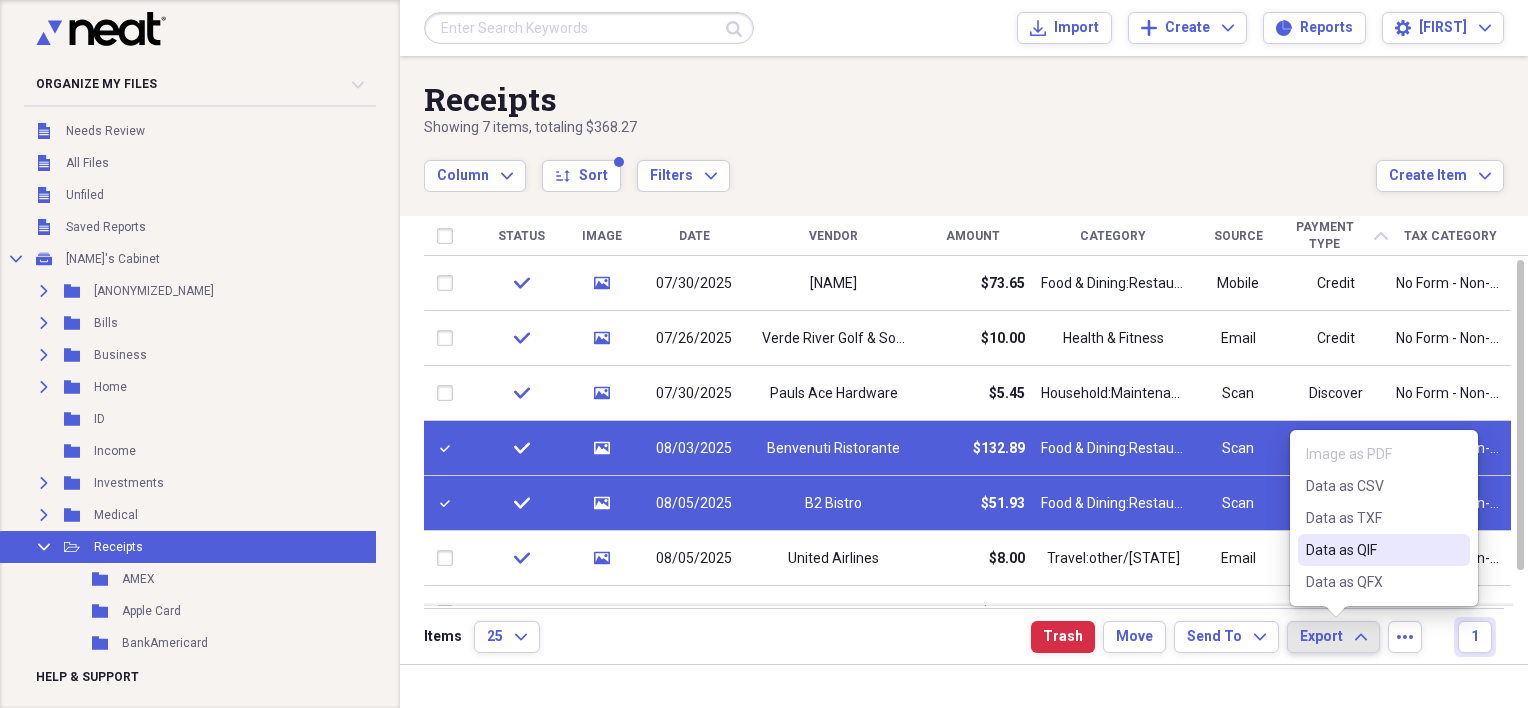 click on "Data as QIF" at bounding box center (1372, 550) 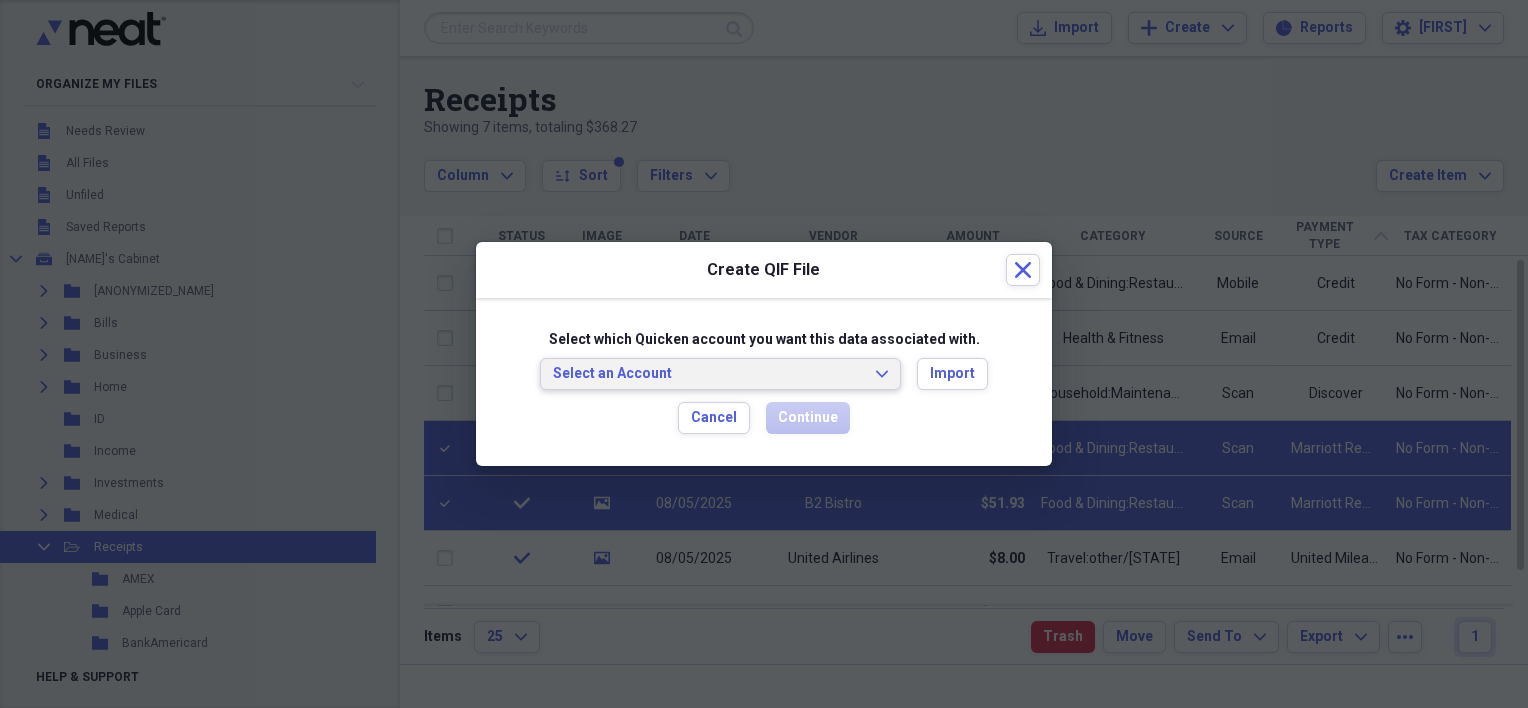 click on "Expand" 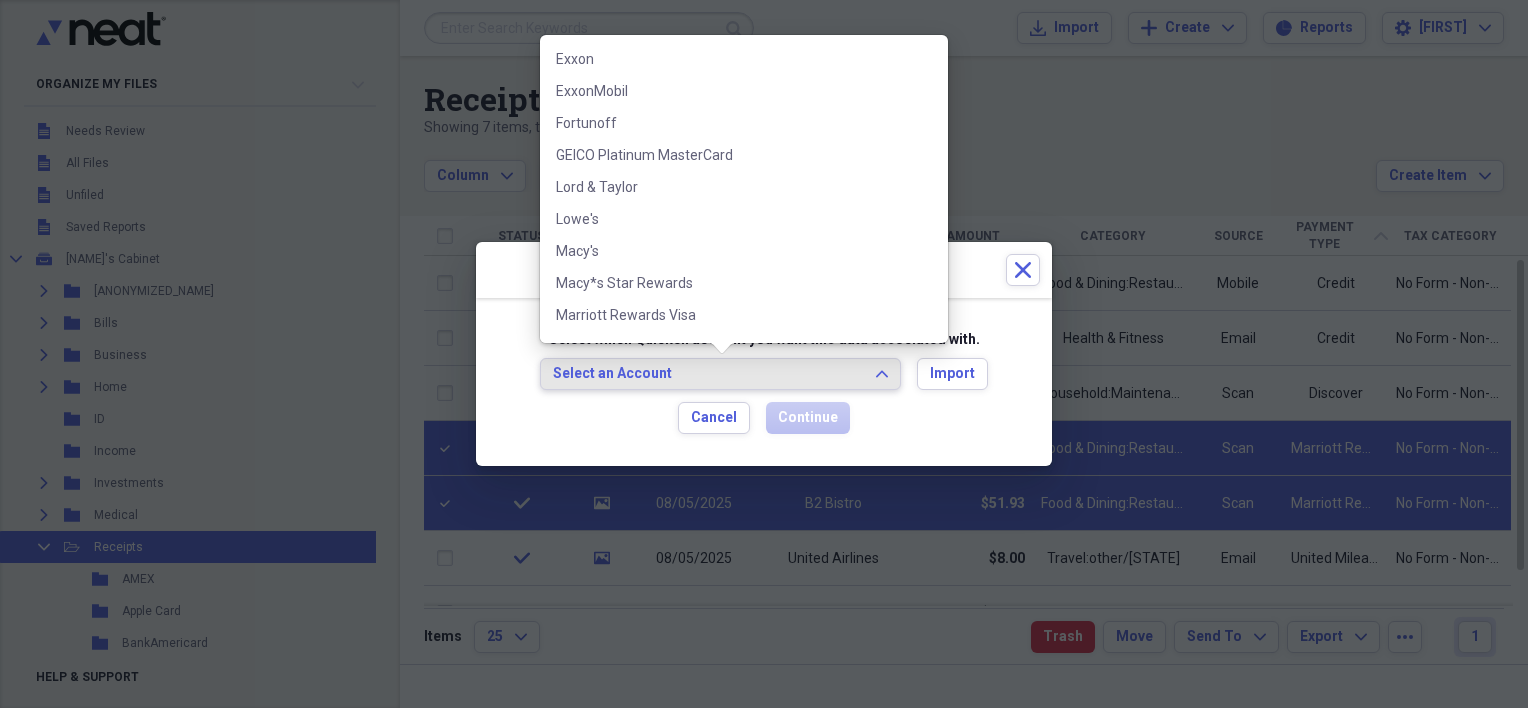 scroll, scrollTop: 1574, scrollLeft: 0, axis: vertical 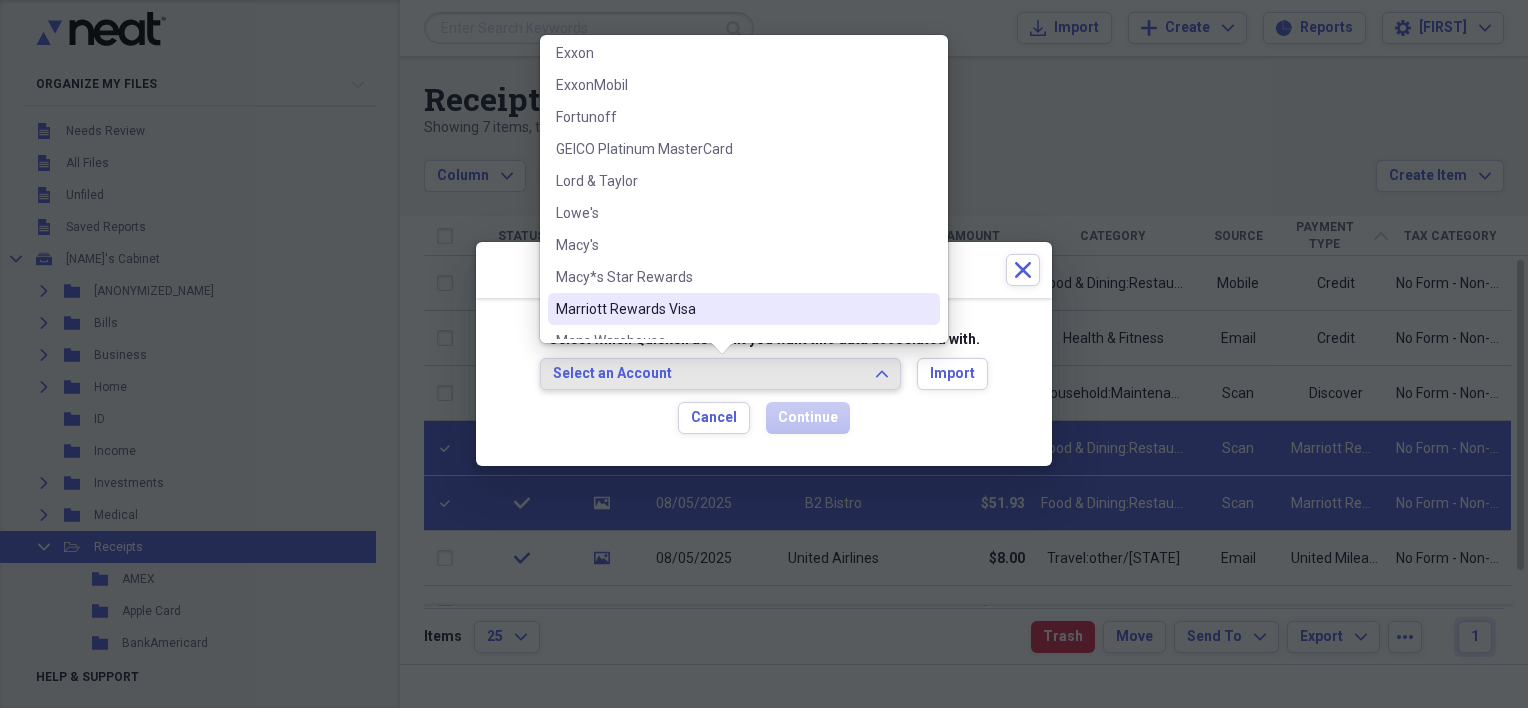 click on "Marriott Rewards Visa" at bounding box center [732, 309] 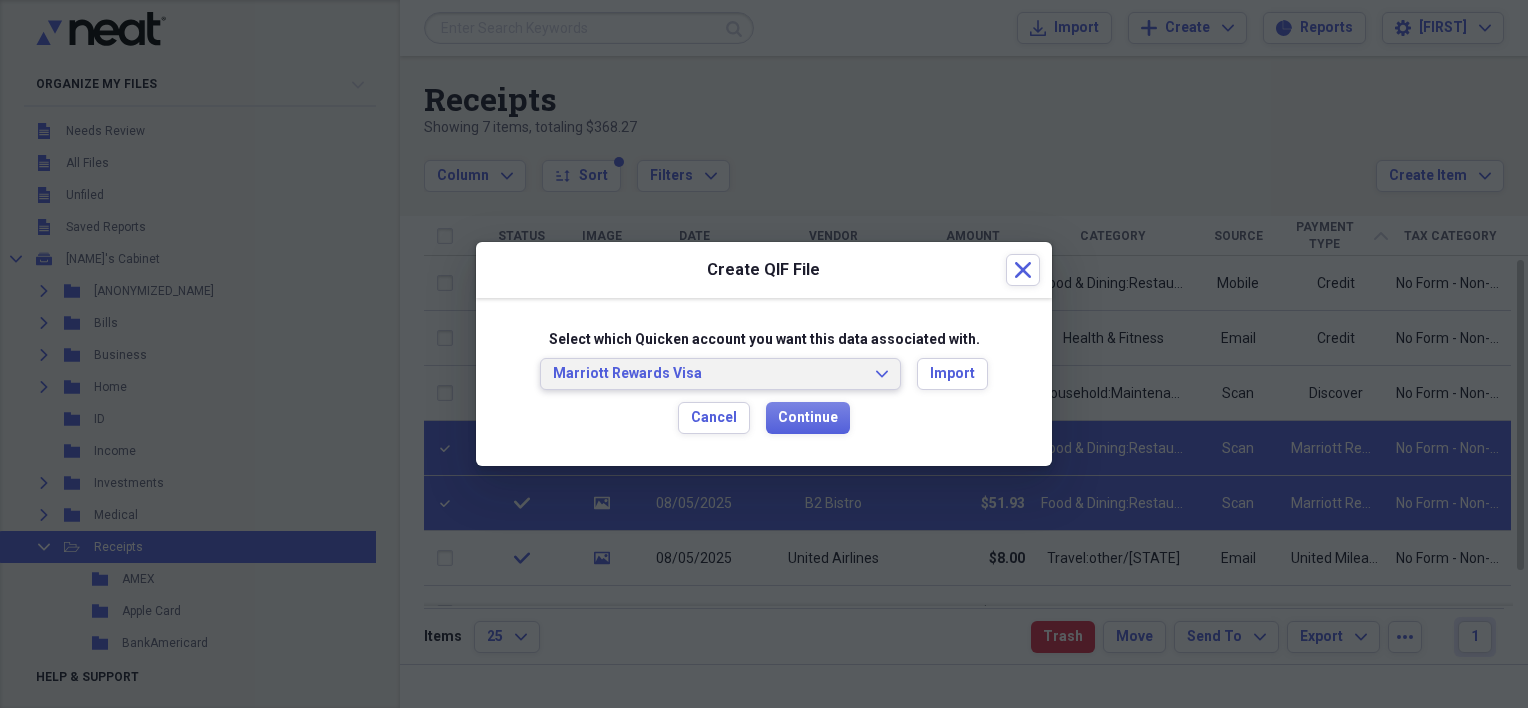scroll, scrollTop: 0, scrollLeft: 0, axis: both 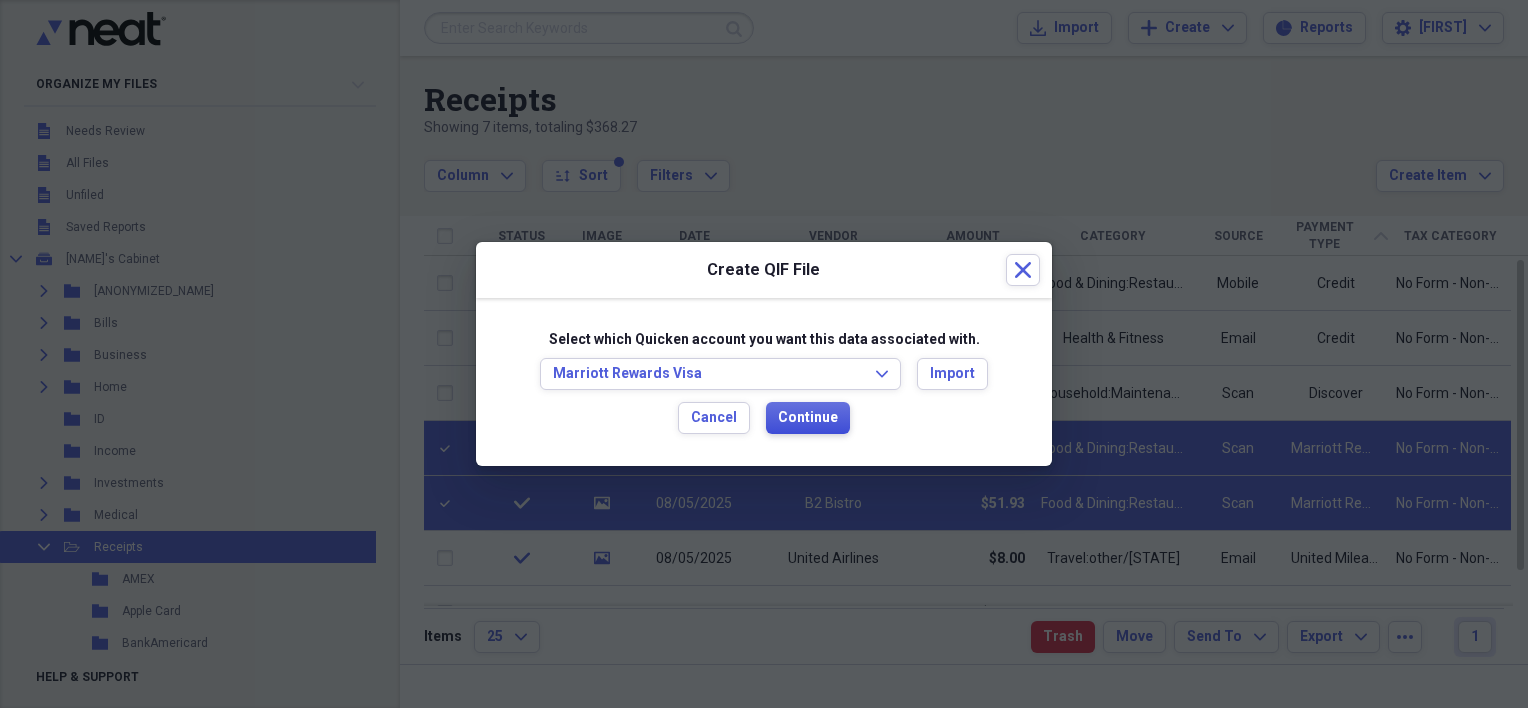click on "Continue" at bounding box center [808, 418] 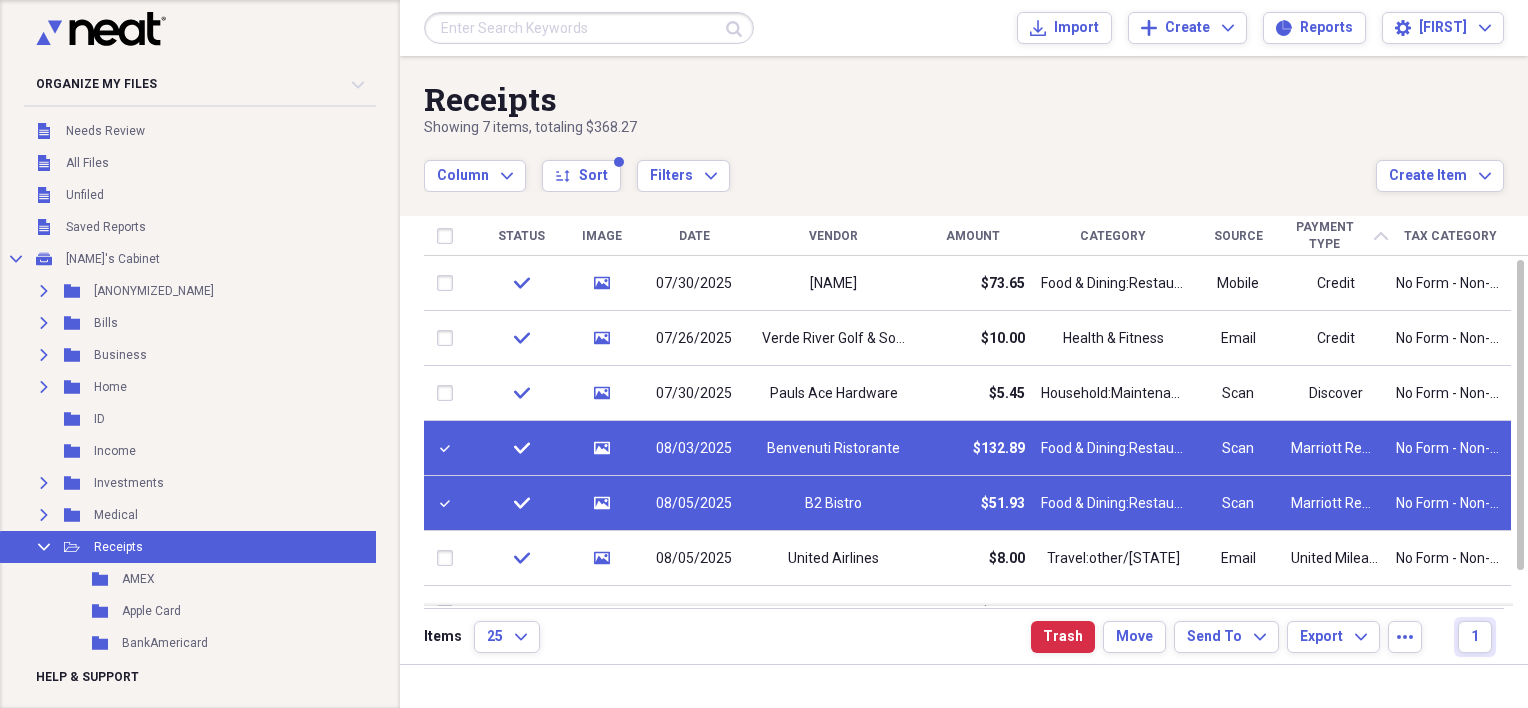 scroll, scrollTop: 464, scrollLeft: 0, axis: vertical 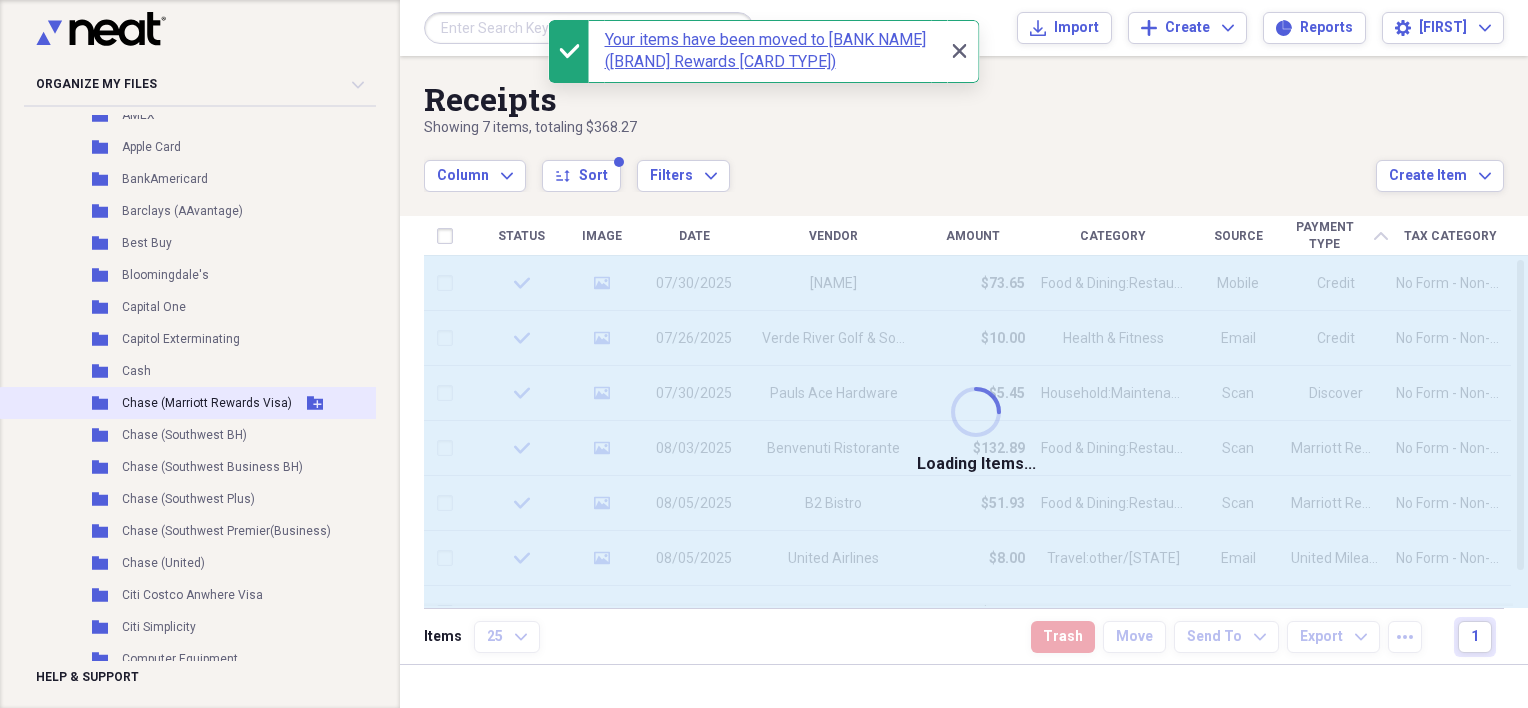 checkbox on "false" 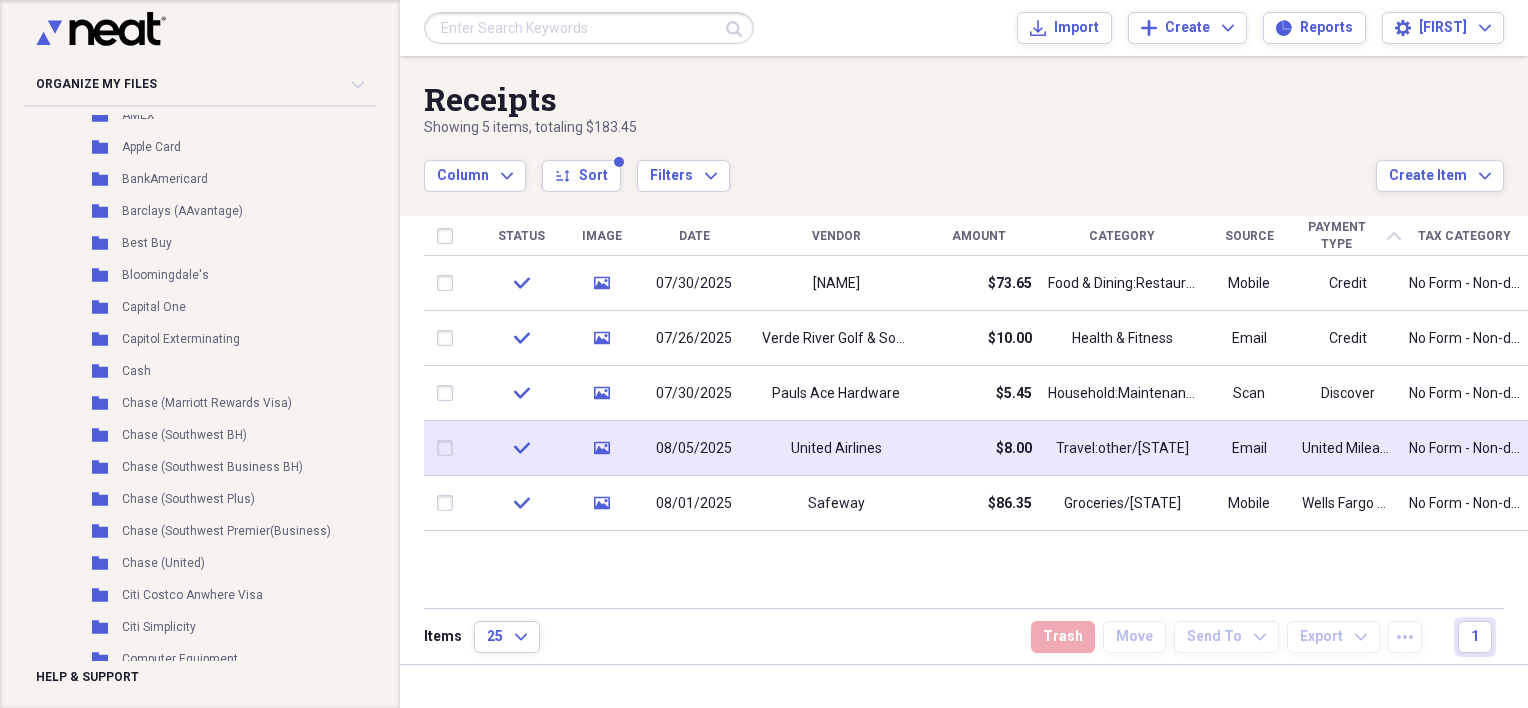 click on "$8.00" at bounding box center [979, 448] 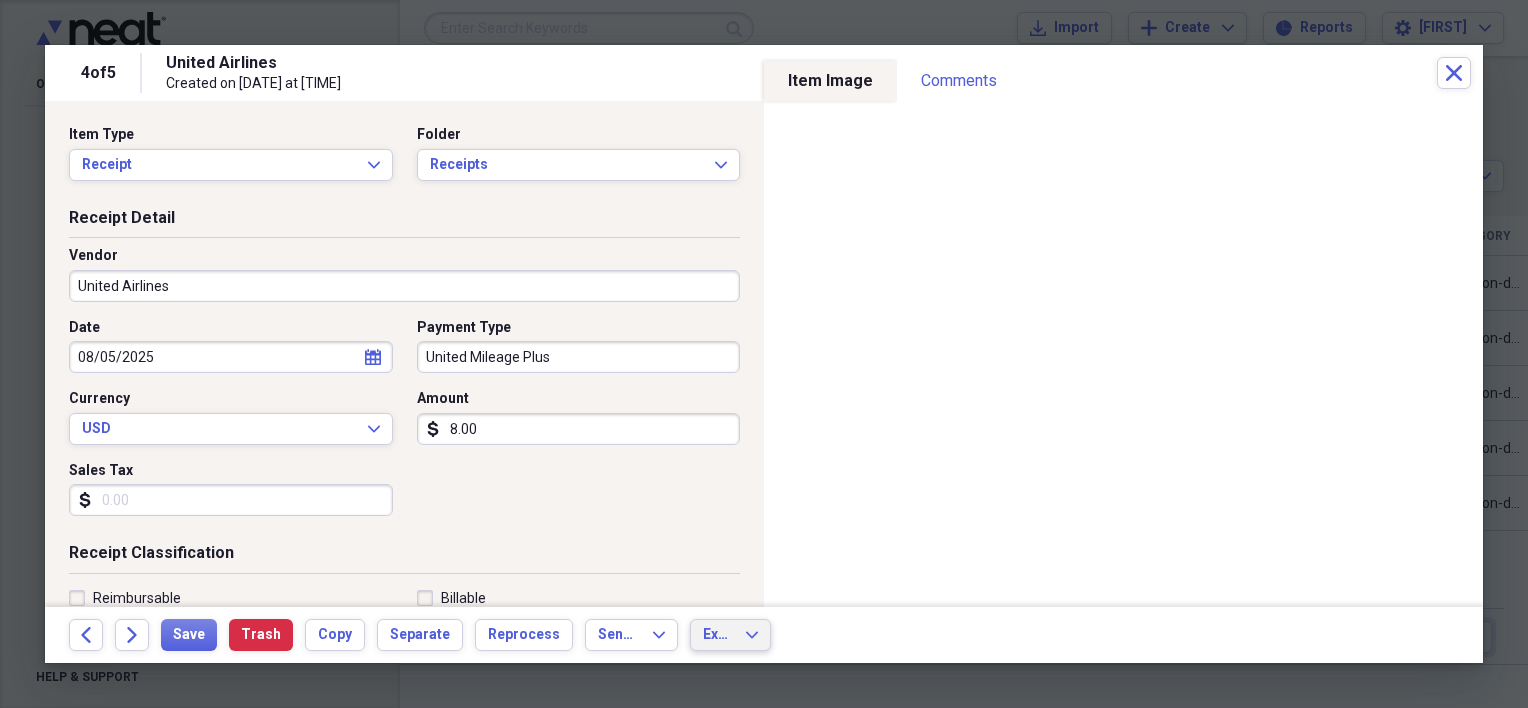click on "Export" at bounding box center (718, 635) 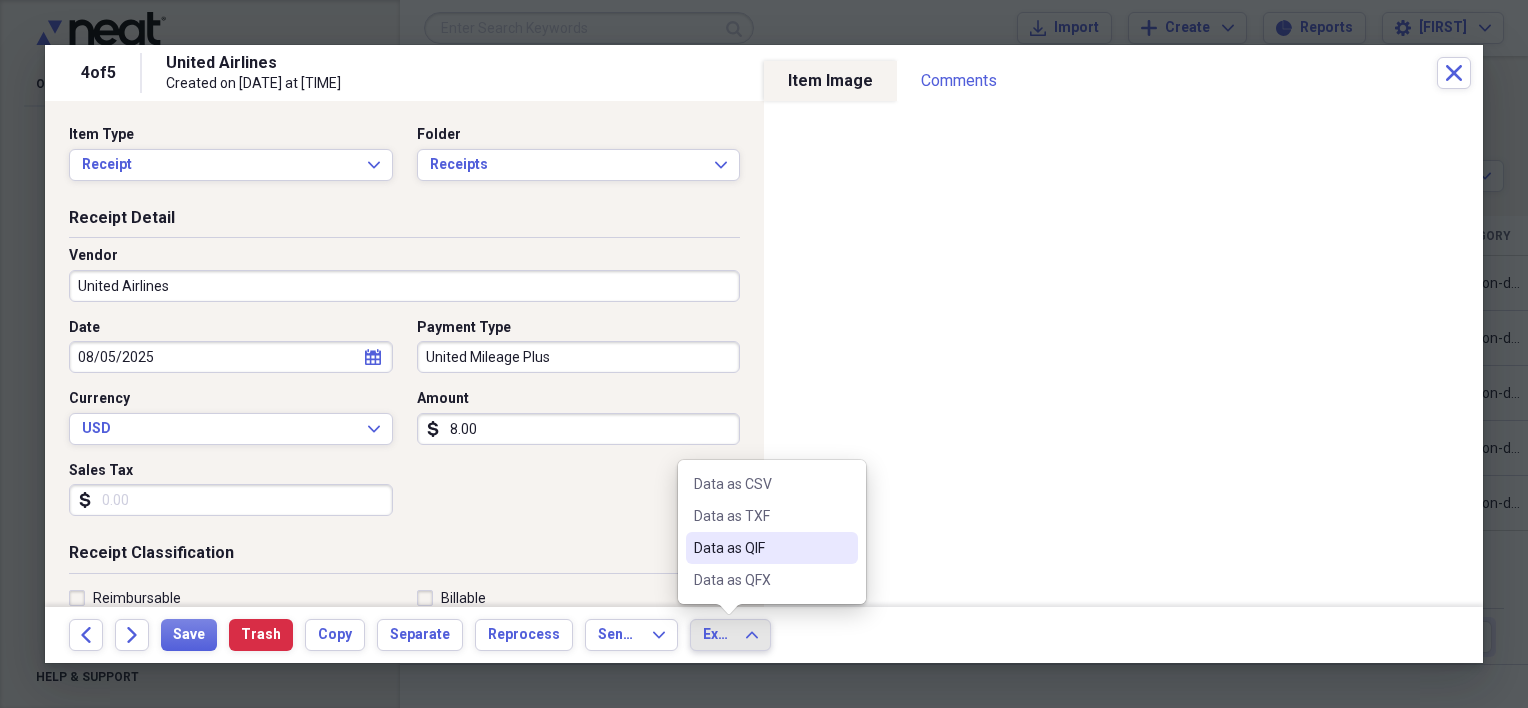 click on "Data as QIF" at bounding box center (760, 548) 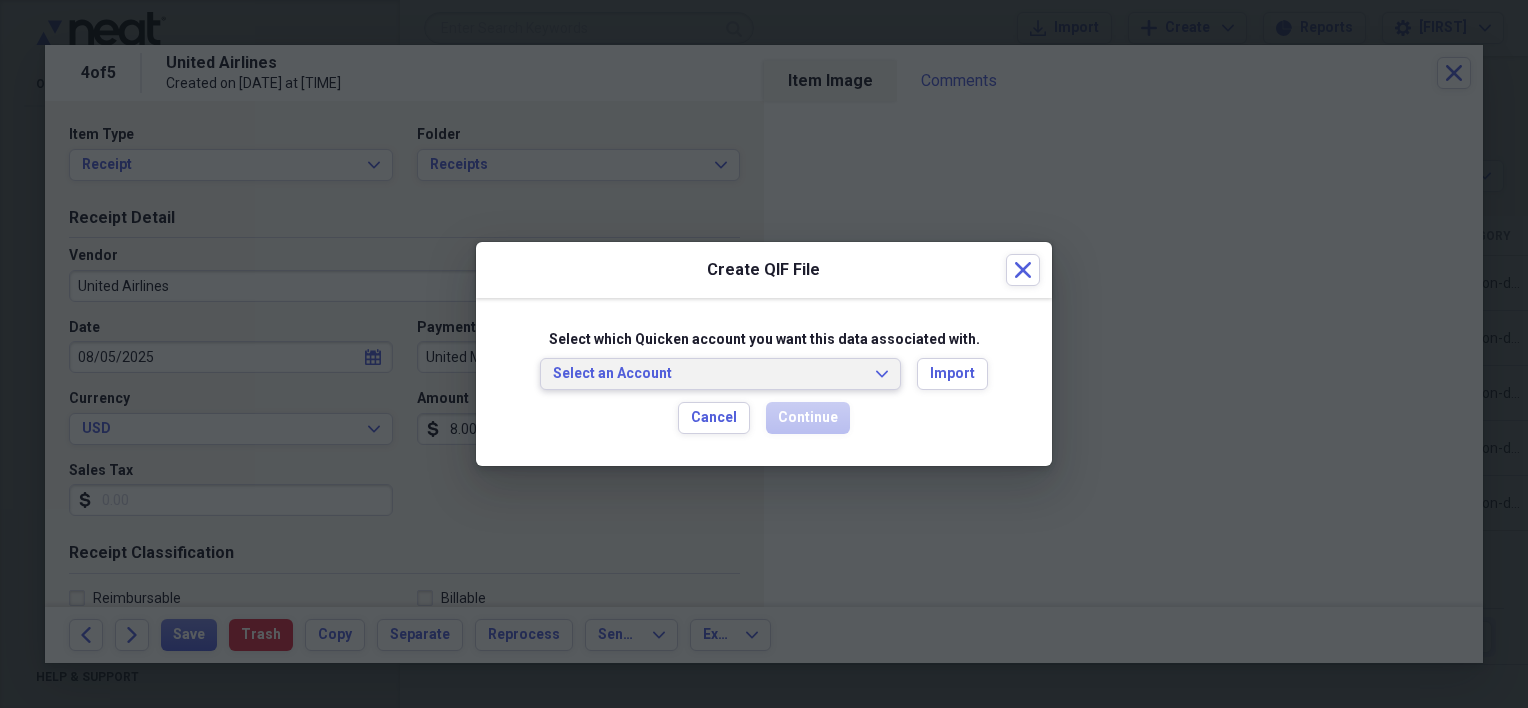click on "Select an Account Expand" at bounding box center [720, 374] 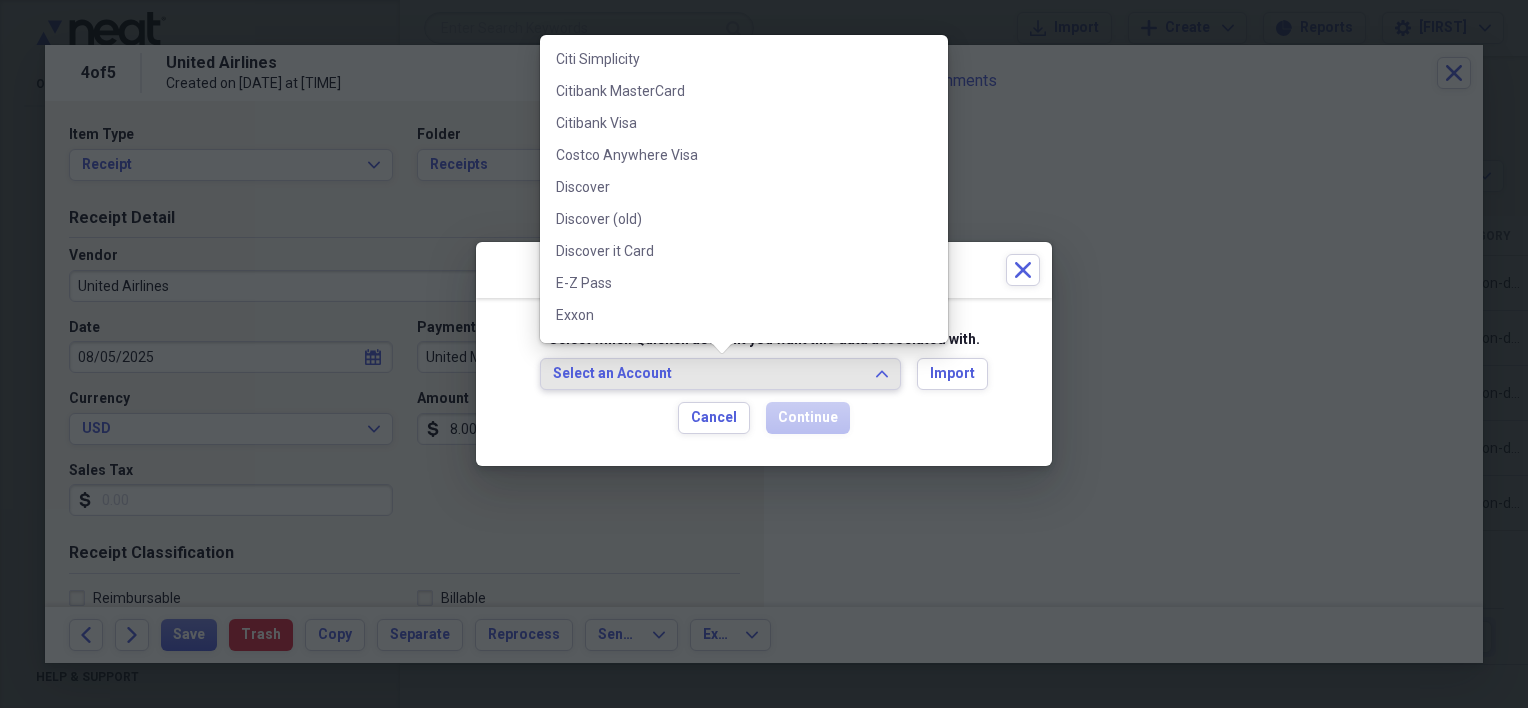 scroll, scrollTop: 1049, scrollLeft: 0, axis: vertical 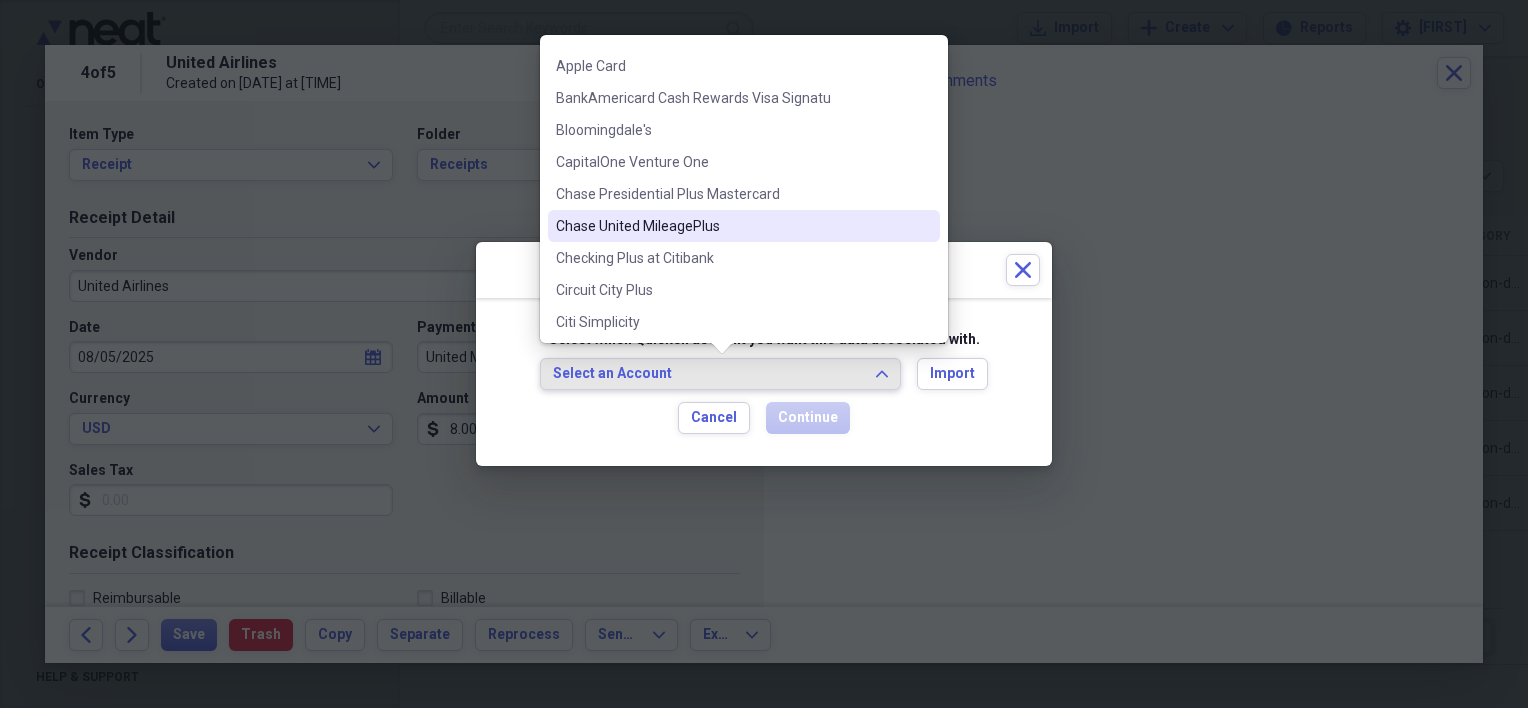 click on "Chase United MileagePlus" at bounding box center [732, 226] 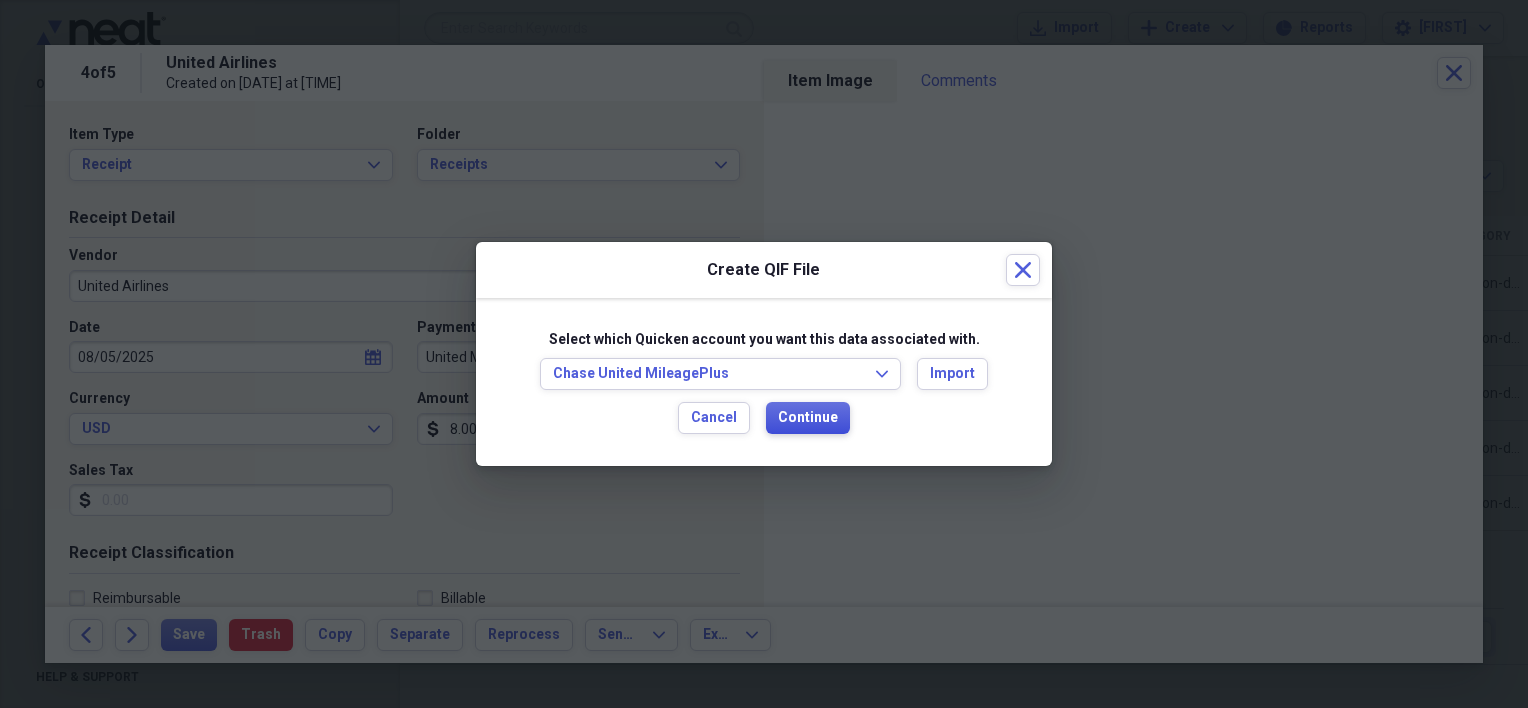 click on "Continue" at bounding box center (808, 418) 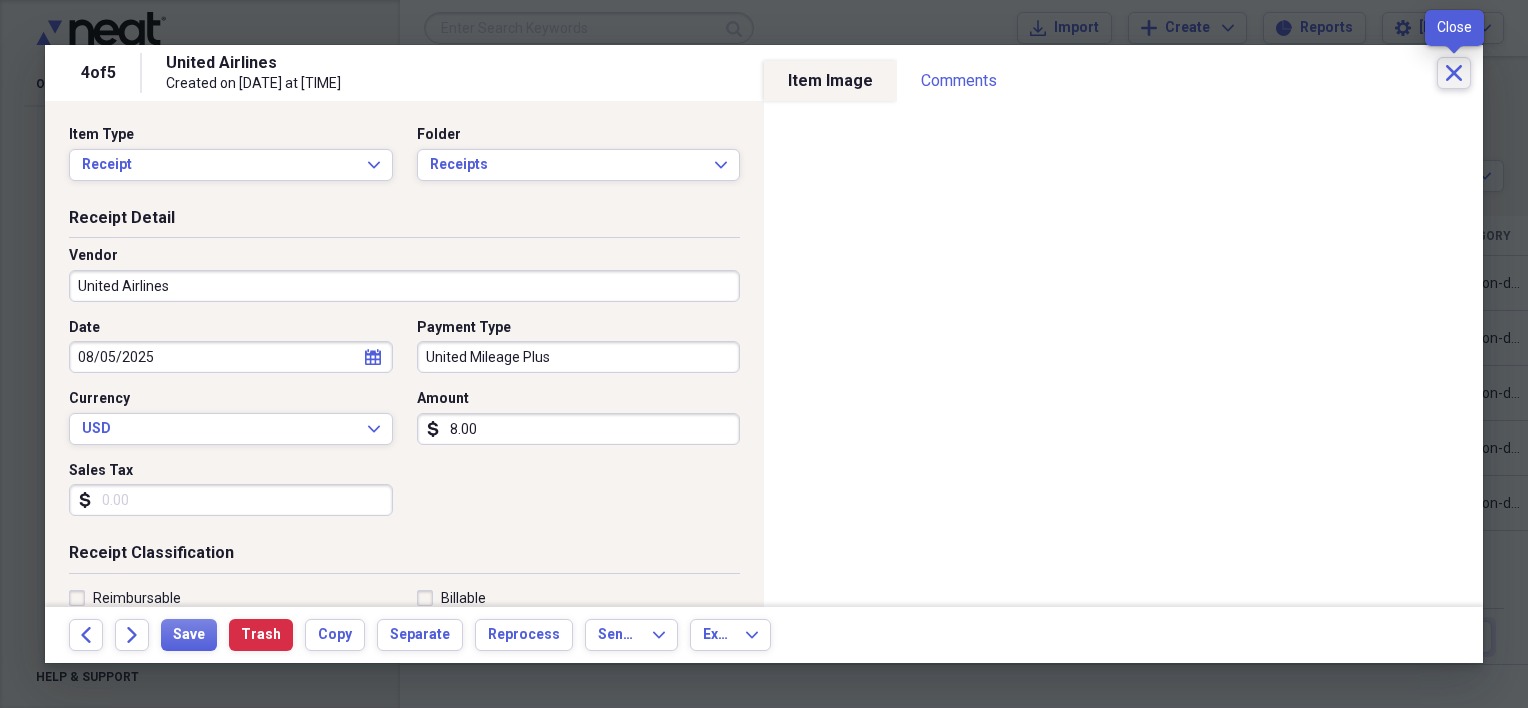 click on "Close" at bounding box center [1454, 73] 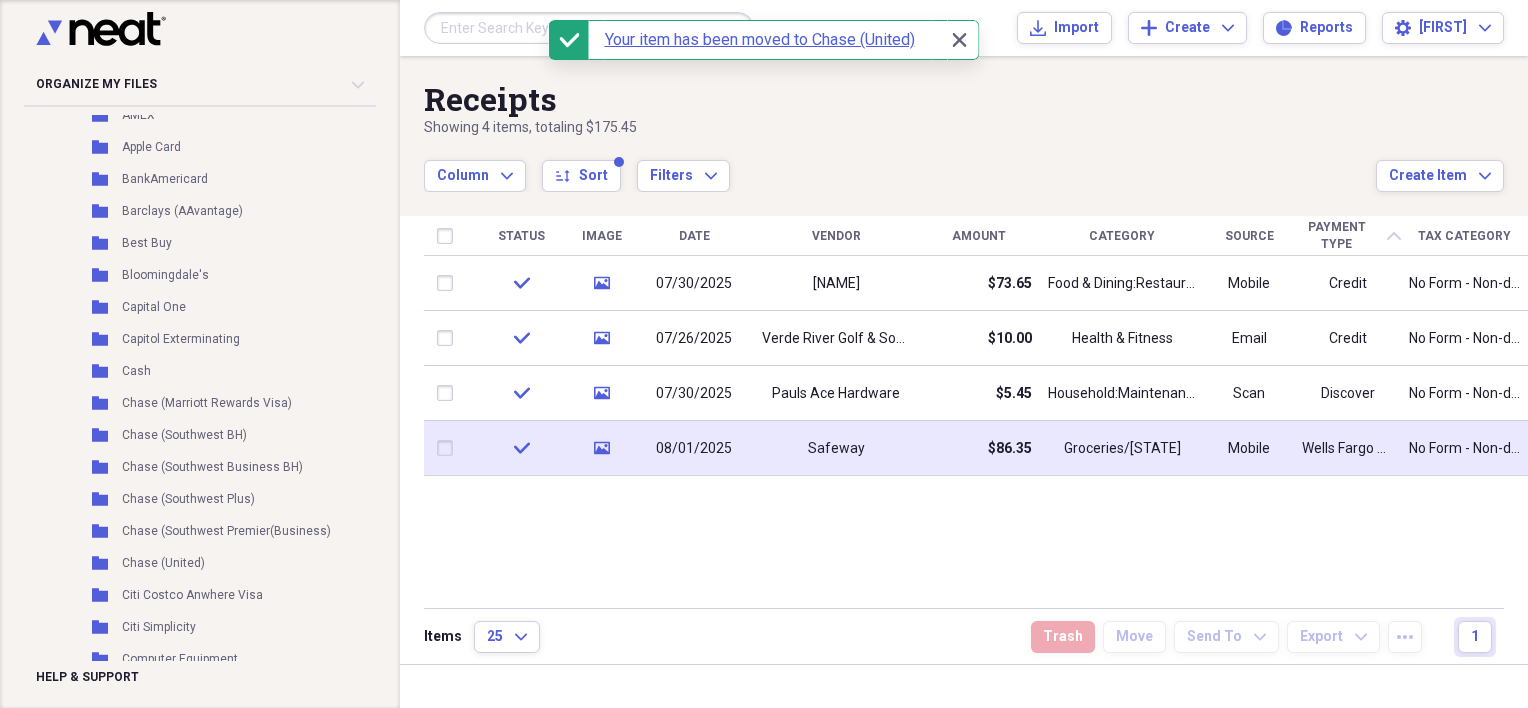 click on "Safeway" at bounding box center (836, 448) 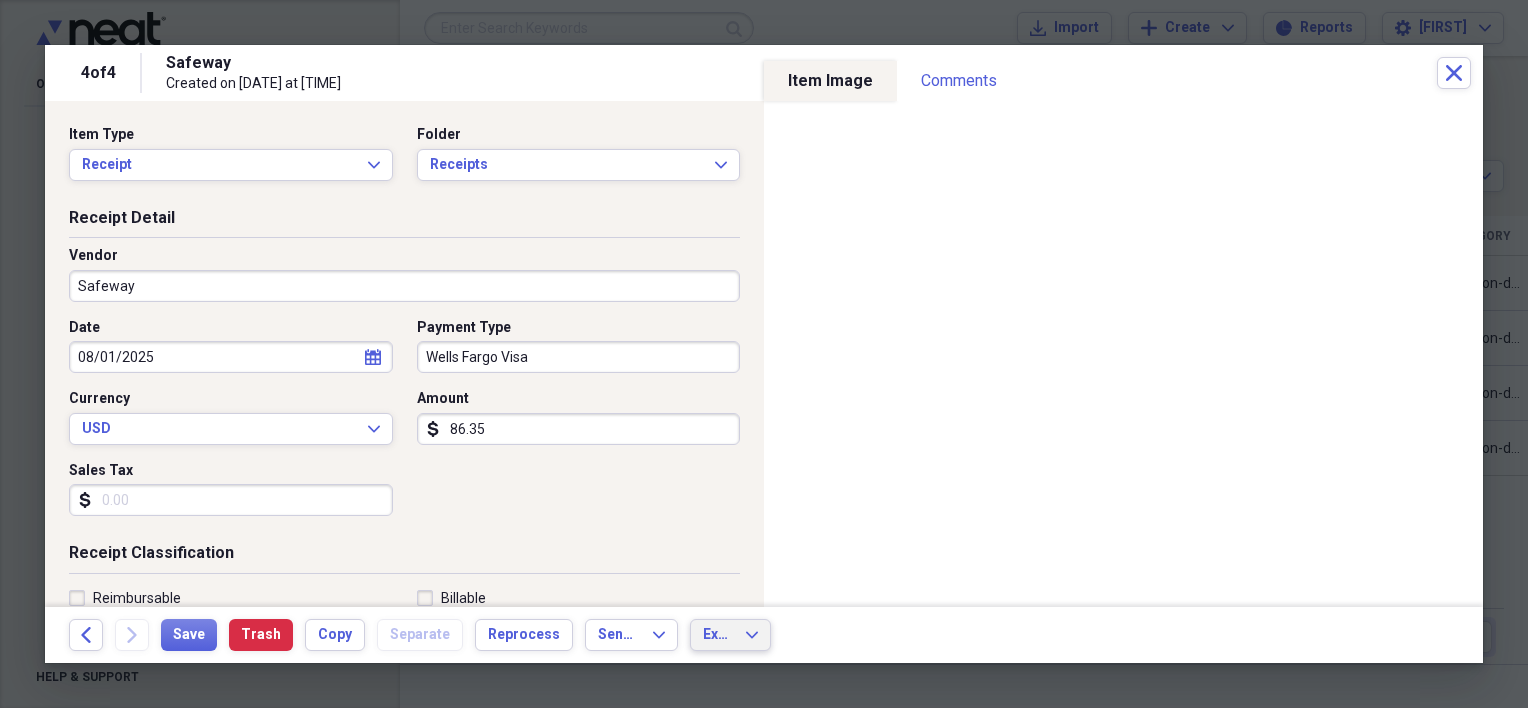 click on "Export" at bounding box center (718, 635) 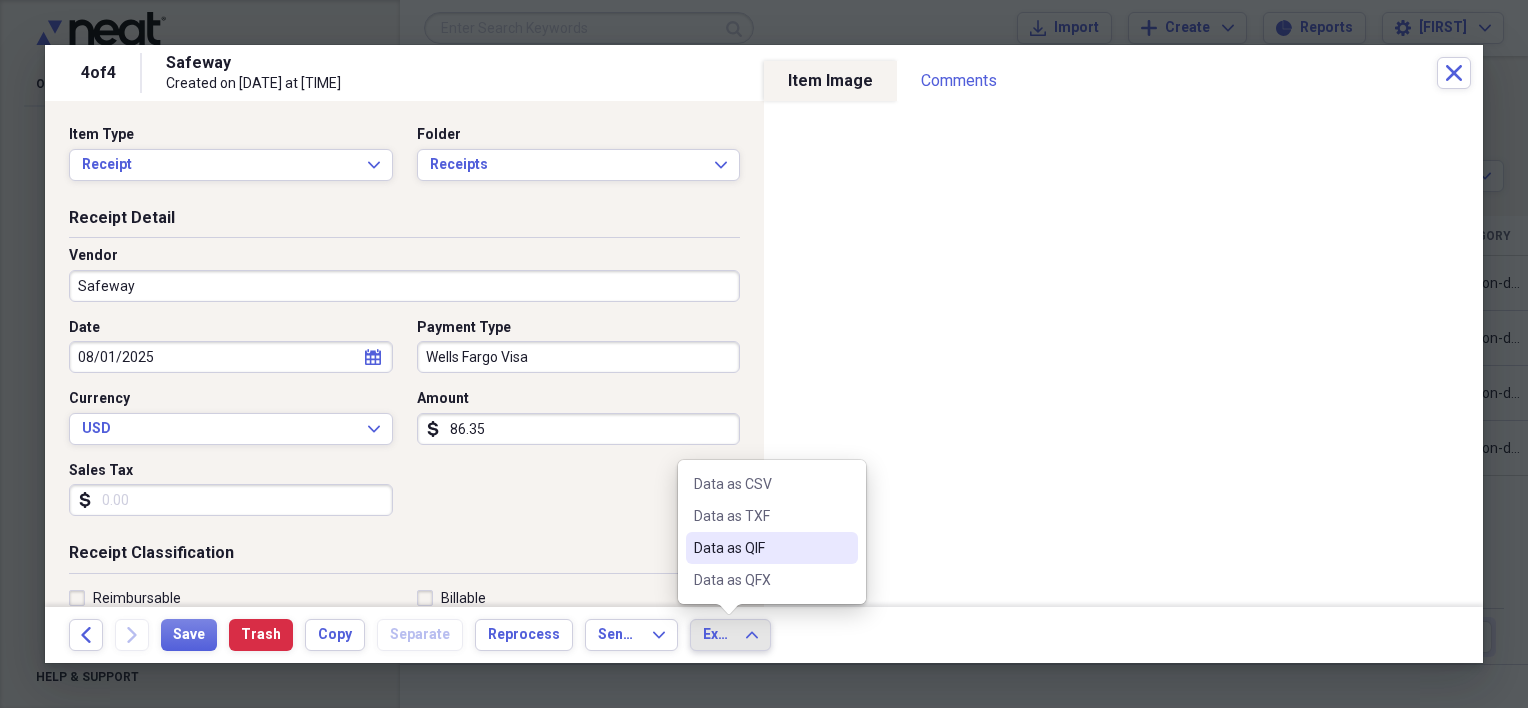 click on "Data as QIF" at bounding box center [760, 548] 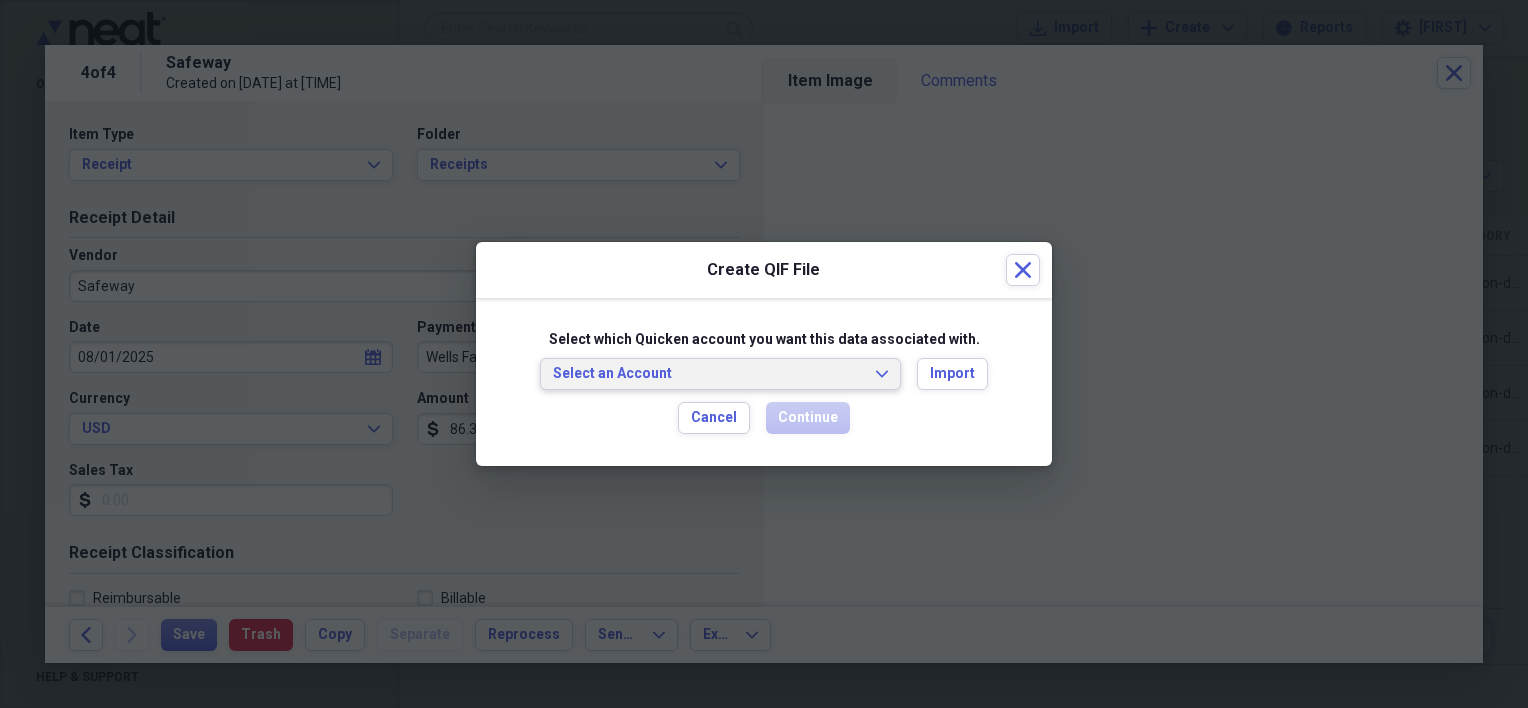 click on "Select an Account Expand" at bounding box center (720, 374) 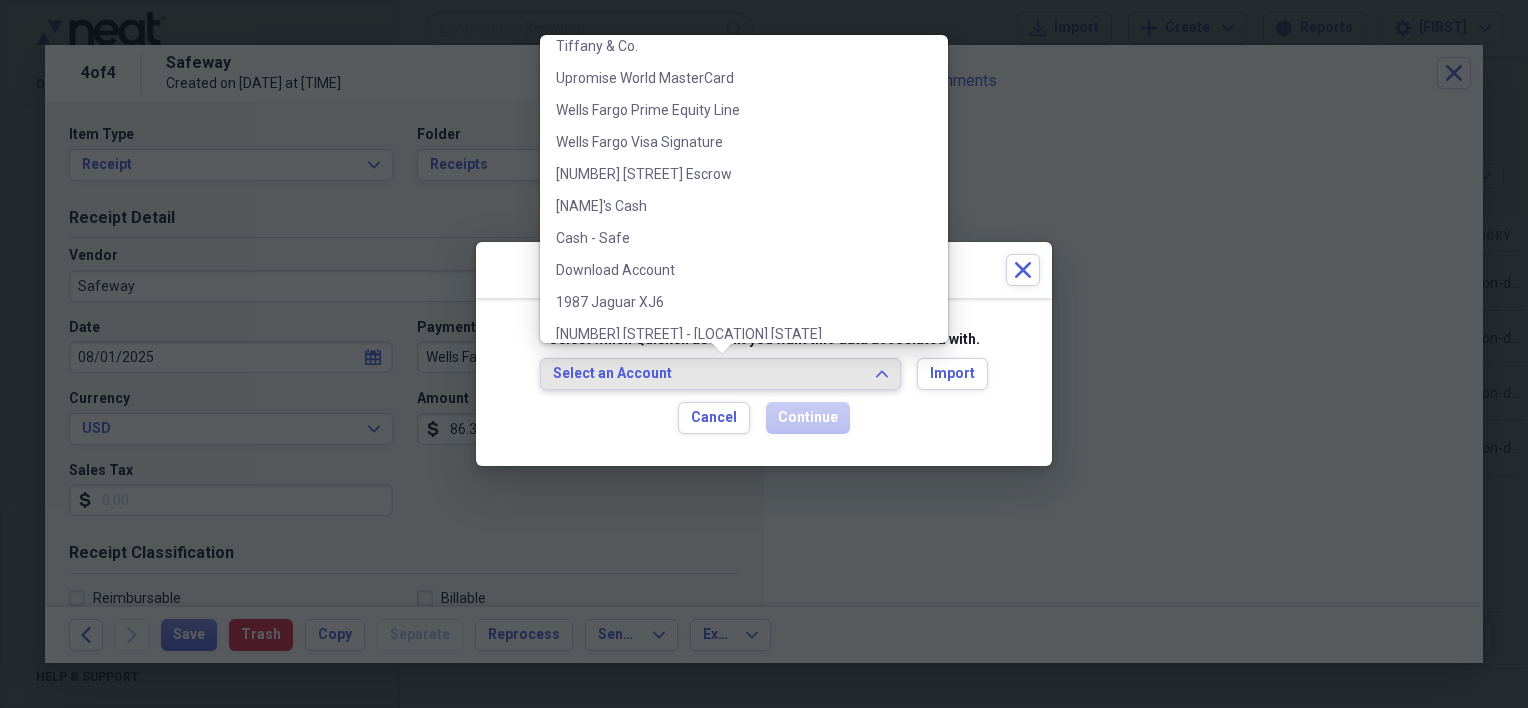 scroll, scrollTop: 2361, scrollLeft: 0, axis: vertical 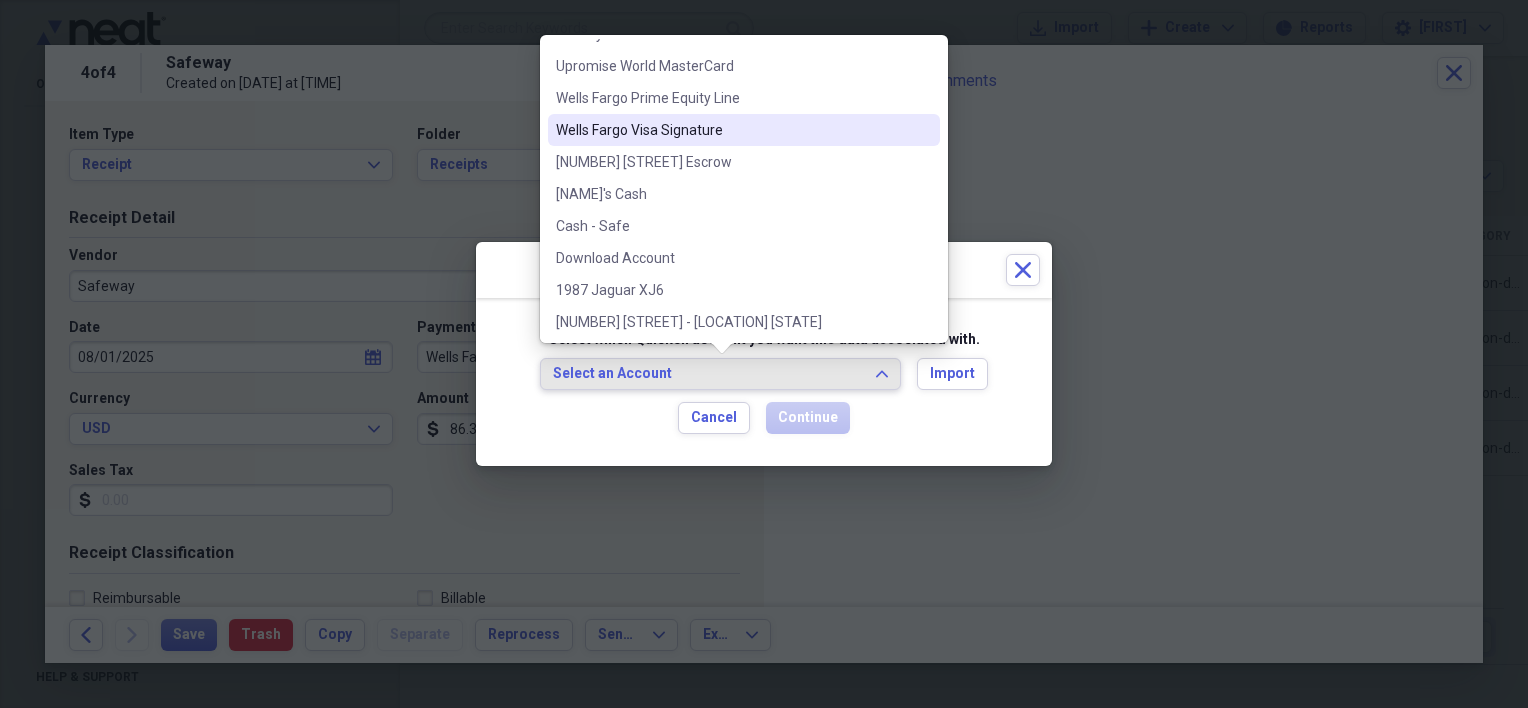 click on "Wells Fargo Visa Signature" at bounding box center [732, 130] 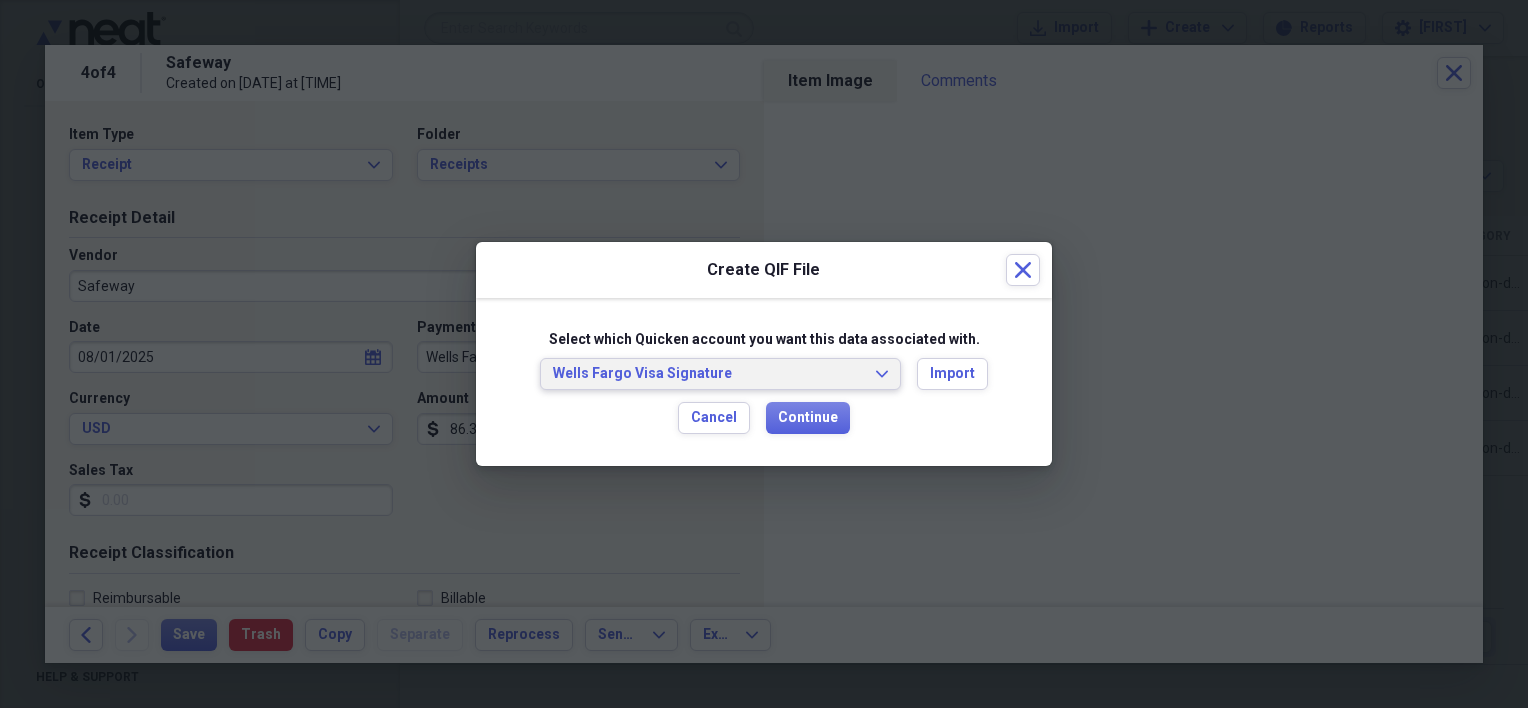 scroll, scrollTop: 0, scrollLeft: 0, axis: both 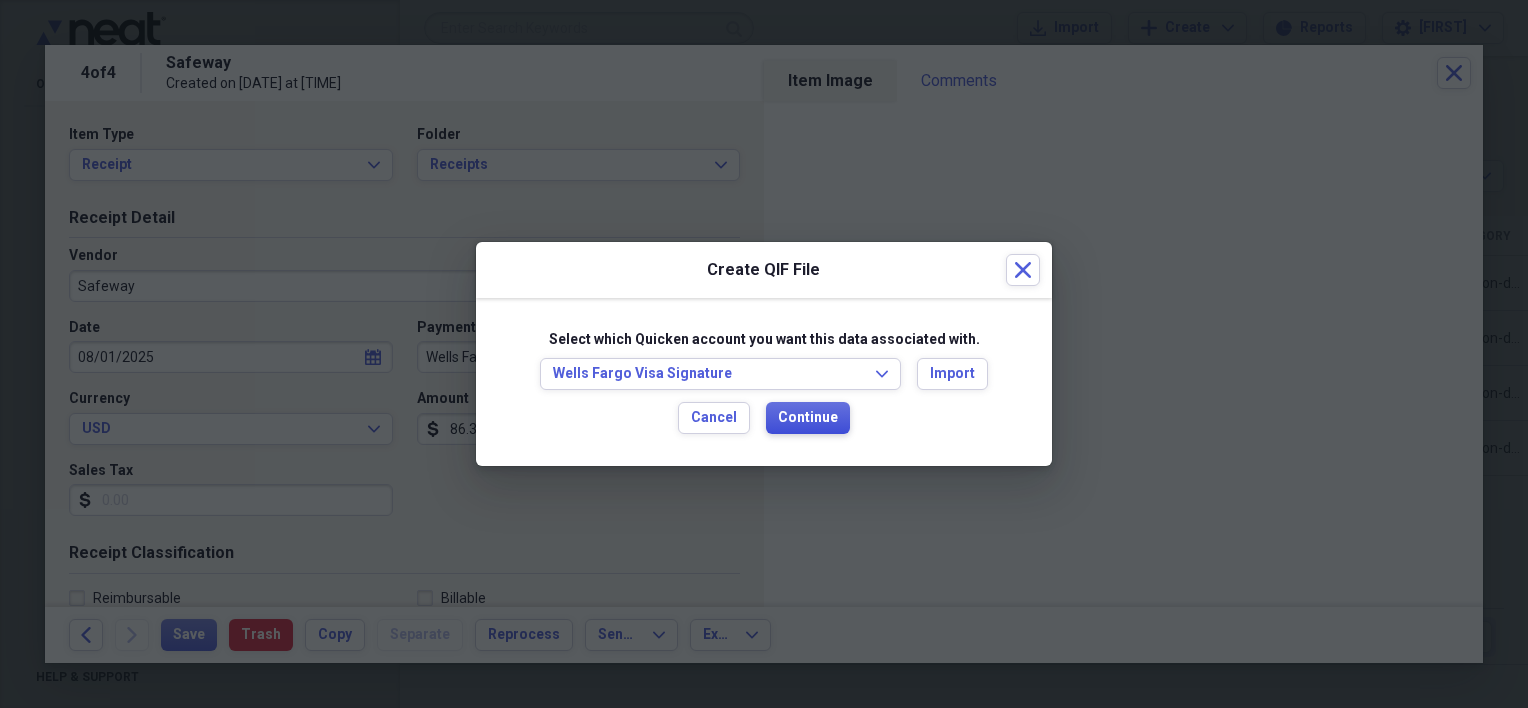 click on "Continue" at bounding box center (808, 418) 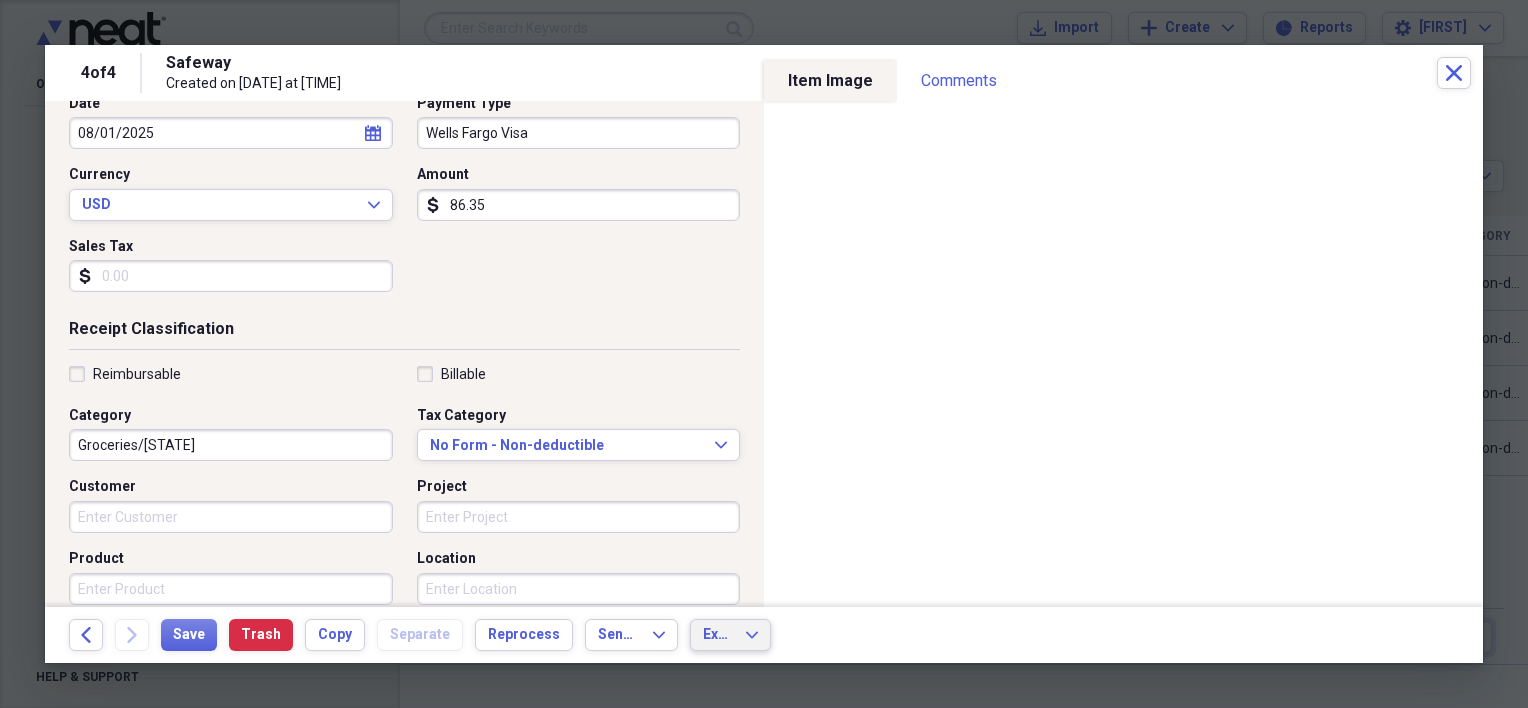 scroll, scrollTop: 300, scrollLeft: 0, axis: vertical 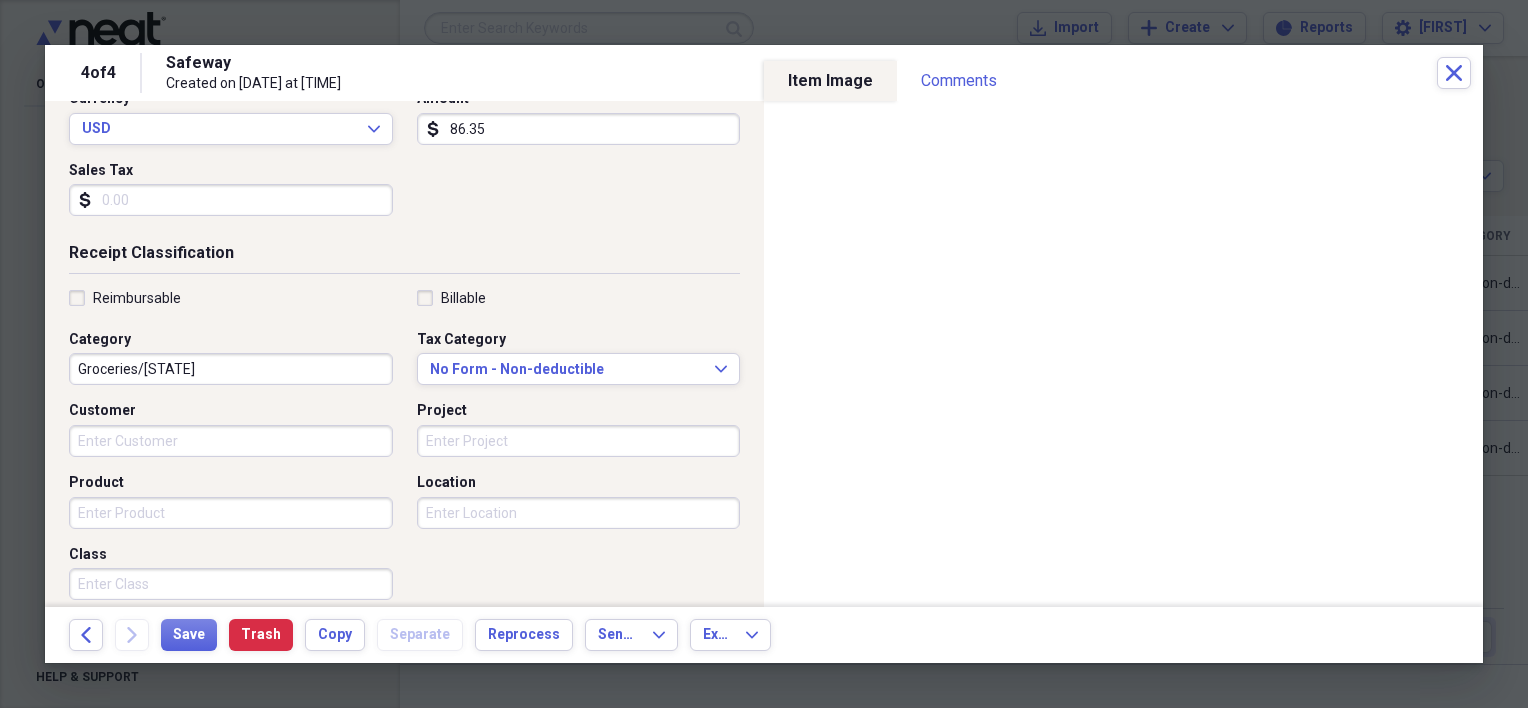 click on "Groceries/[STATE]" at bounding box center (231, 369) 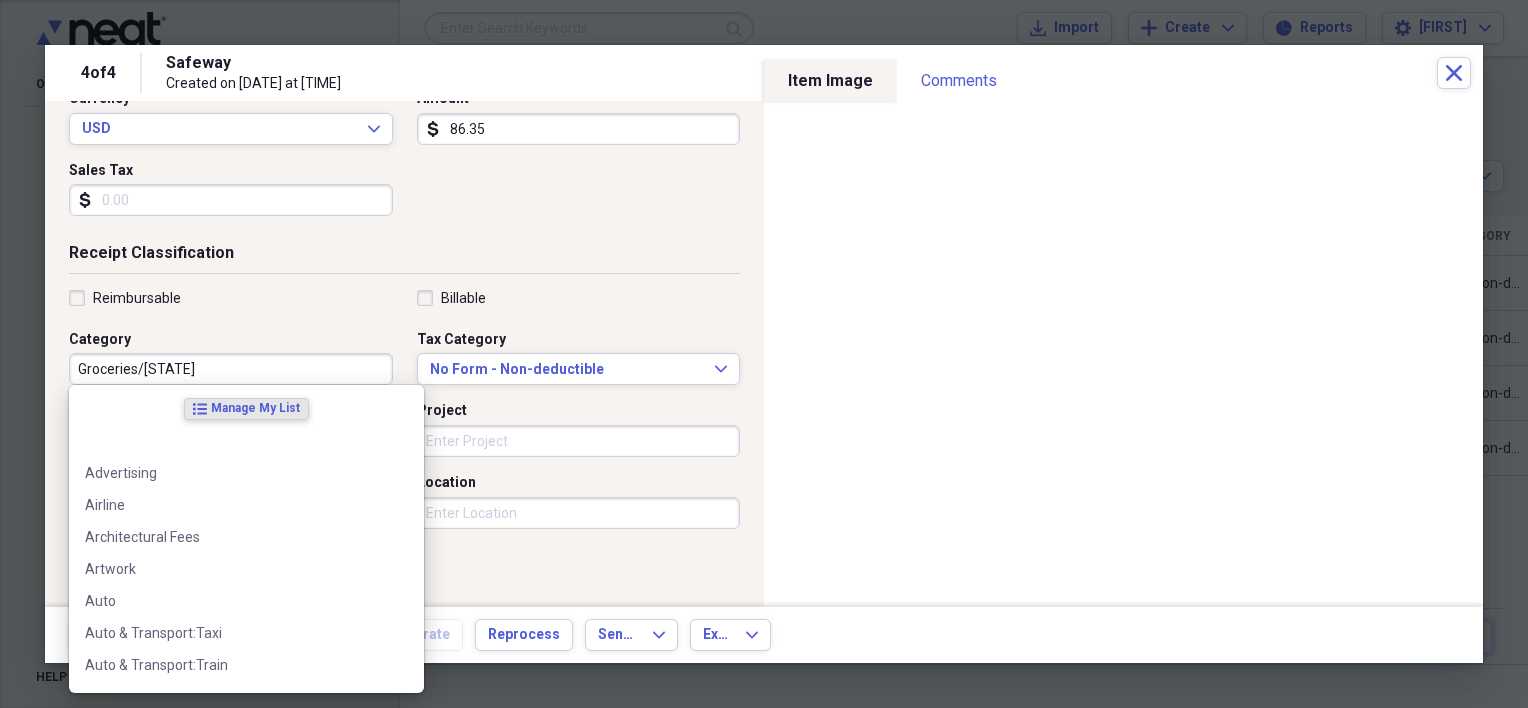click on "Groceries/[STATE]" at bounding box center [231, 369] 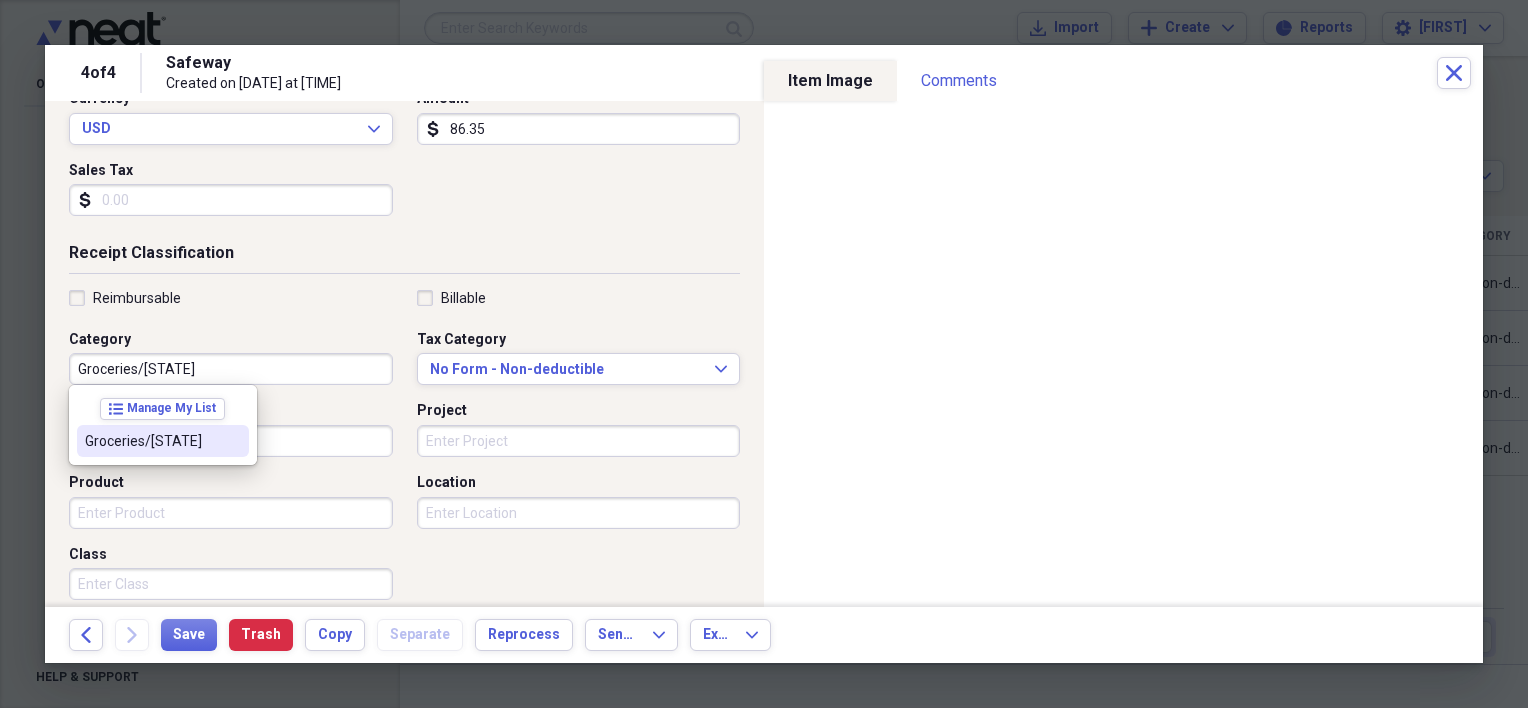 click on "Groceries/[STATE]" at bounding box center [151, 441] 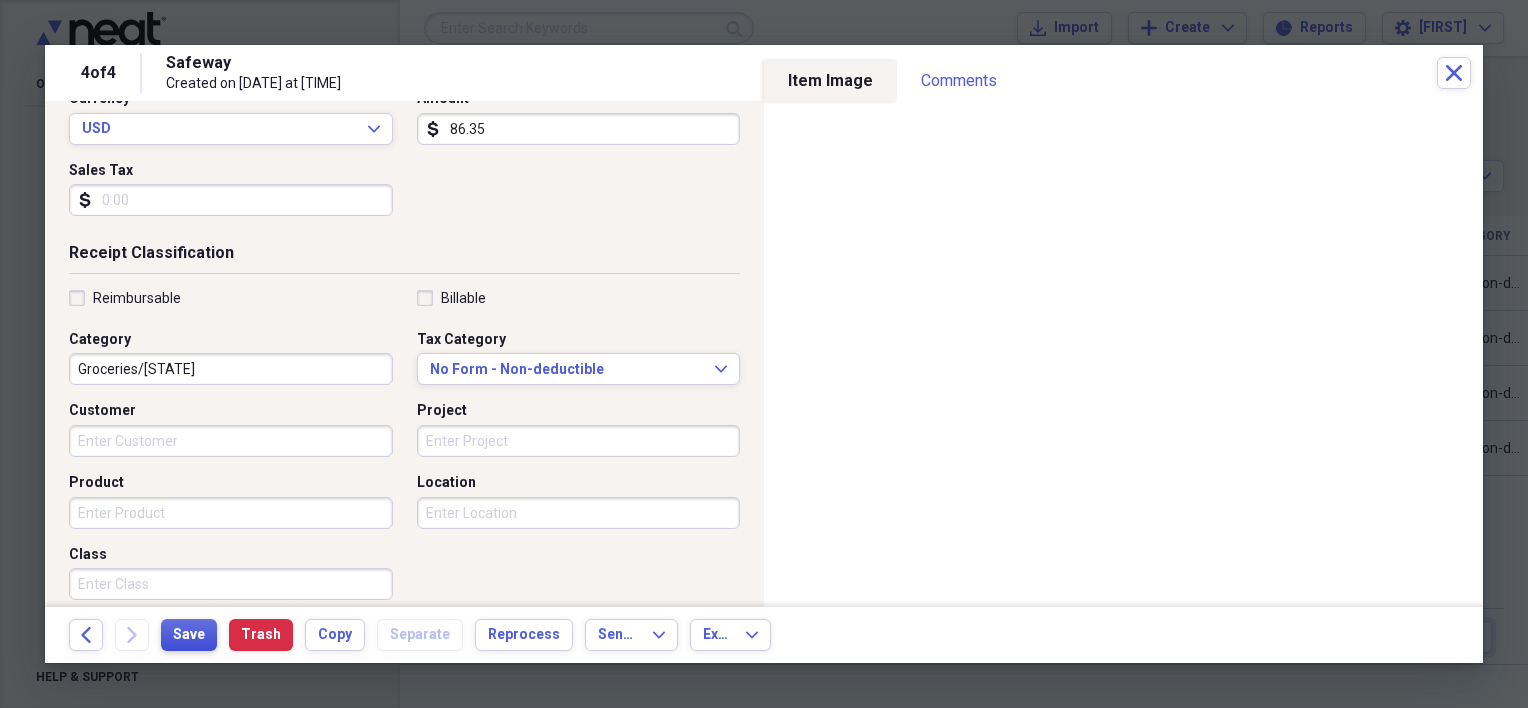 click on "Save" at bounding box center (189, 635) 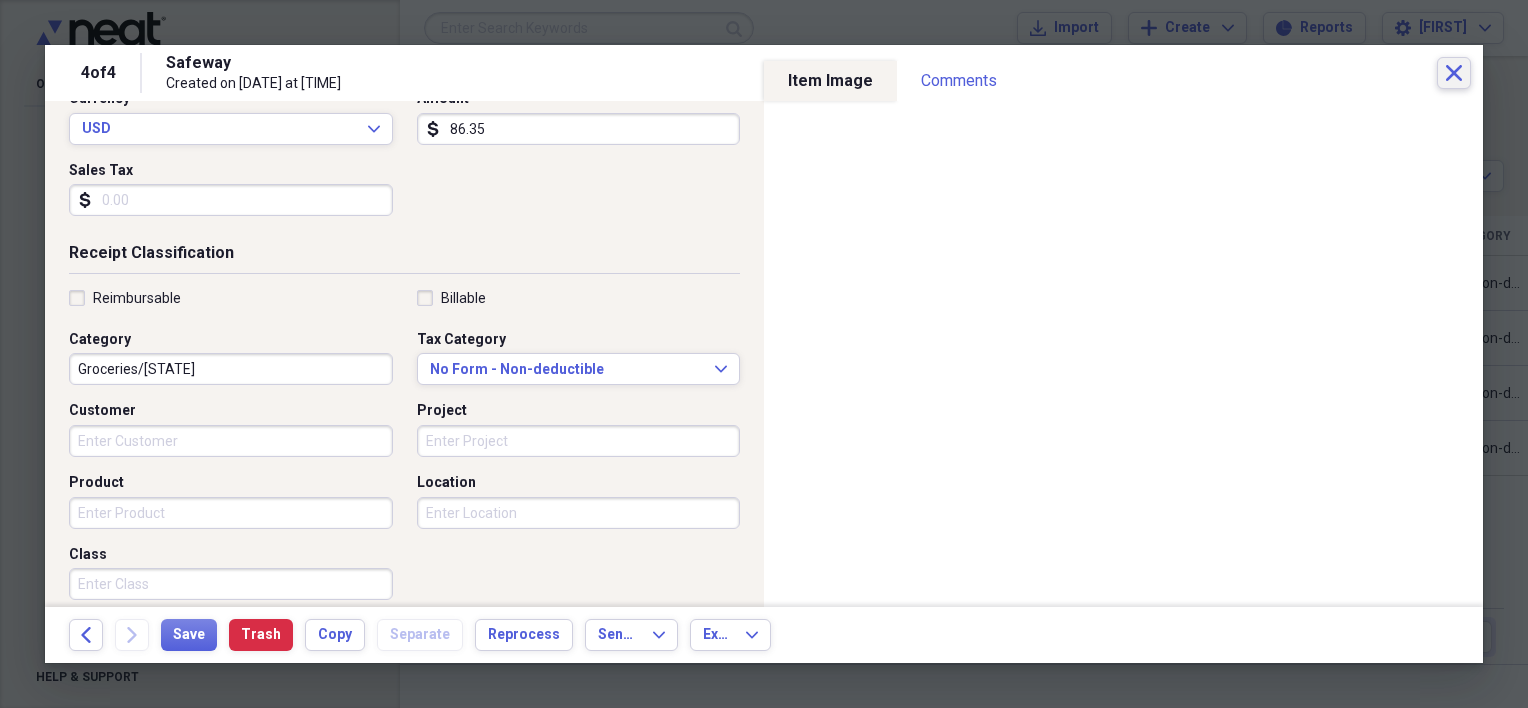drag, startPoint x: 1458, startPoint y: 78, endPoint x: 650, endPoint y: 295, distance: 836.63196 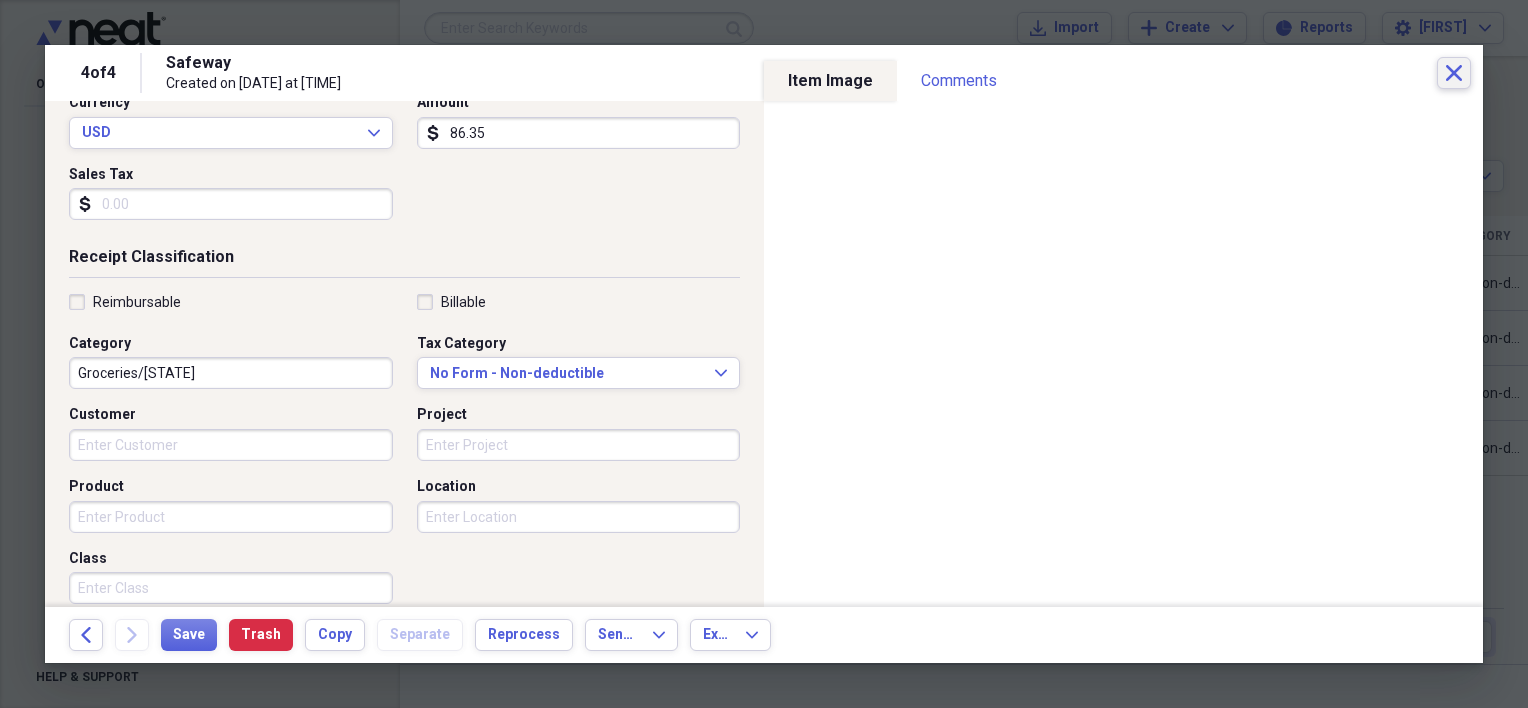 scroll, scrollTop: 300, scrollLeft: 0, axis: vertical 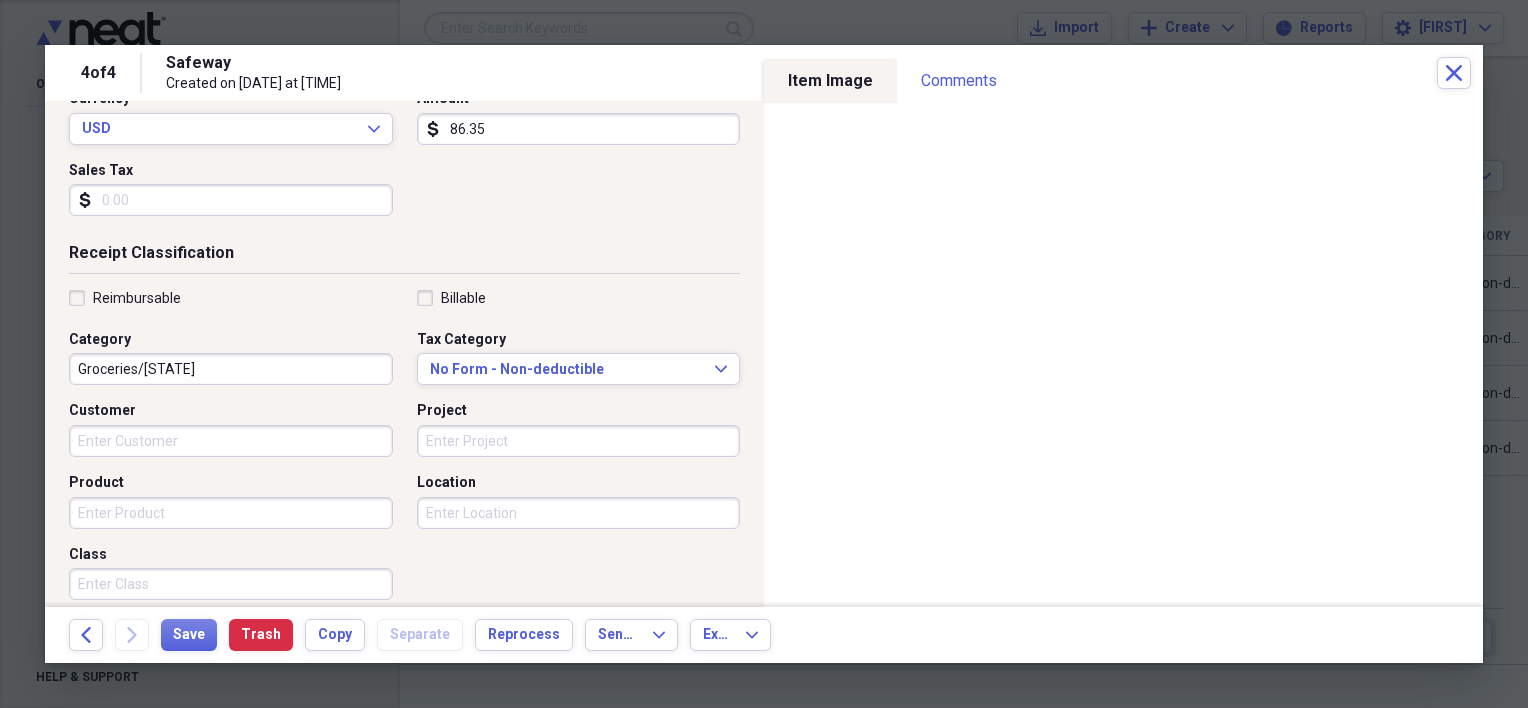 click on "Groceries/[STATE]" at bounding box center (231, 369) 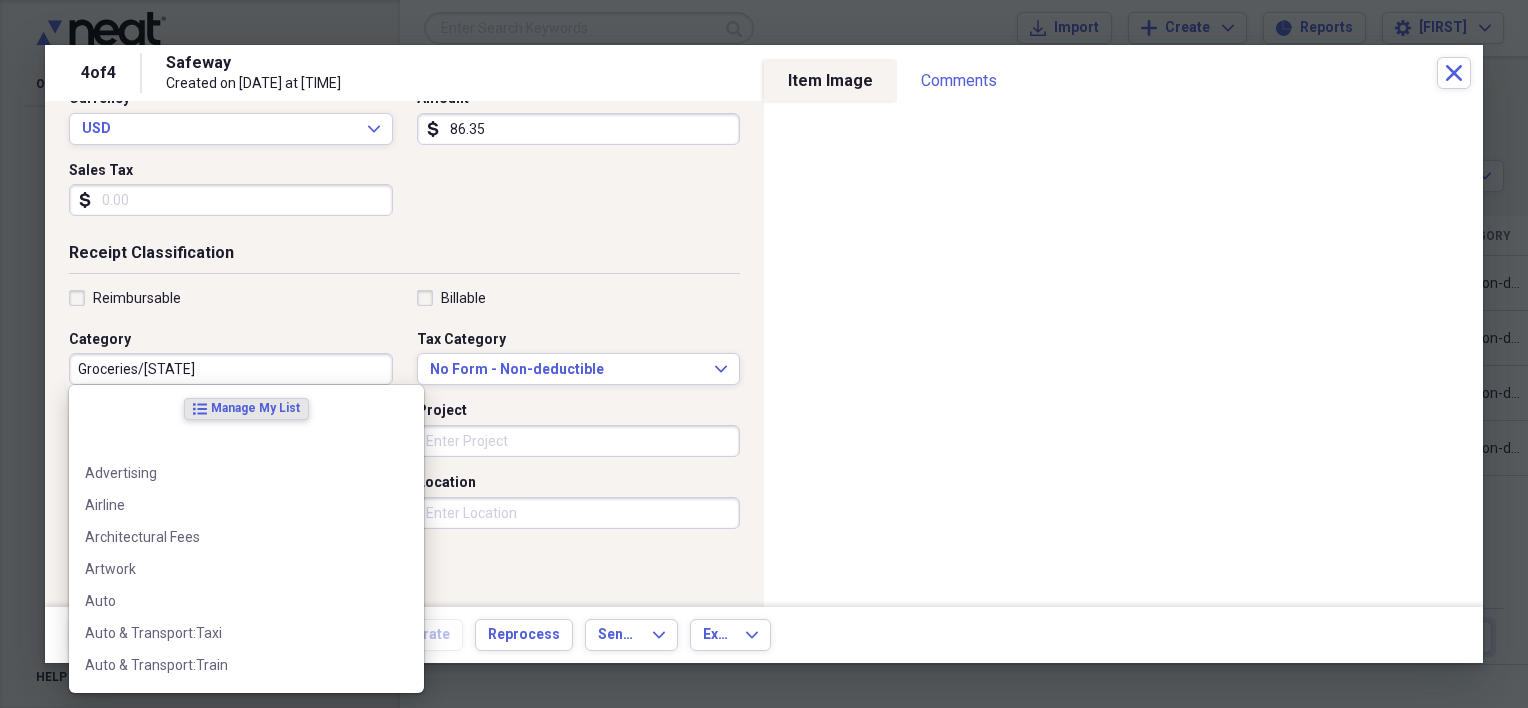 click on "Groceries/[STATE]" at bounding box center (231, 369) 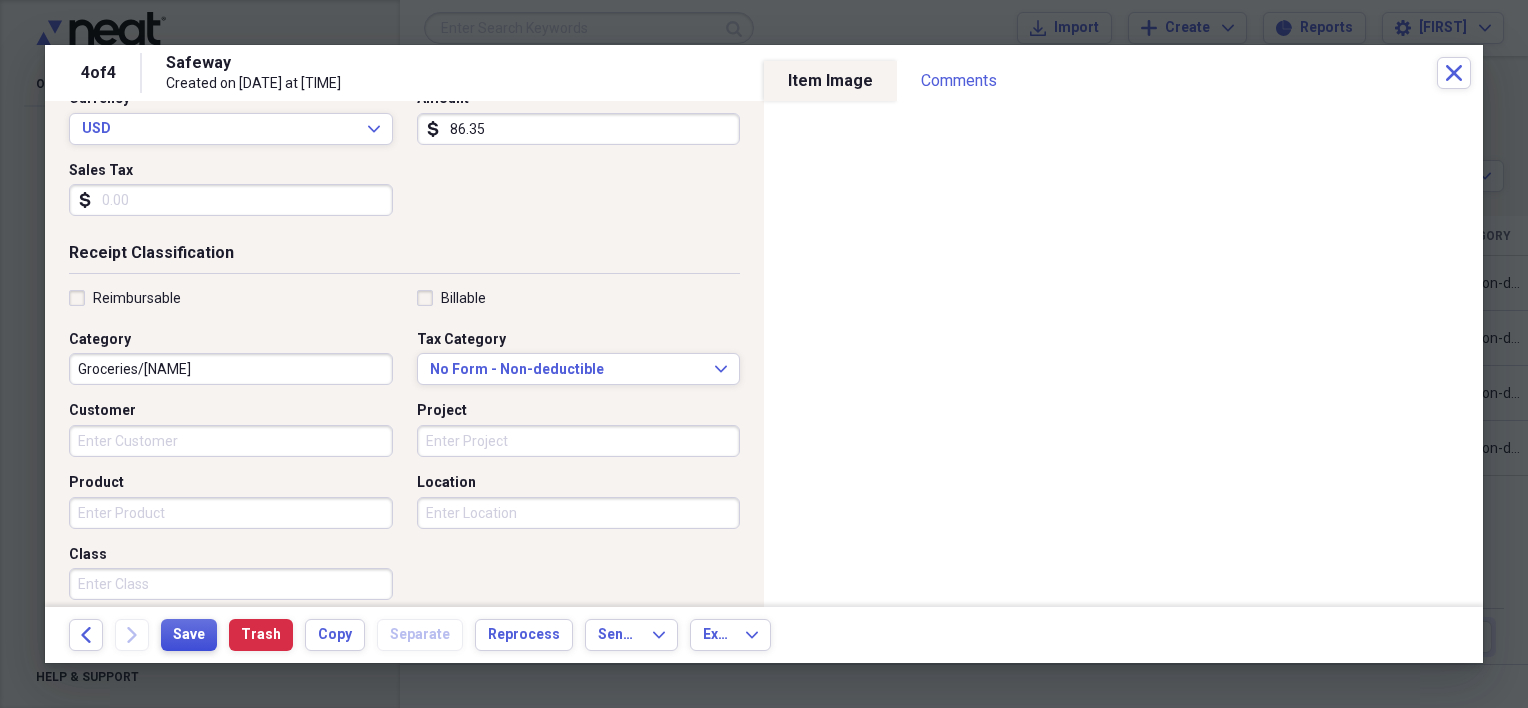 type on "Groceries/[NAME]" 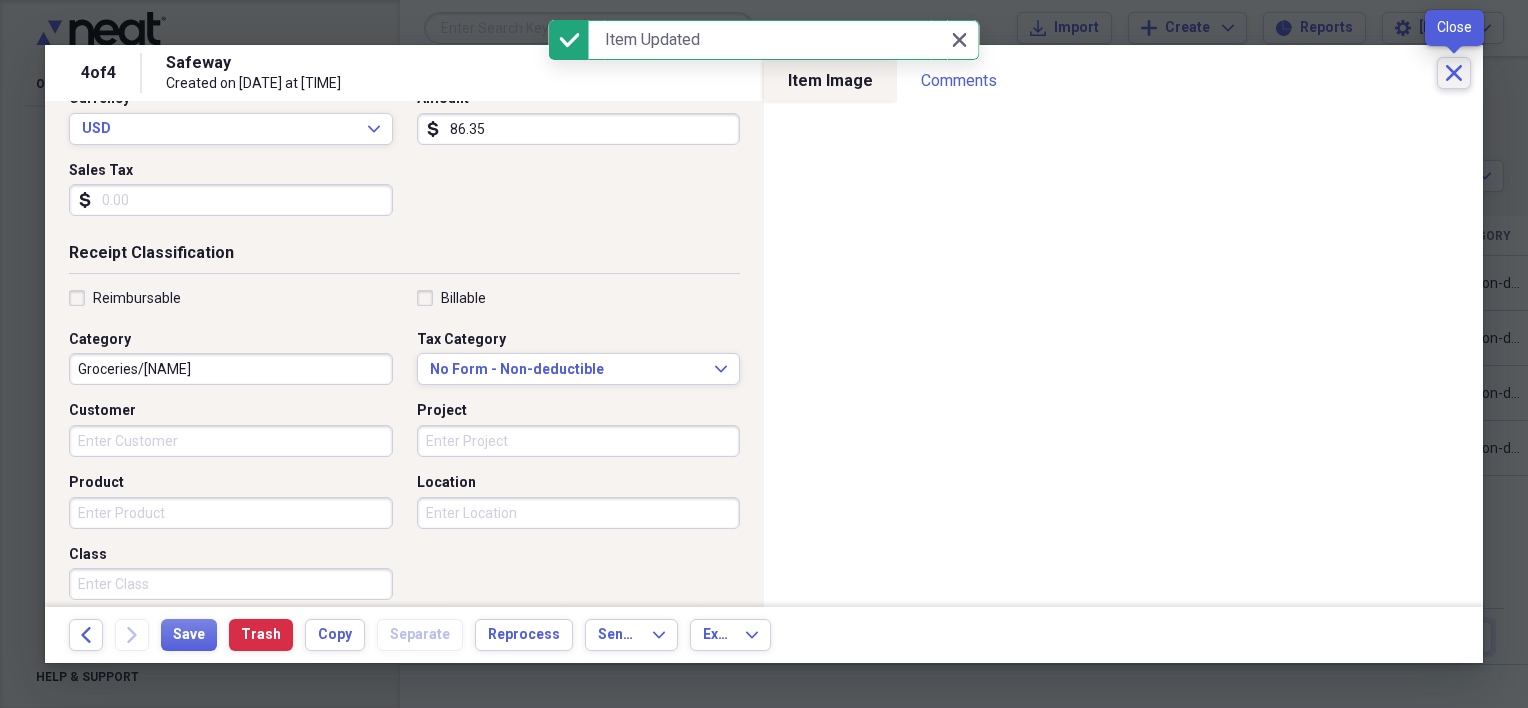 click on "Close" at bounding box center [1454, 73] 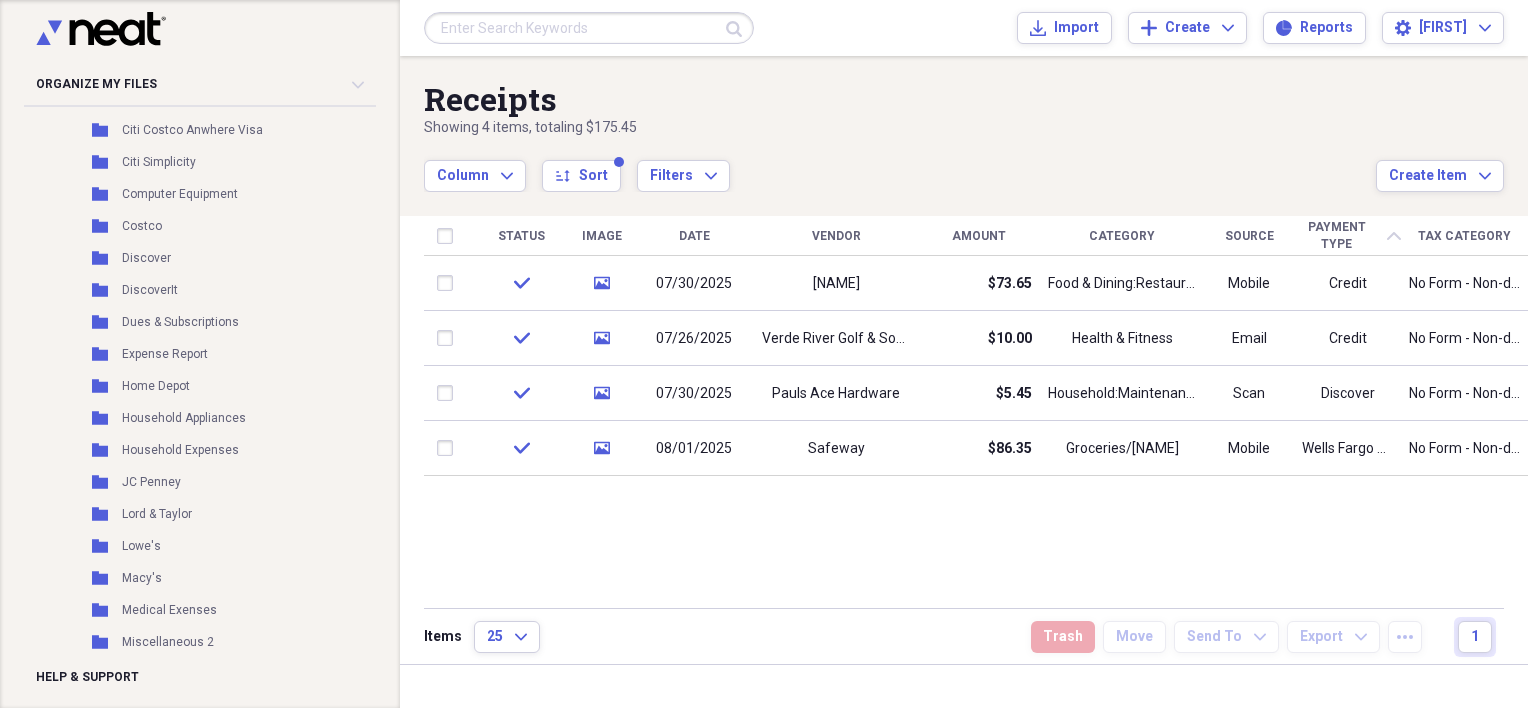 scroll, scrollTop: 1355, scrollLeft: 0, axis: vertical 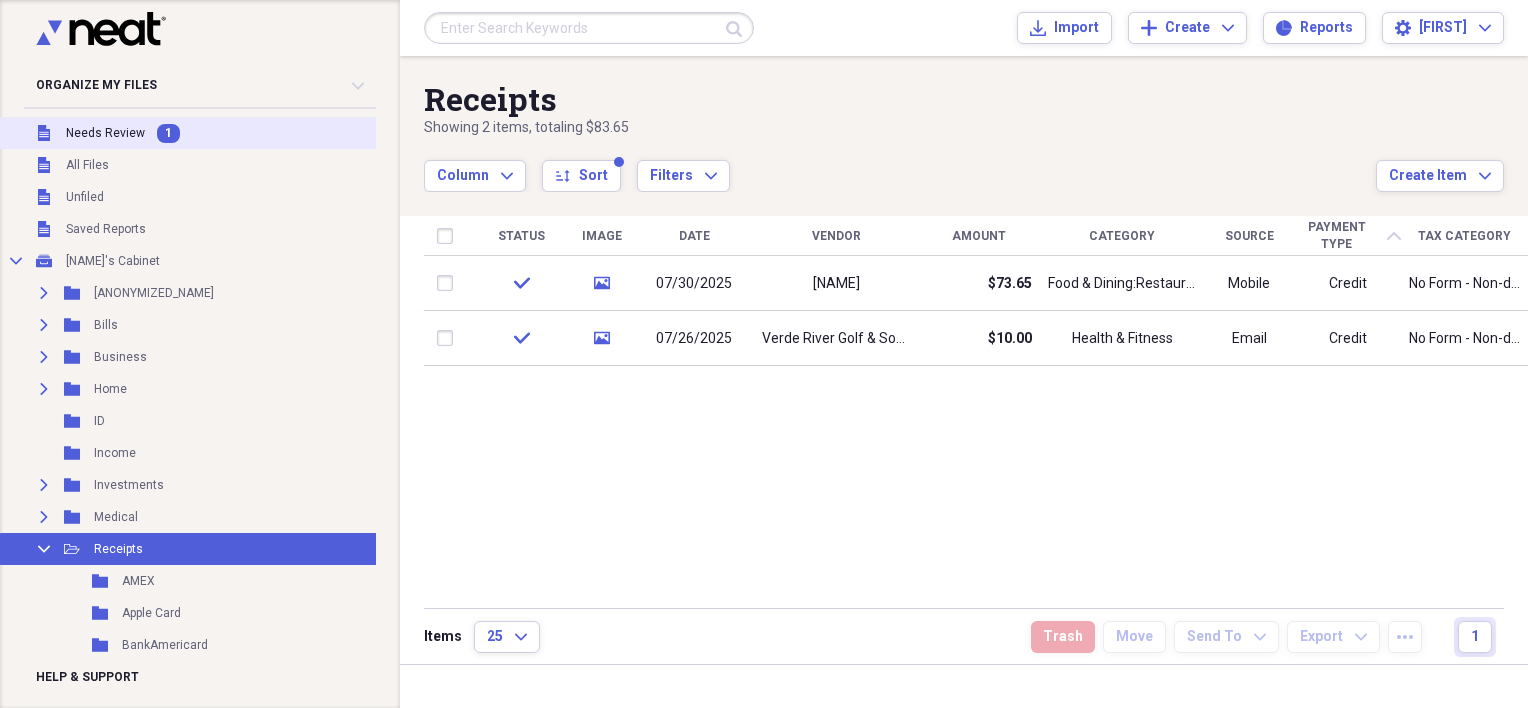 click on "Needs Review" at bounding box center [105, 133] 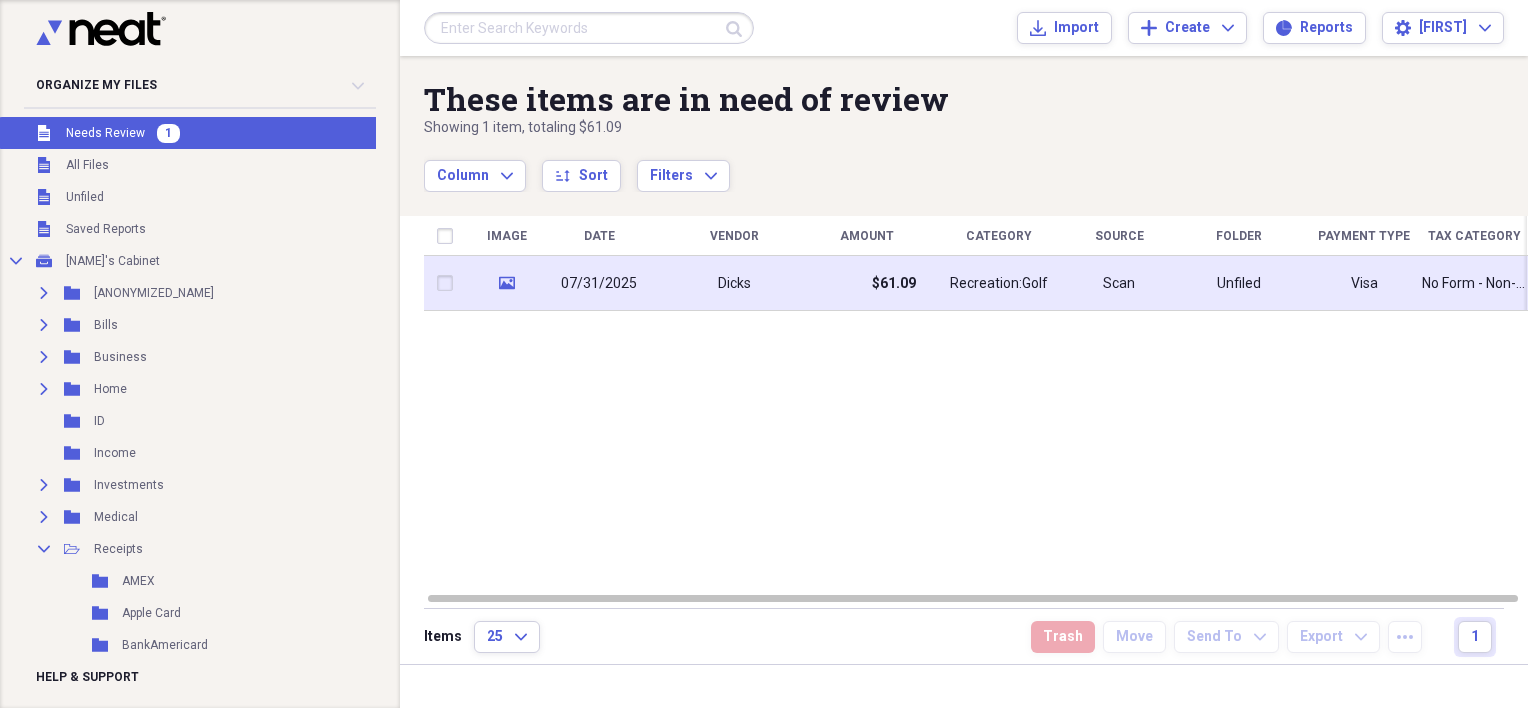 click on "Dicks" at bounding box center (734, 283) 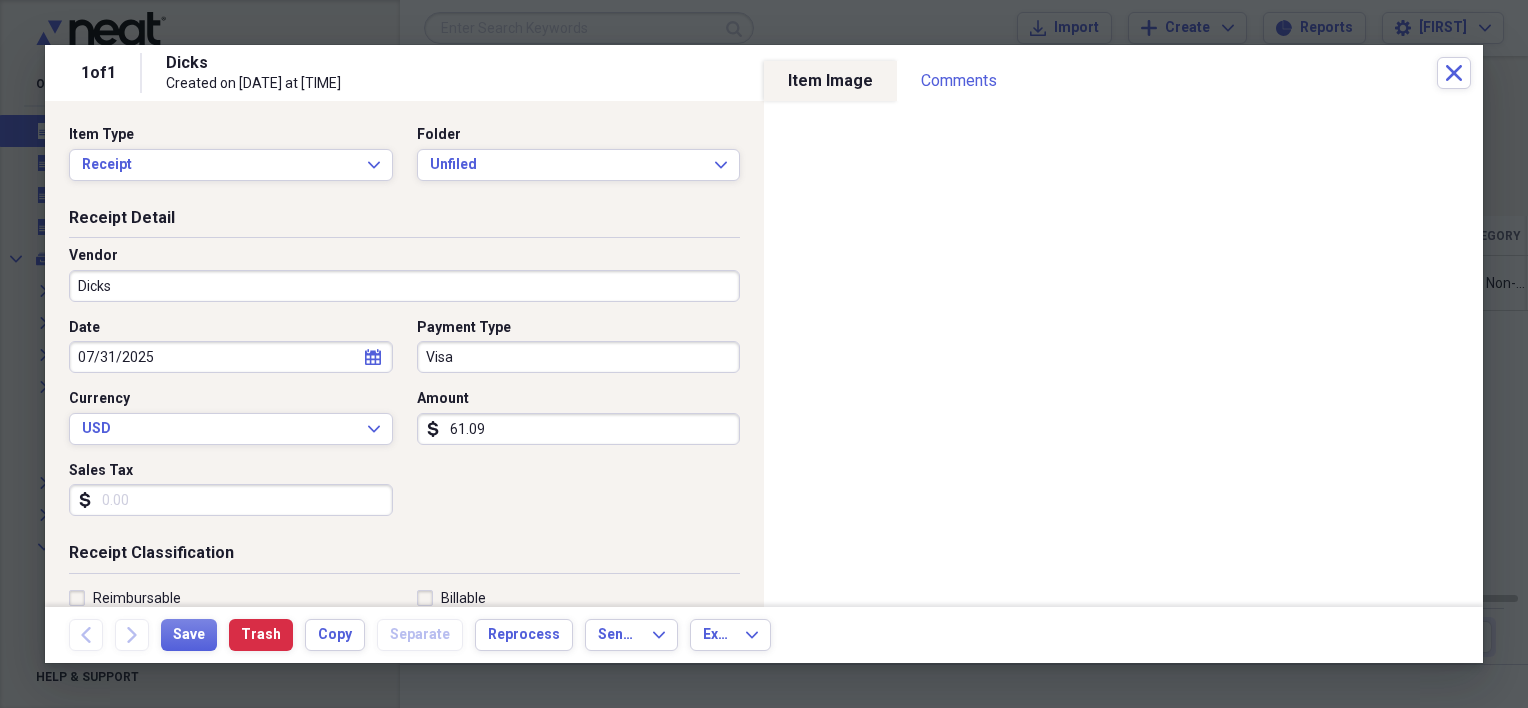 click on "Dicks" at bounding box center (404, 286) 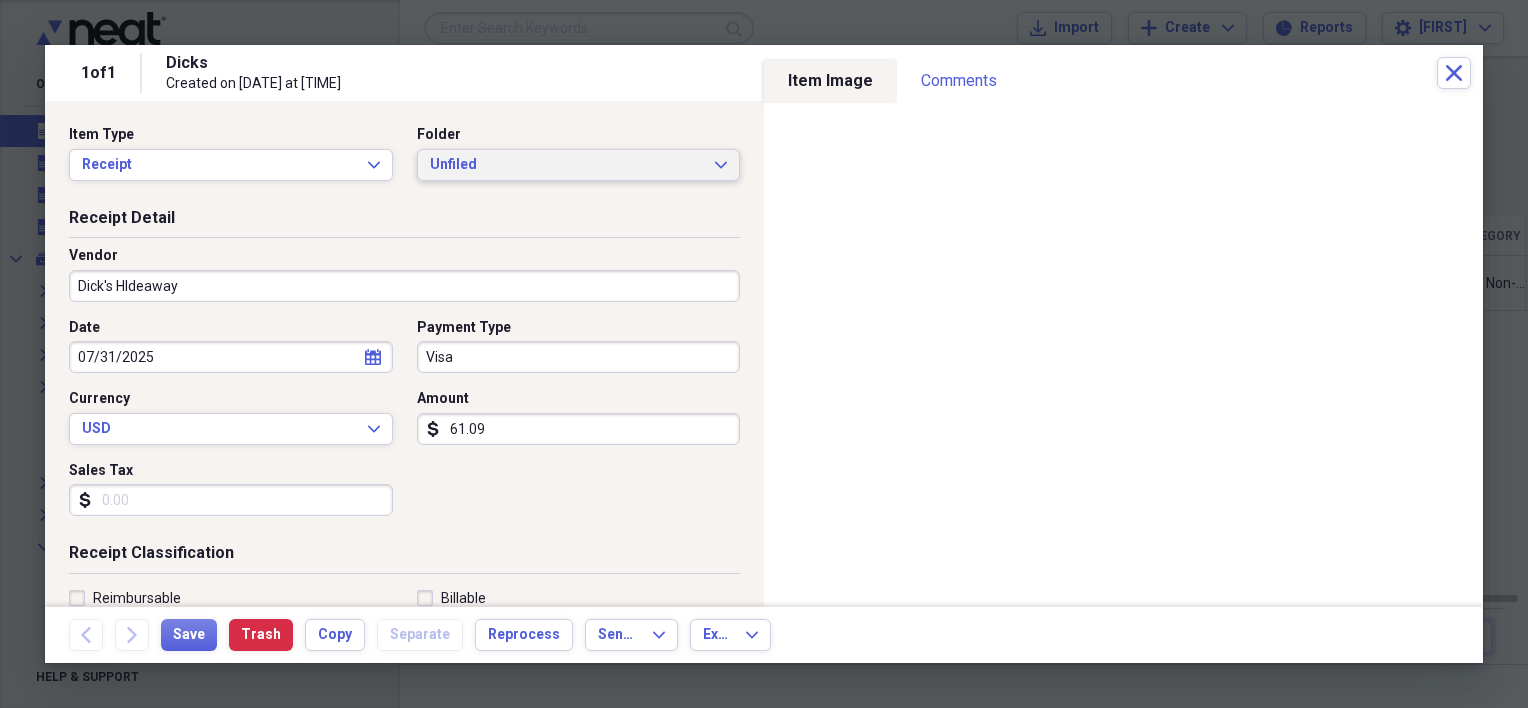 type on "Dick's HIdeaway" 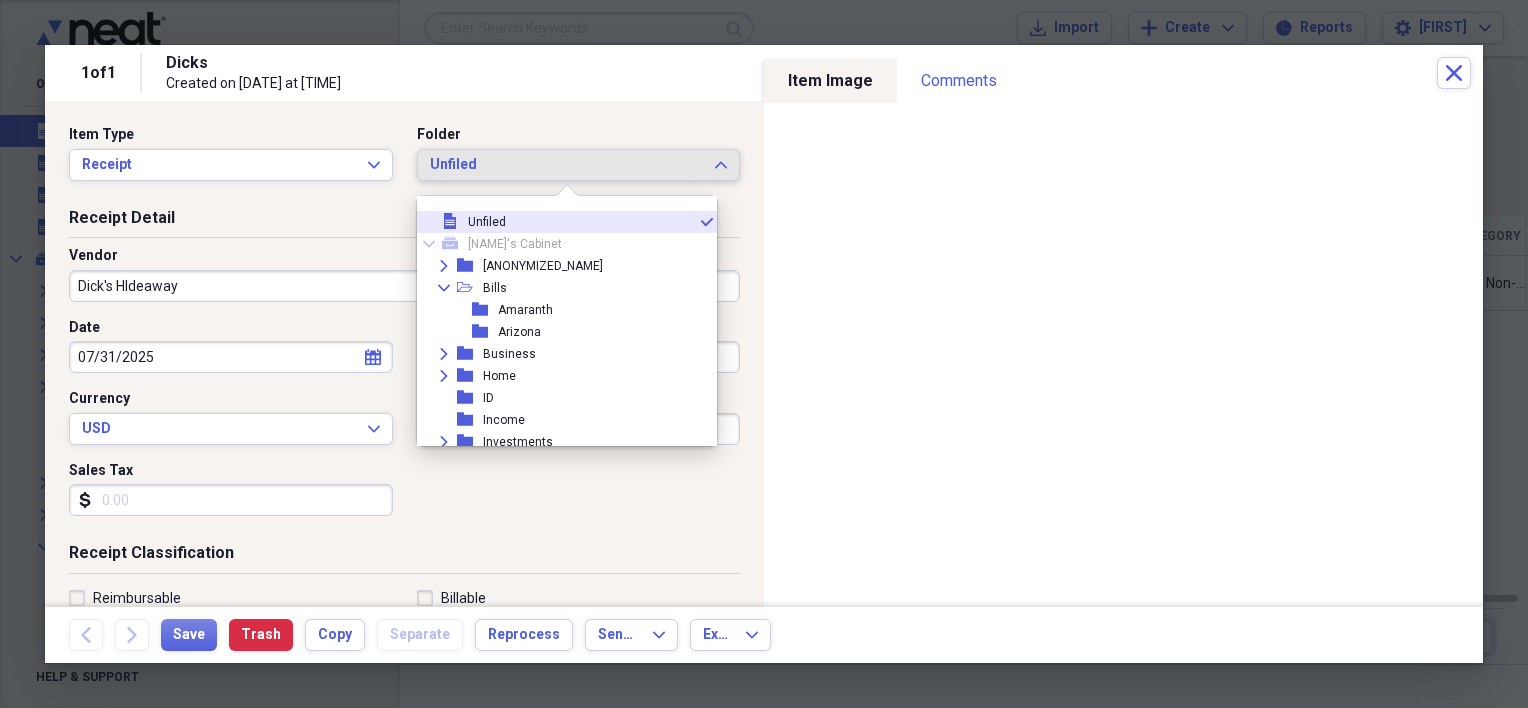 type 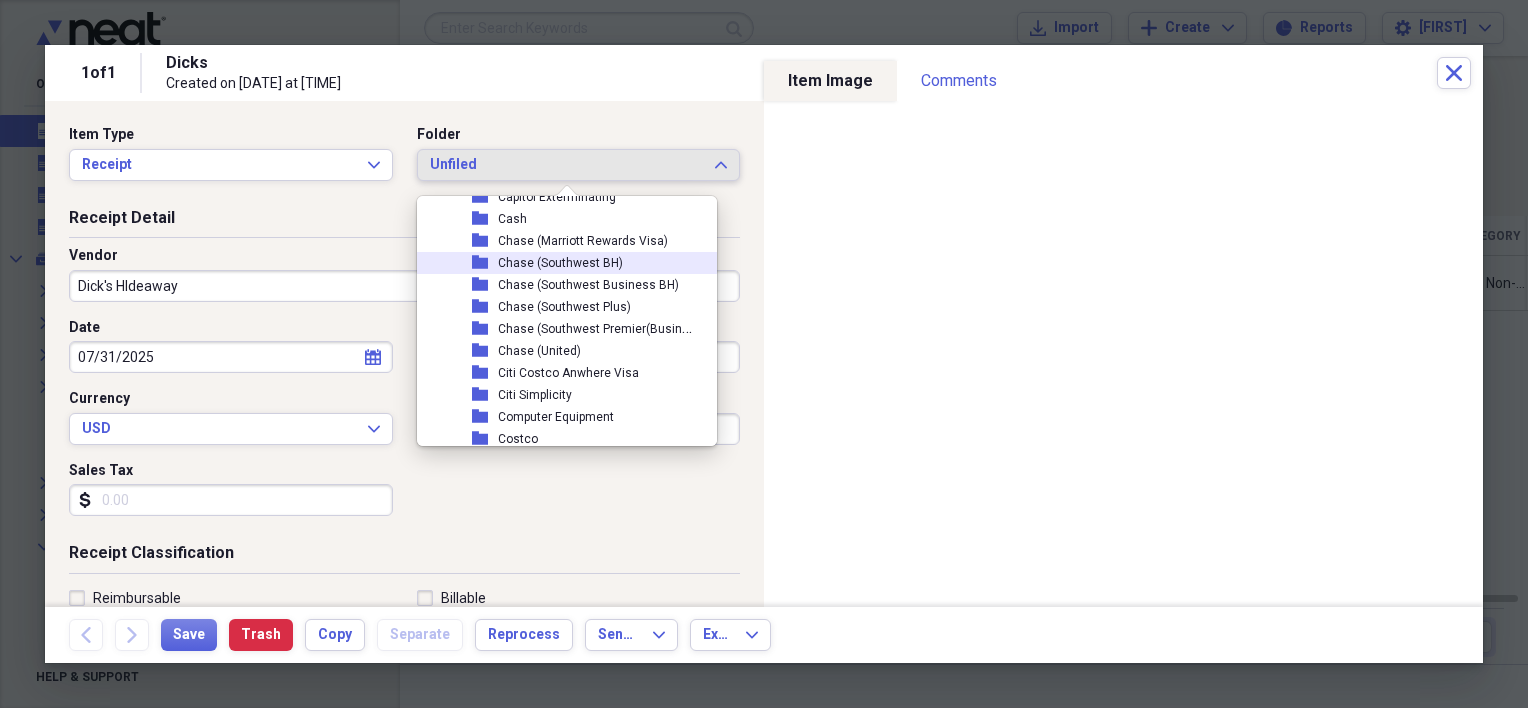 scroll, scrollTop: 500, scrollLeft: 0, axis: vertical 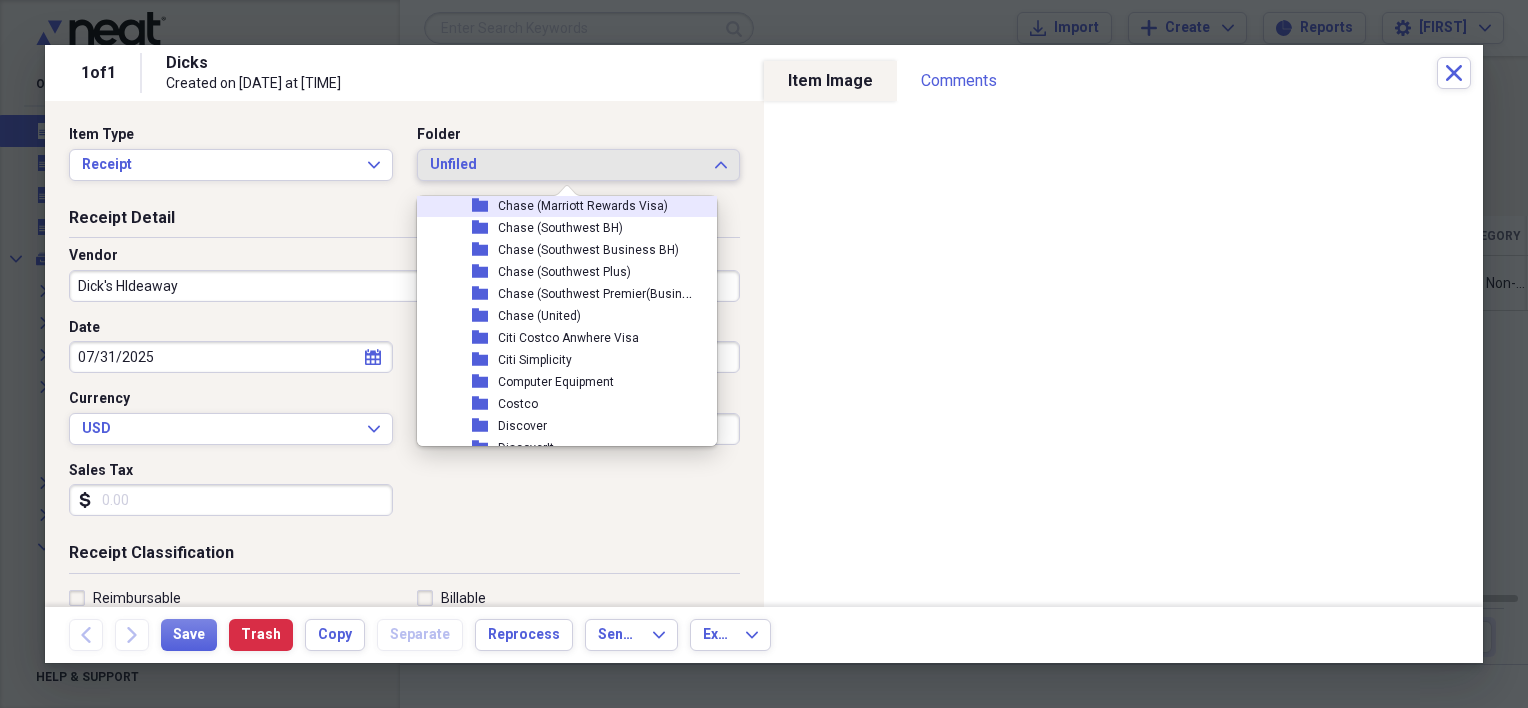 click on "Chase (Marriott Rewards Visa)" at bounding box center (583, 206) 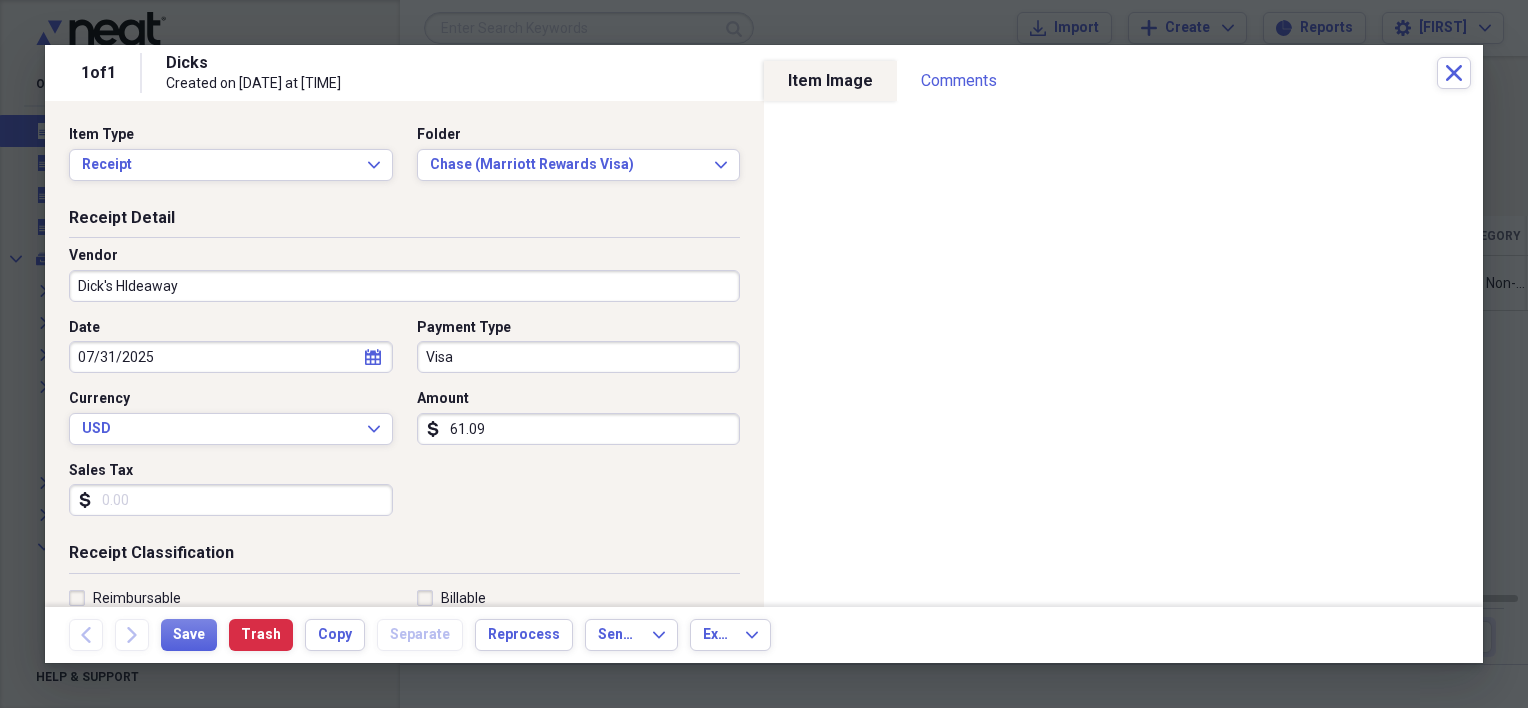 click on "Visa" at bounding box center (579, 357) 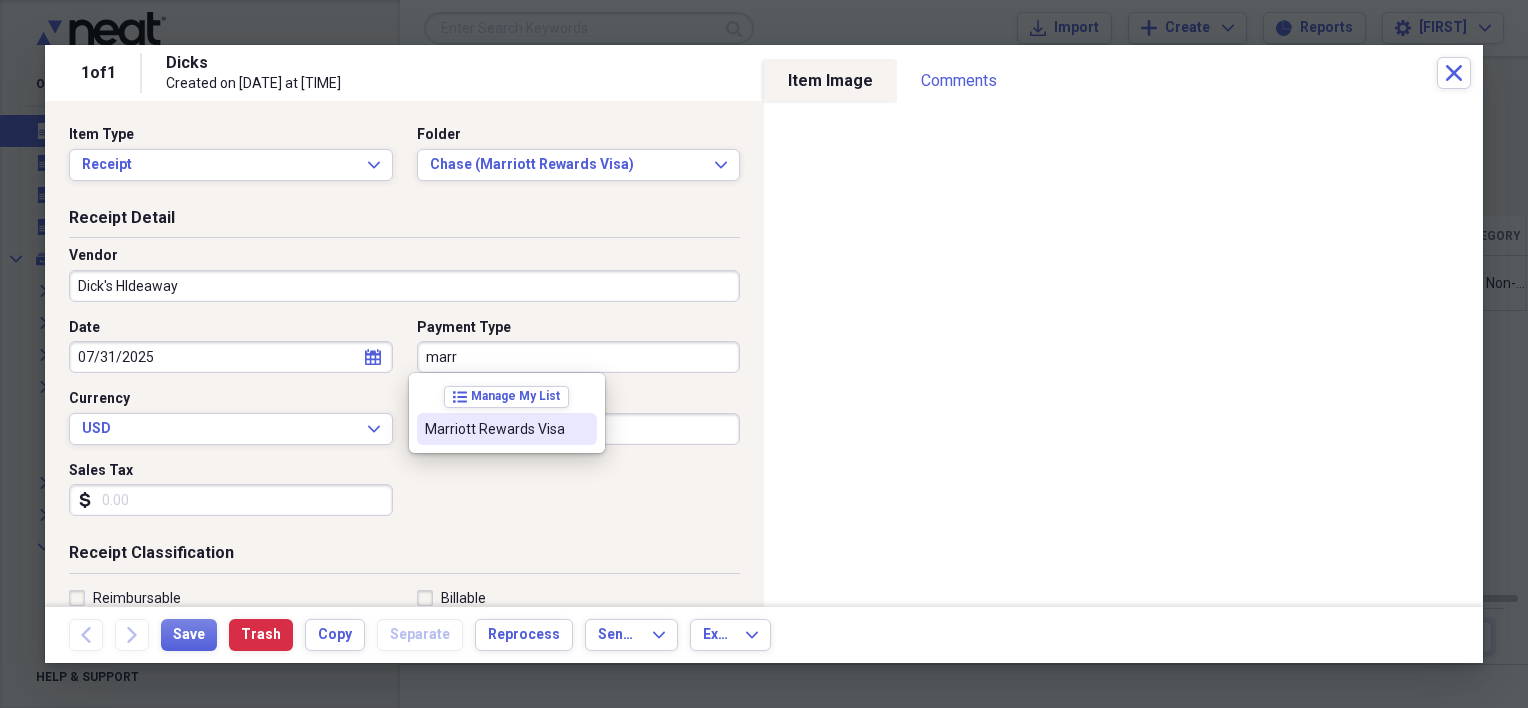 click on "Marriott Rewards Visa" at bounding box center [495, 429] 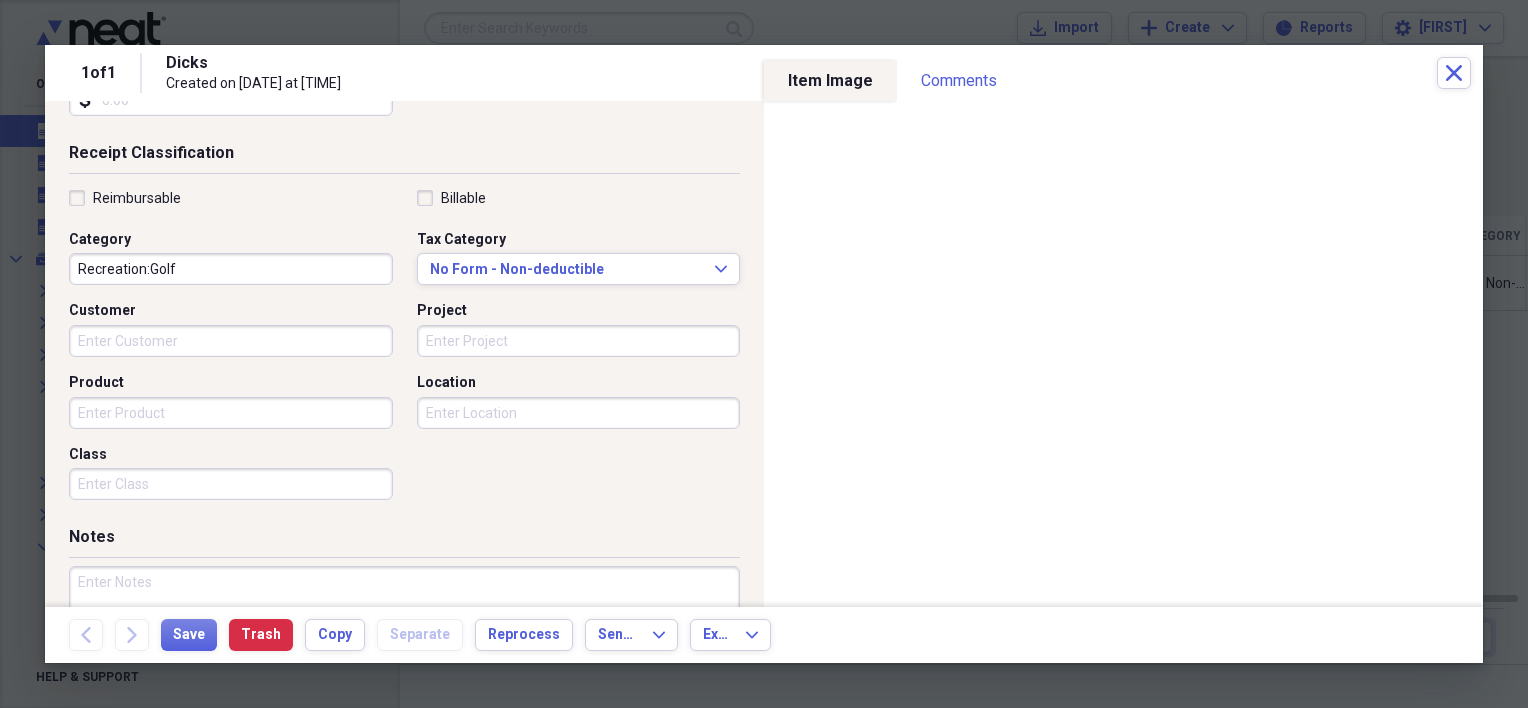 scroll, scrollTop: 100, scrollLeft: 0, axis: vertical 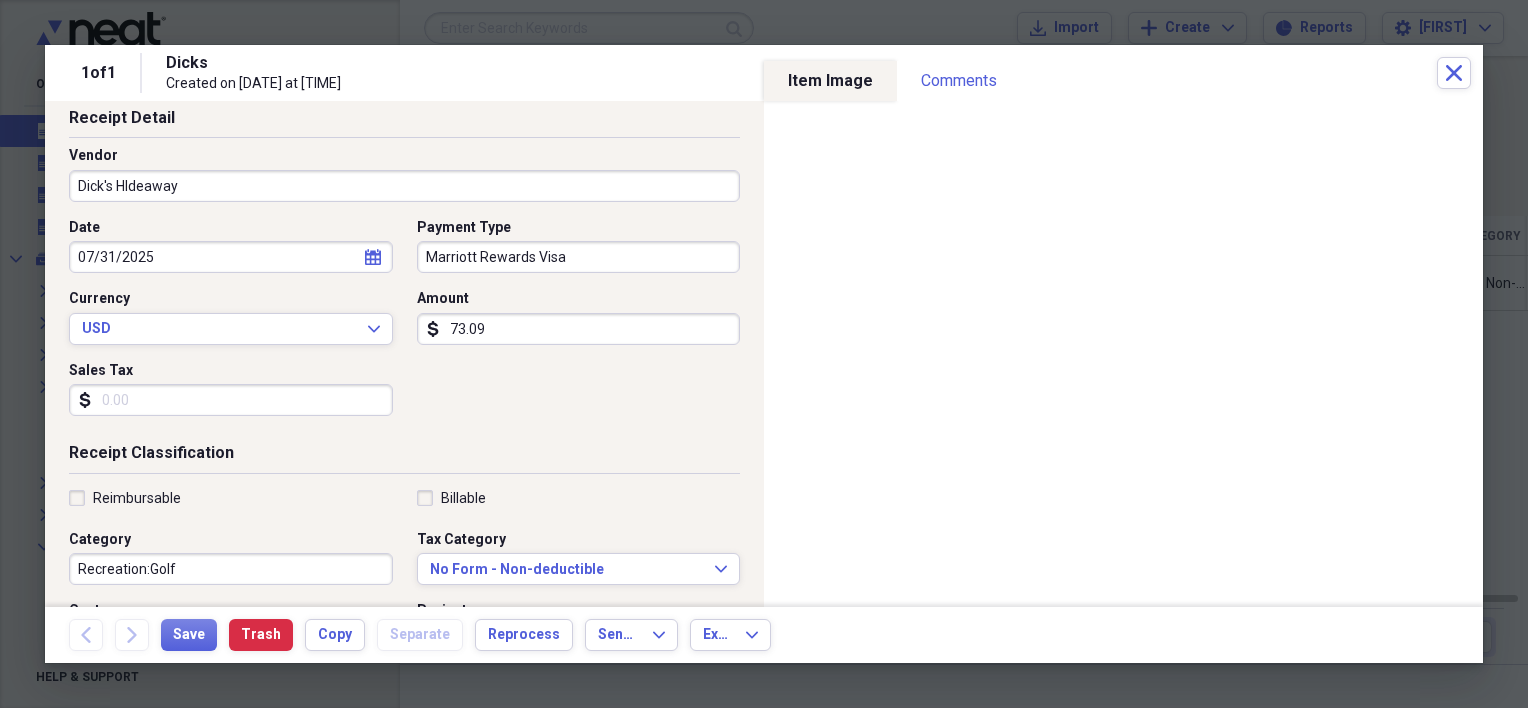 type on "73.09" 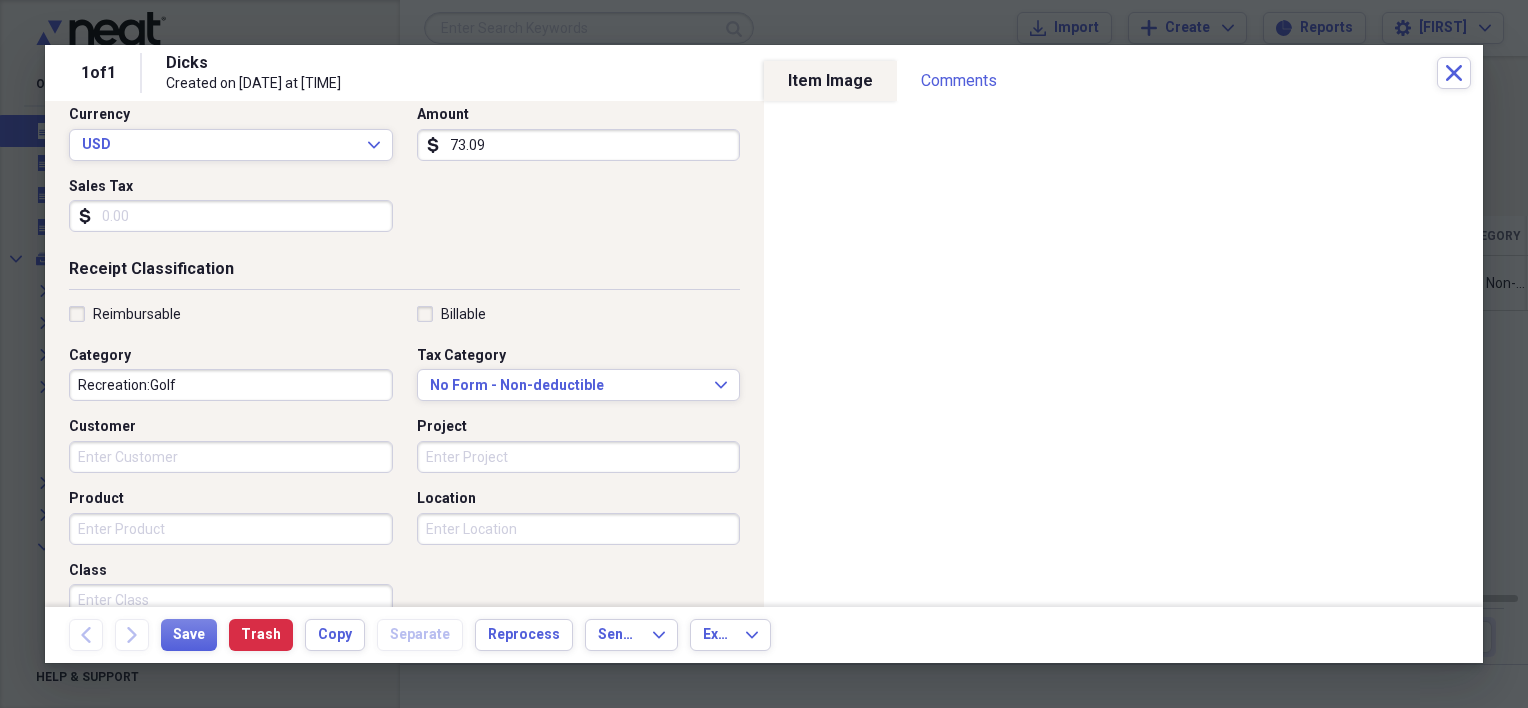 scroll, scrollTop: 300, scrollLeft: 0, axis: vertical 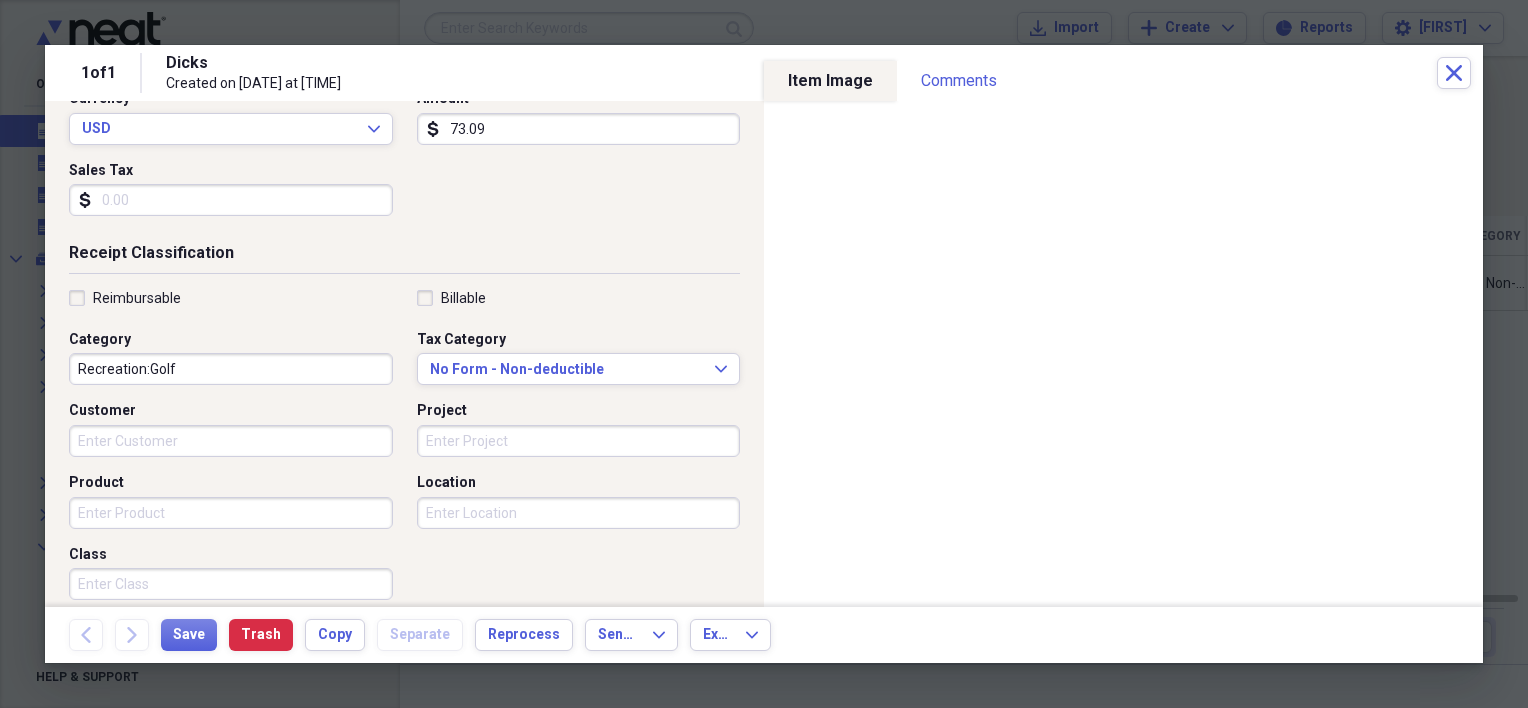 click on "Recreation:Golf" at bounding box center [231, 369] 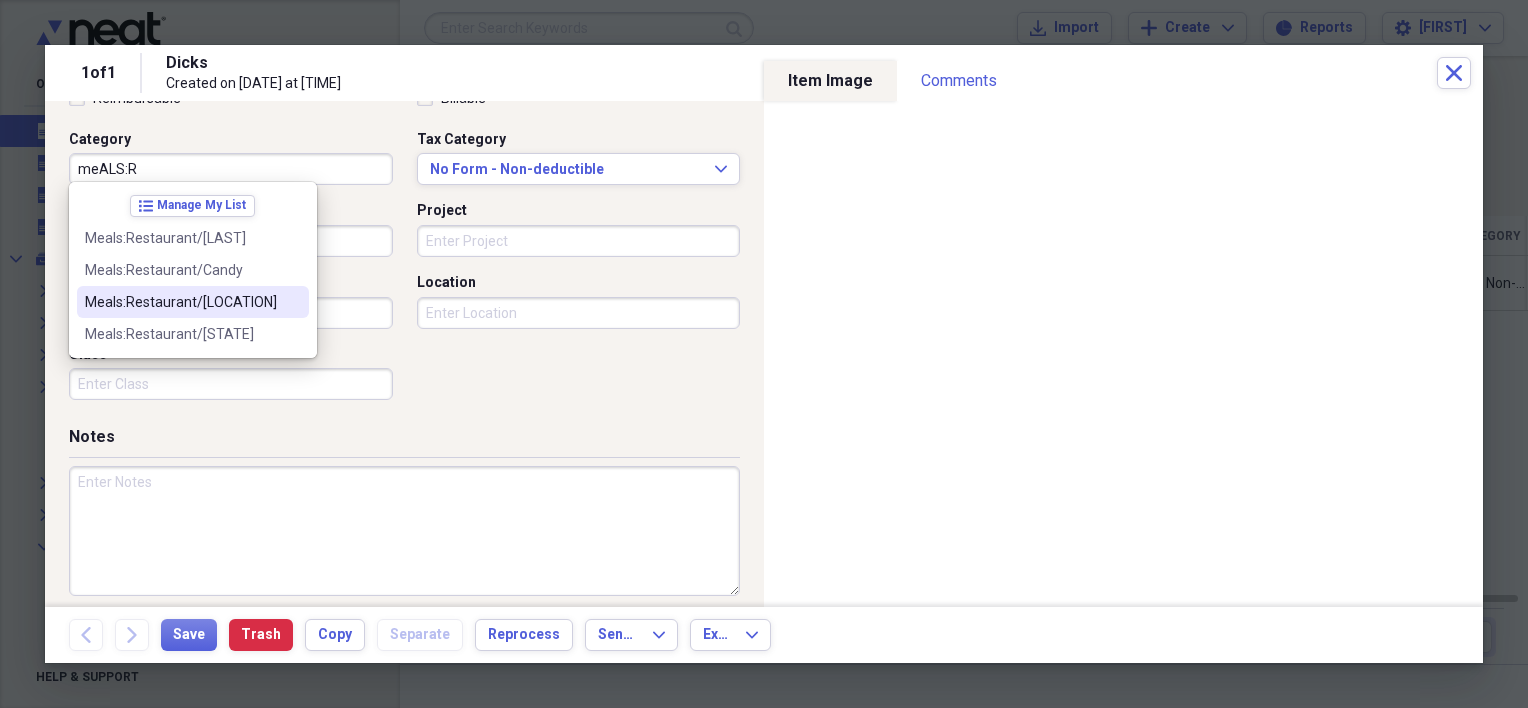 scroll, scrollTop: 513, scrollLeft: 0, axis: vertical 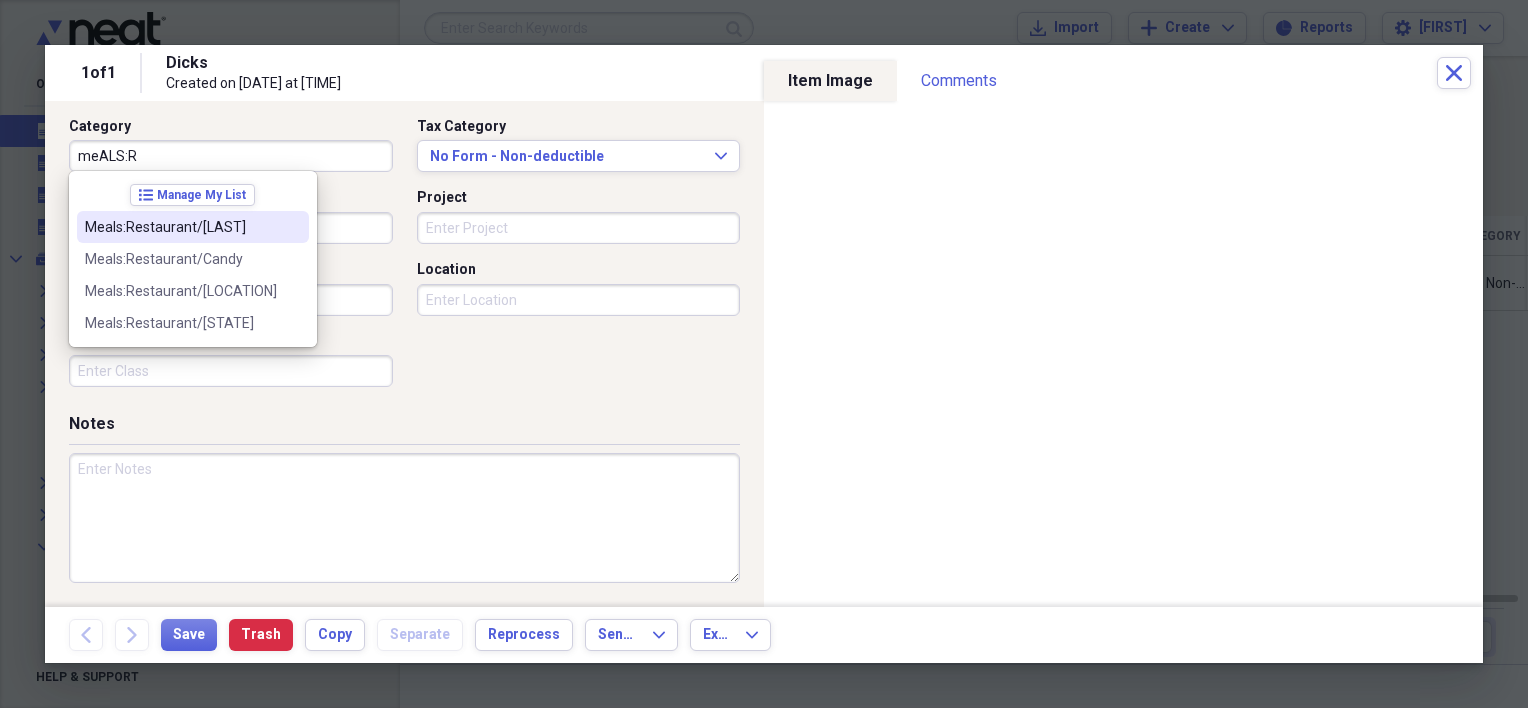 drag, startPoint x: 187, startPoint y: 149, endPoint x: -4, endPoint y: 132, distance: 191.75505 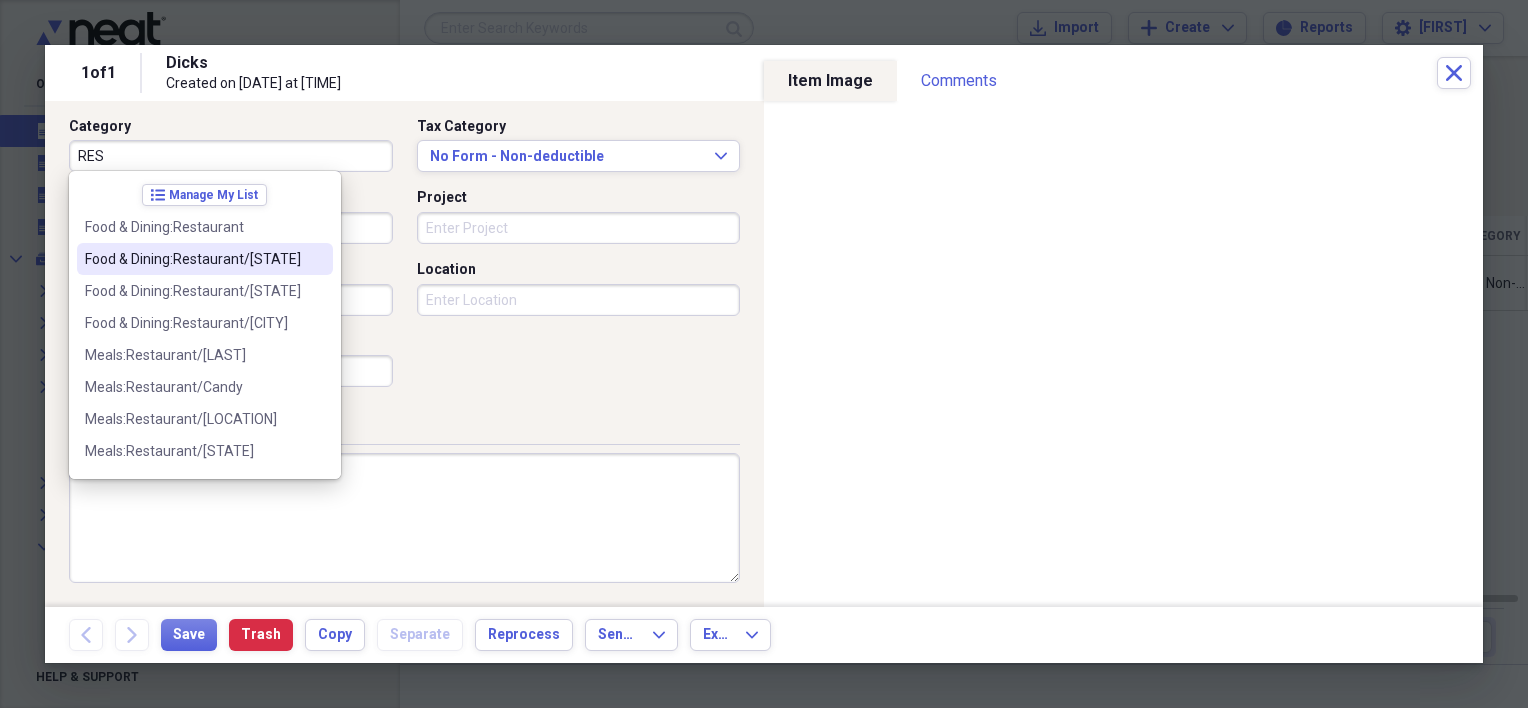 click on "Food & Dining:Restaurant/[STATE]" at bounding box center [193, 259] 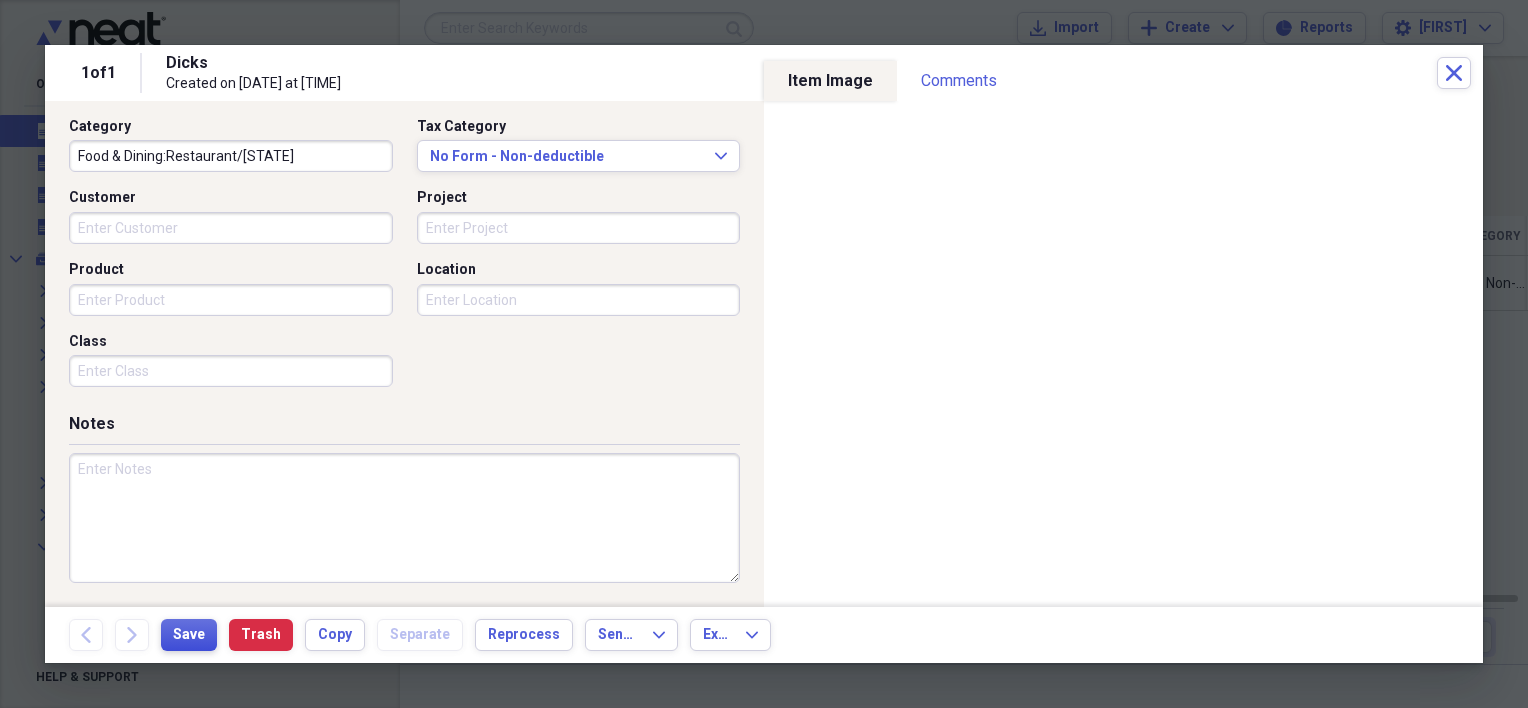 click on "Save" at bounding box center (189, 635) 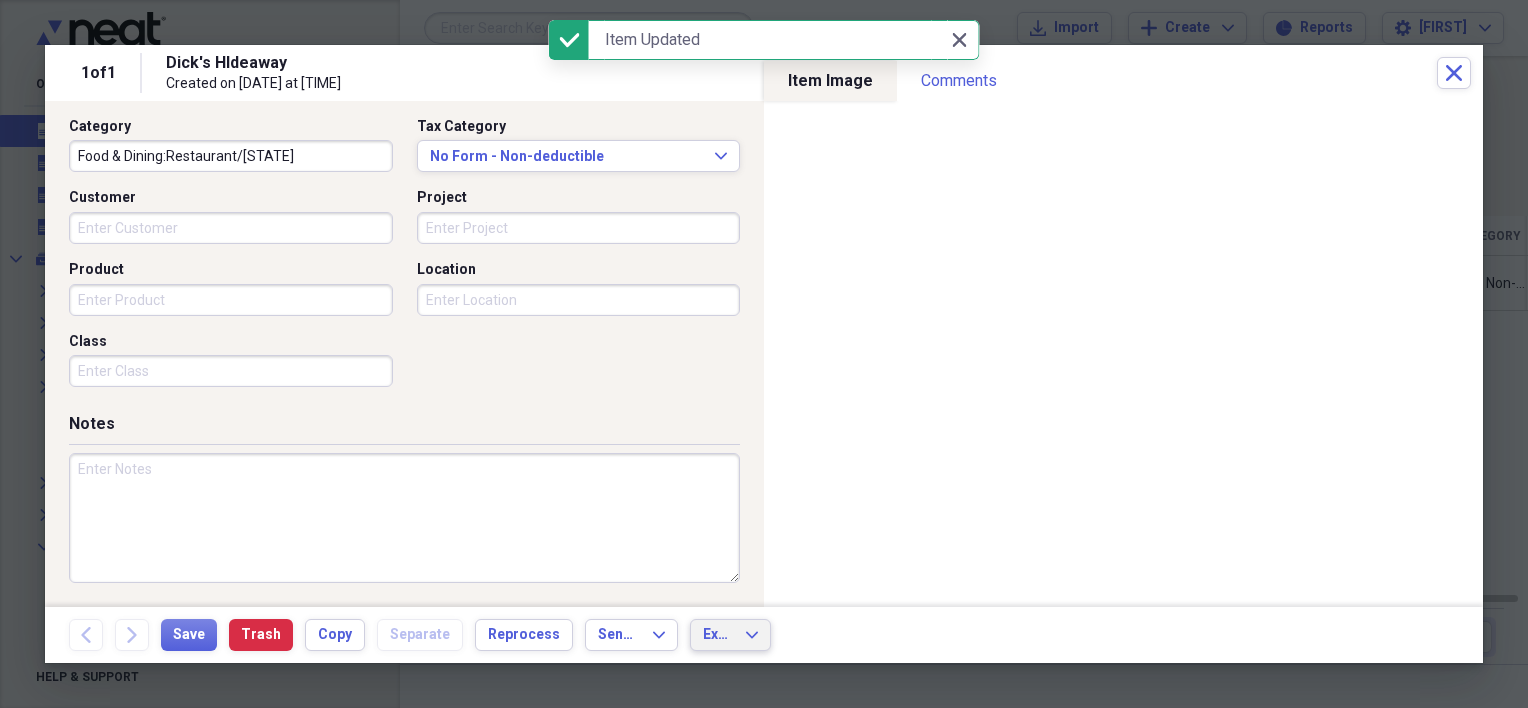 click on "Export" at bounding box center (718, 635) 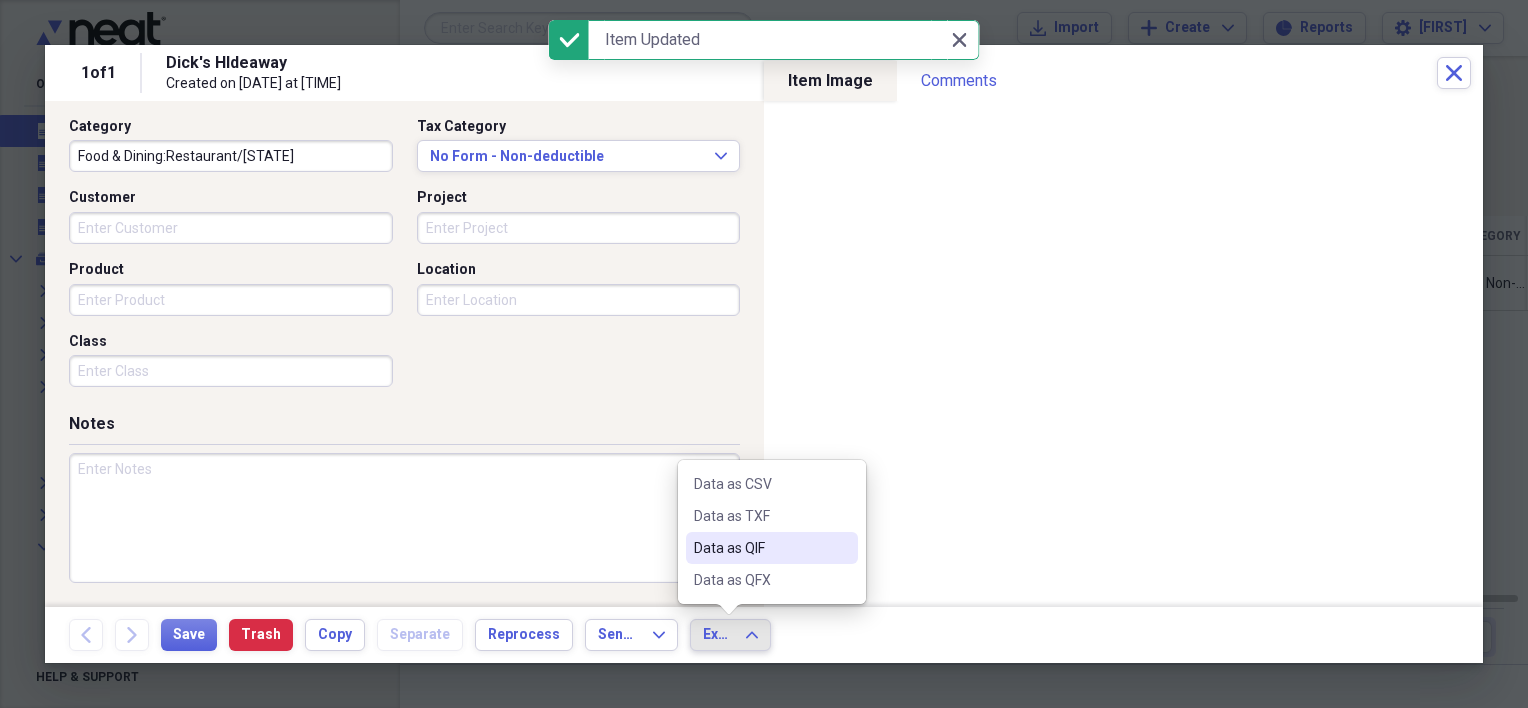 click on "Data as QIF" at bounding box center (760, 548) 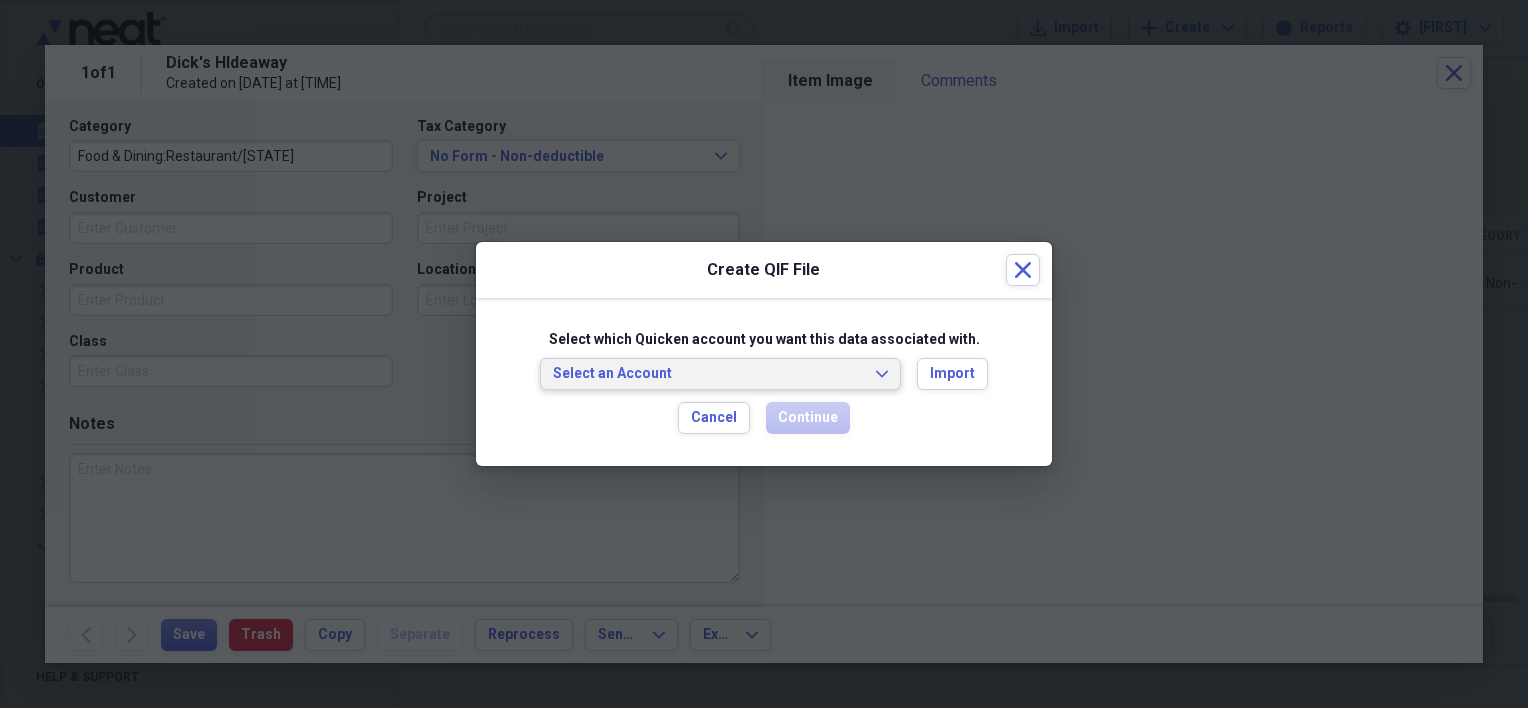click on "Select an Account Expand" at bounding box center (720, 374) 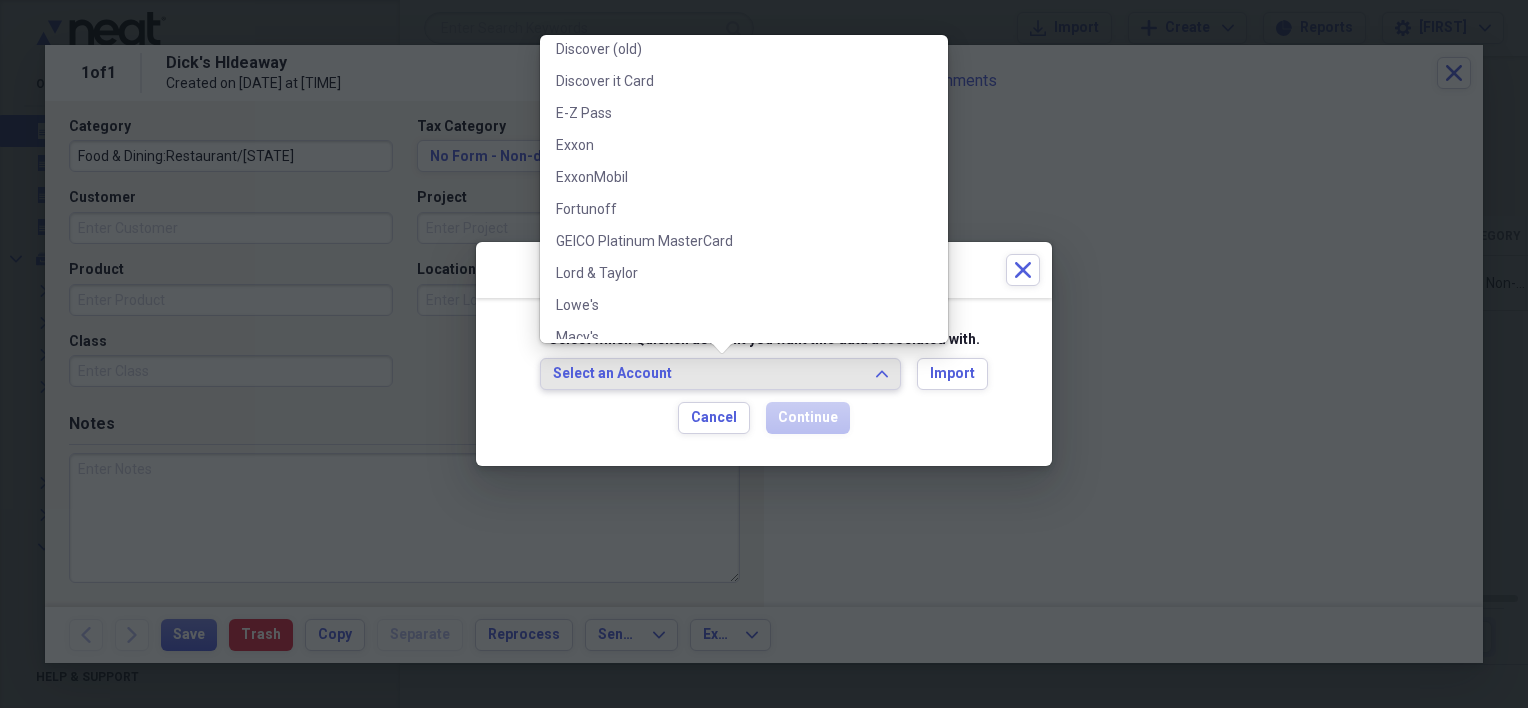 scroll, scrollTop: 1744, scrollLeft: 0, axis: vertical 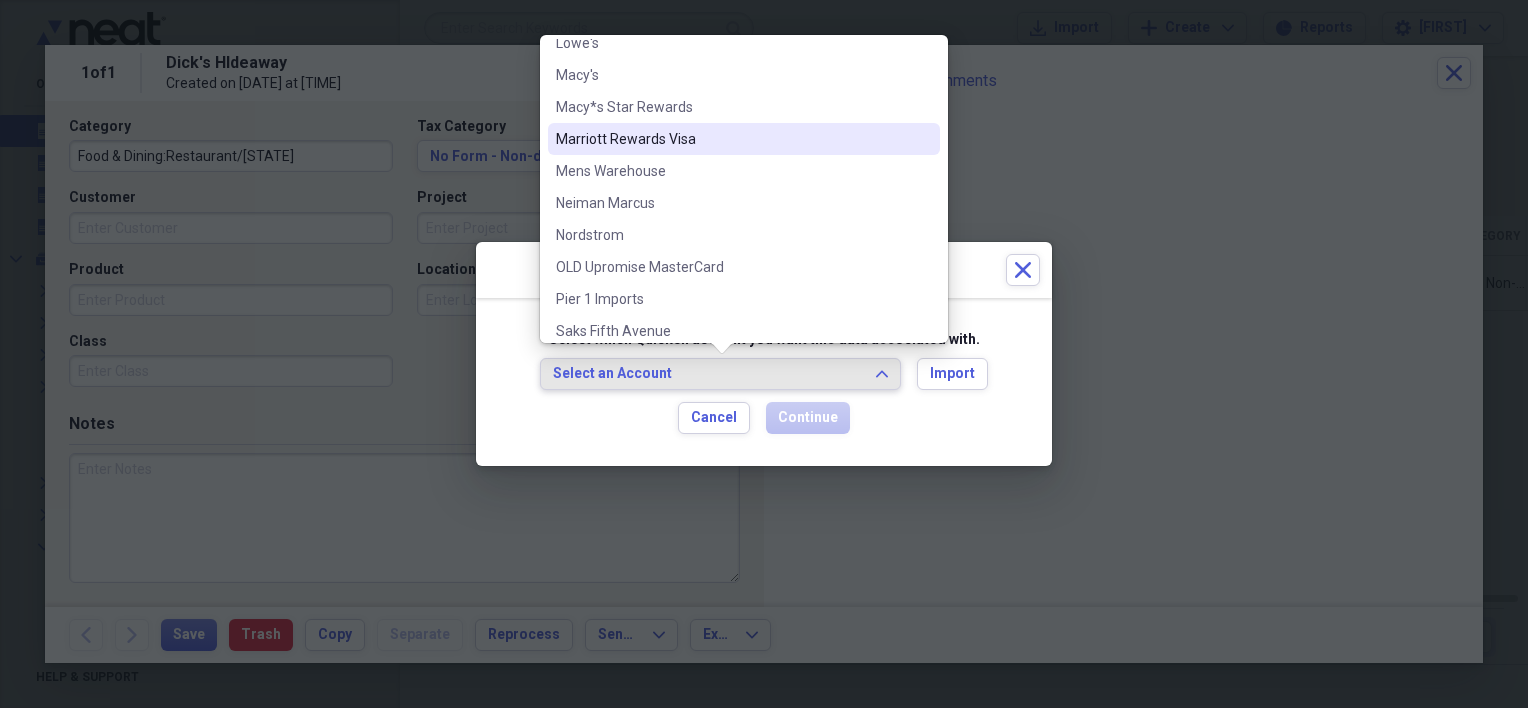 click on "Marriott Rewards Visa" at bounding box center [732, 139] 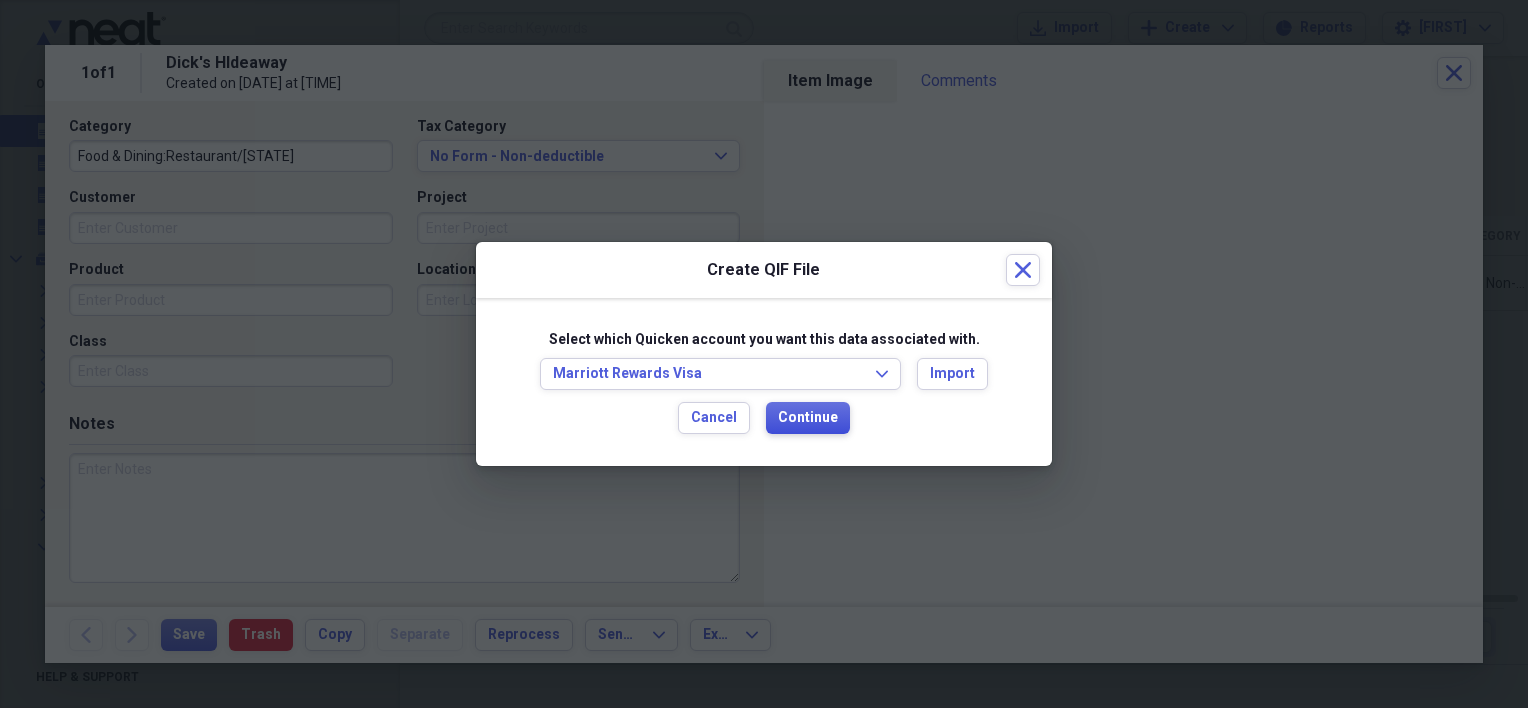 click on "Continue" at bounding box center (808, 418) 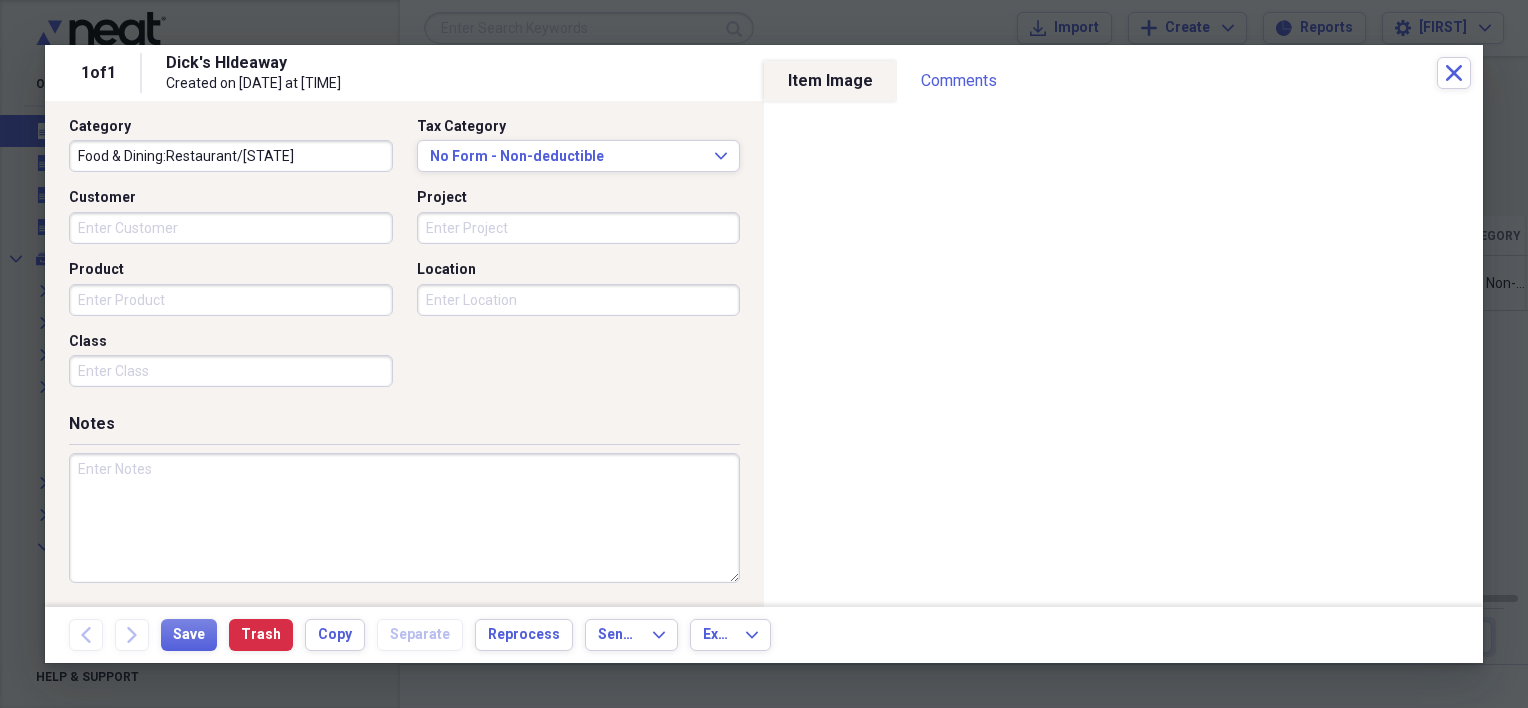 drag, startPoint x: 821, startPoint y: 12, endPoint x: 881, endPoint y: 12, distance: 60 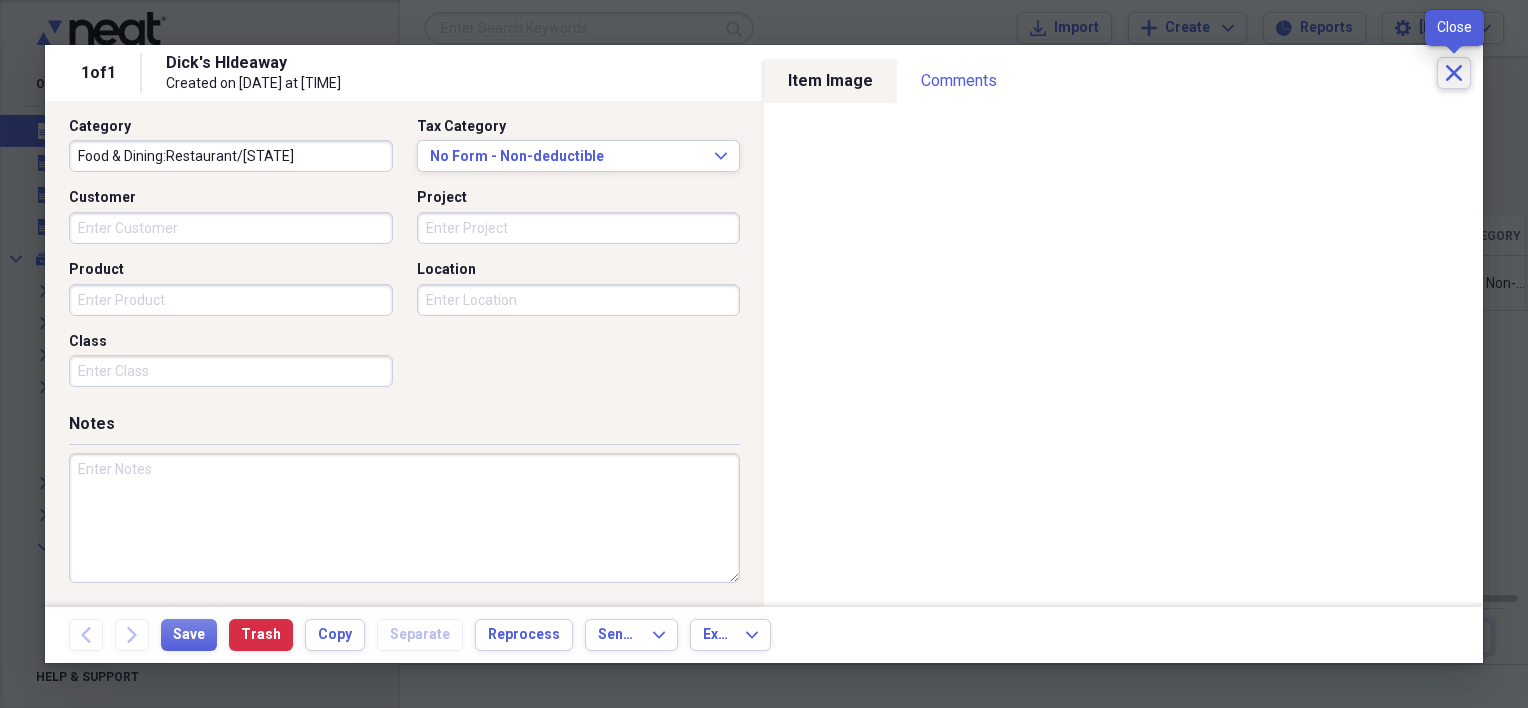 click 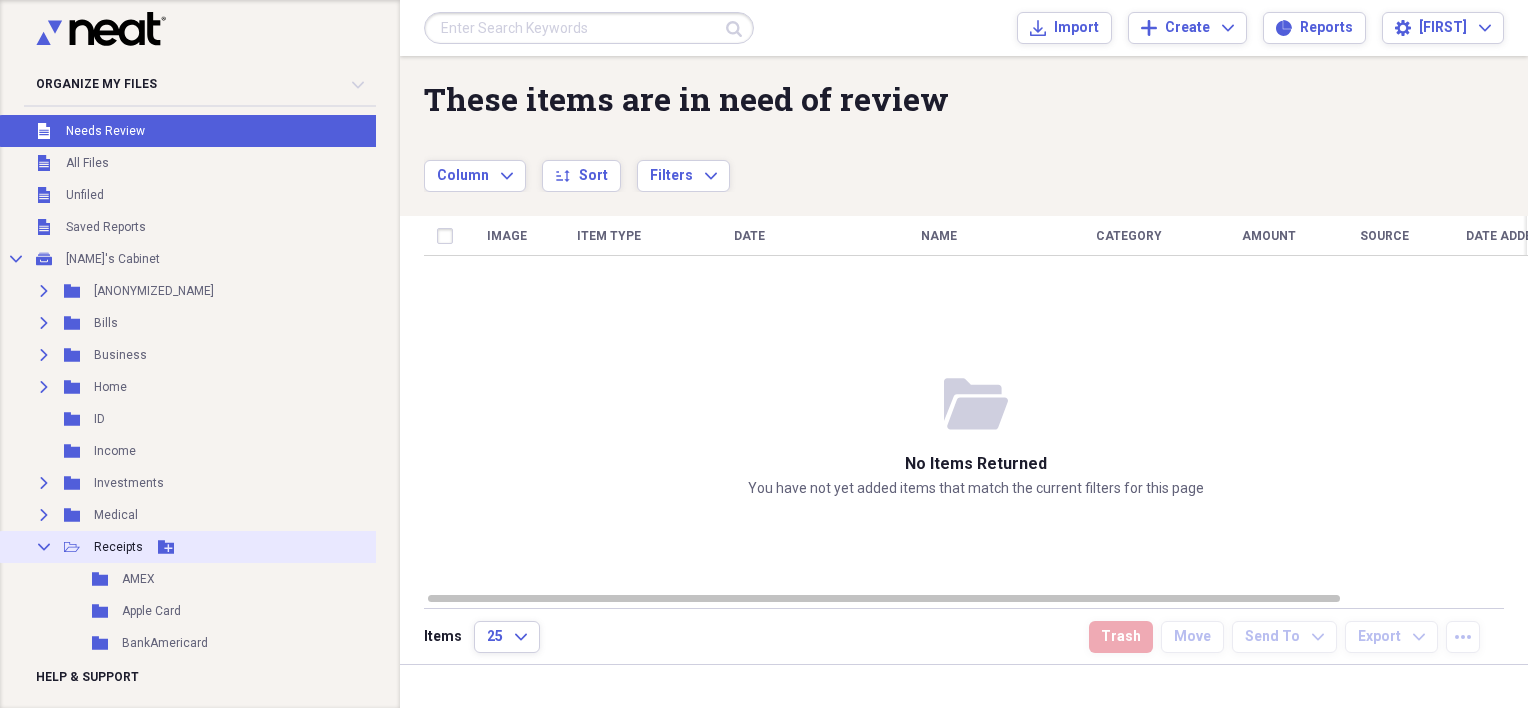 click on "Collapse Open Folder Receipts Add Folder" at bounding box center (196, 547) 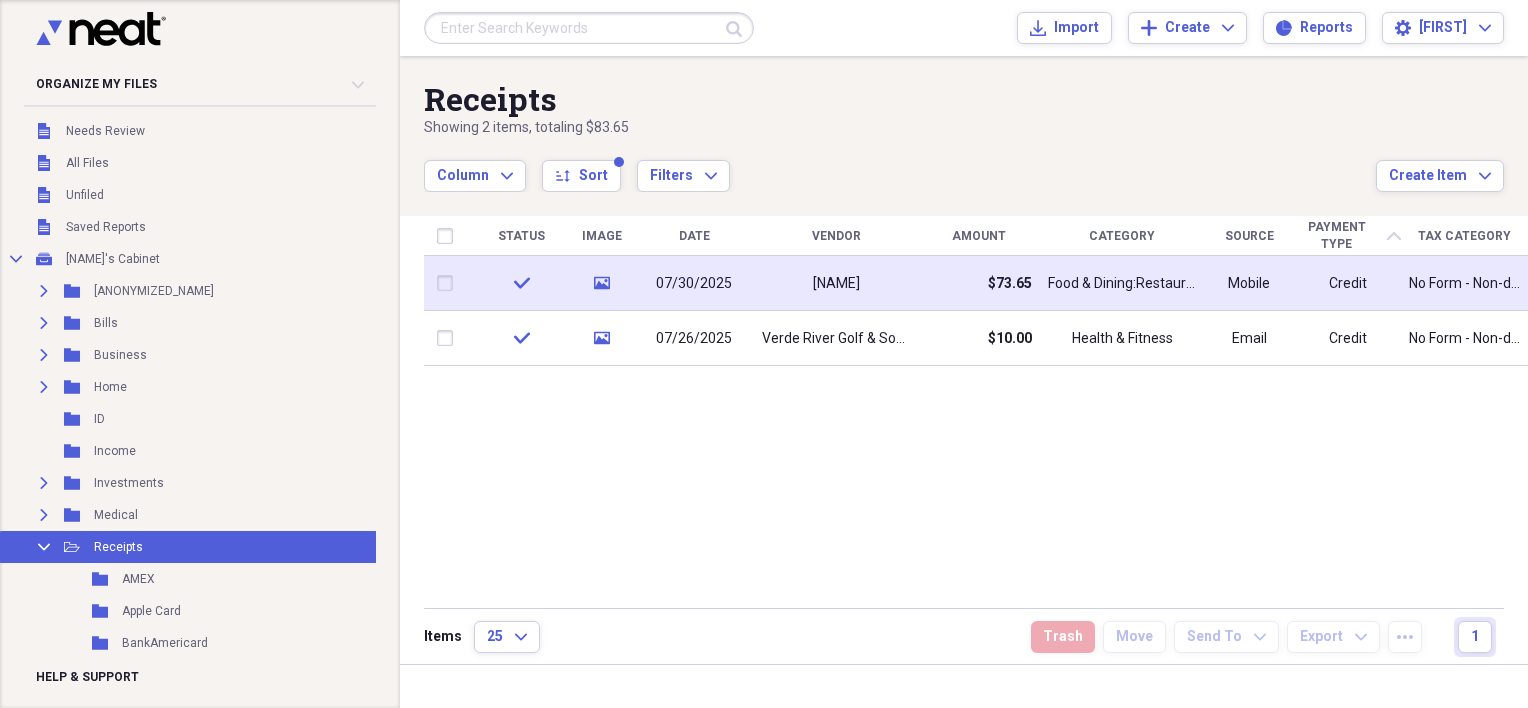 click at bounding box center [449, 283] 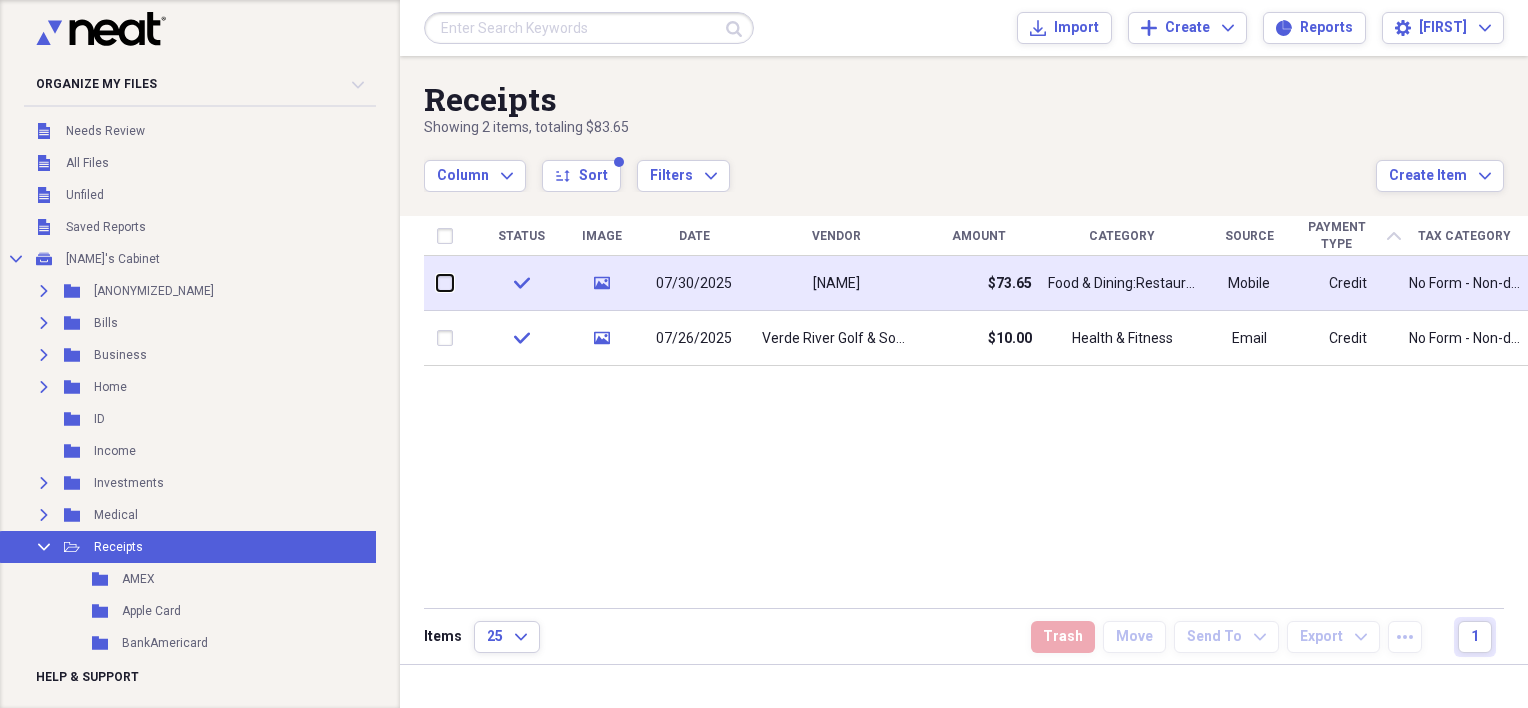 click at bounding box center [437, 283] 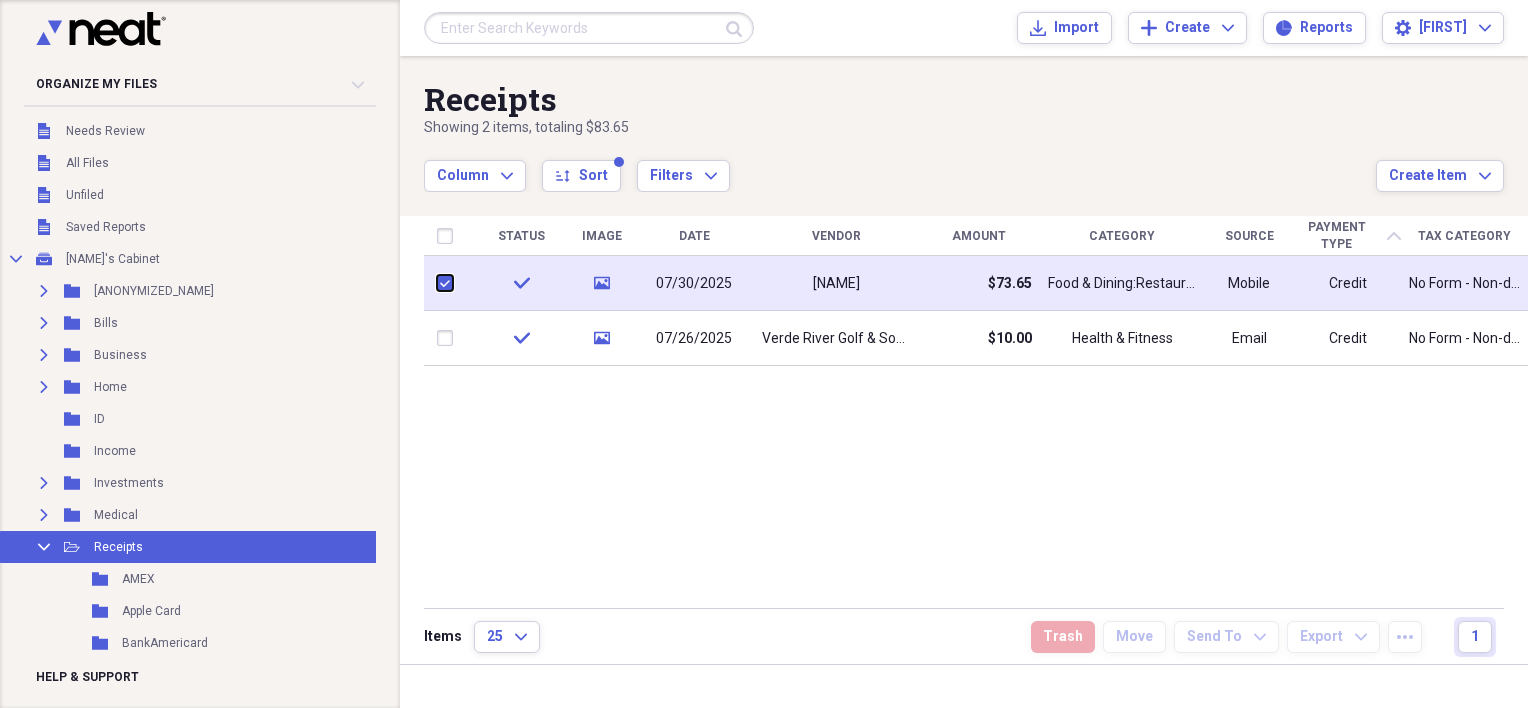 checkbox on "true" 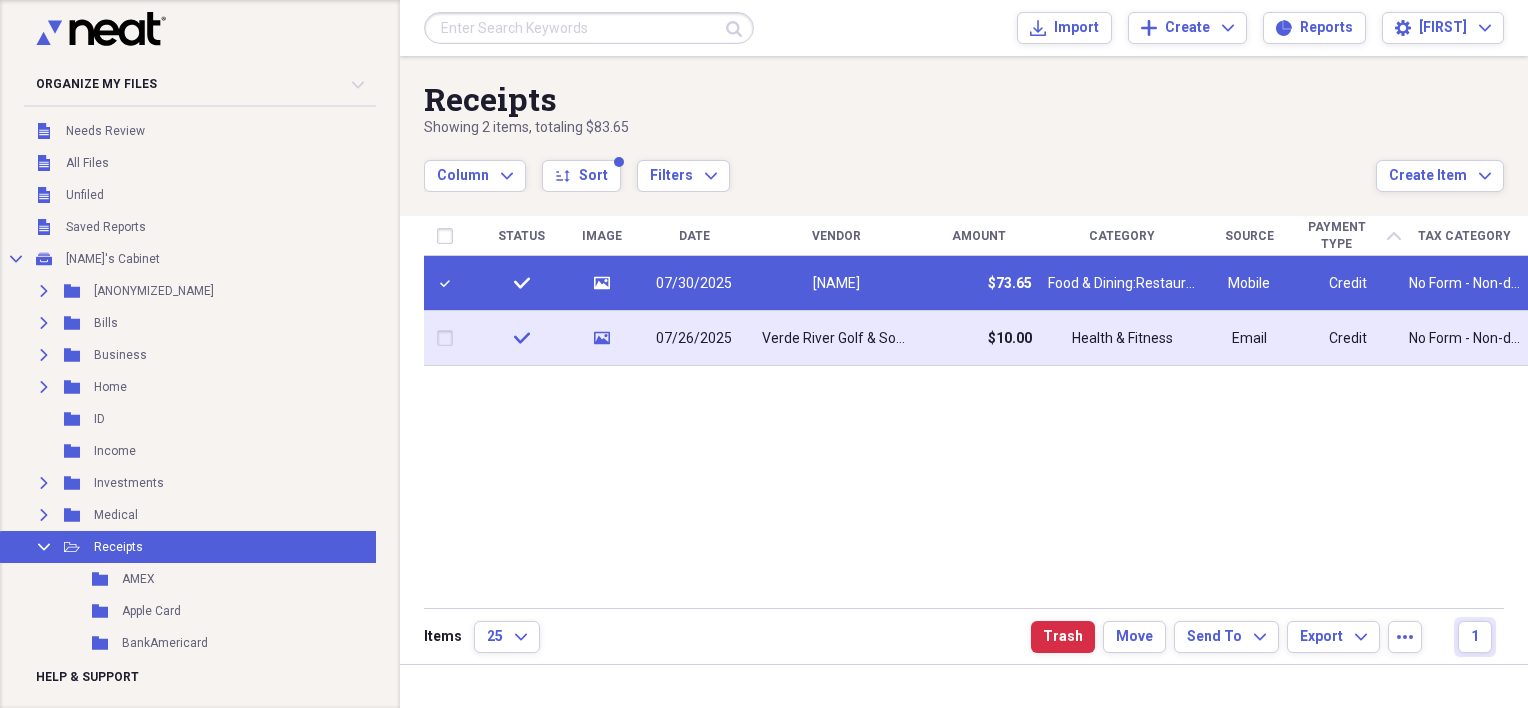 click at bounding box center [449, 338] 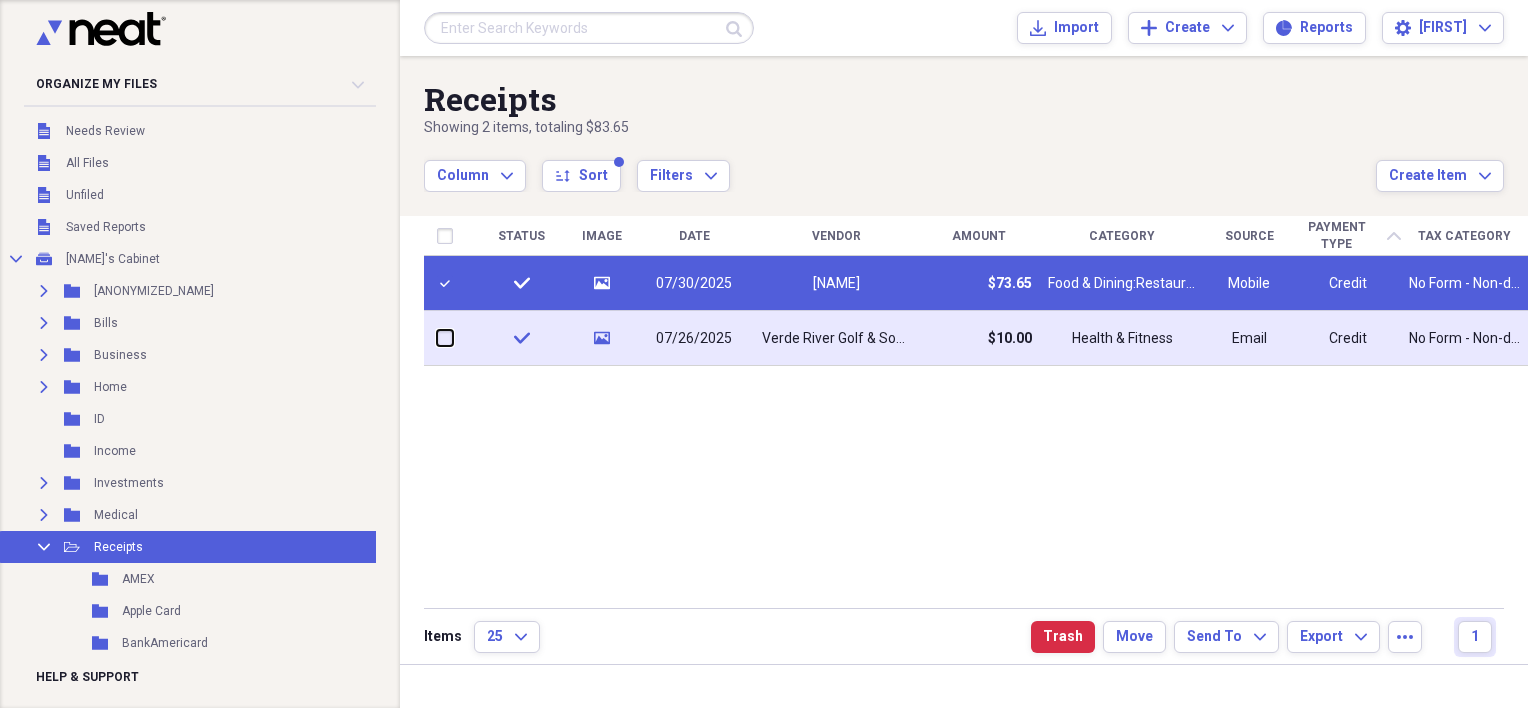 click at bounding box center [437, 338] 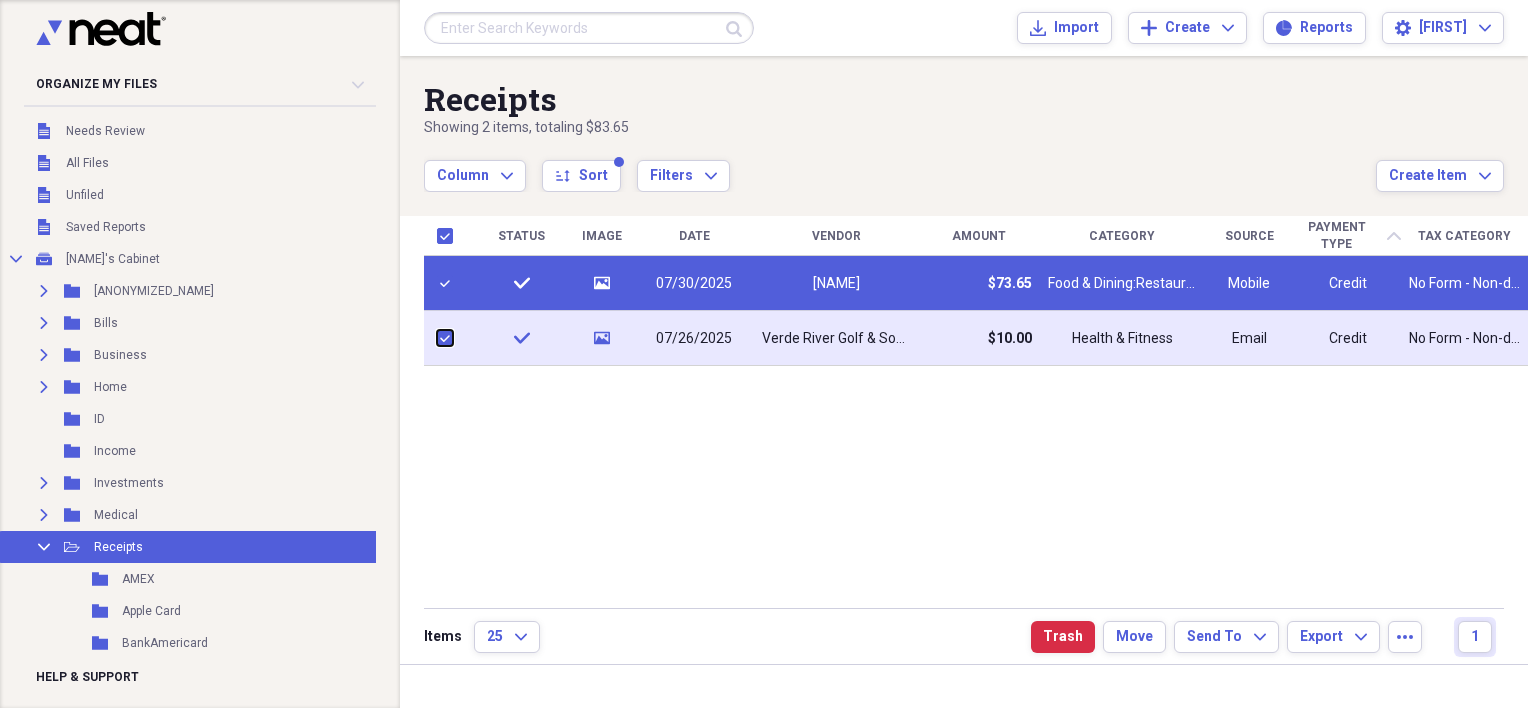 checkbox on "true" 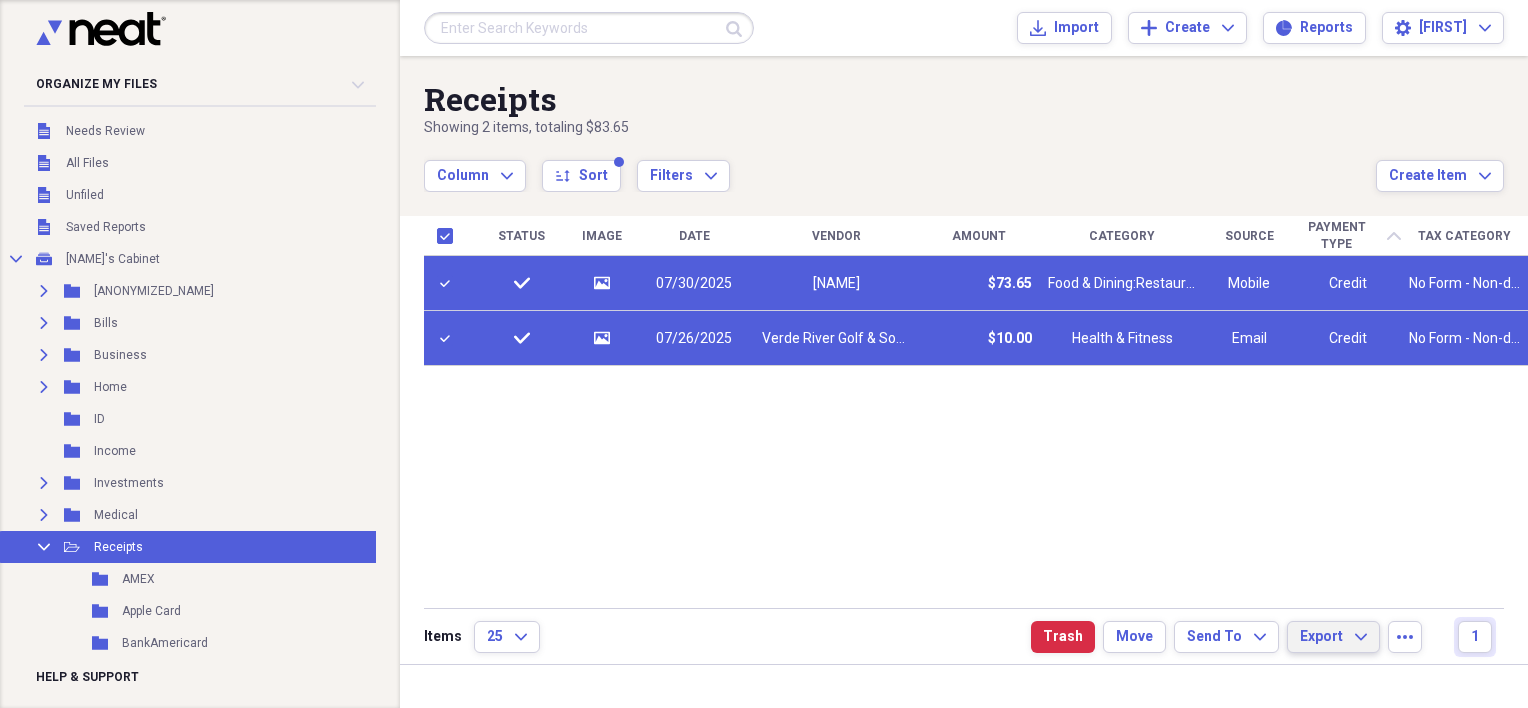 click on "Export" at bounding box center (1321, 637) 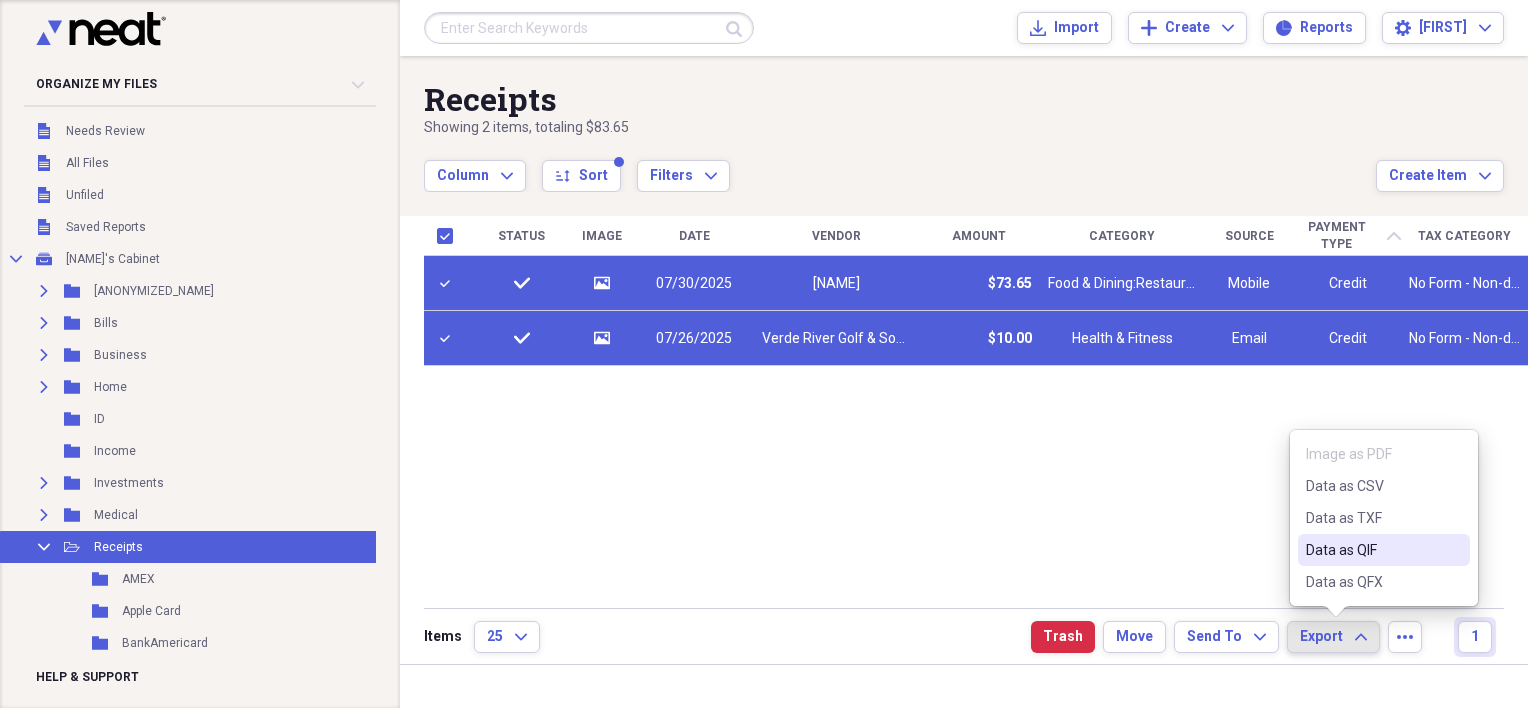 click on "Data as QIF" at bounding box center [1384, 550] 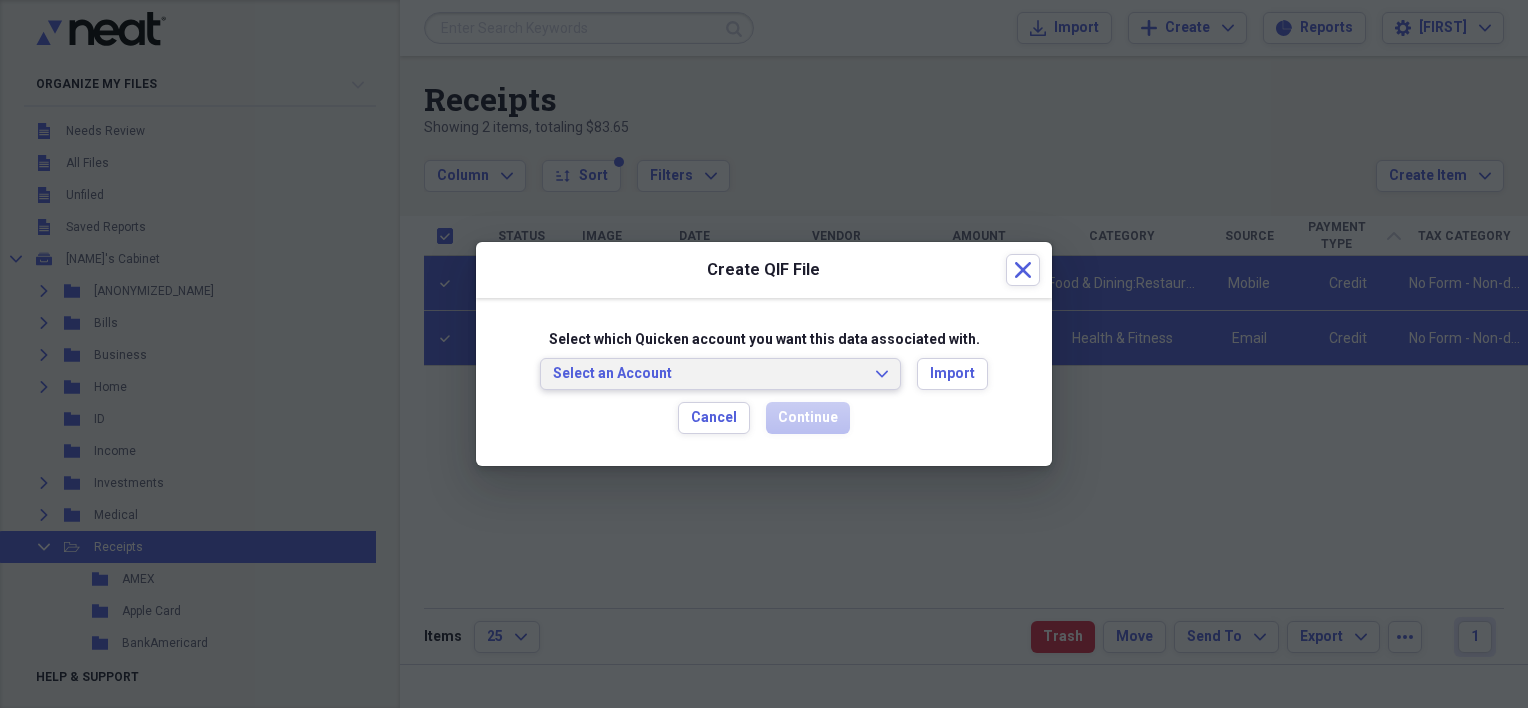 click on "Select an Account Expand" at bounding box center [720, 374] 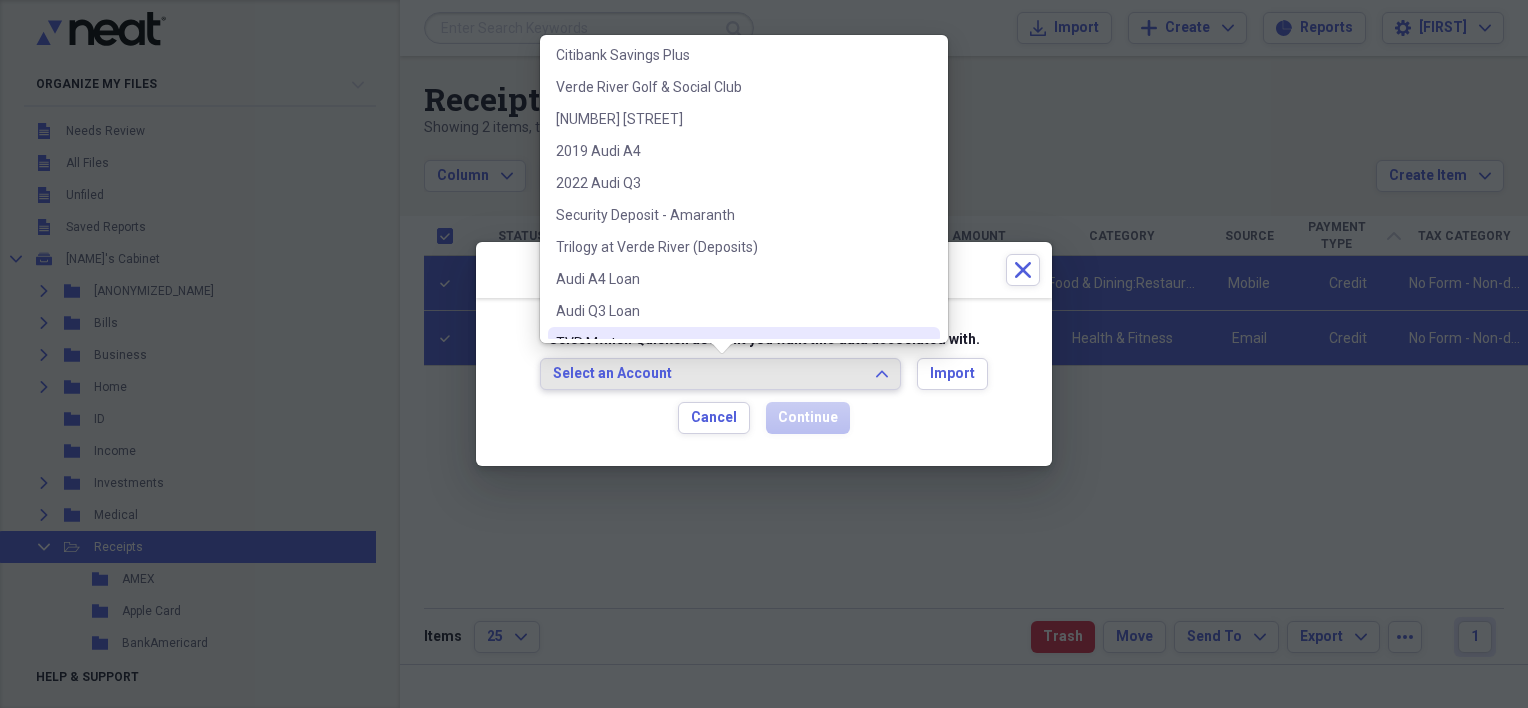 scroll, scrollTop: 4860, scrollLeft: 0, axis: vertical 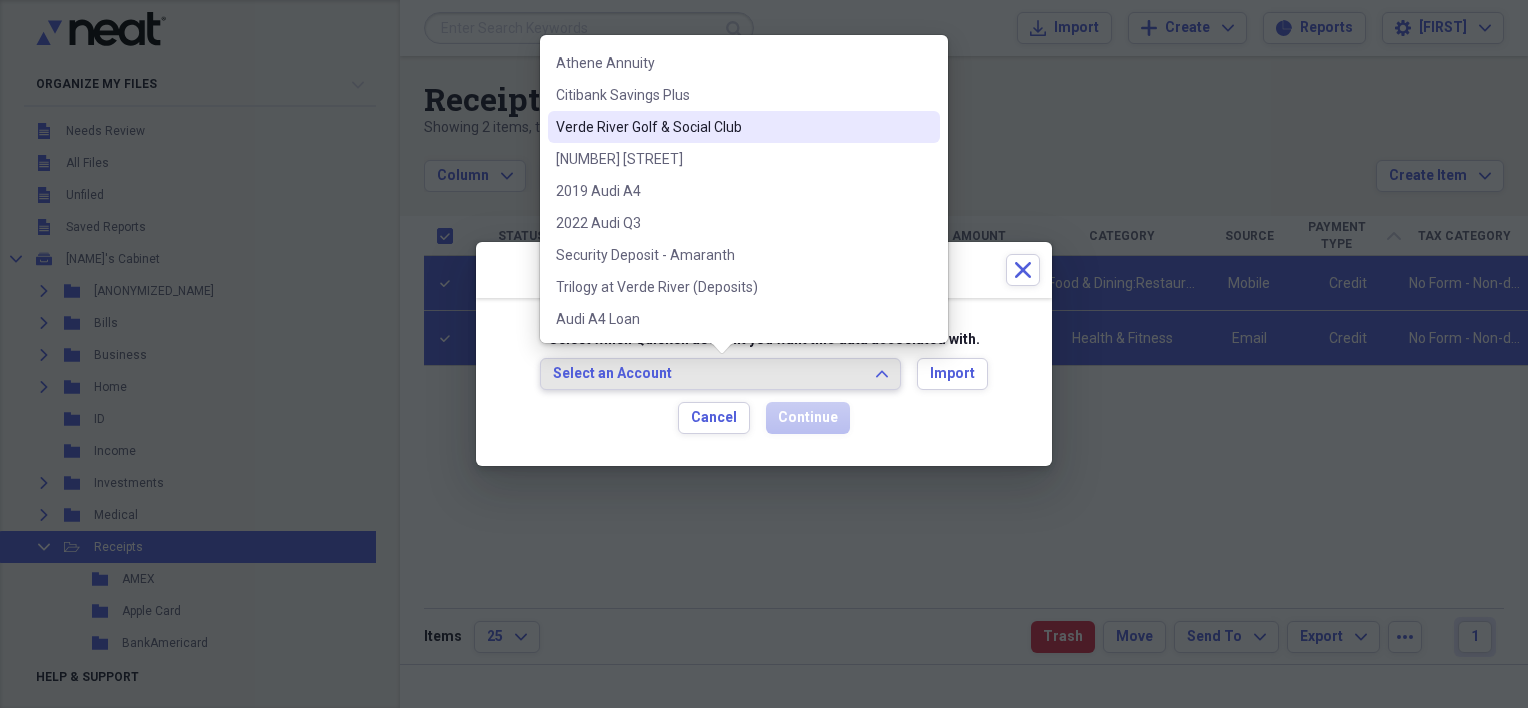 click on "Verde River Golf & Social Club" at bounding box center (732, 127) 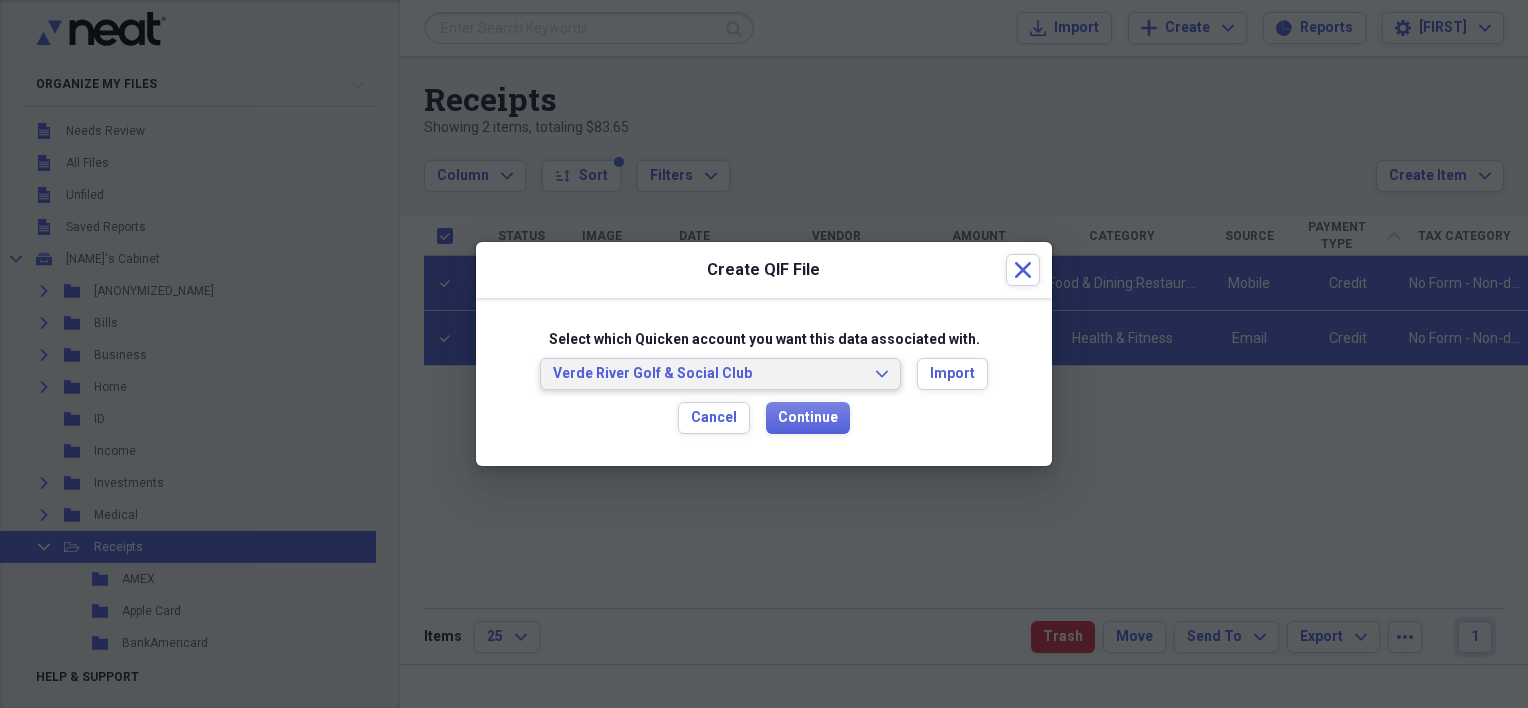 scroll, scrollTop: 0, scrollLeft: 0, axis: both 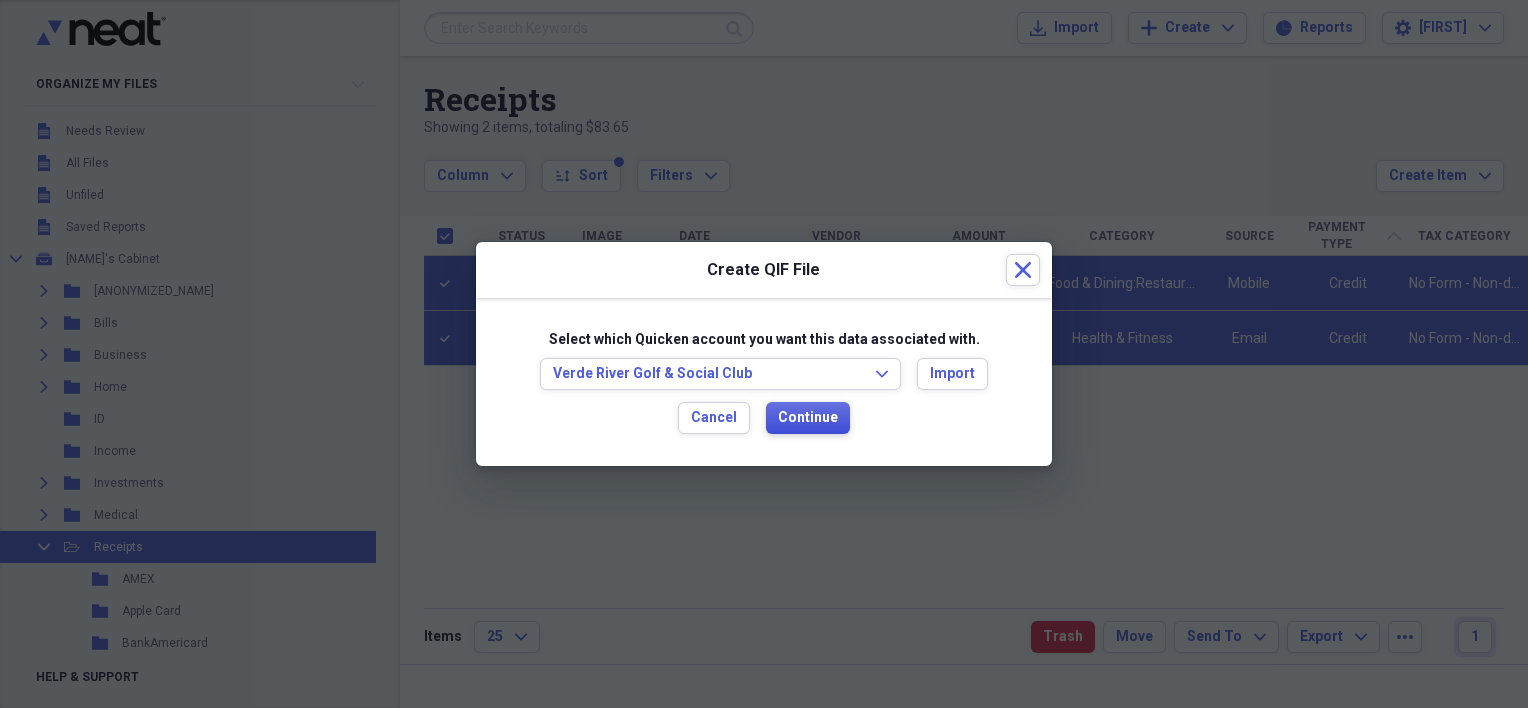 click on "Continue" at bounding box center [808, 418] 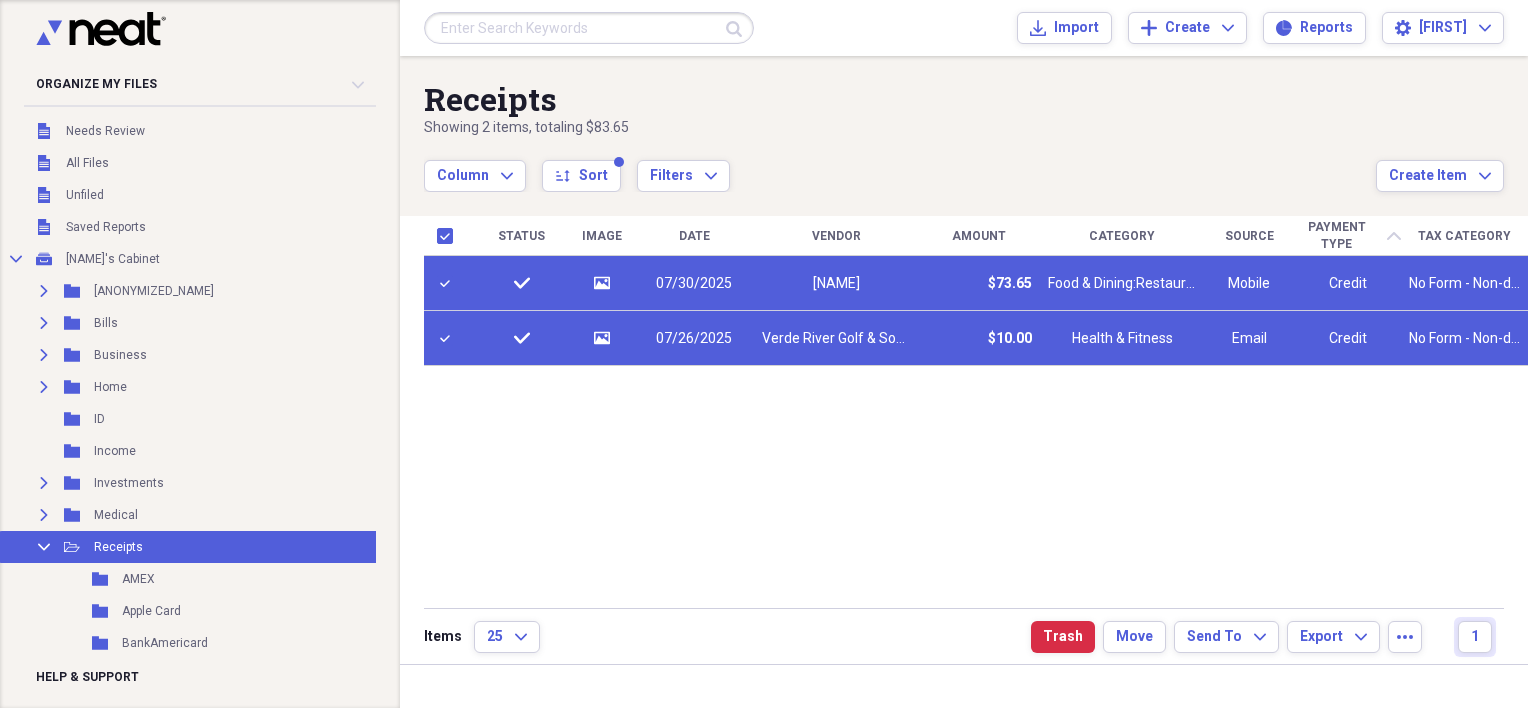 click on "Date [DATE] Needle Rock $[AMOUNT] Food & Dining:Restaurant/[STATE] Mobile Credit No Form - Non-deductible check media [DATE] Verde River Golf & Social Club $[AMOUNT] Health & Fitness Email Credit No Form - Non-deductible" at bounding box center (976, 411) 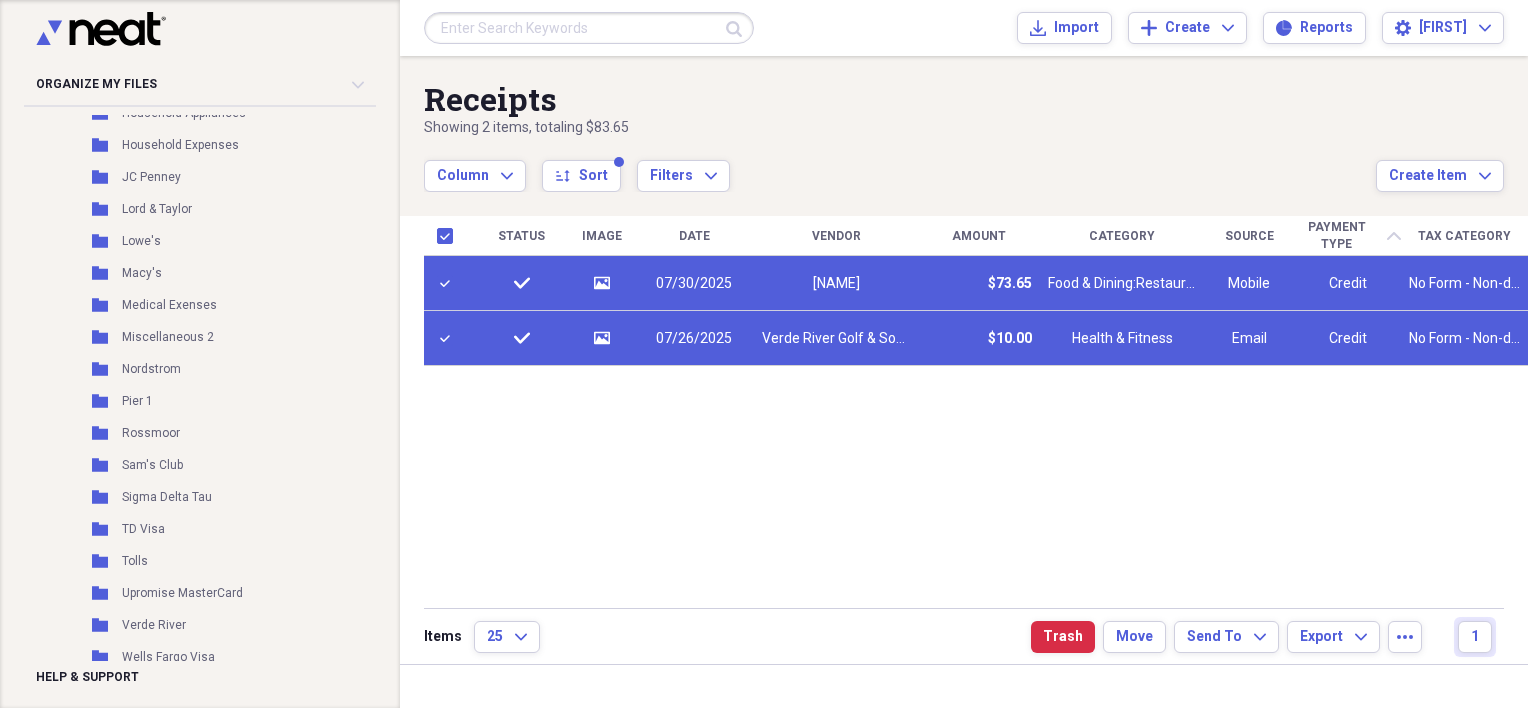scroll, scrollTop: 1355, scrollLeft: 0, axis: vertical 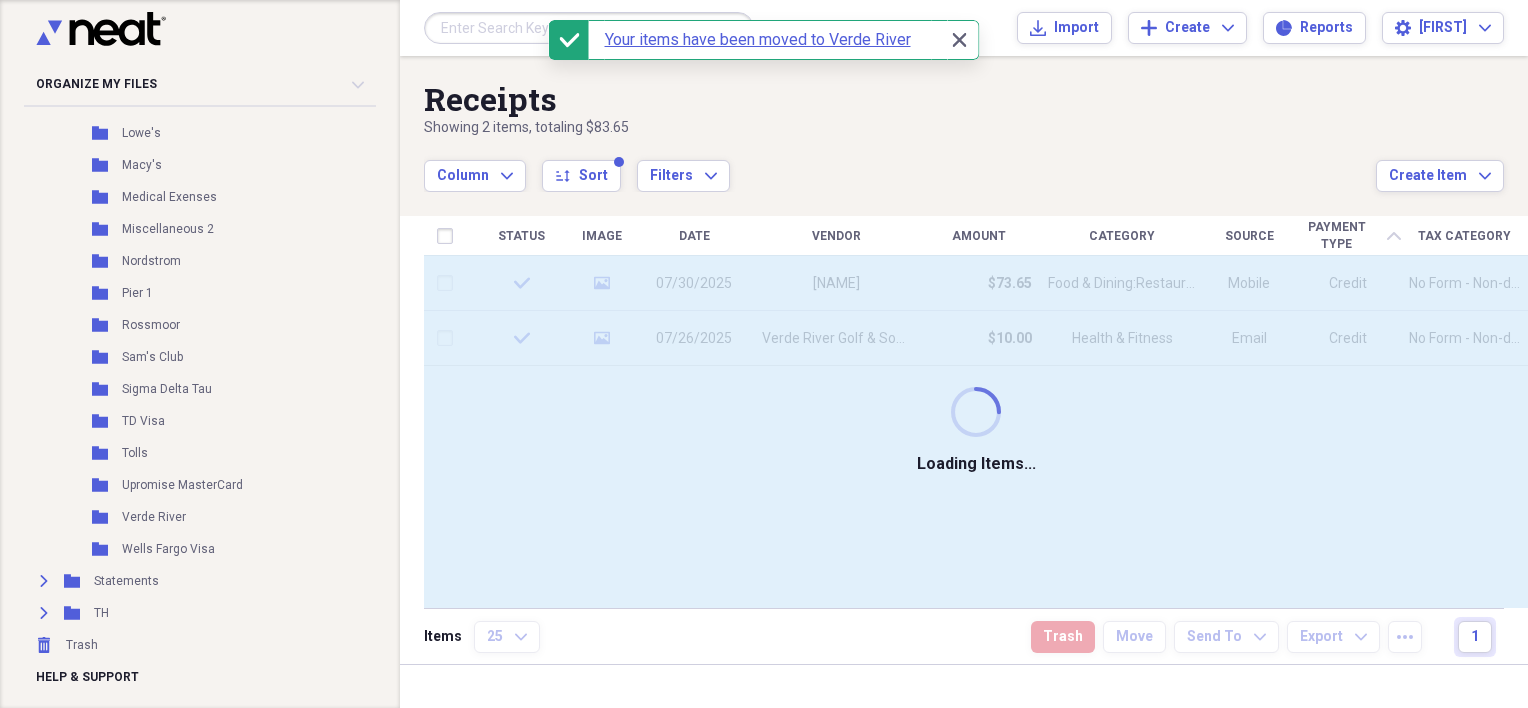 checkbox on "false" 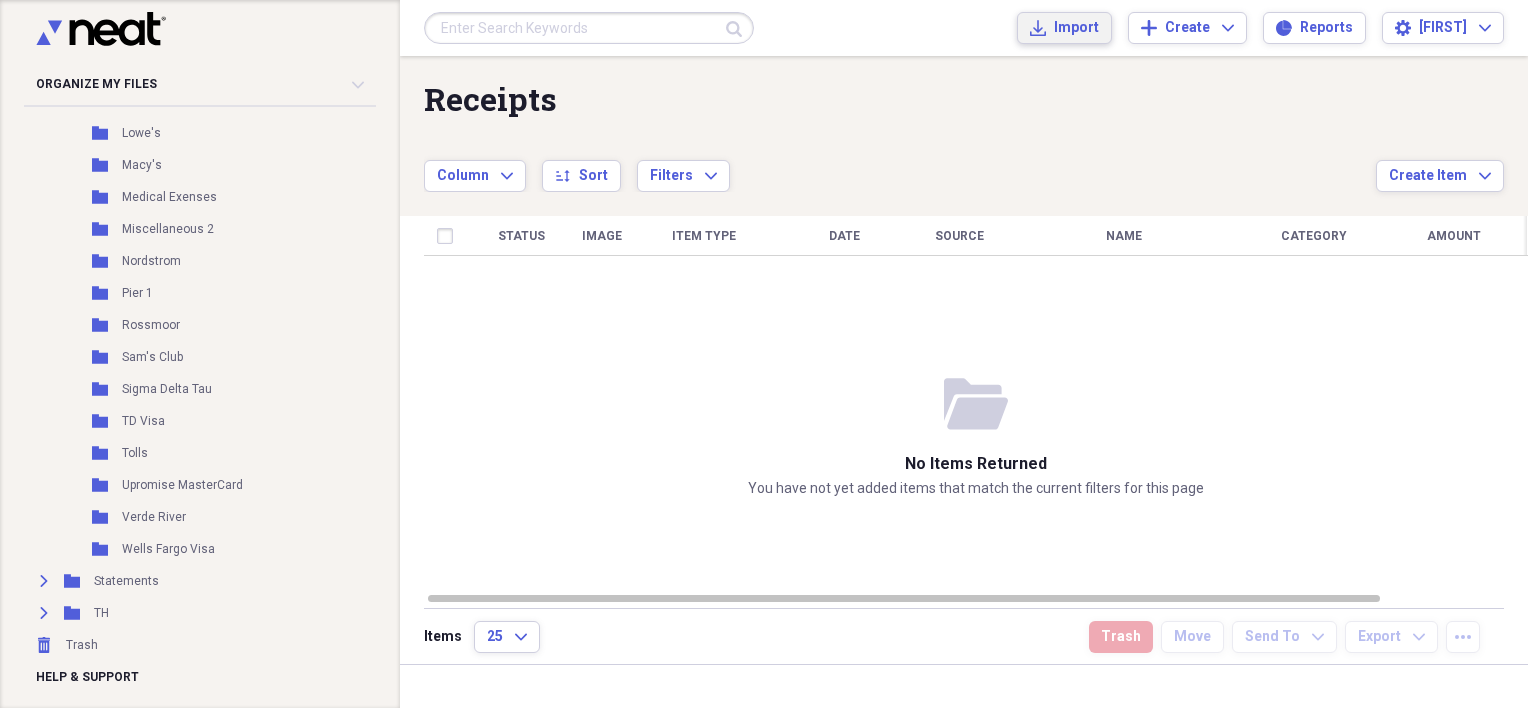 click on "Import" at bounding box center (1076, 28) 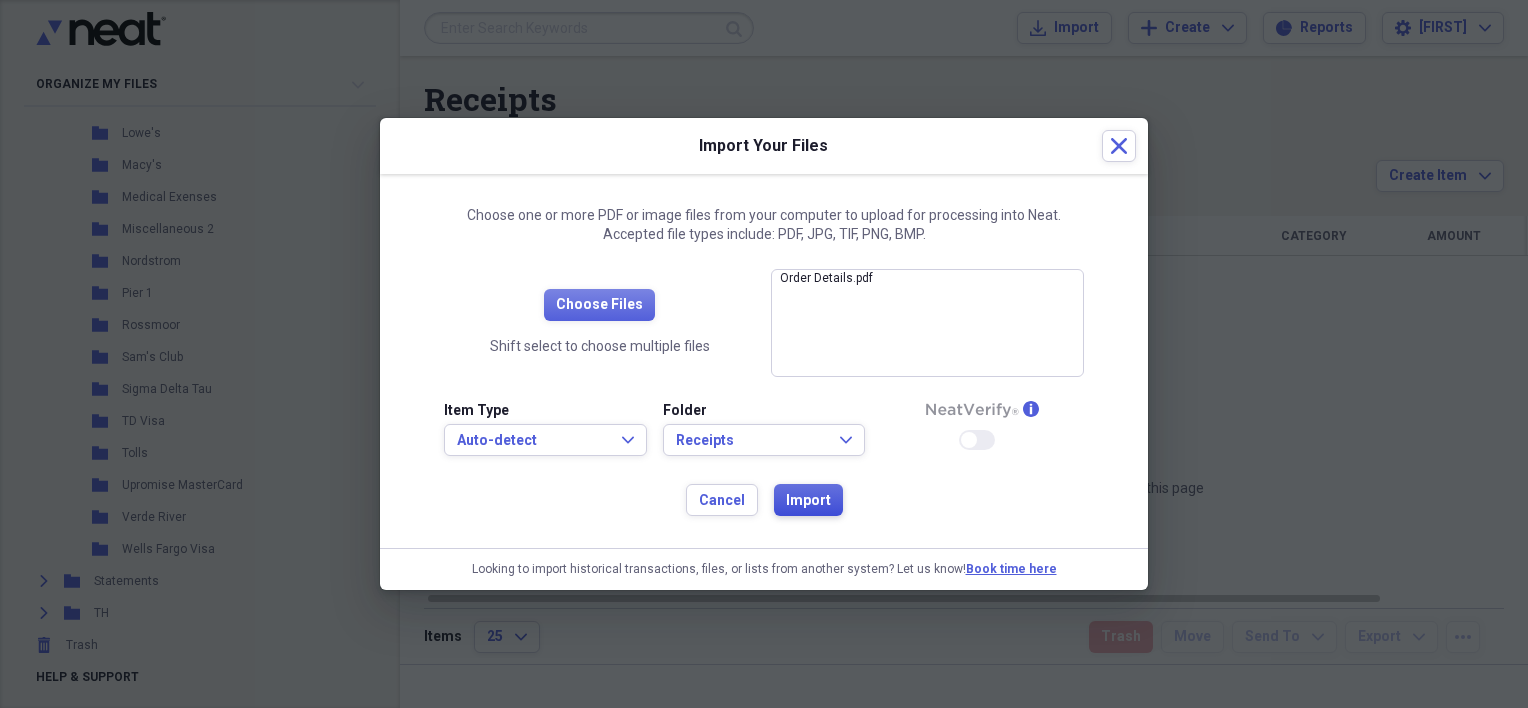 click on "Import" at bounding box center (808, 501) 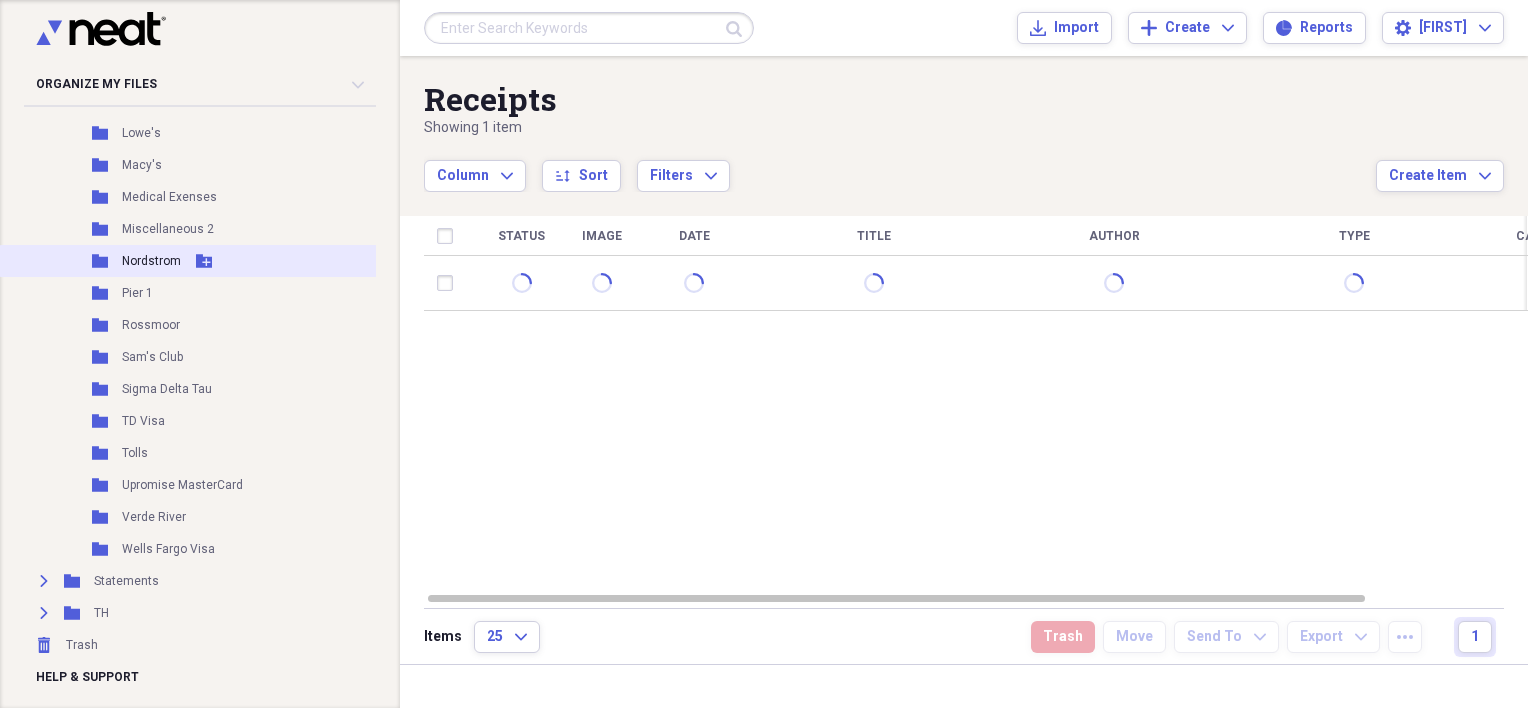 drag, startPoint x: 908, startPoint y: 128, endPoint x: 109, endPoint y: 244, distance: 807.3766 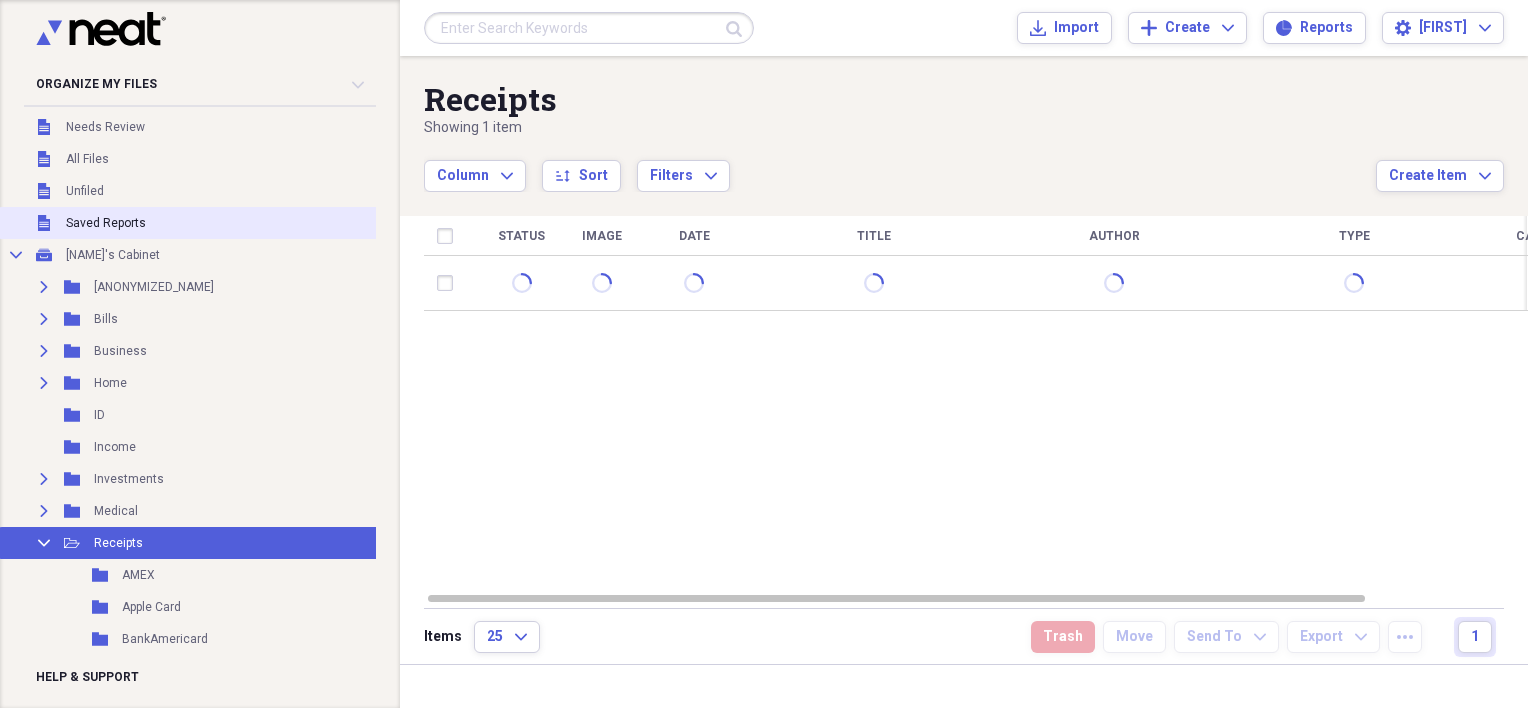 scroll, scrollTop: 0, scrollLeft: 0, axis: both 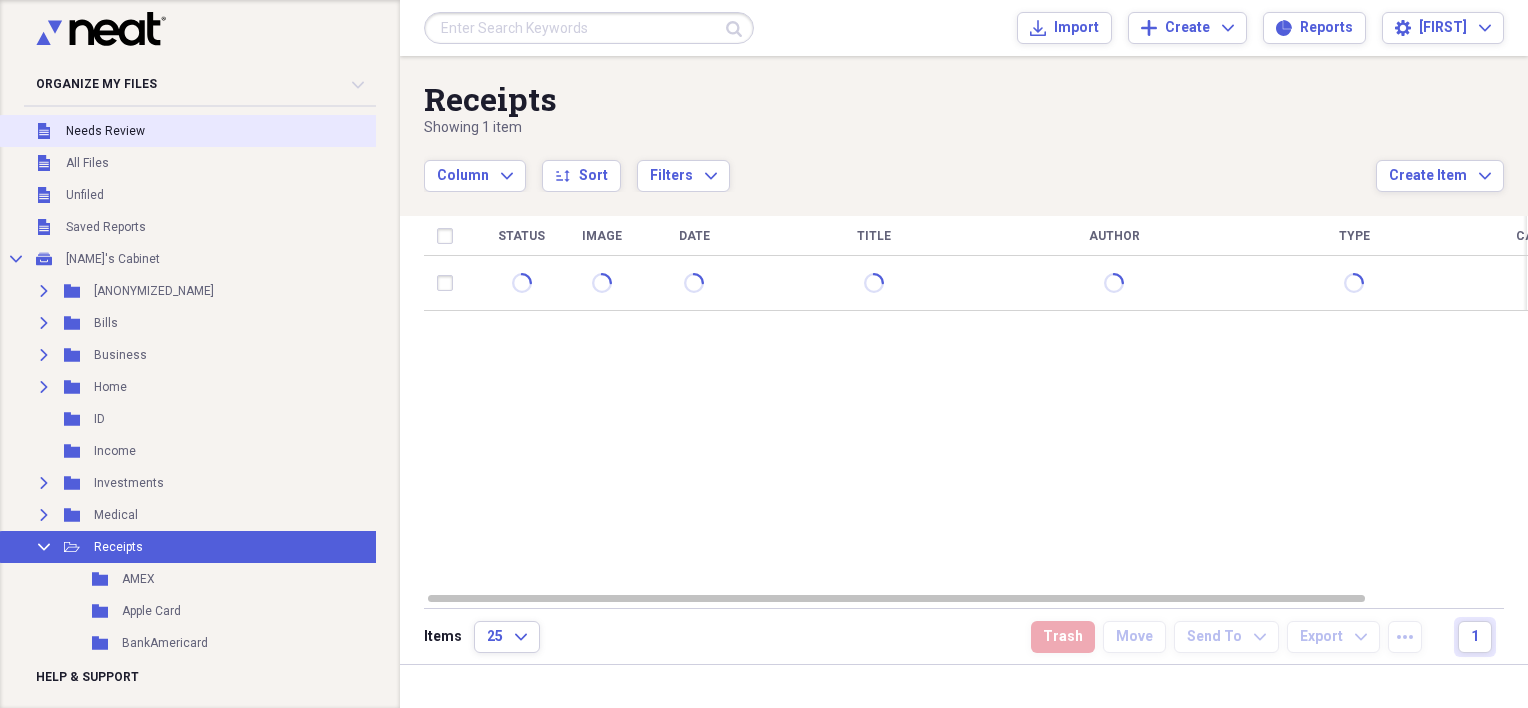 click on "Unfiled Needs Review" at bounding box center [196, 131] 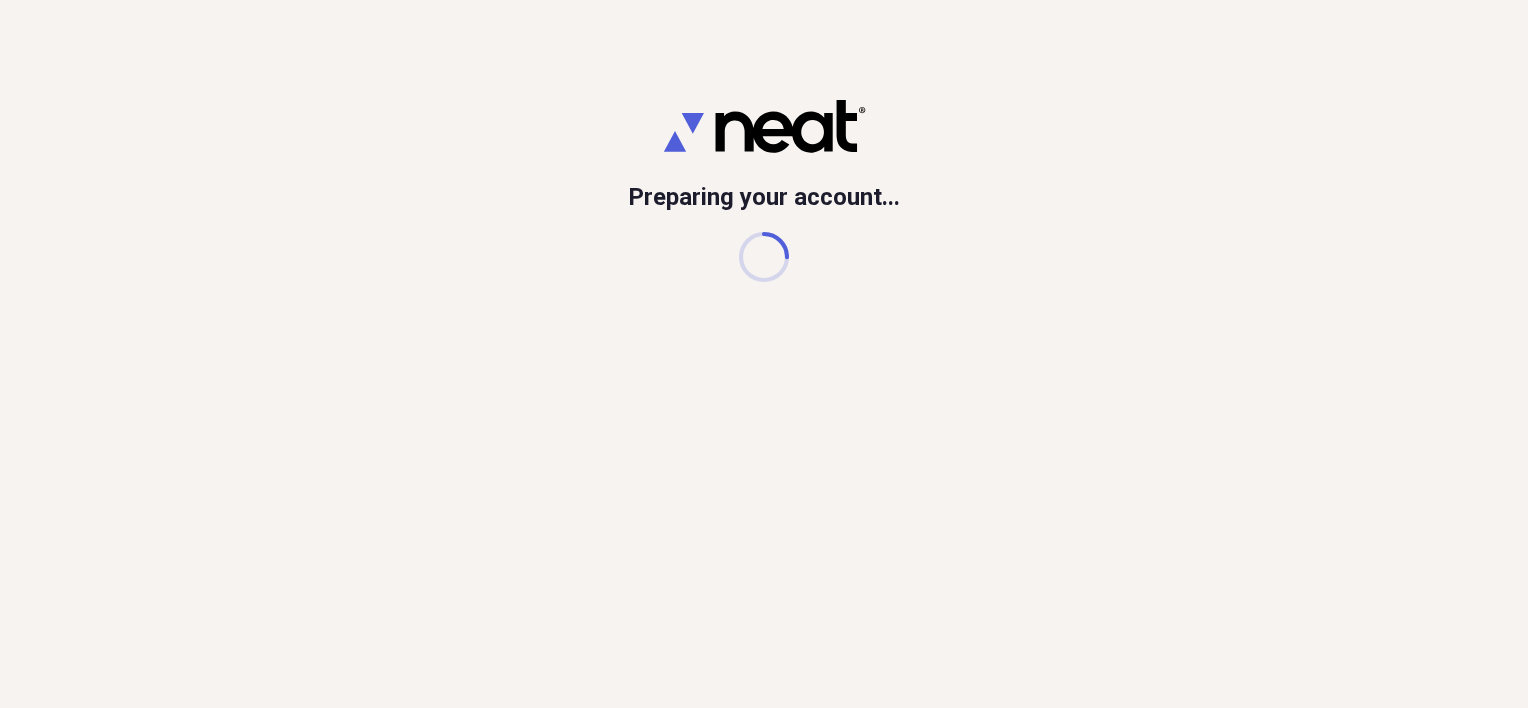 scroll, scrollTop: 0, scrollLeft: 0, axis: both 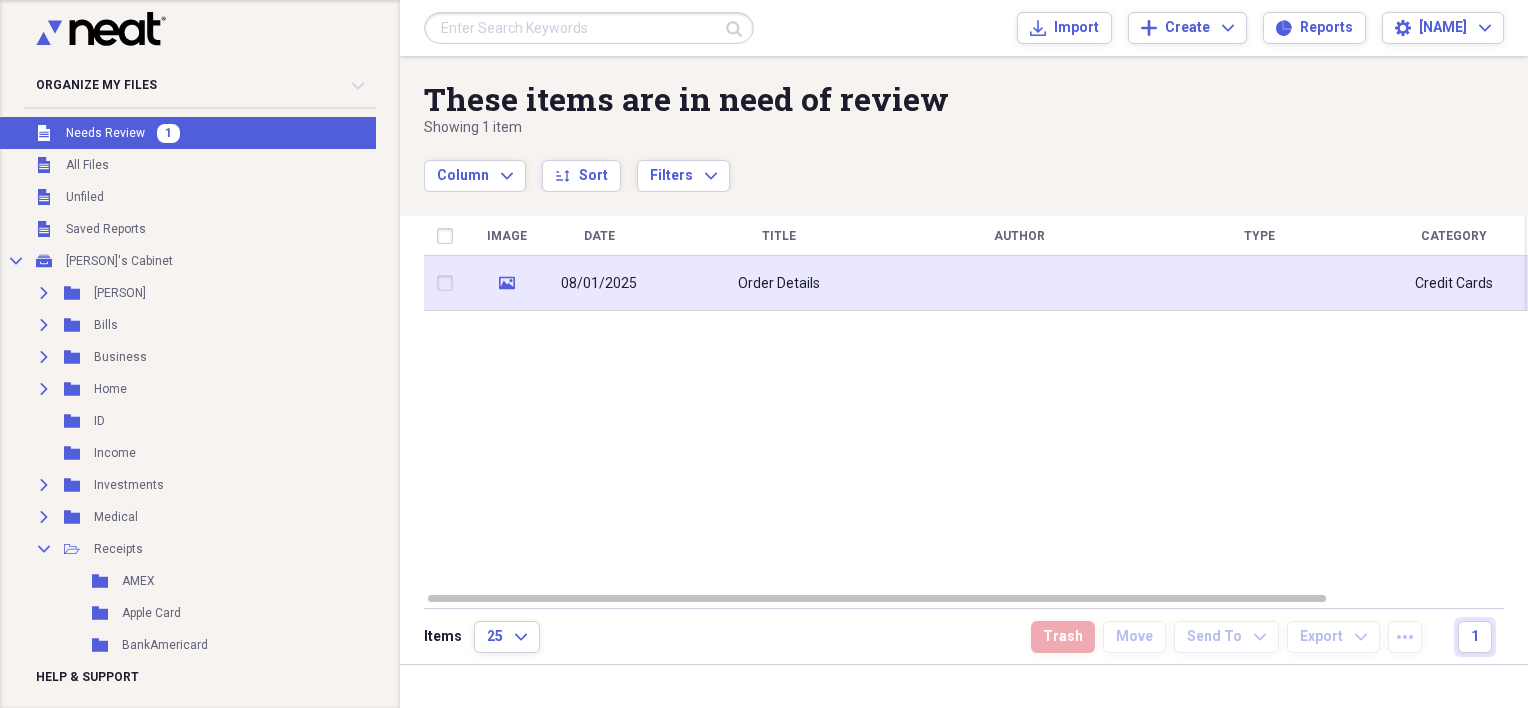 click on "08/01/2025" at bounding box center [599, 284] 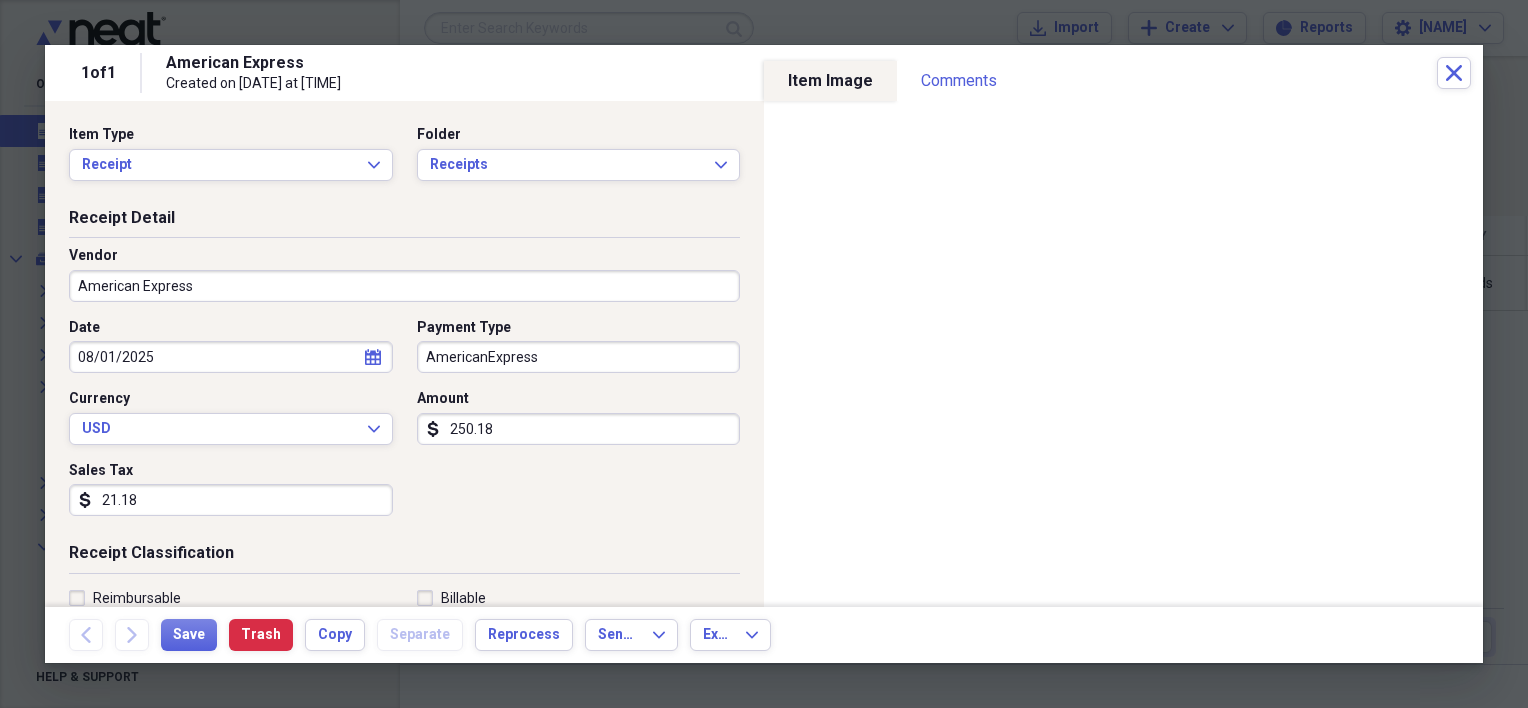 click on "American Express" at bounding box center [404, 286] 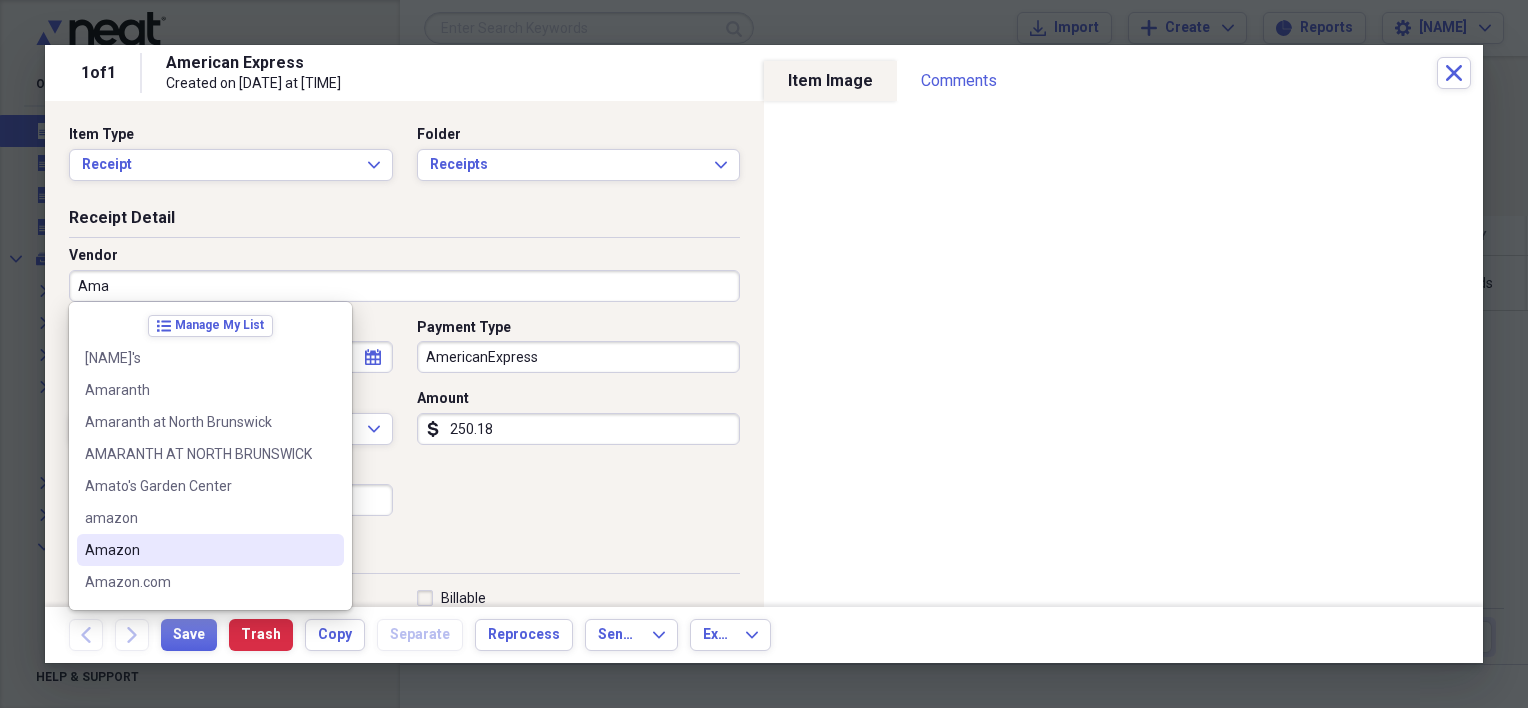 click on "Amazon" at bounding box center (198, 550) 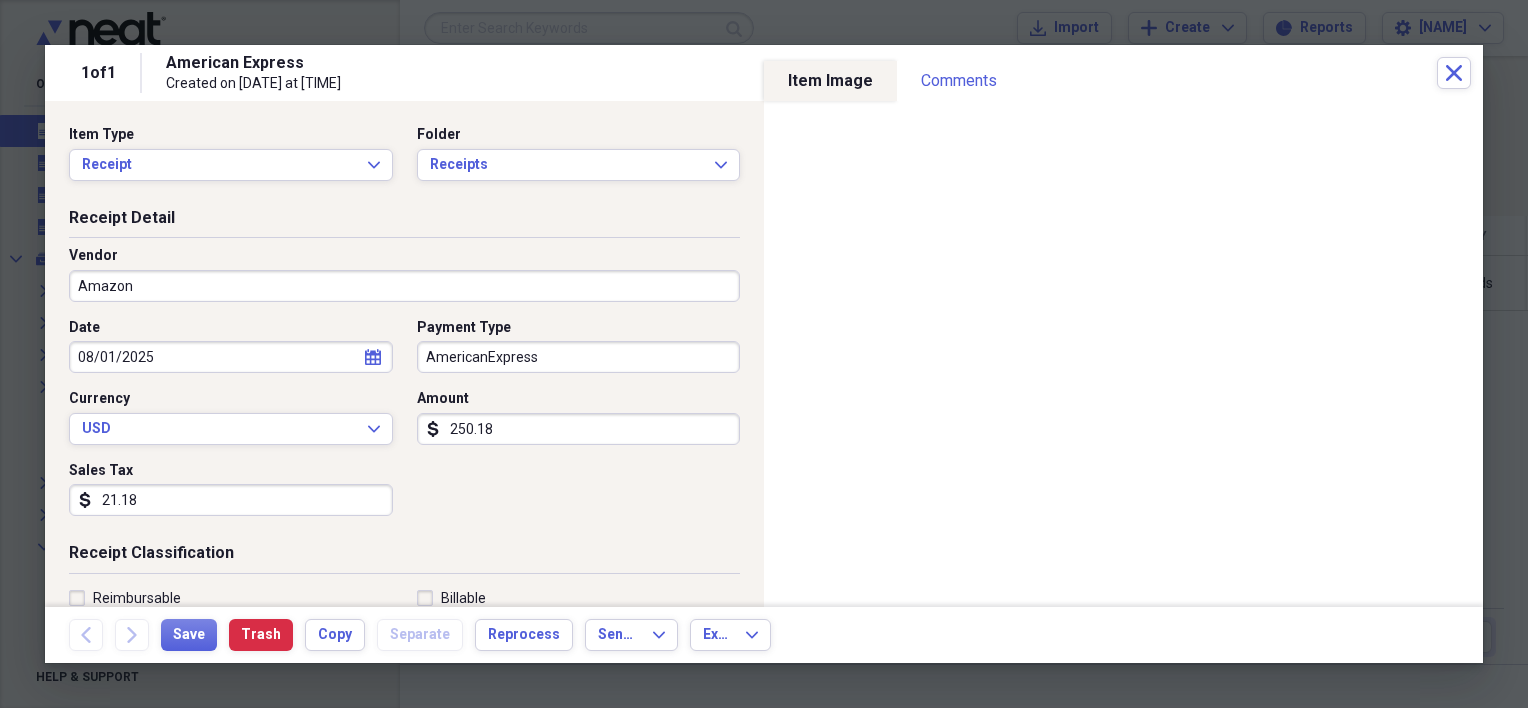 type on "Misc" 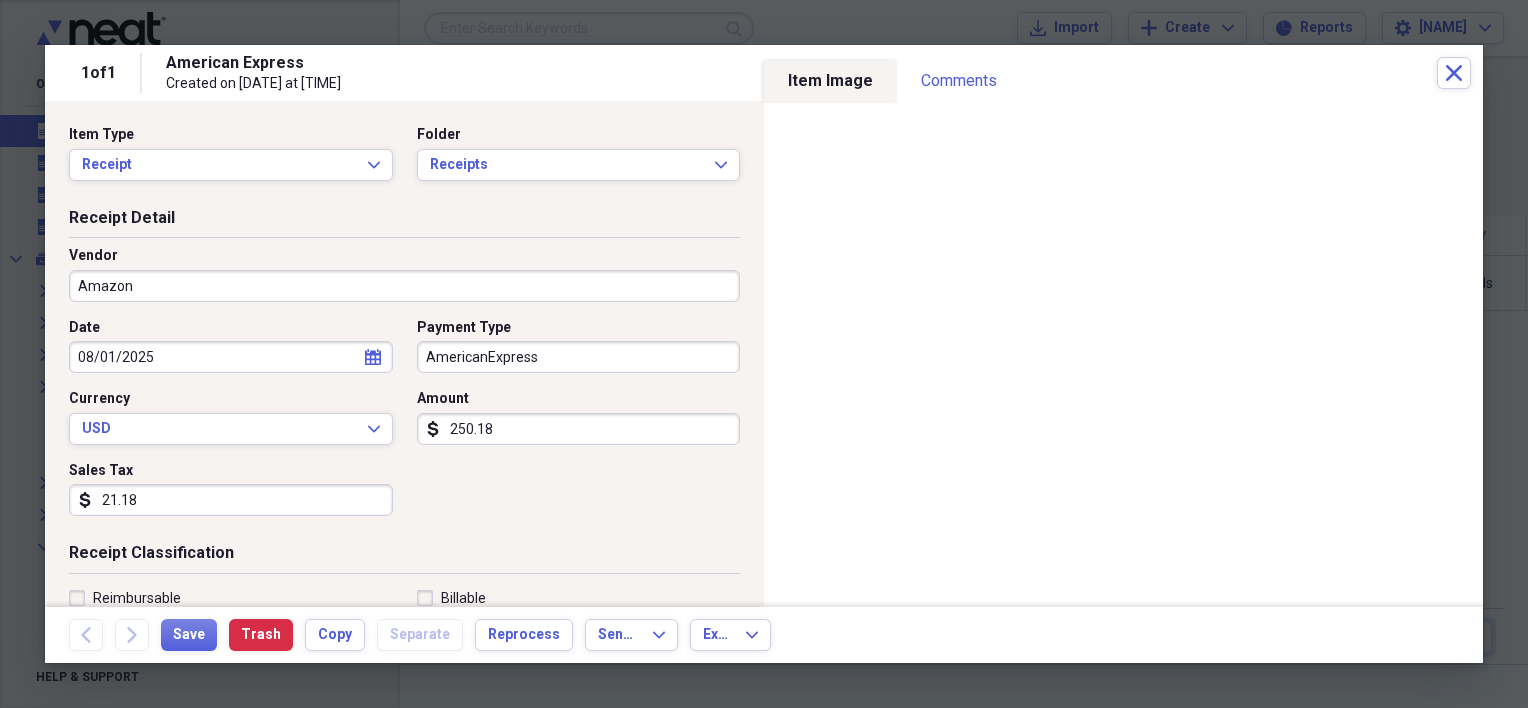 click on "250.18" at bounding box center [579, 429] 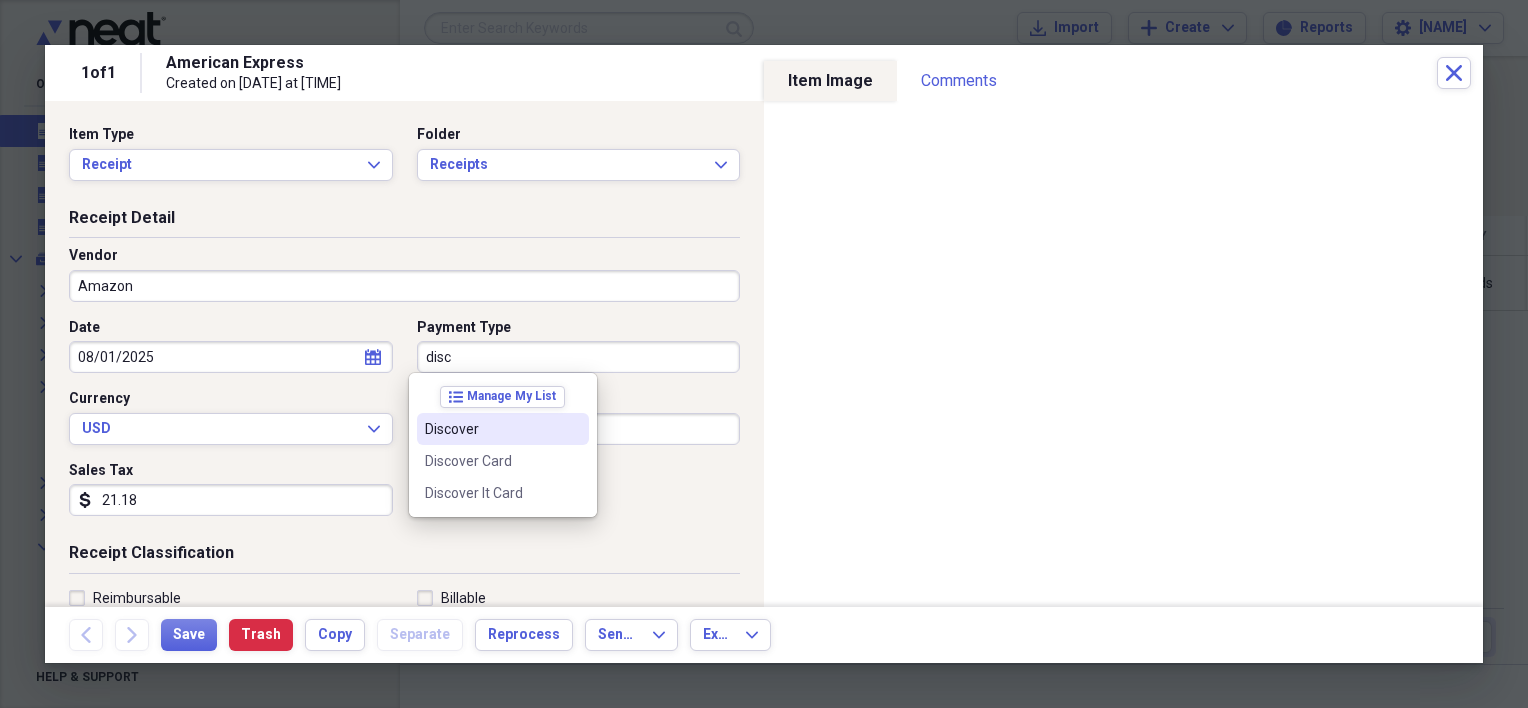 click on "Discover" at bounding box center [491, 429] 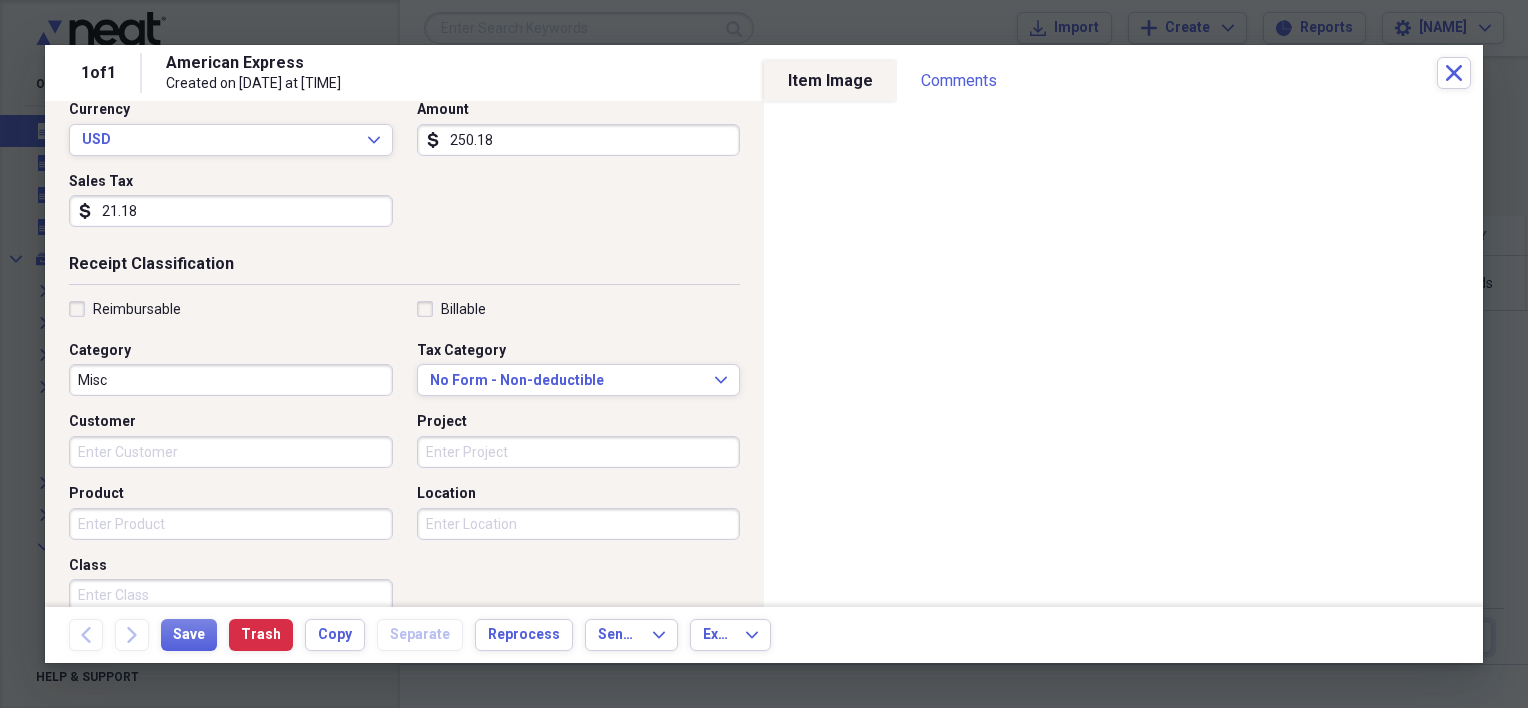 scroll, scrollTop: 300, scrollLeft: 0, axis: vertical 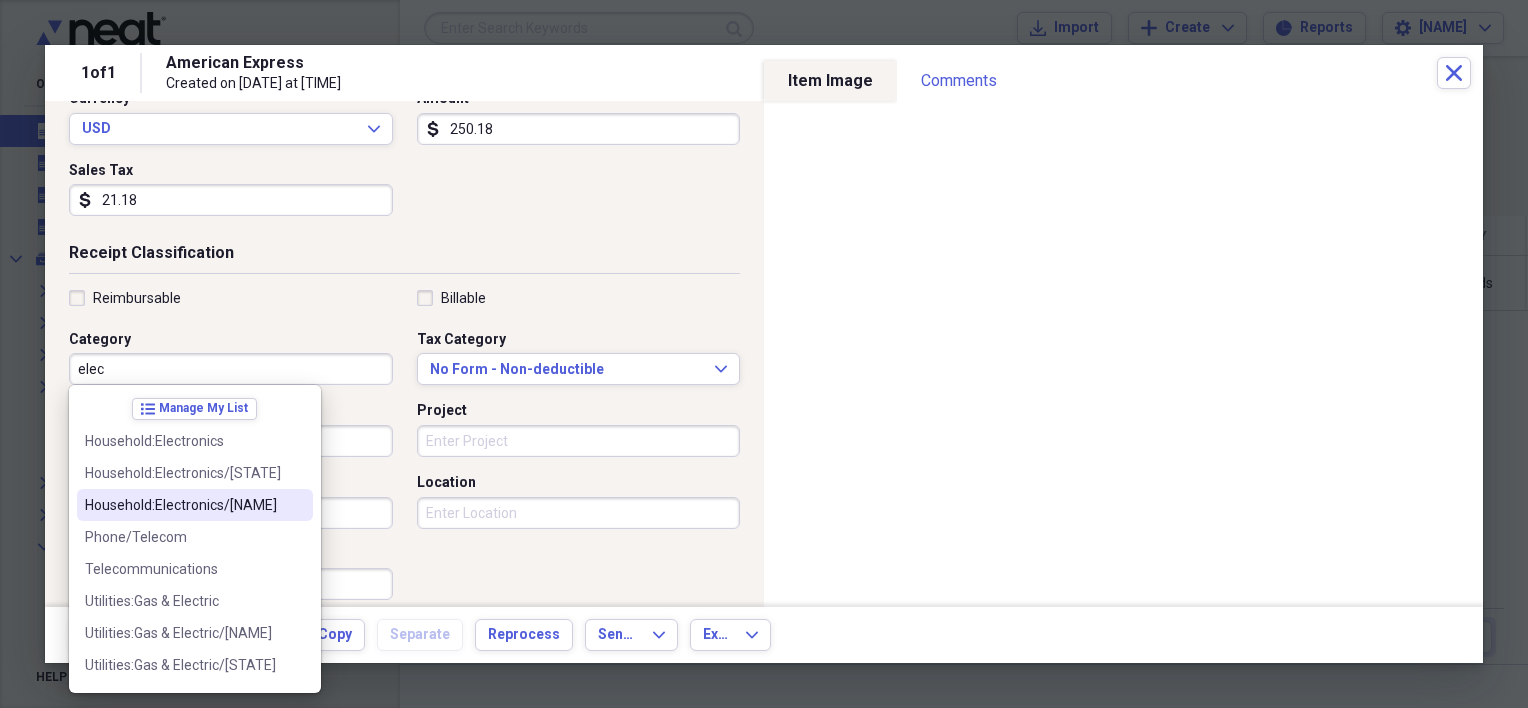 click on "Household:Electronics/[FIRST]" at bounding box center (183, 505) 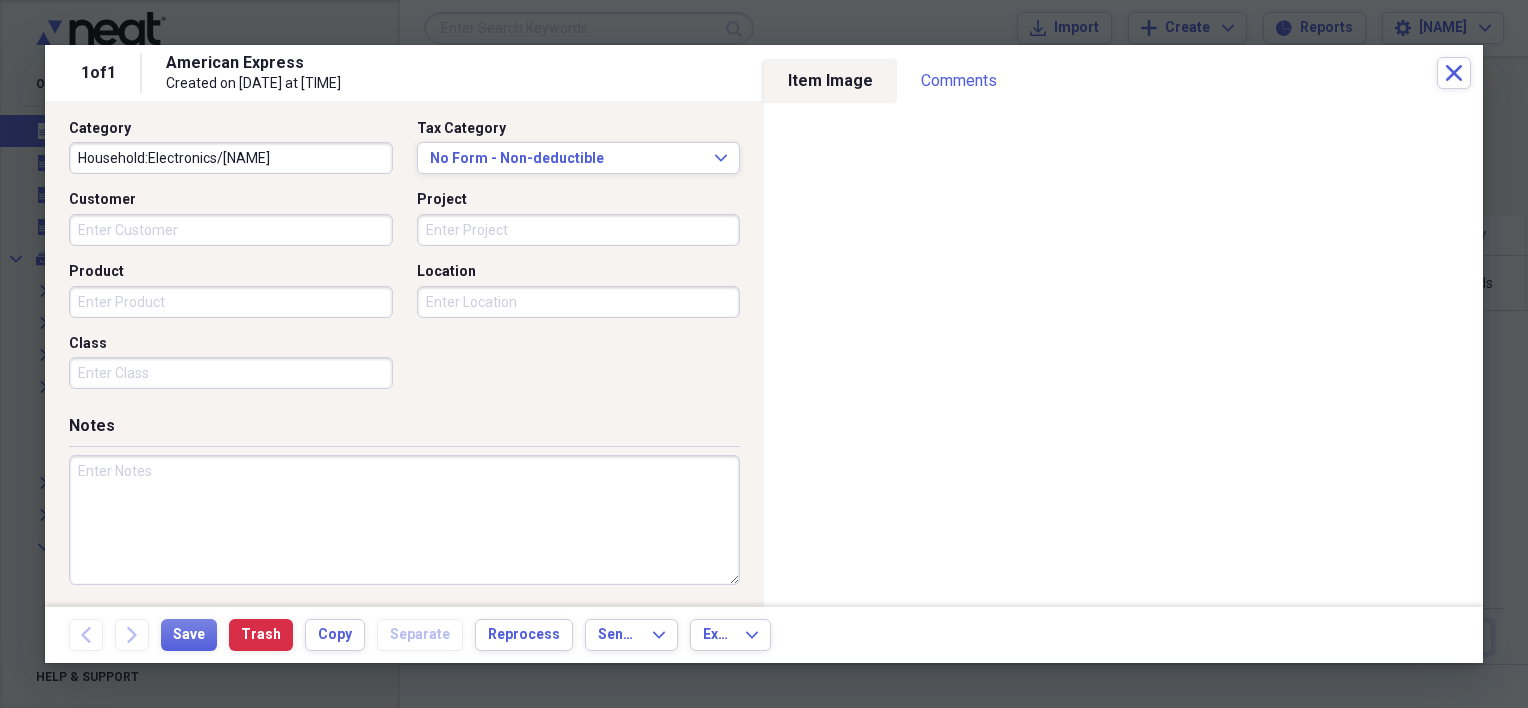 scroll, scrollTop: 513, scrollLeft: 0, axis: vertical 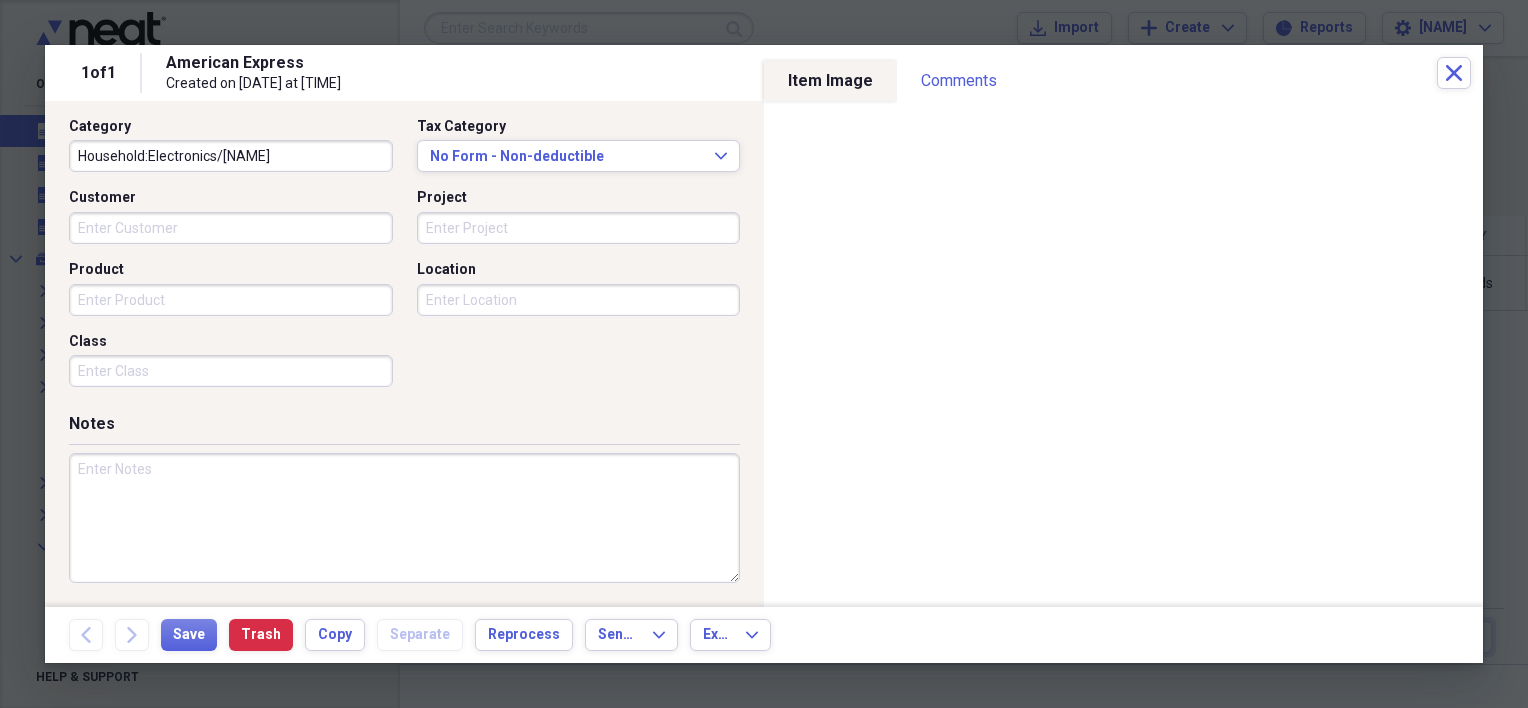 click at bounding box center (404, 518) 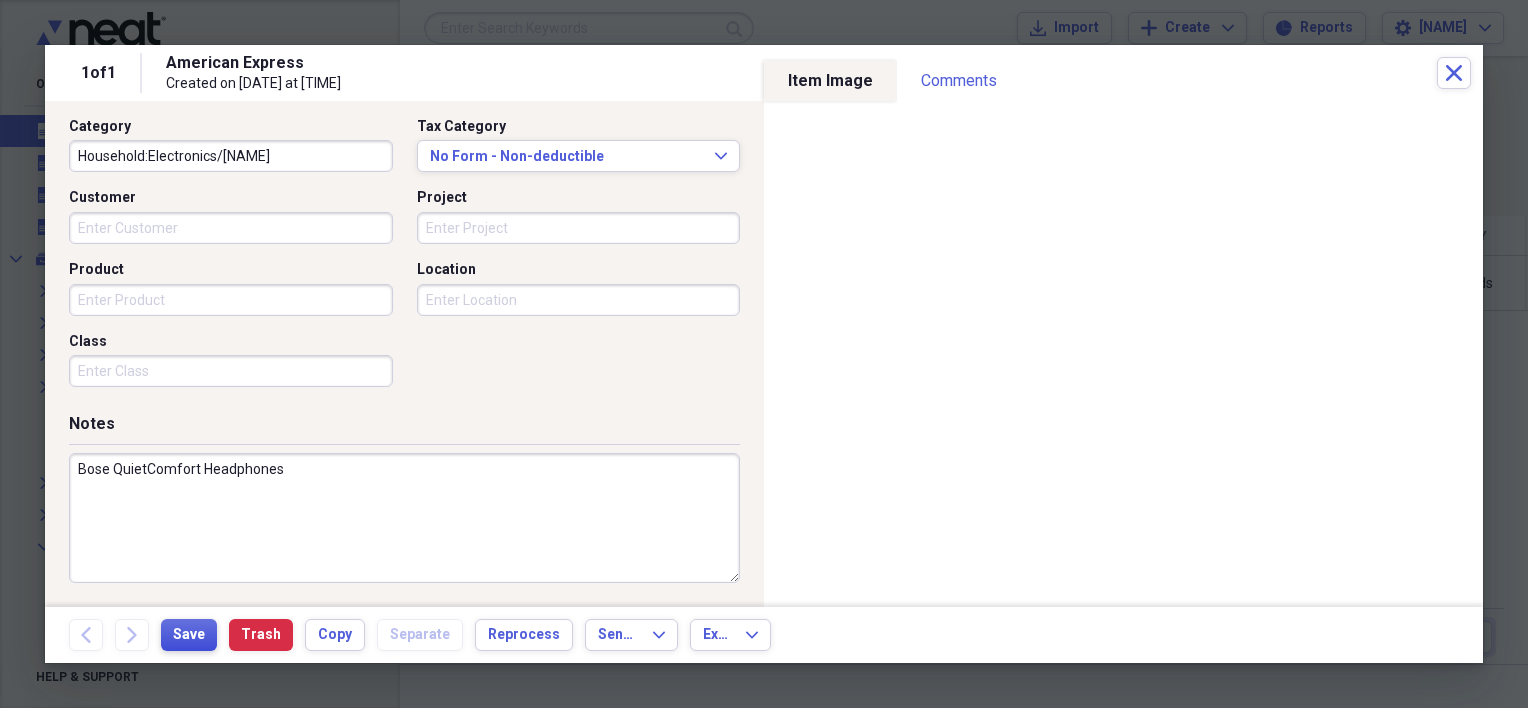 type on "Bose QuietComfort Headphones" 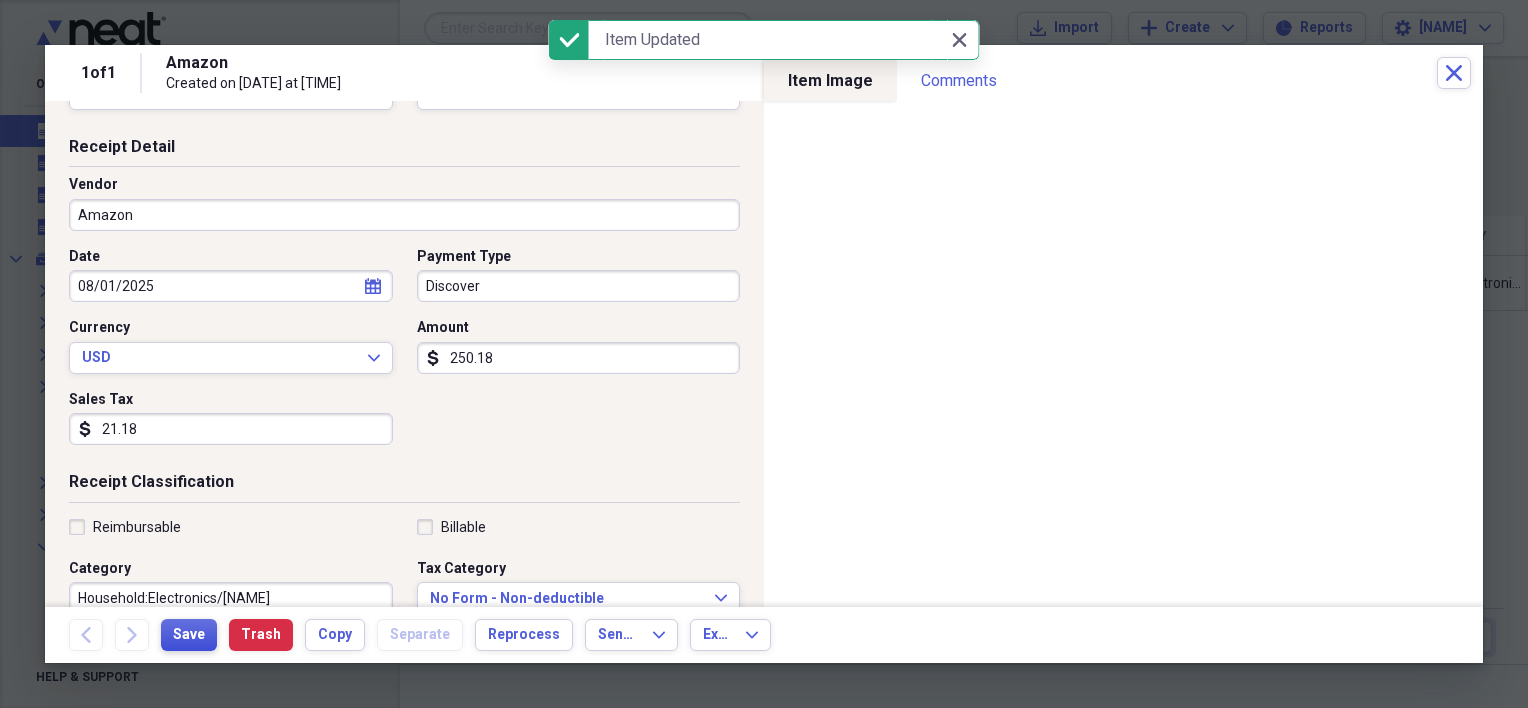 scroll, scrollTop: 0, scrollLeft: 0, axis: both 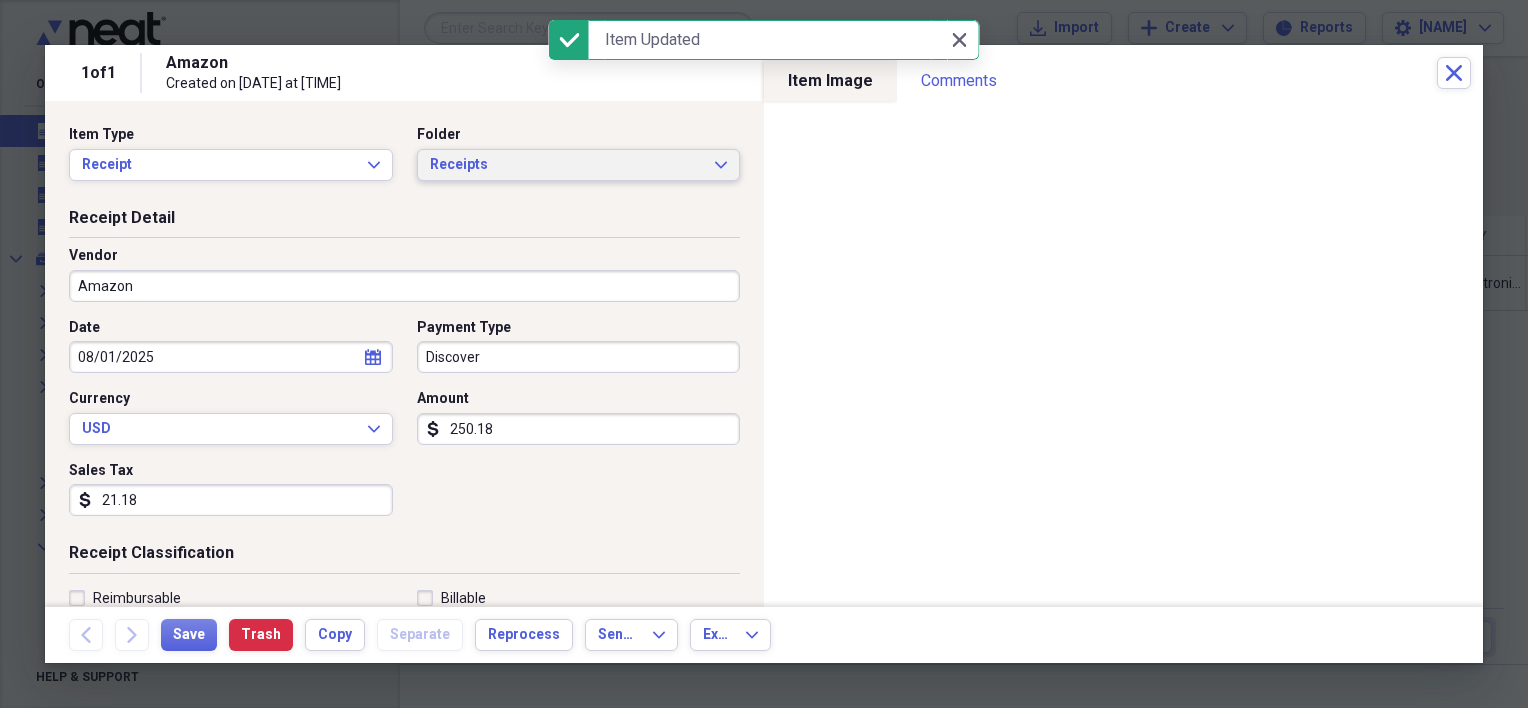 click on "Receipts" at bounding box center (567, 165) 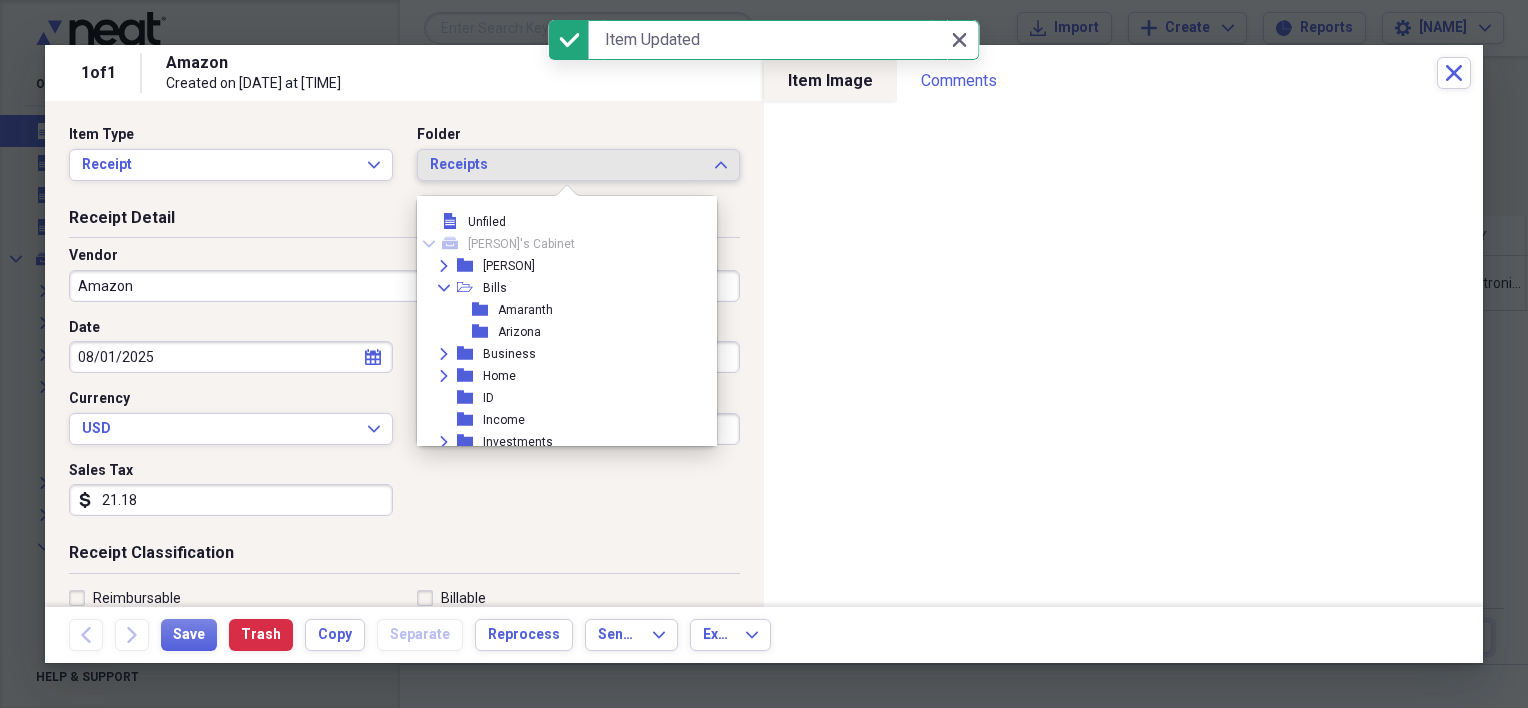 scroll, scrollTop: 164, scrollLeft: 0, axis: vertical 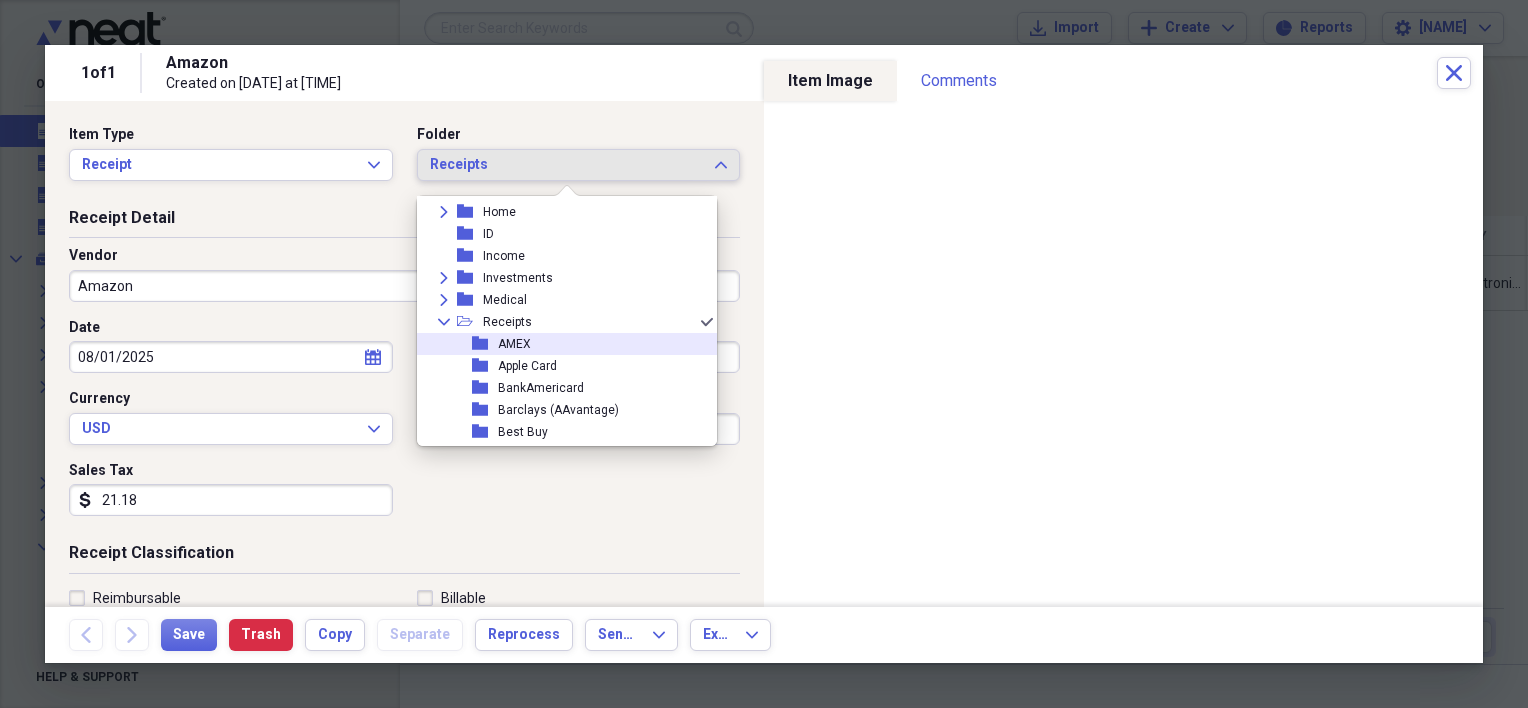 click on "AMEX" at bounding box center [514, 344] 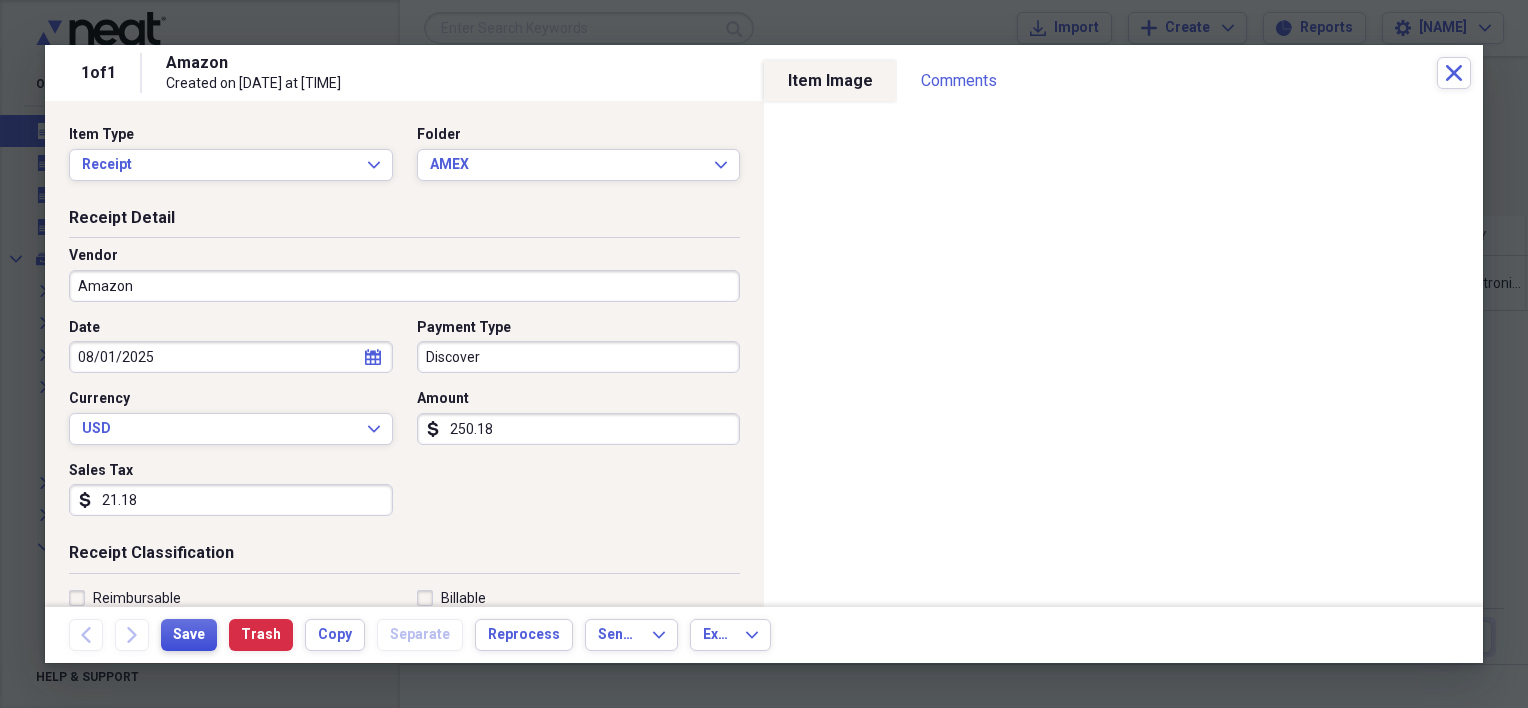 click on "Save" at bounding box center (189, 635) 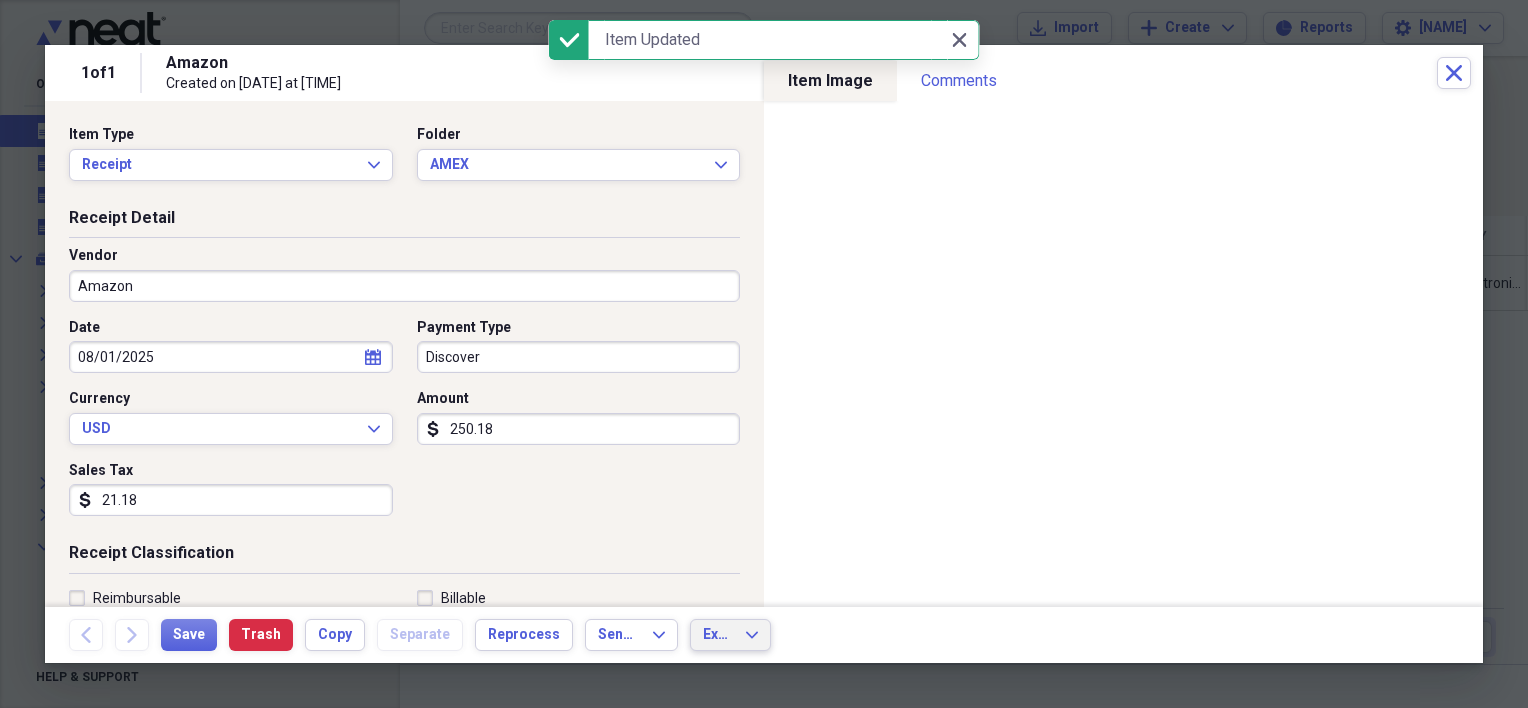 click on "Export" at bounding box center [718, 635] 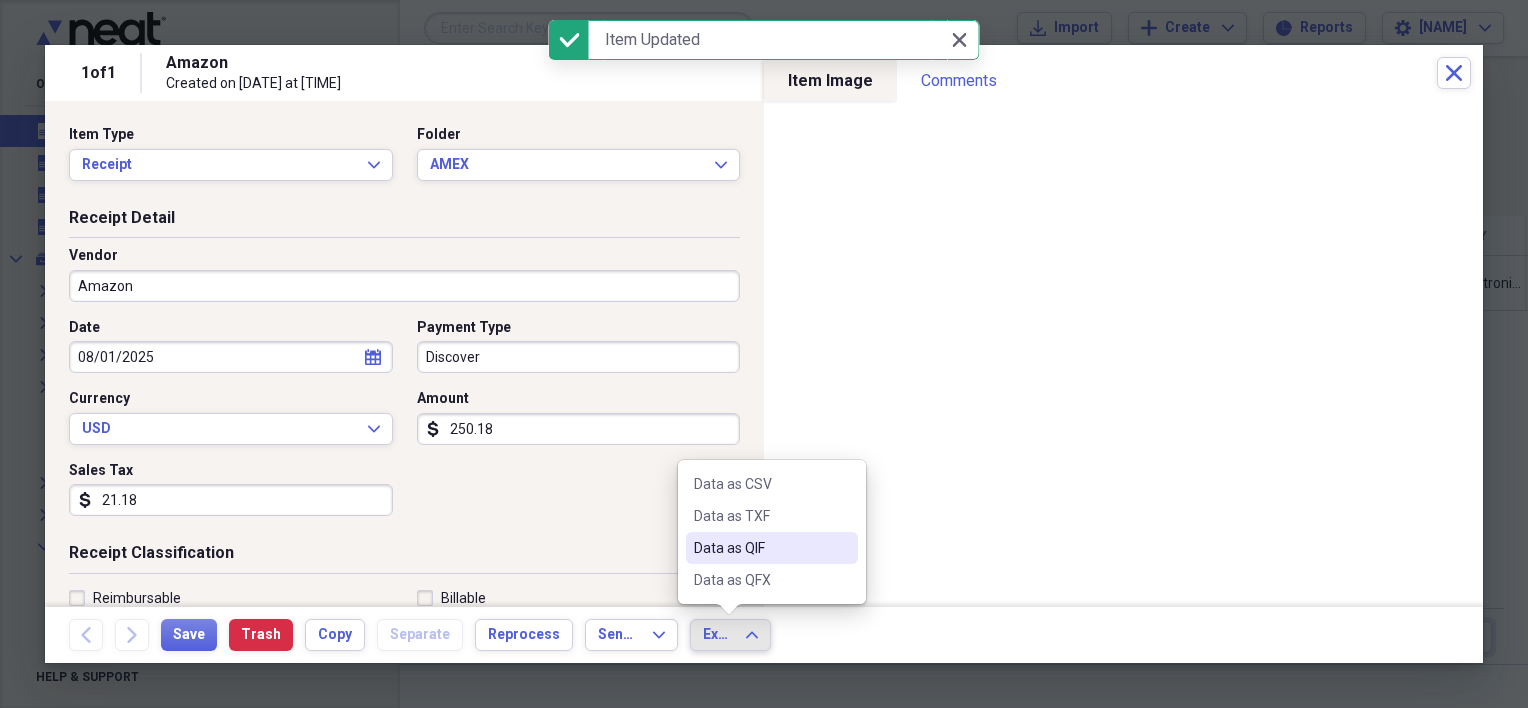 click on "Data as QIF" at bounding box center (760, 548) 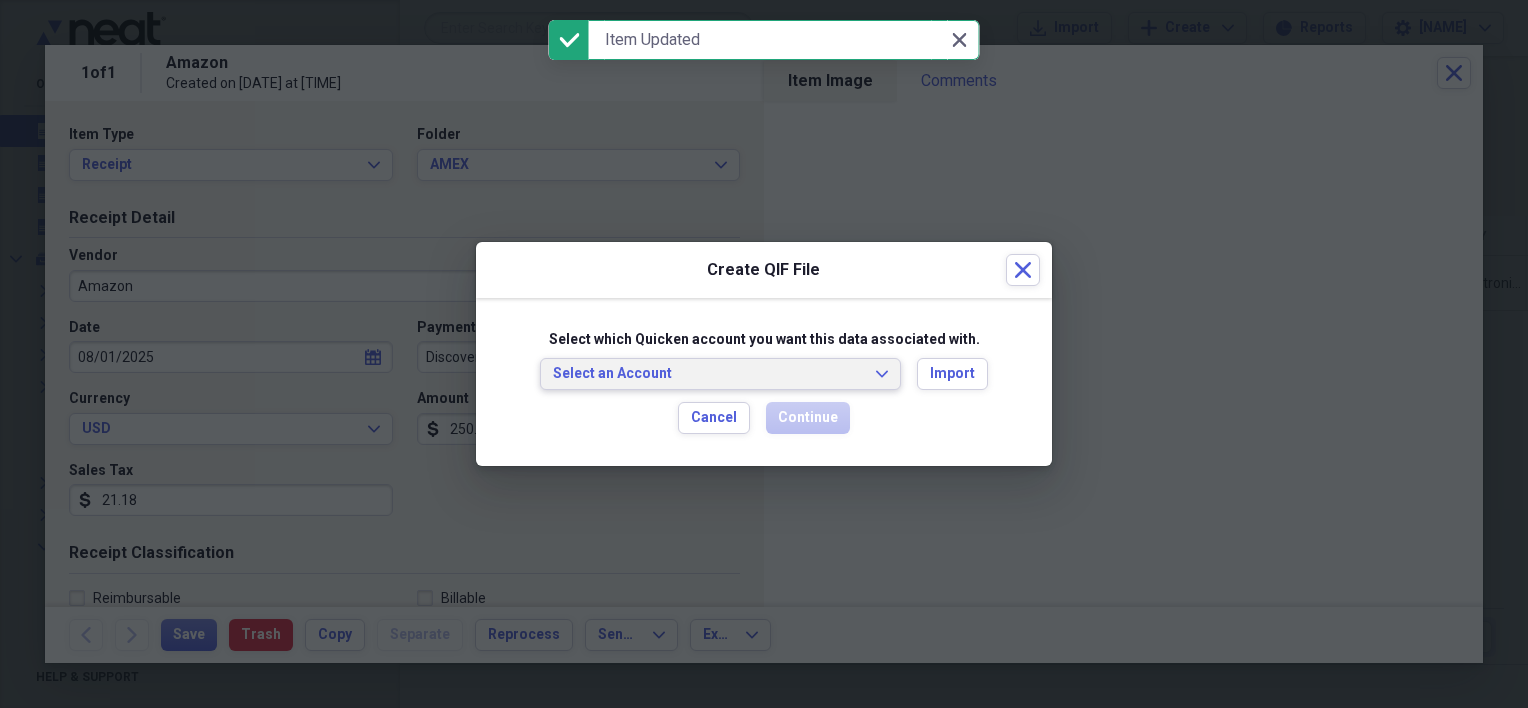 click on "Expand" 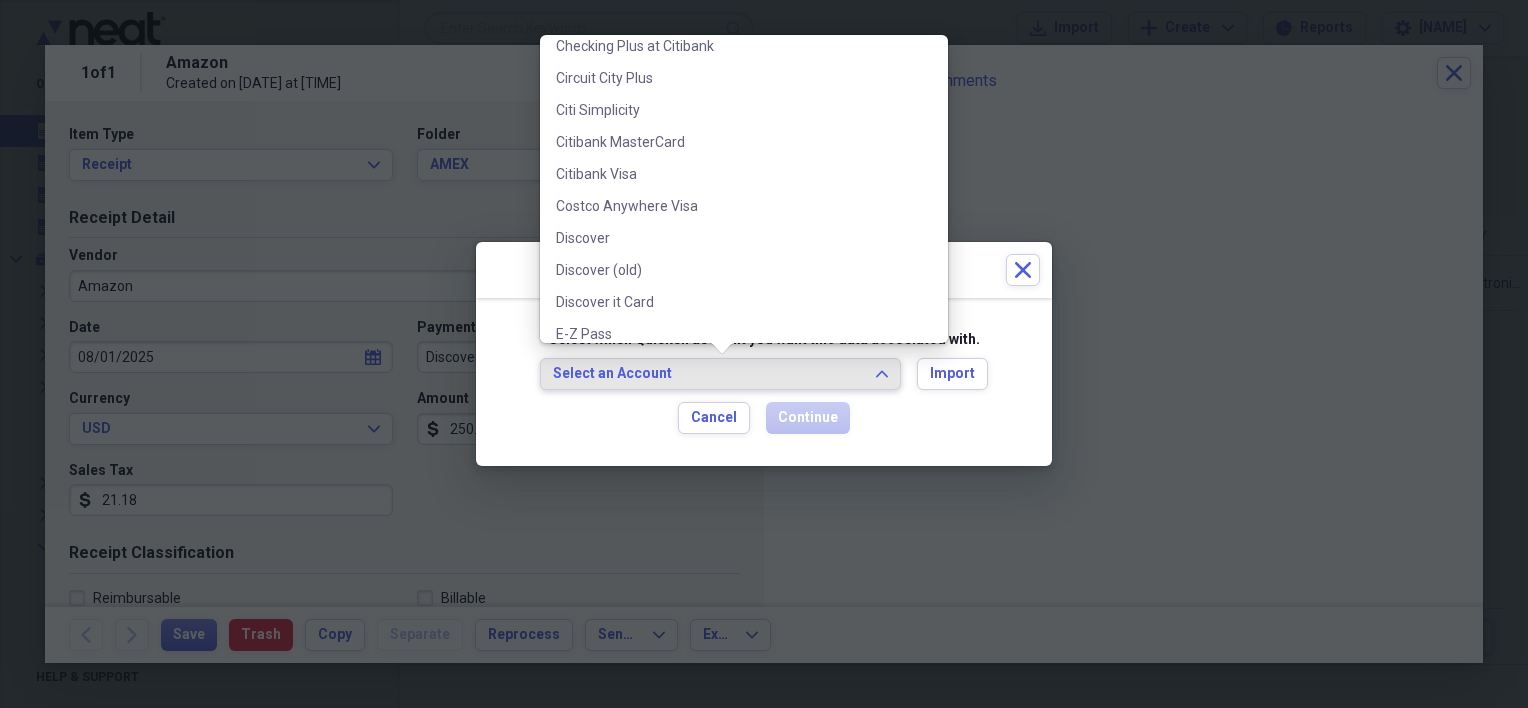 scroll, scrollTop: 1300, scrollLeft: 0, axis: vertical 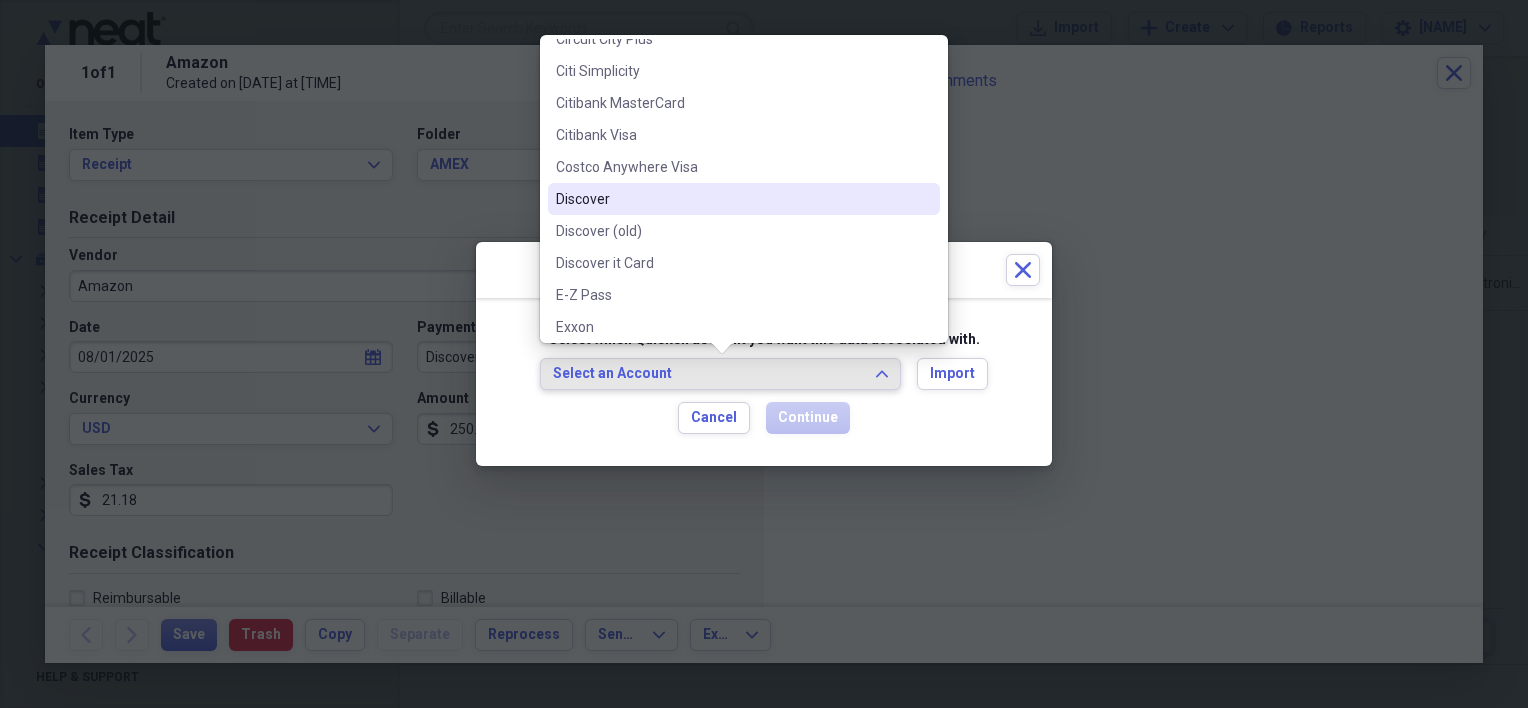 click on "Discover" at bounding box center [732, 199] 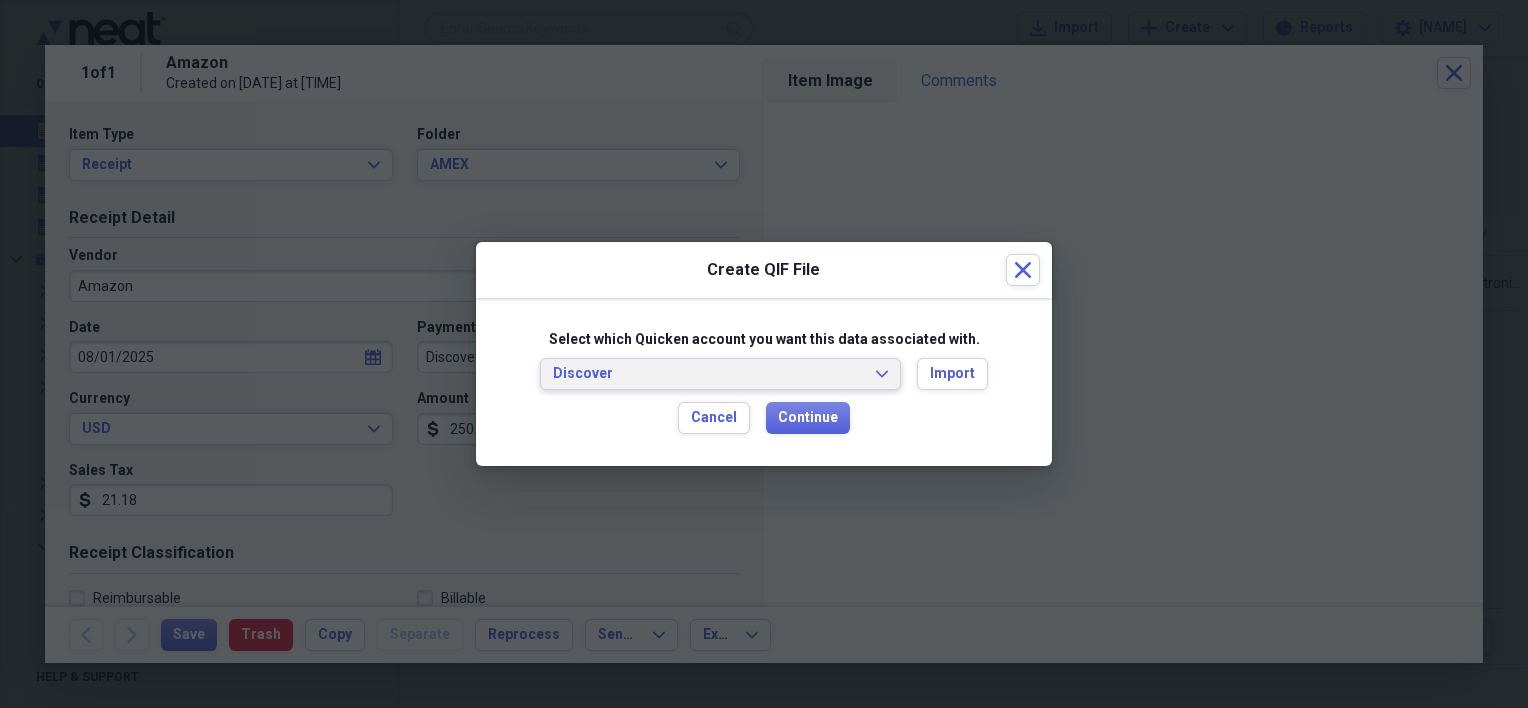scroll, scrollTop: 0, scrollLeft: 0, axis: both 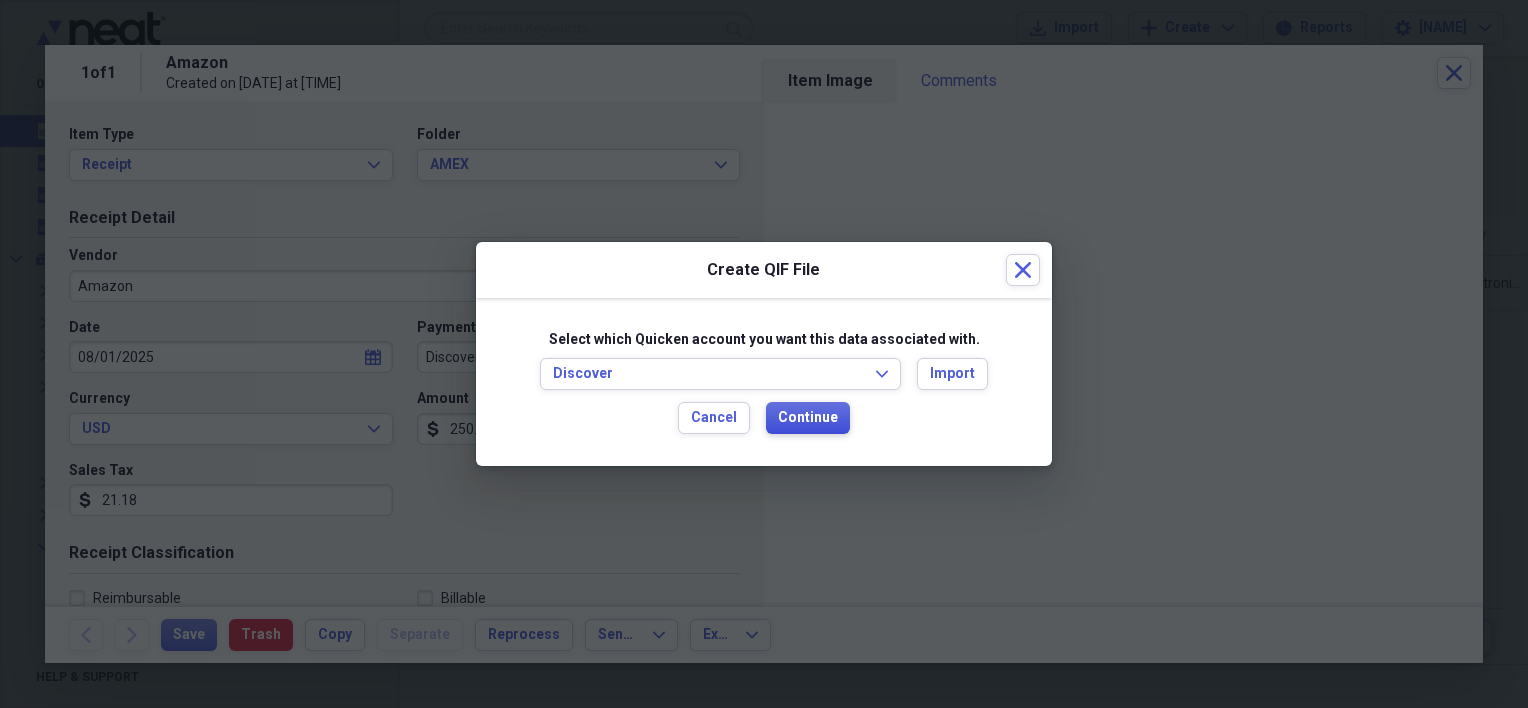 click on "Continue" at bounding box center (808, 418) 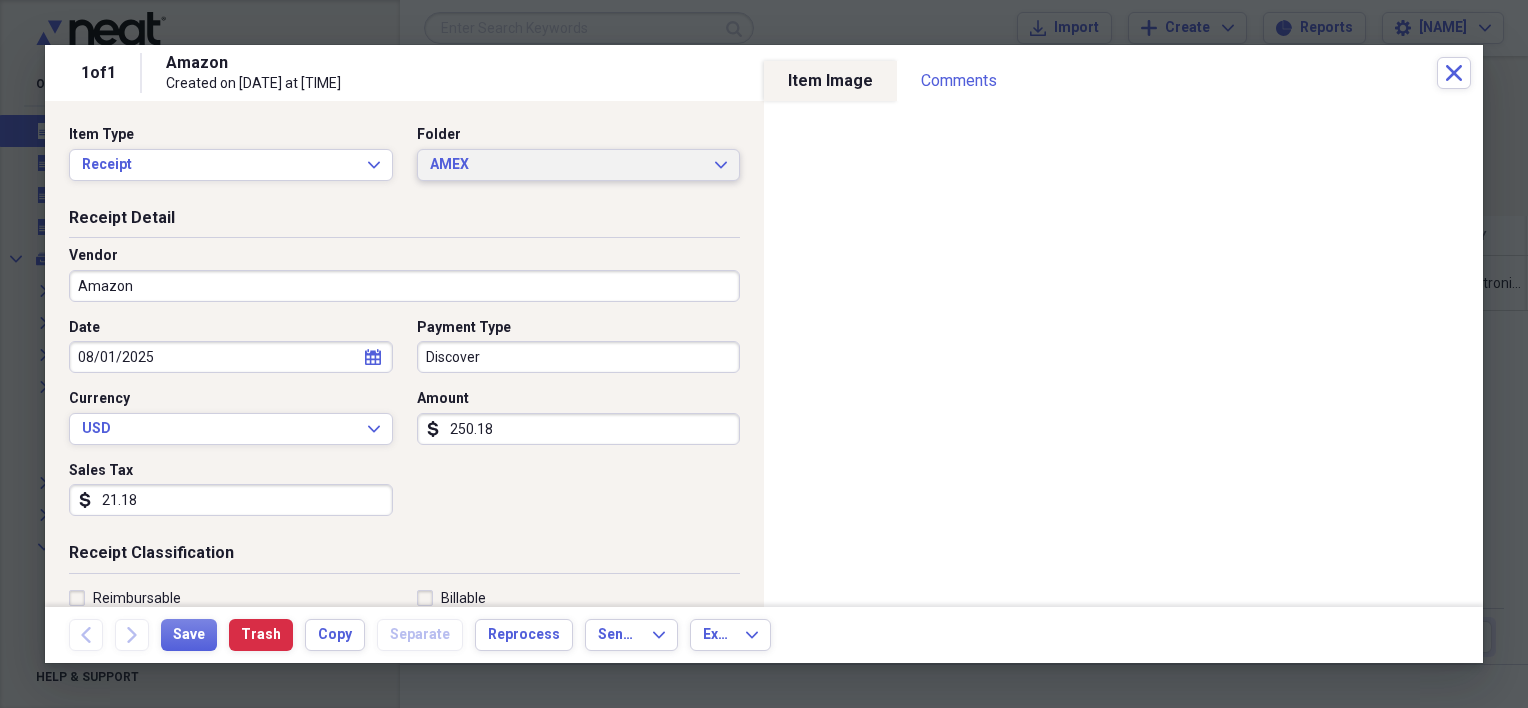 click on "Expand" 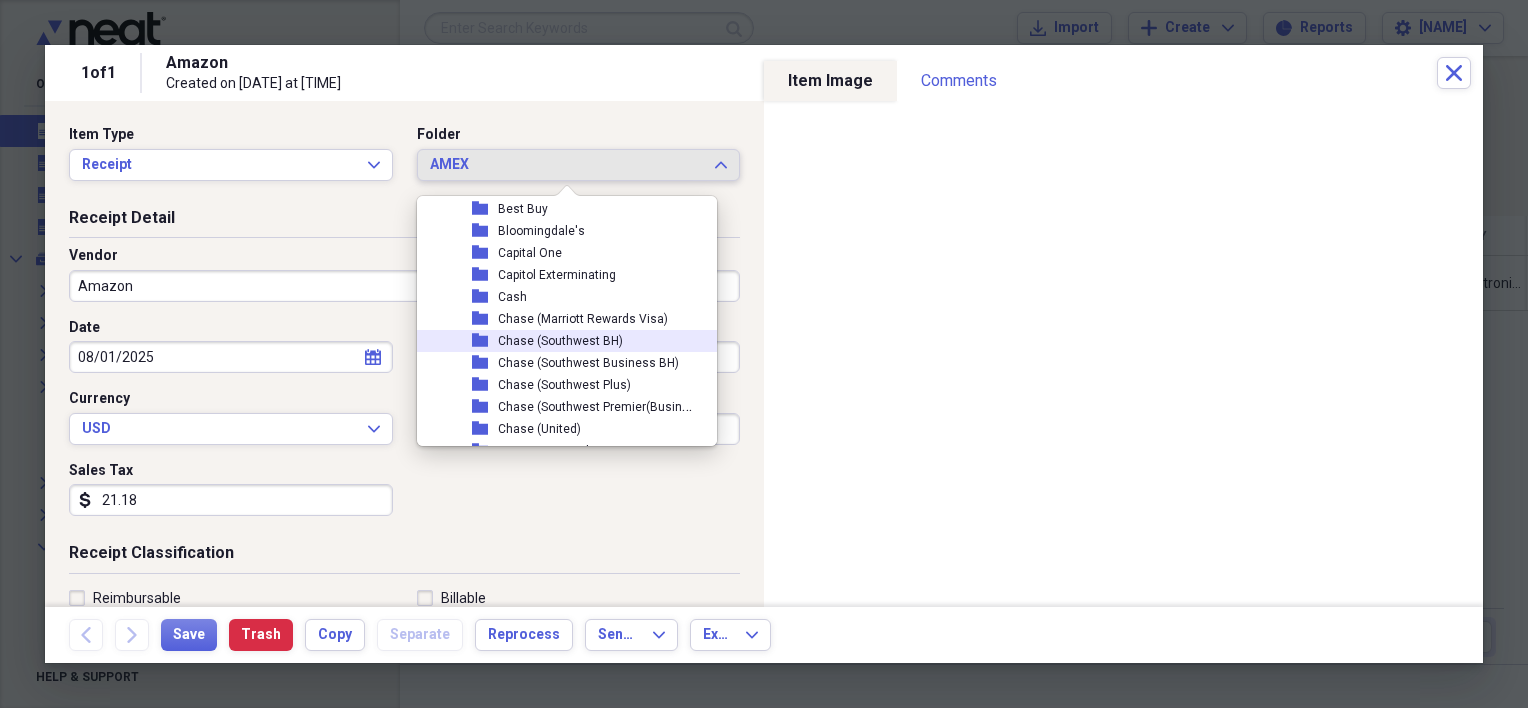 scroll, scrollTop: 587, scrollLeft: 0, axis: vertical 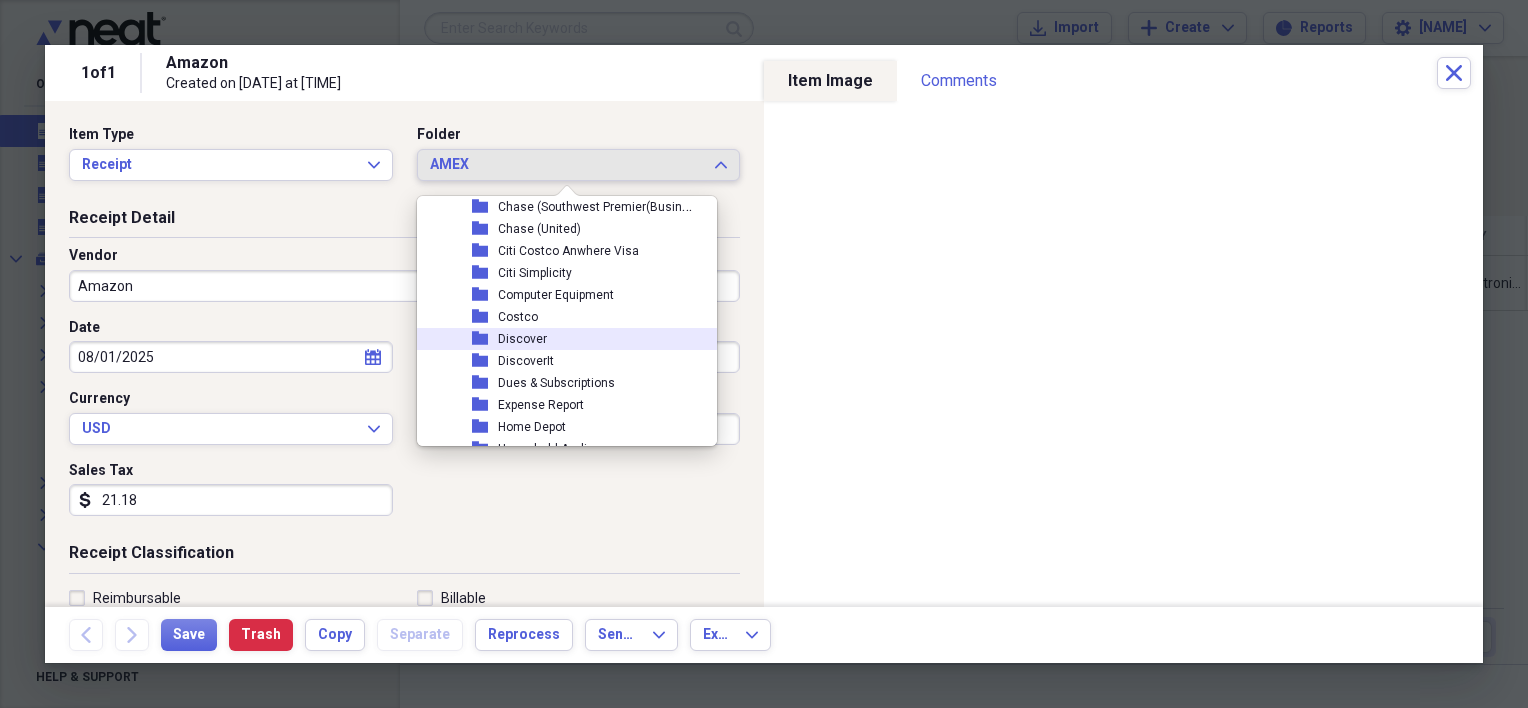 click on "folder Discover" at bounding box center [559, 339] 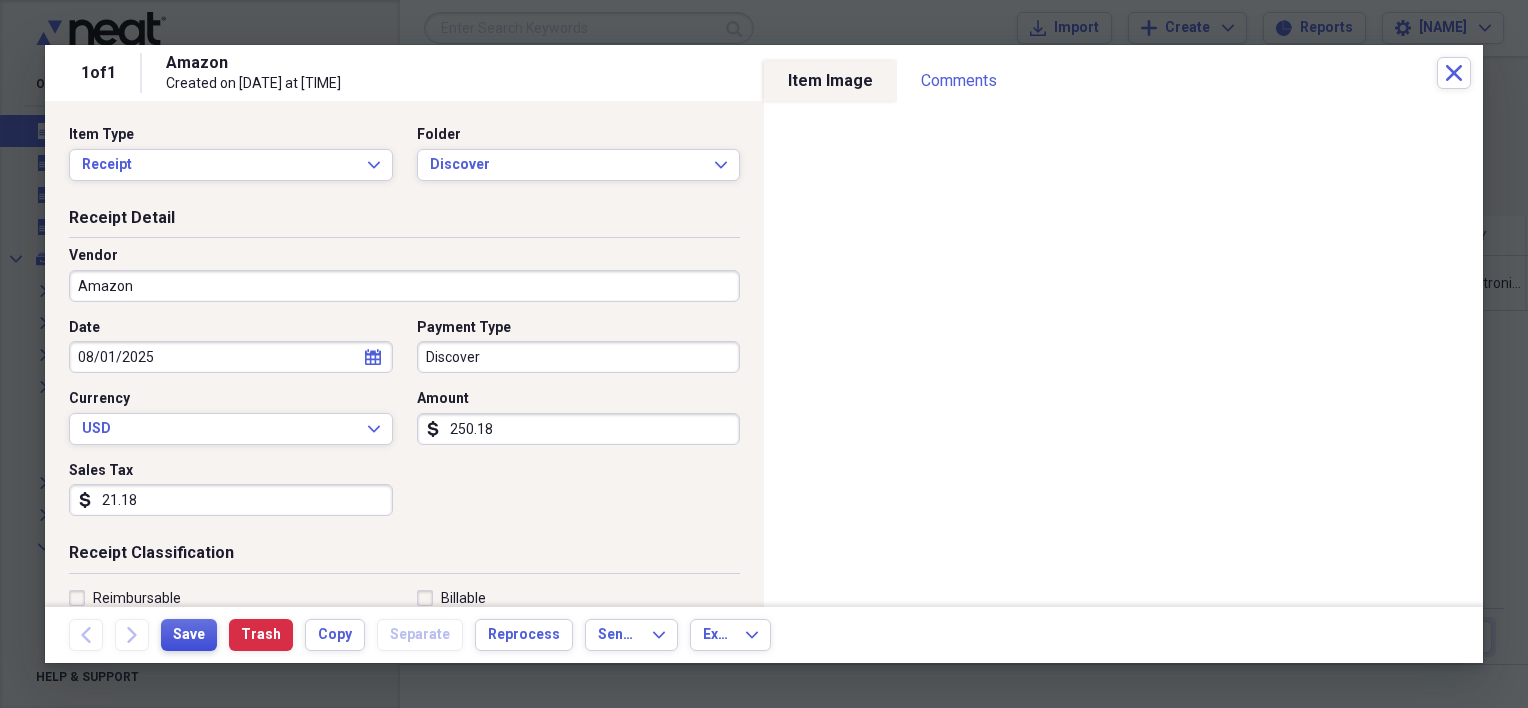 click on "Save" at bounding box center [189, 635] 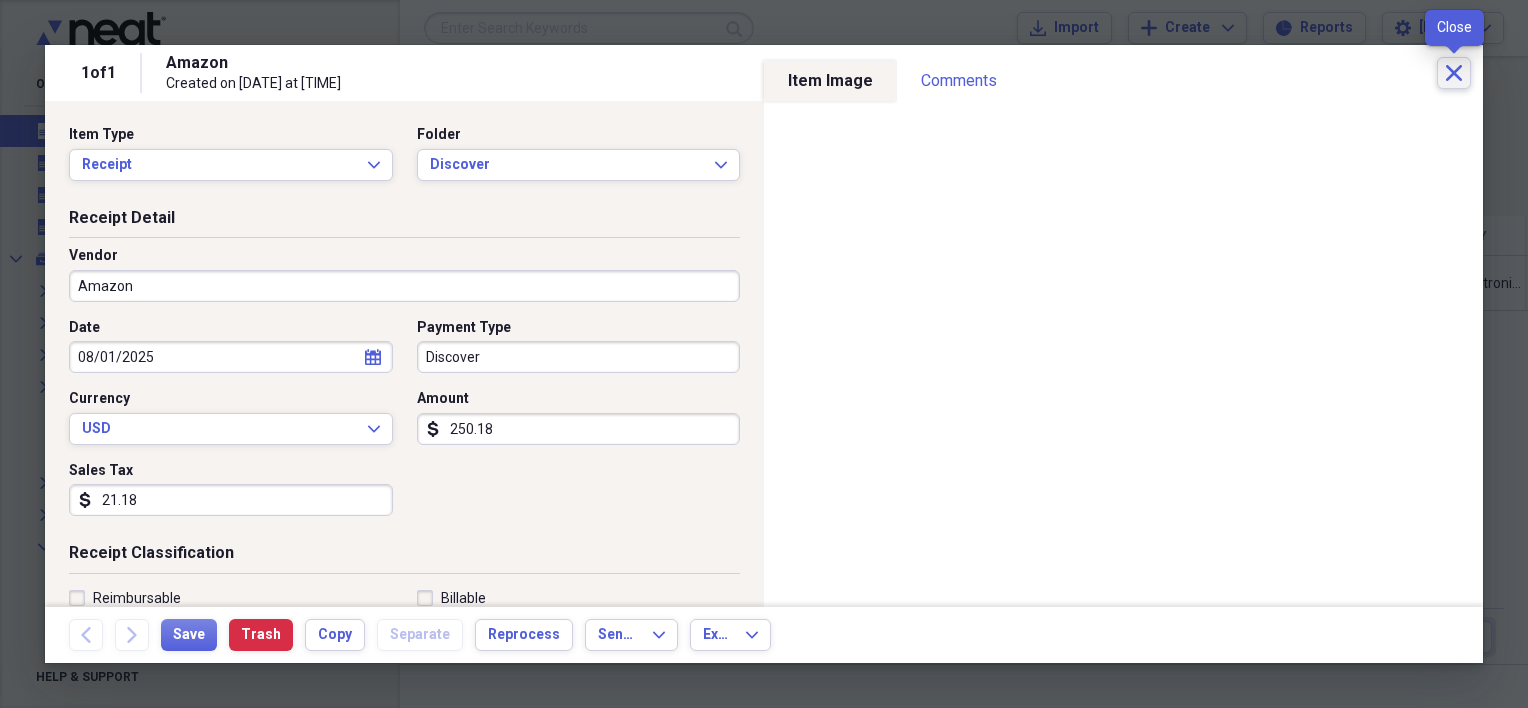 click 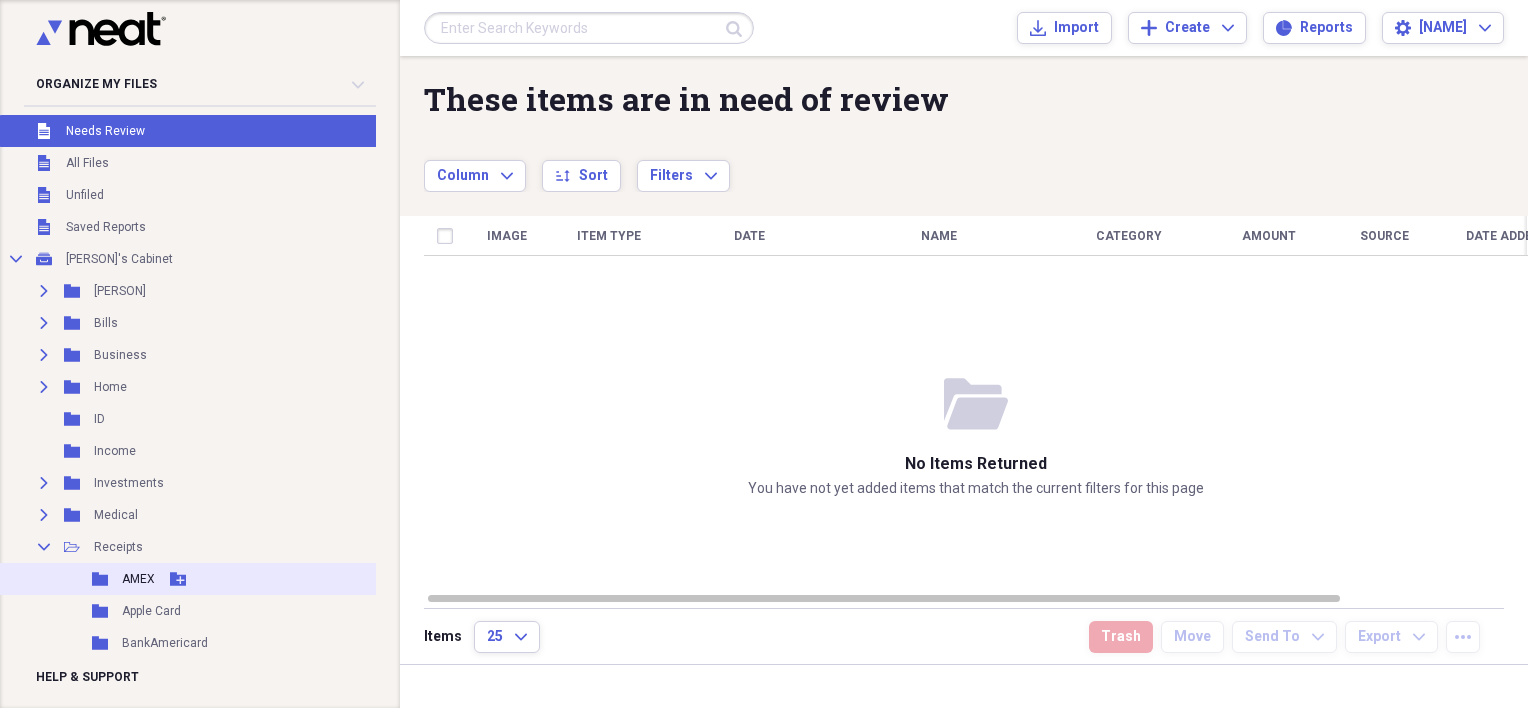click on "AMEX" at bounding box center [138, 579] 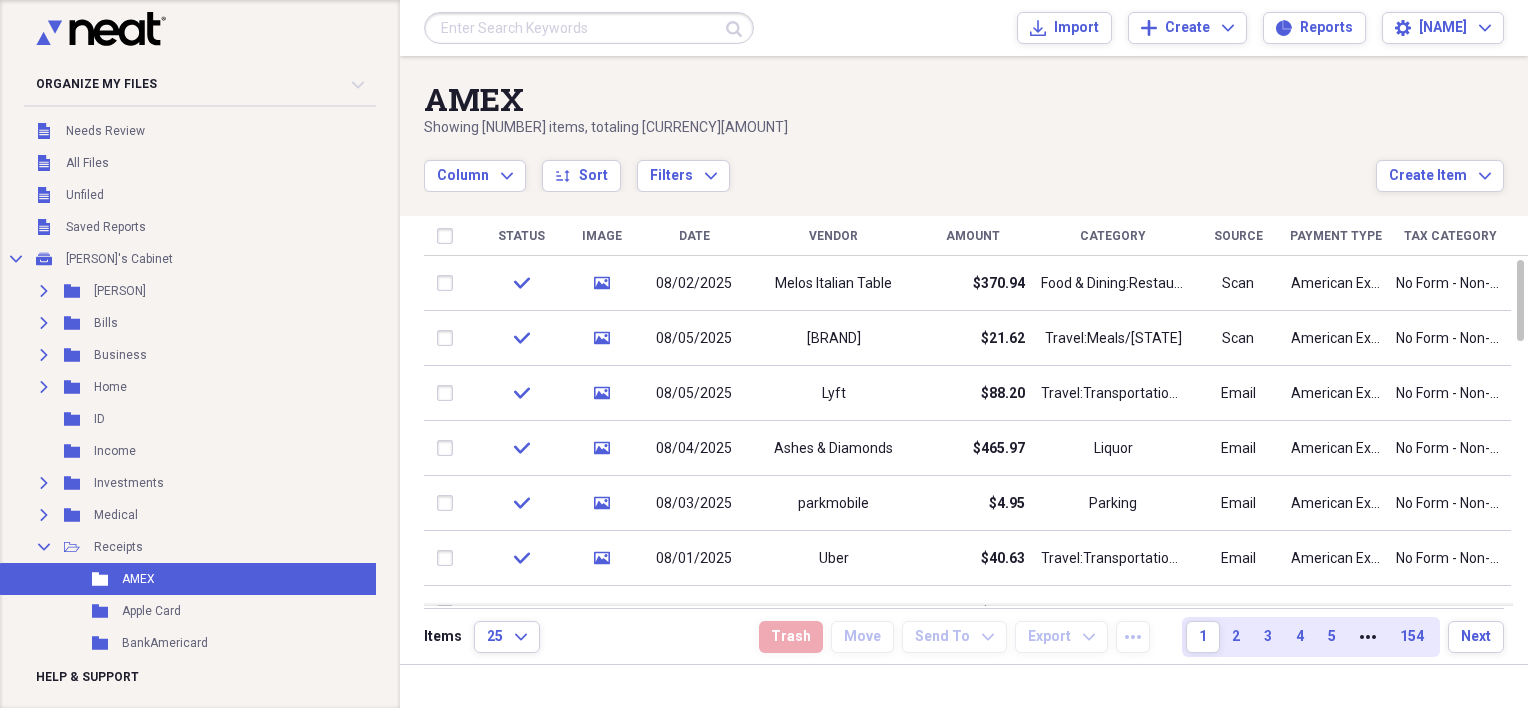 click on "Date" at bounding box center (694, 236) 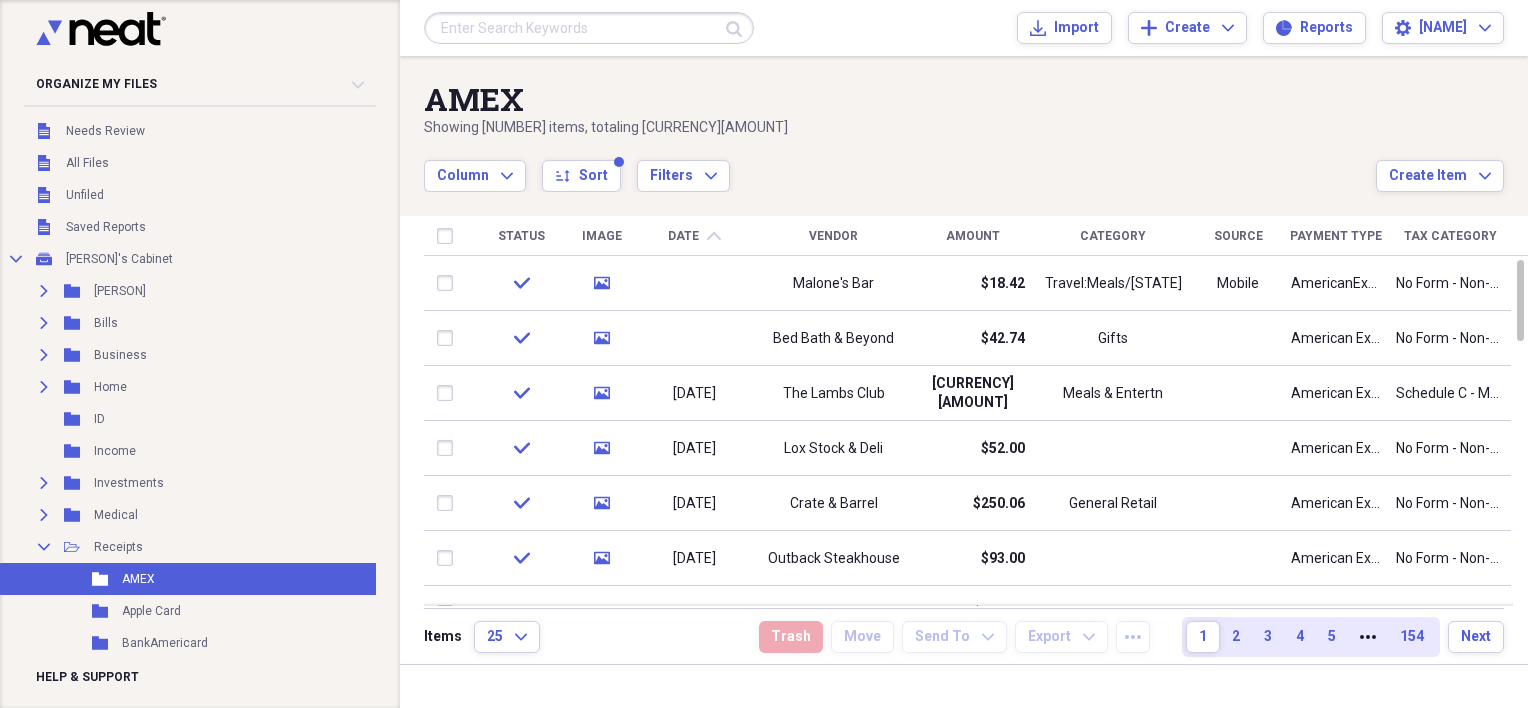 scroll, scrollTop: 464, scrollLeft: 0, axis: vertical 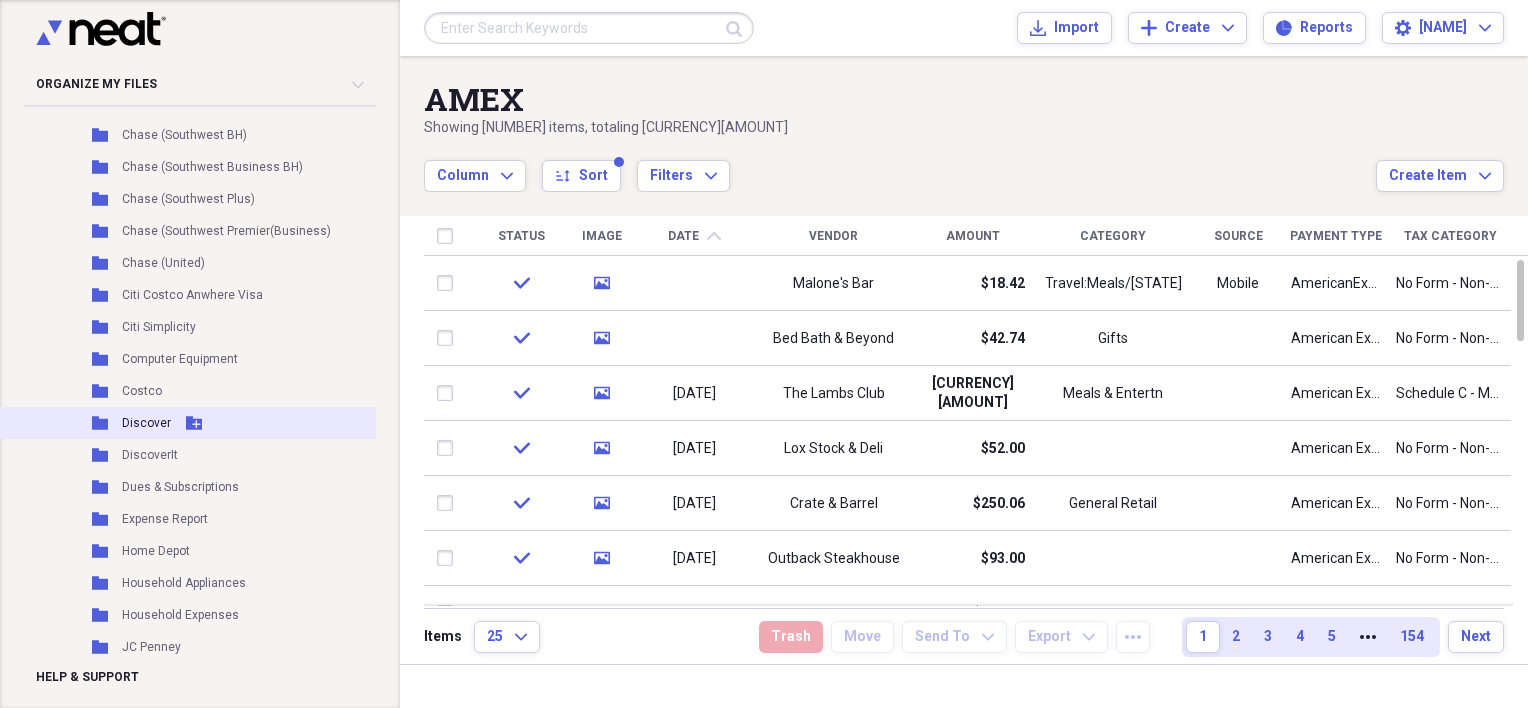 click on "Discover" at bounding box center [146, 423] 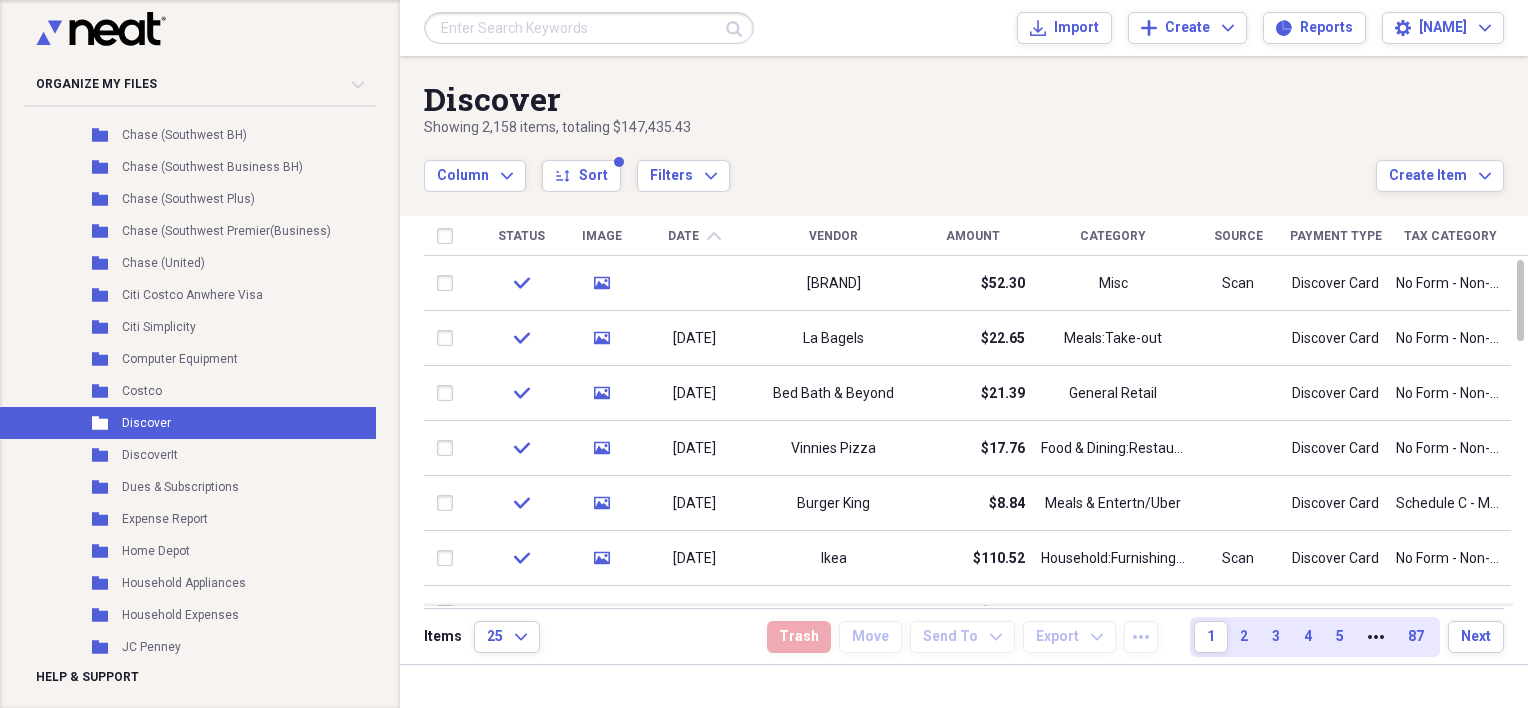 click 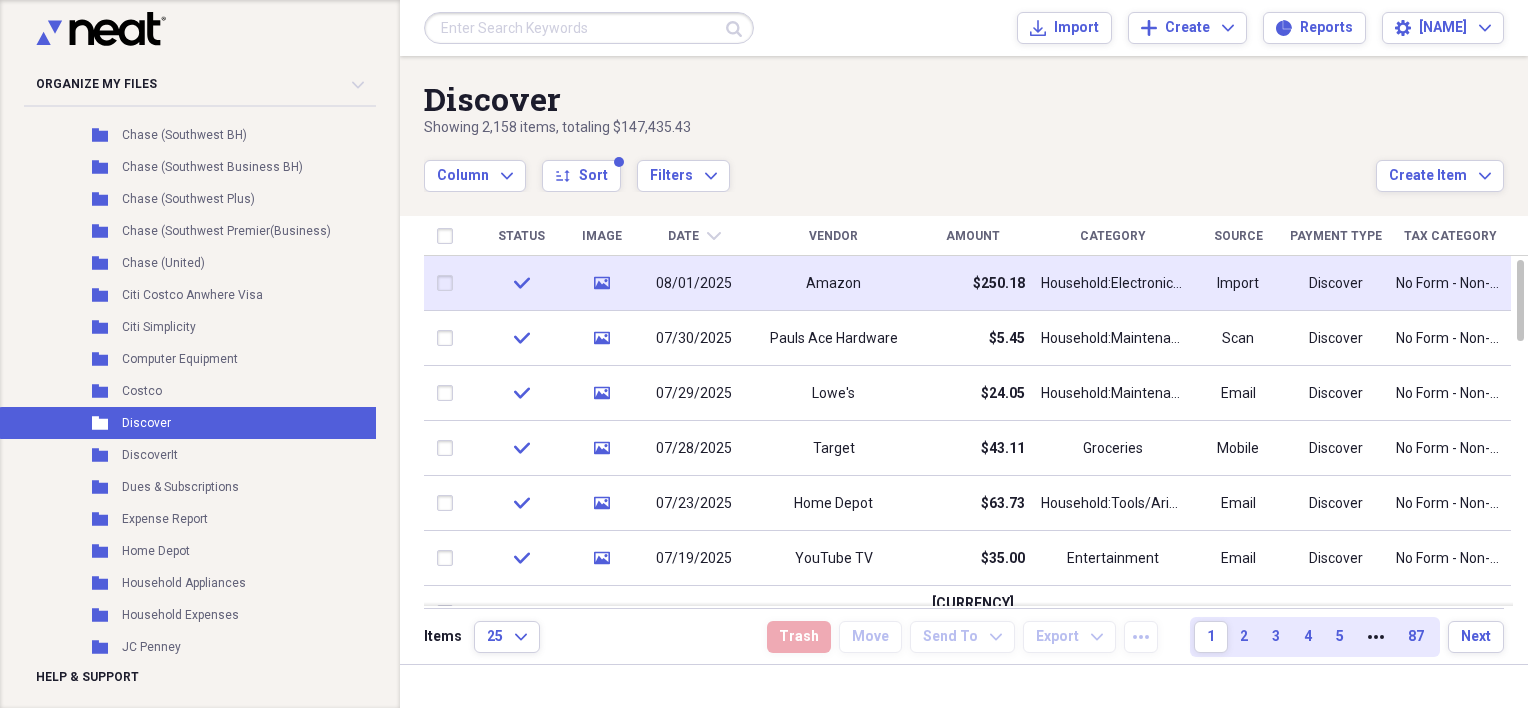 click on "08/01/2025" at bounding box center (694, 284) 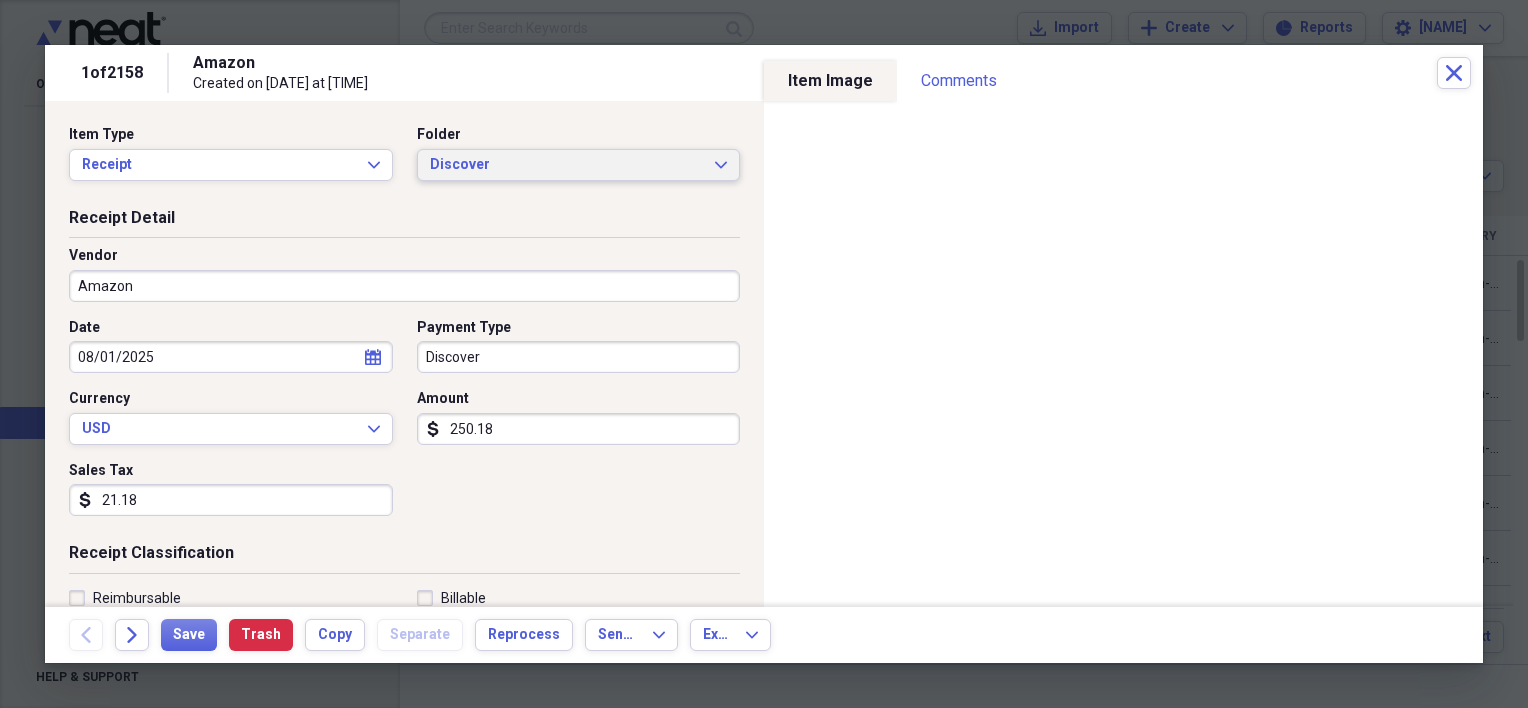 click on "Expand" 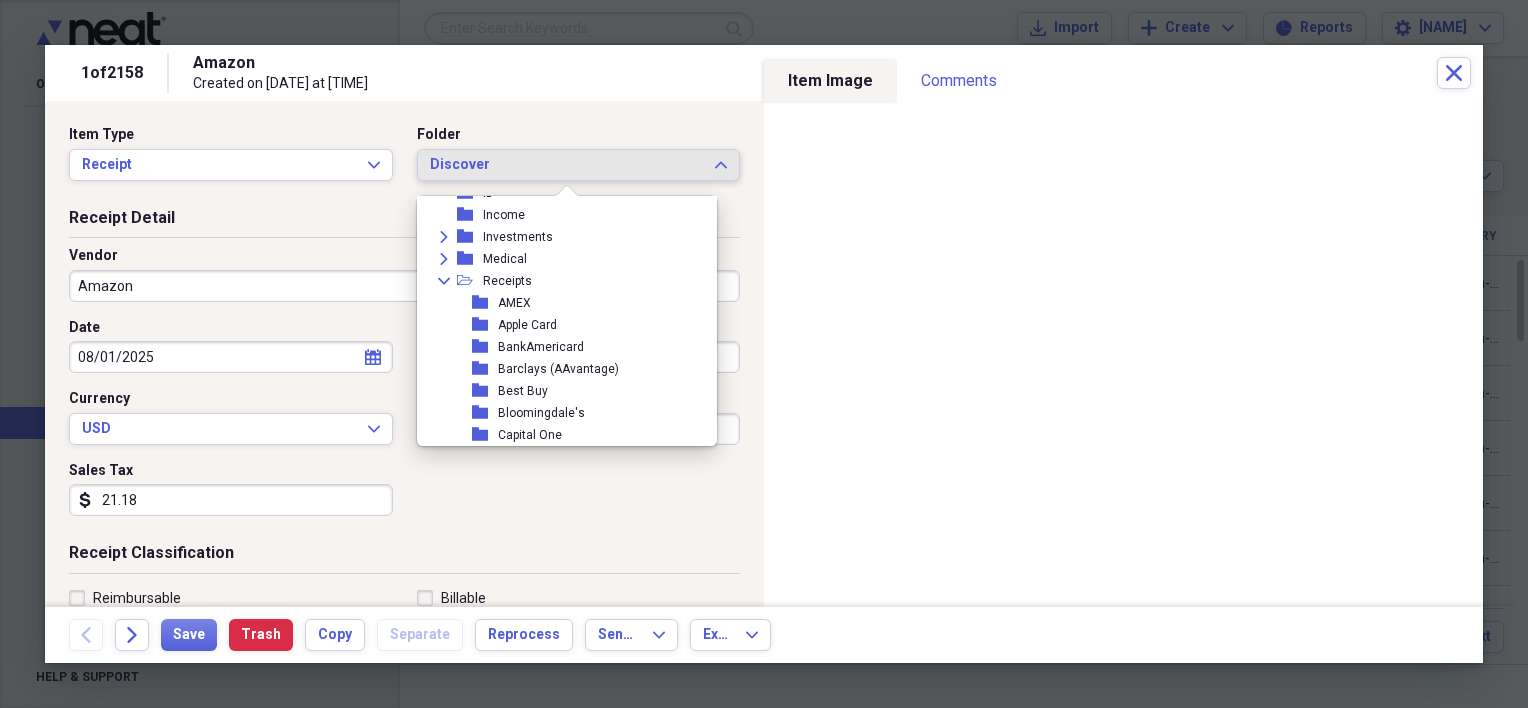 scroll, scrollTop: 204, scrollLeft: 0, axis: vertical 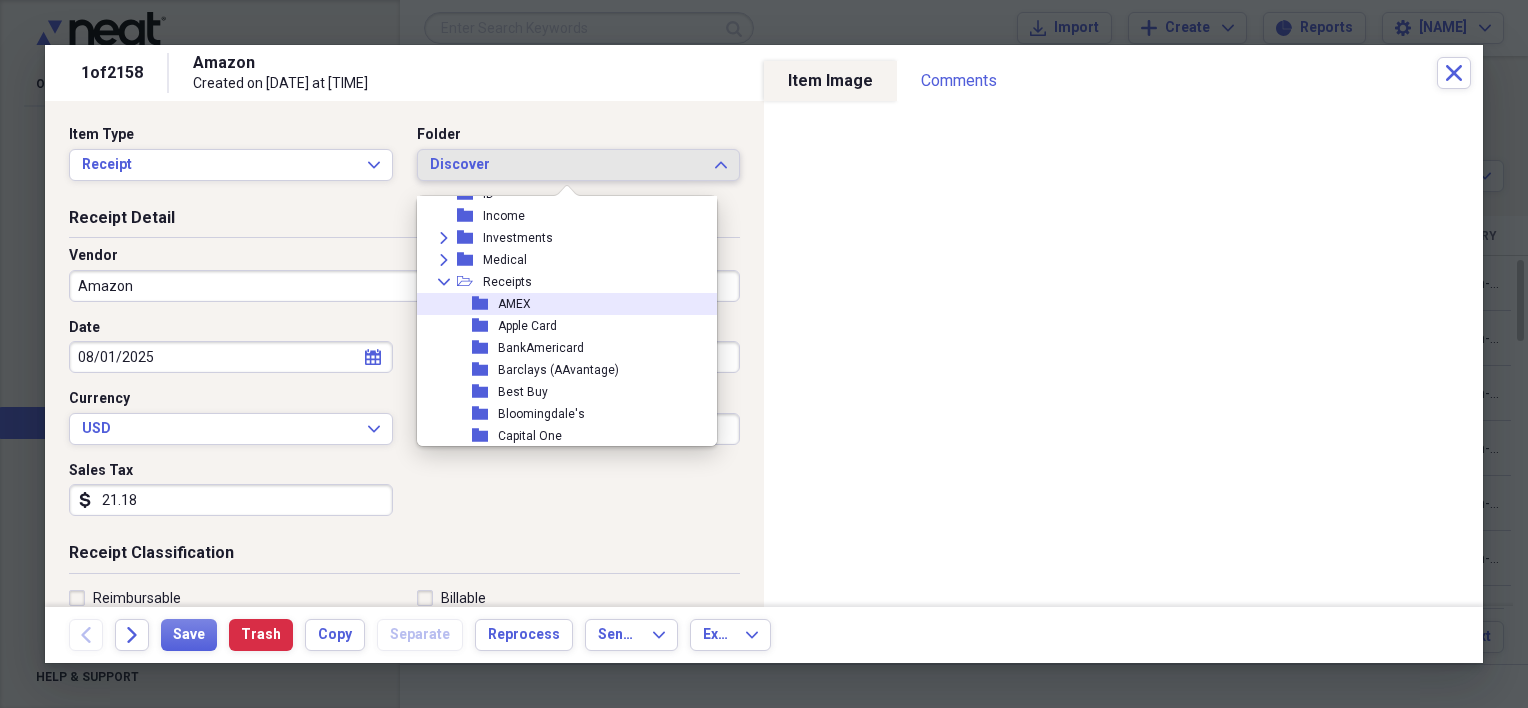 click on "folder AMEX" at bounding box center [559, 304] 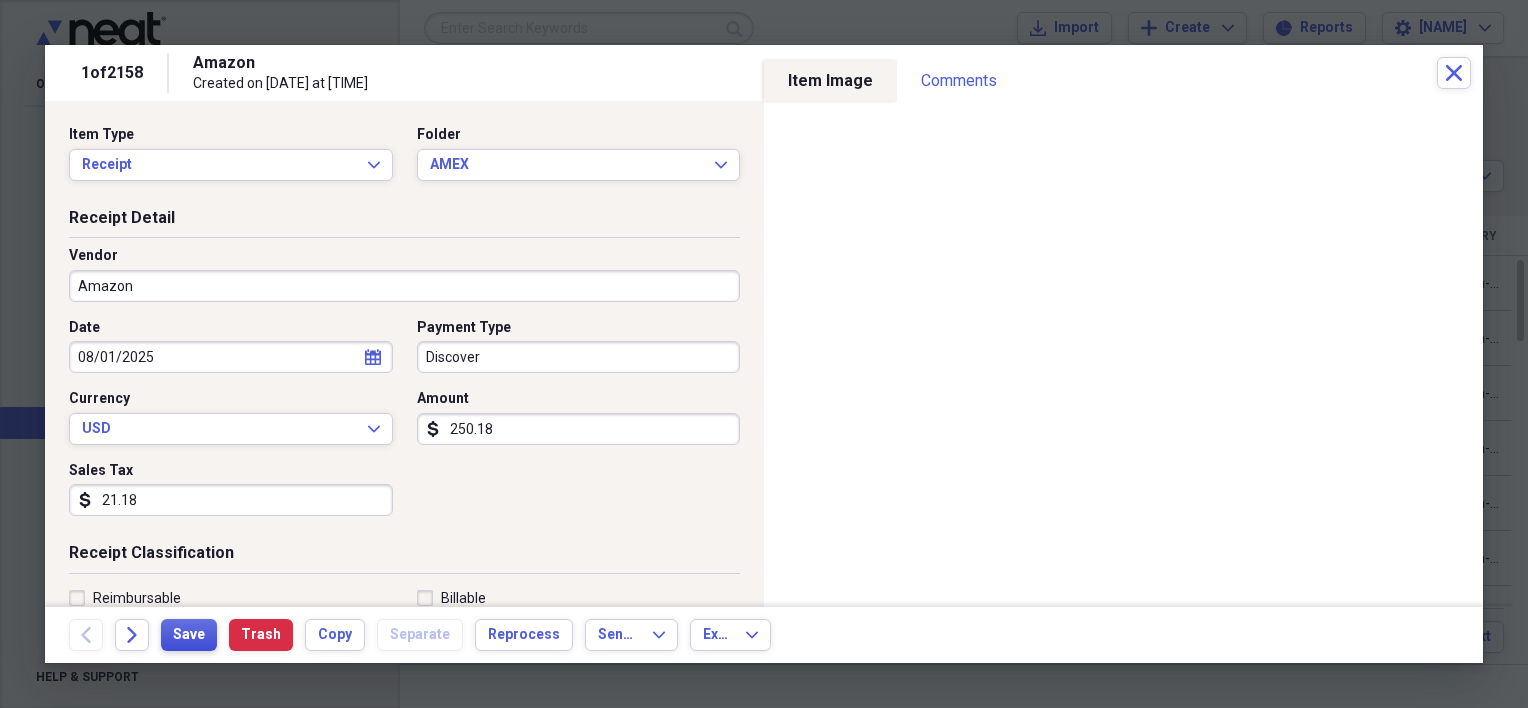 click on "Save" at bounding box center (189, 635) 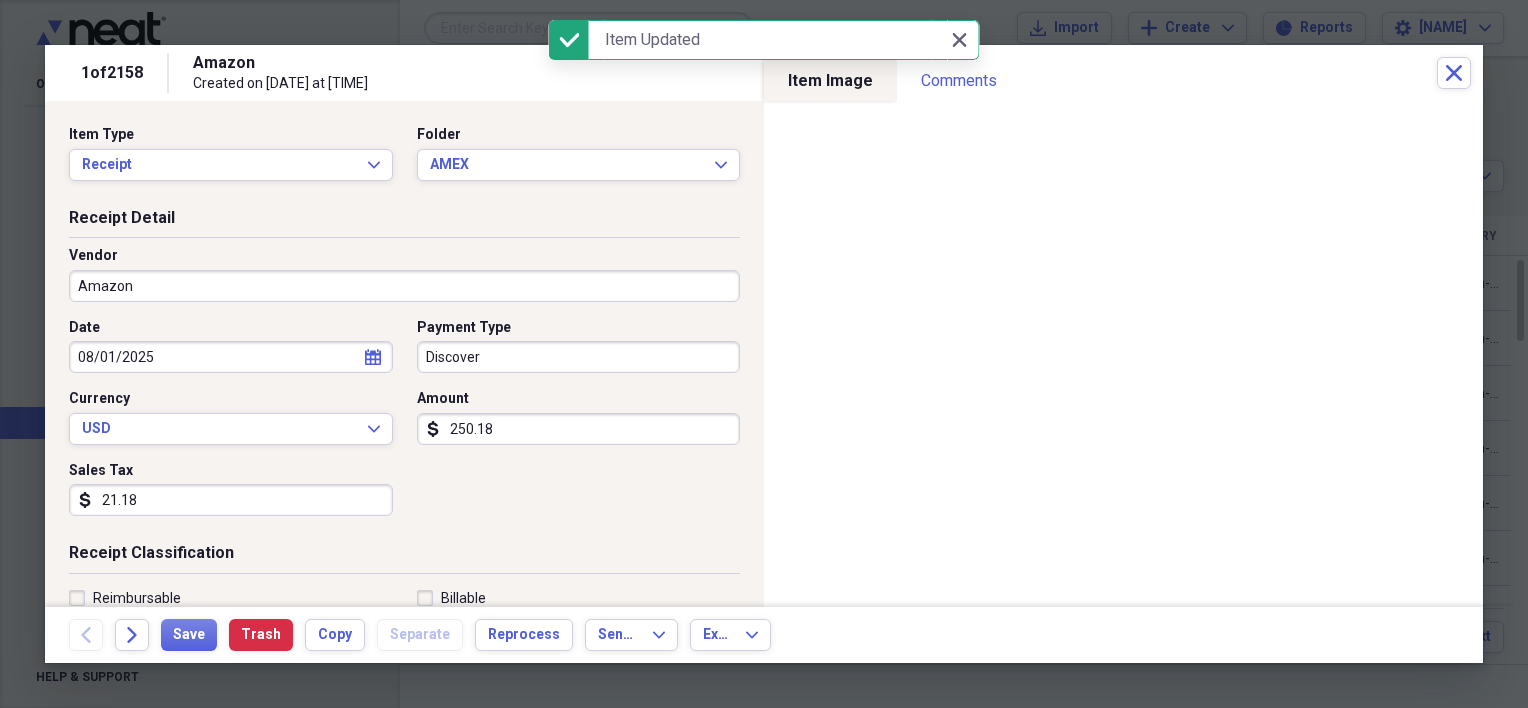 click on "Discover" at bounding box center (579, 357) 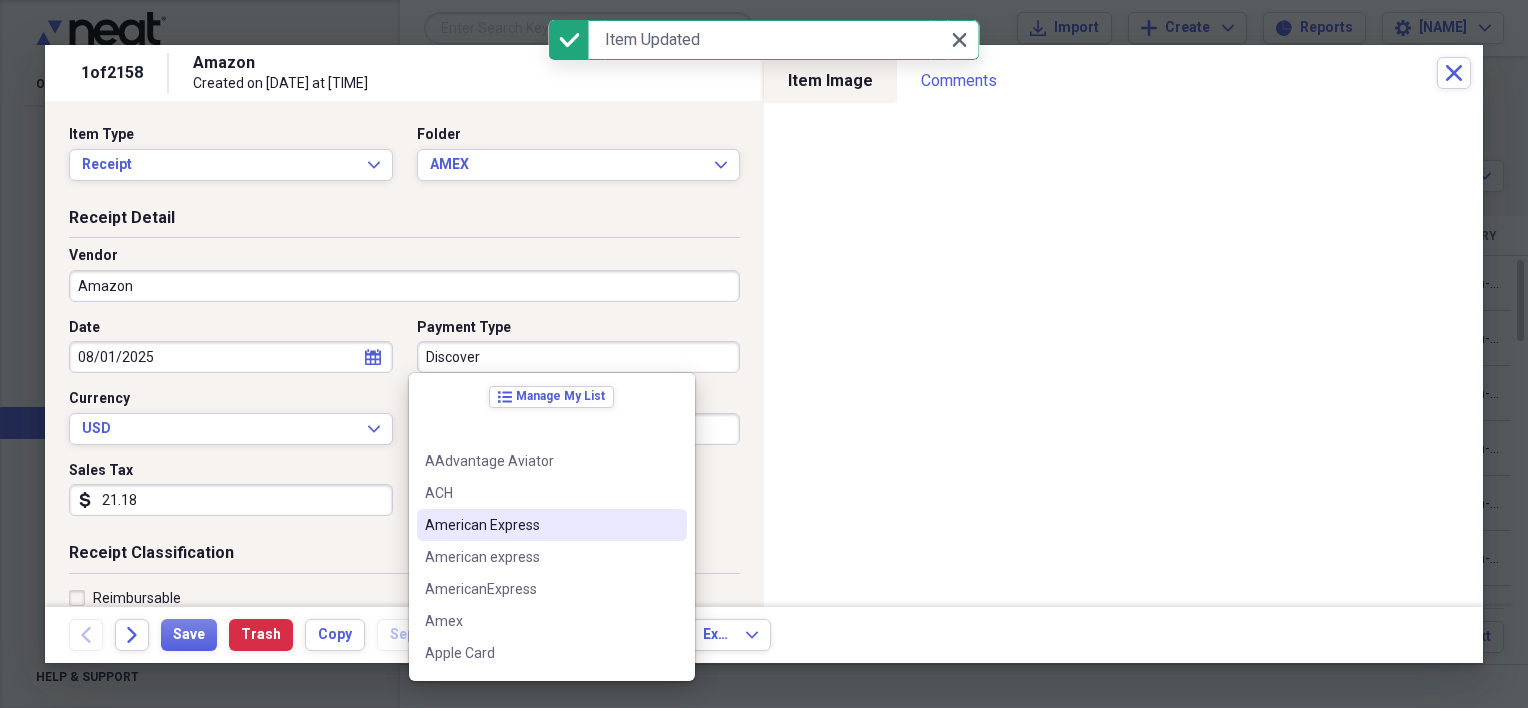 click on "American Express" at bounding box center (552, 525) 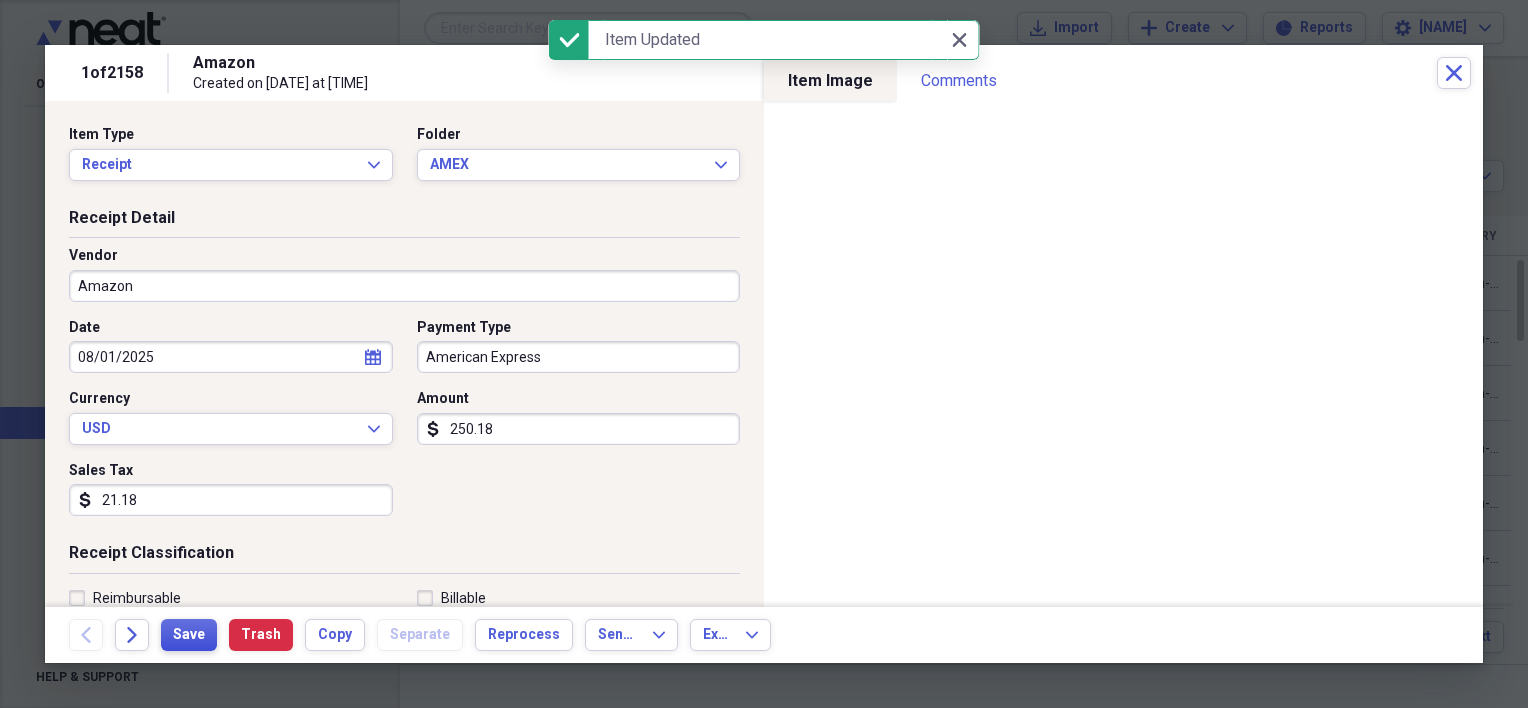 click on "Save" at bounding box center [189, 635] 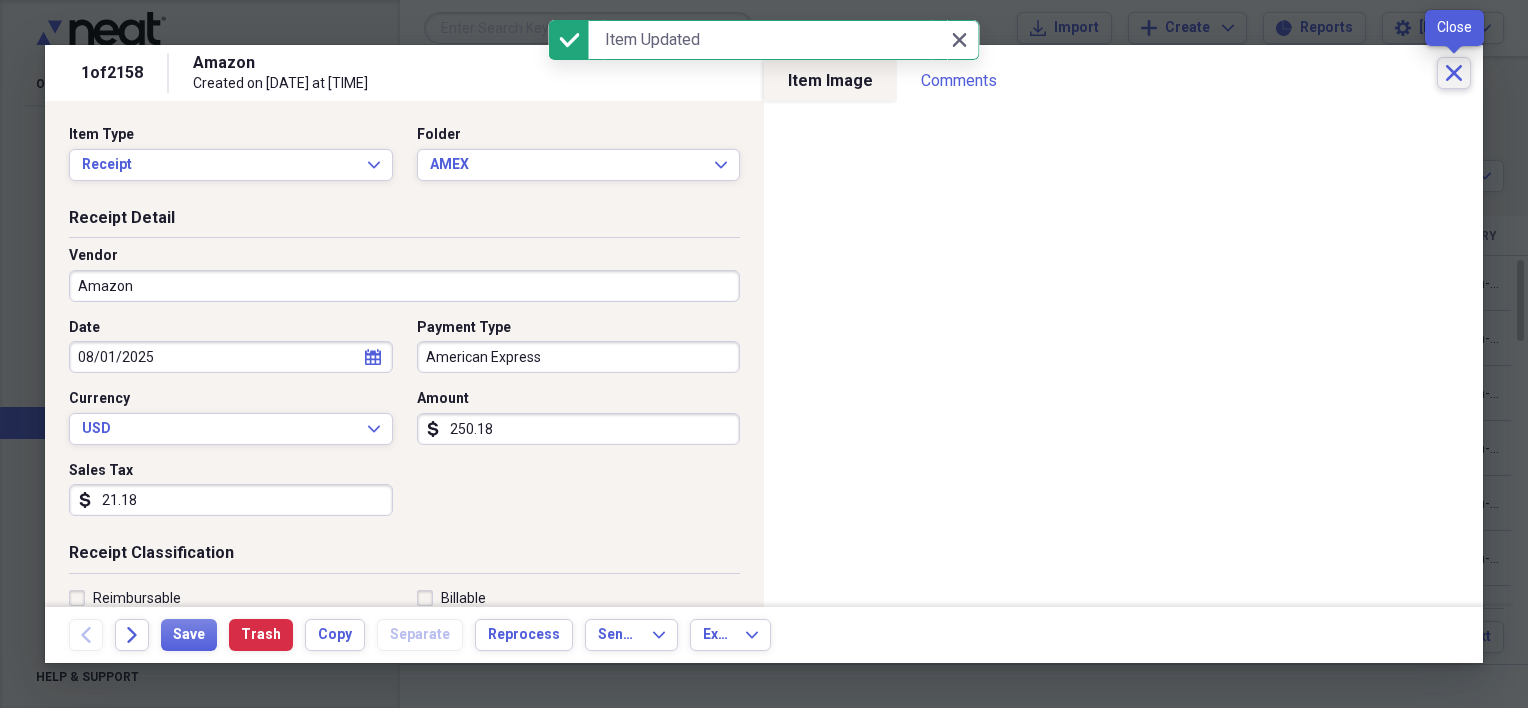 click 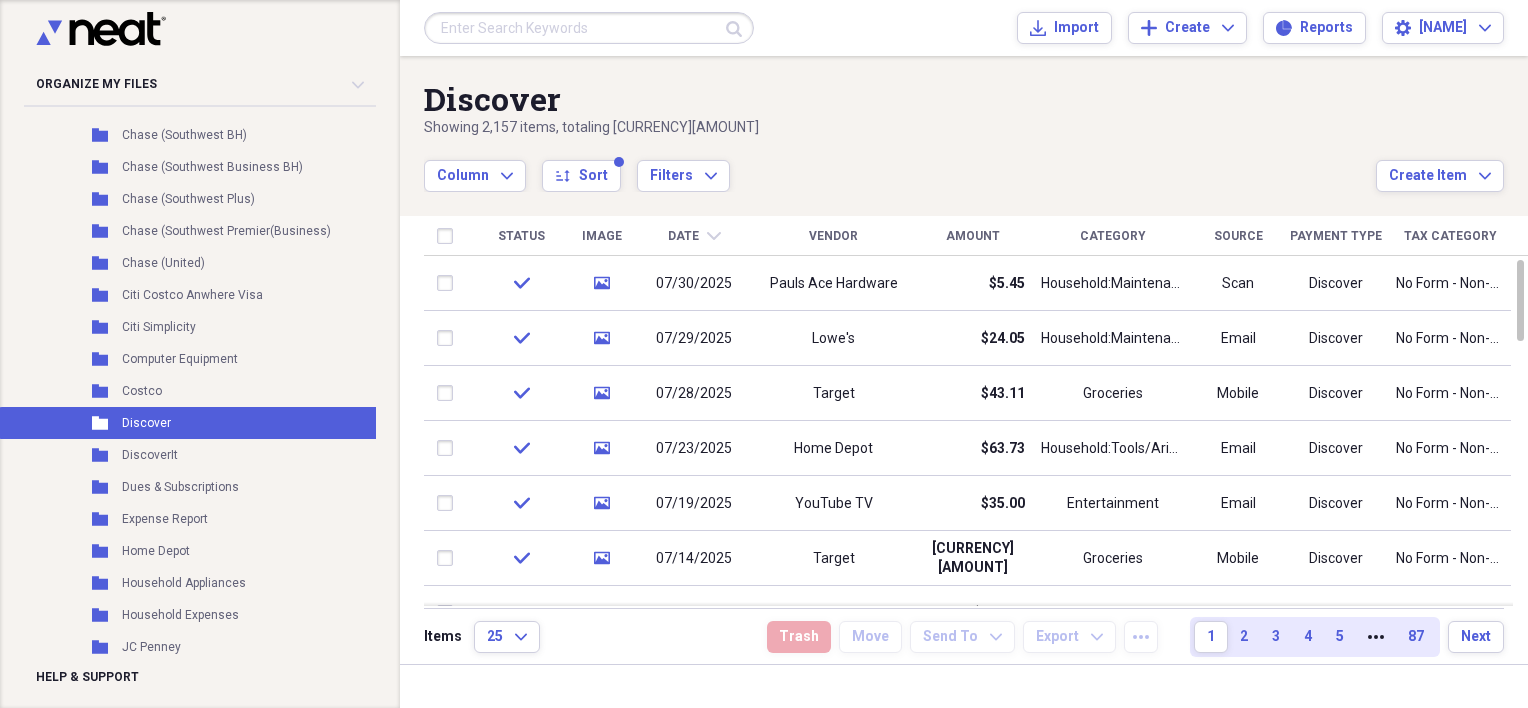 scroll, scrollTop: 300, scrollLeft: 0, axis: vertical 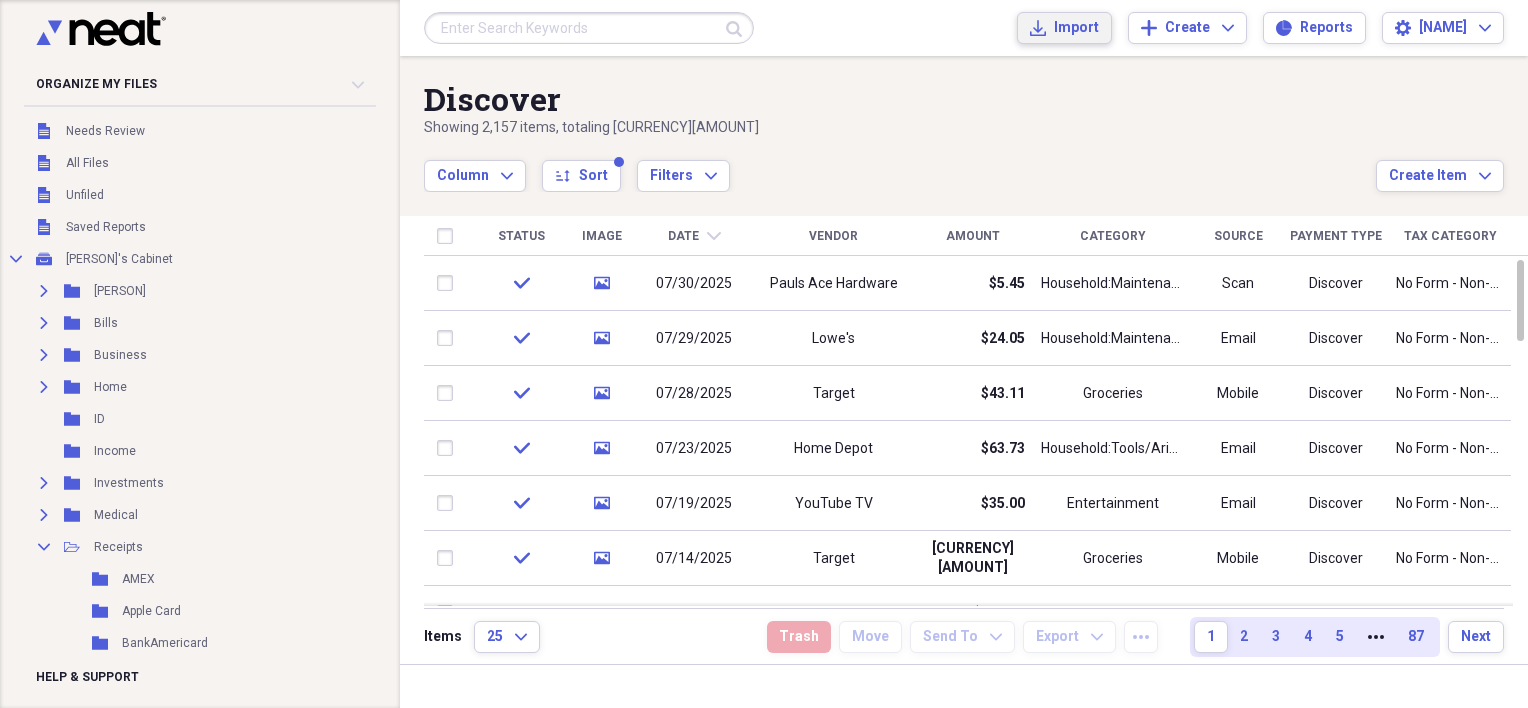 click on "Import Import" at bounding box center [1064, 28] 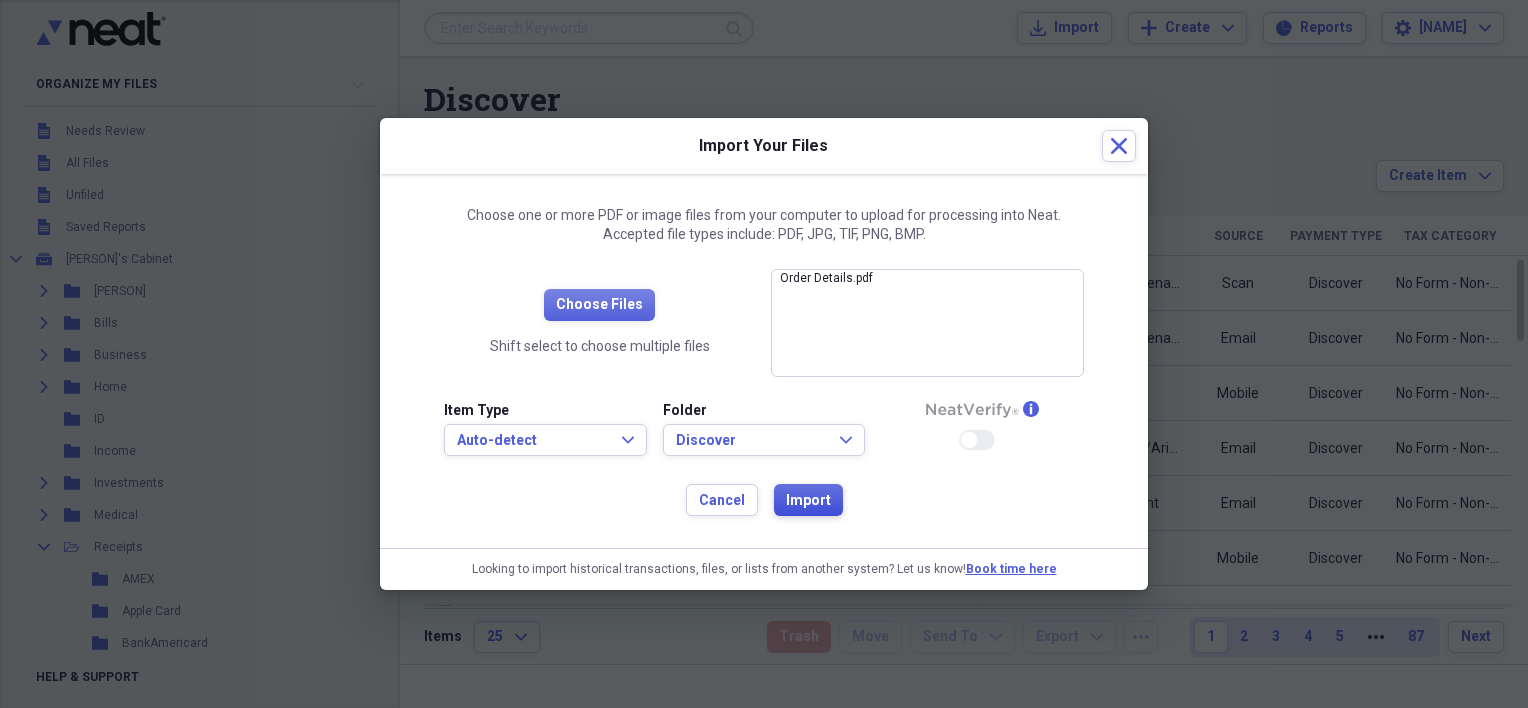 click on "Import" at bounding box center (808, 501) 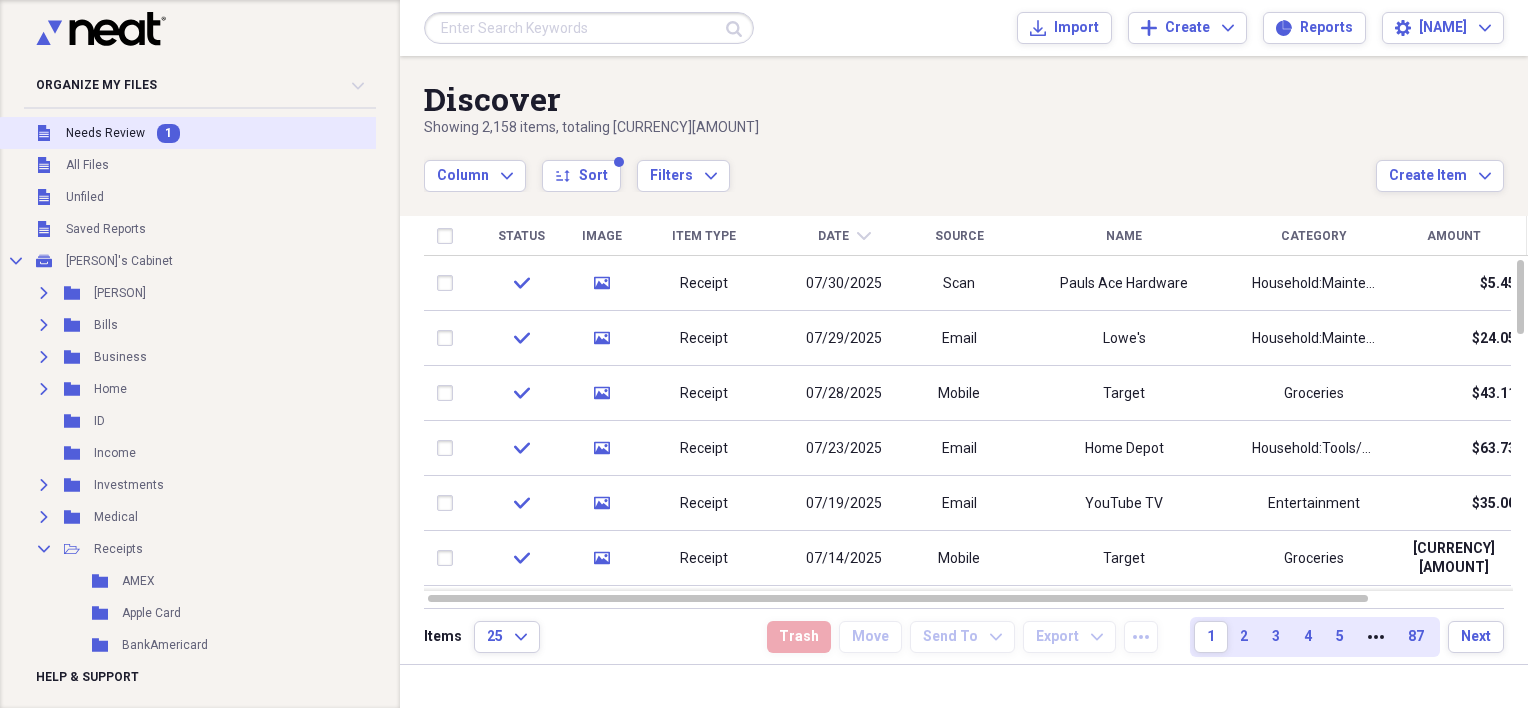 click on "Needs Review" at bounding box center [105, 133] 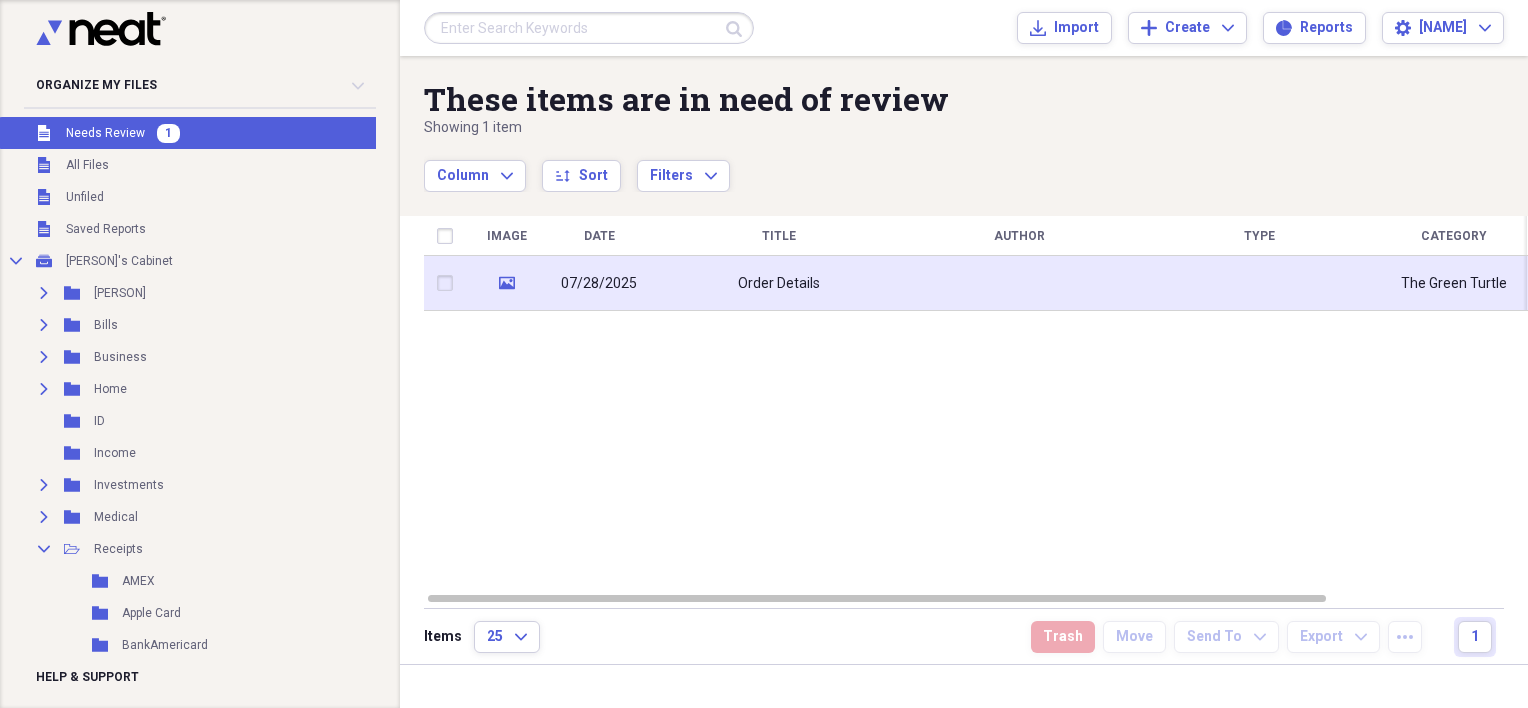 click on "Order Details" at bounding box center [779, 283] 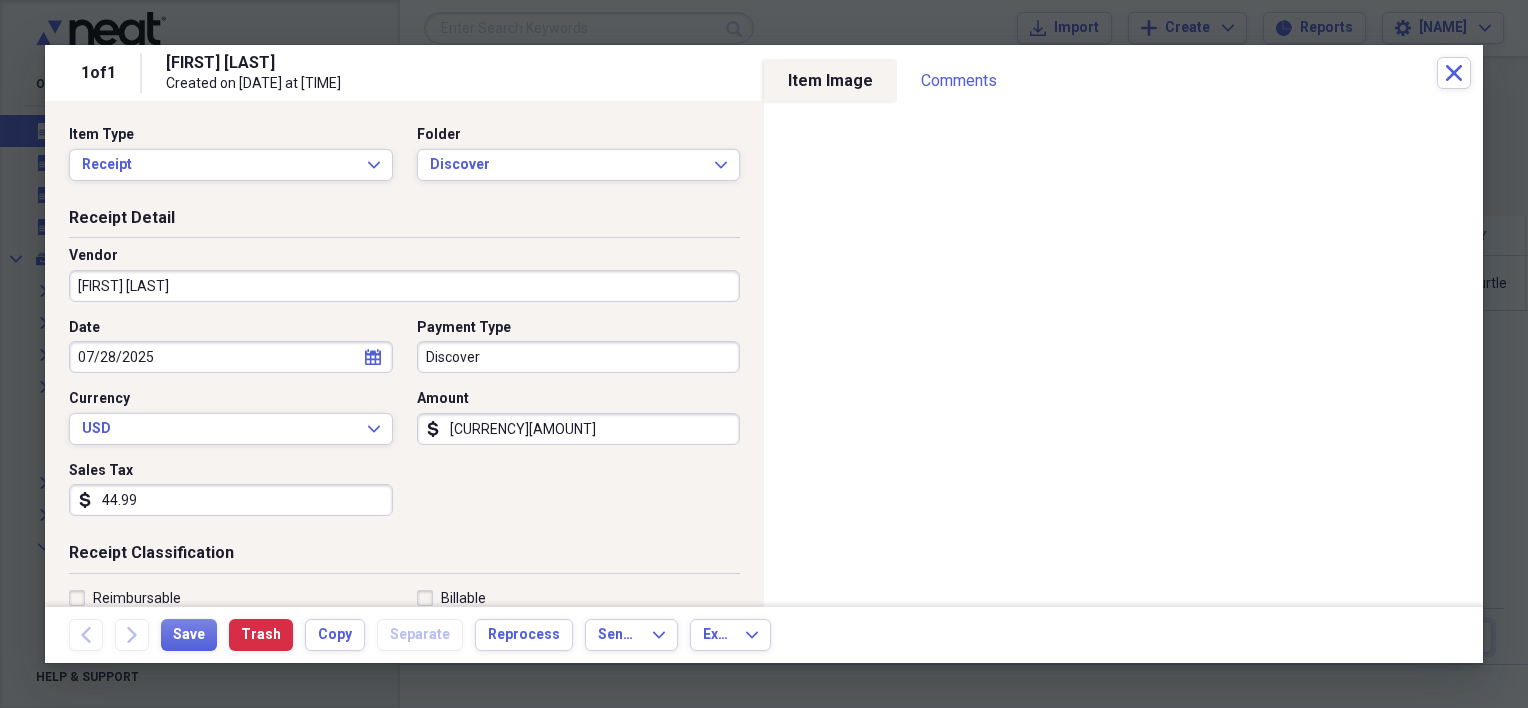 click on "[FIRST] [LAST]" at bounding box center (404, 286) 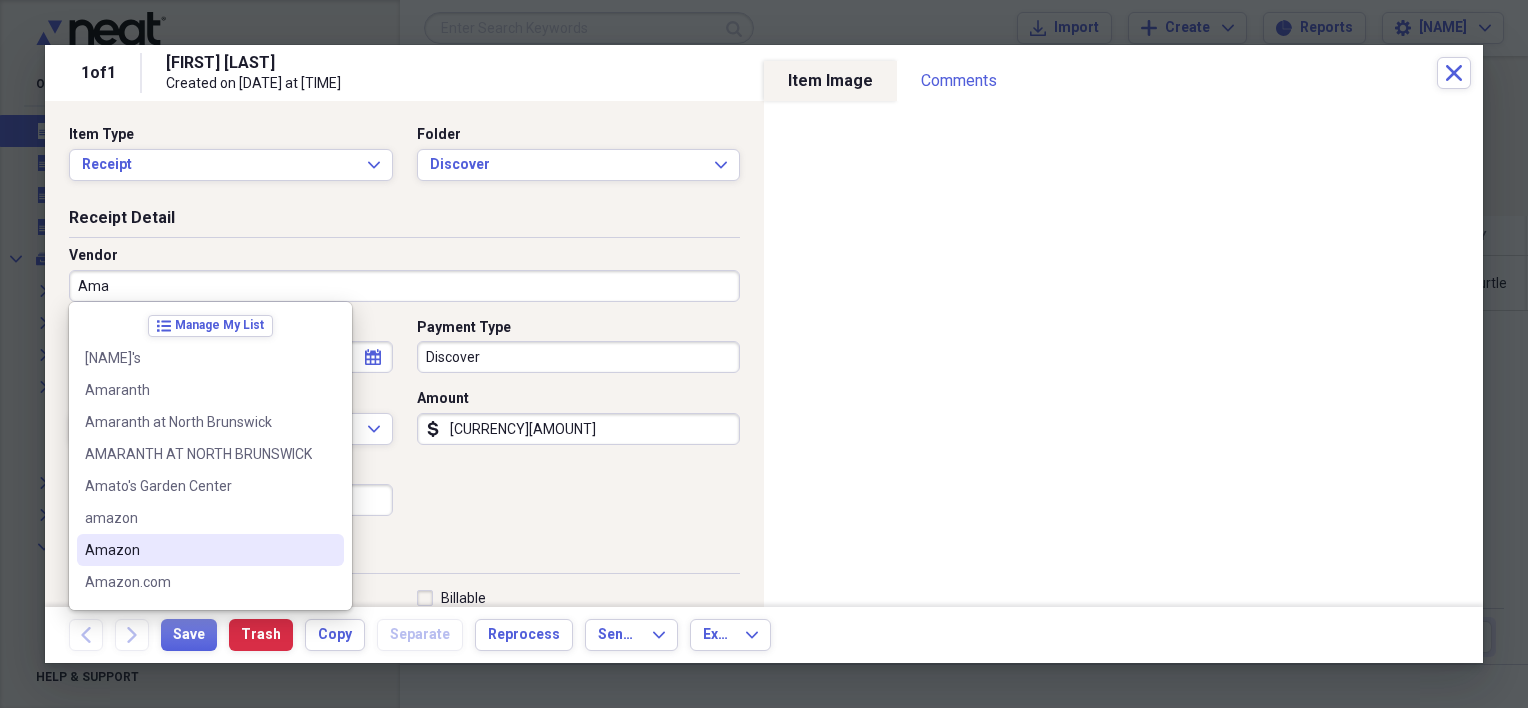 click on "Amazon" at bounding box center (198, 550) 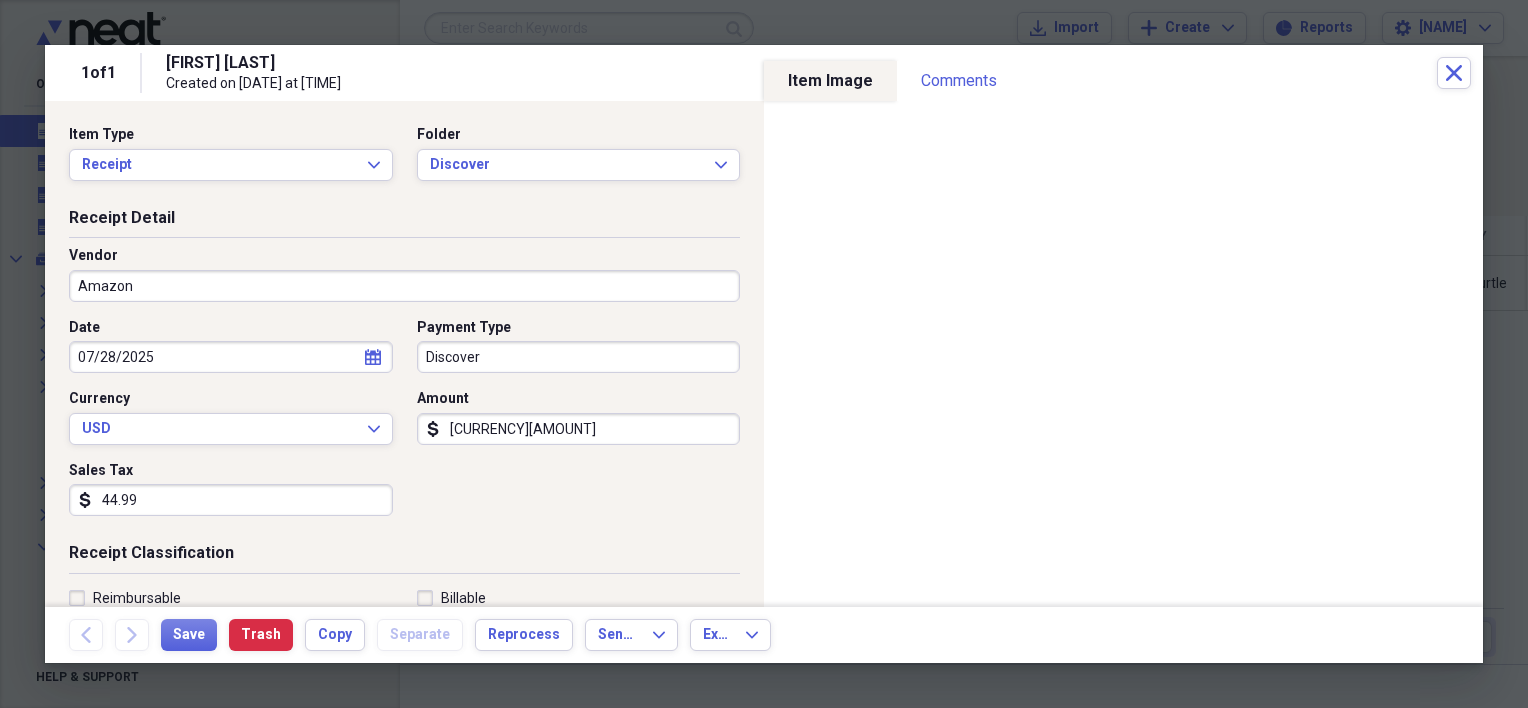 type on "Misc" 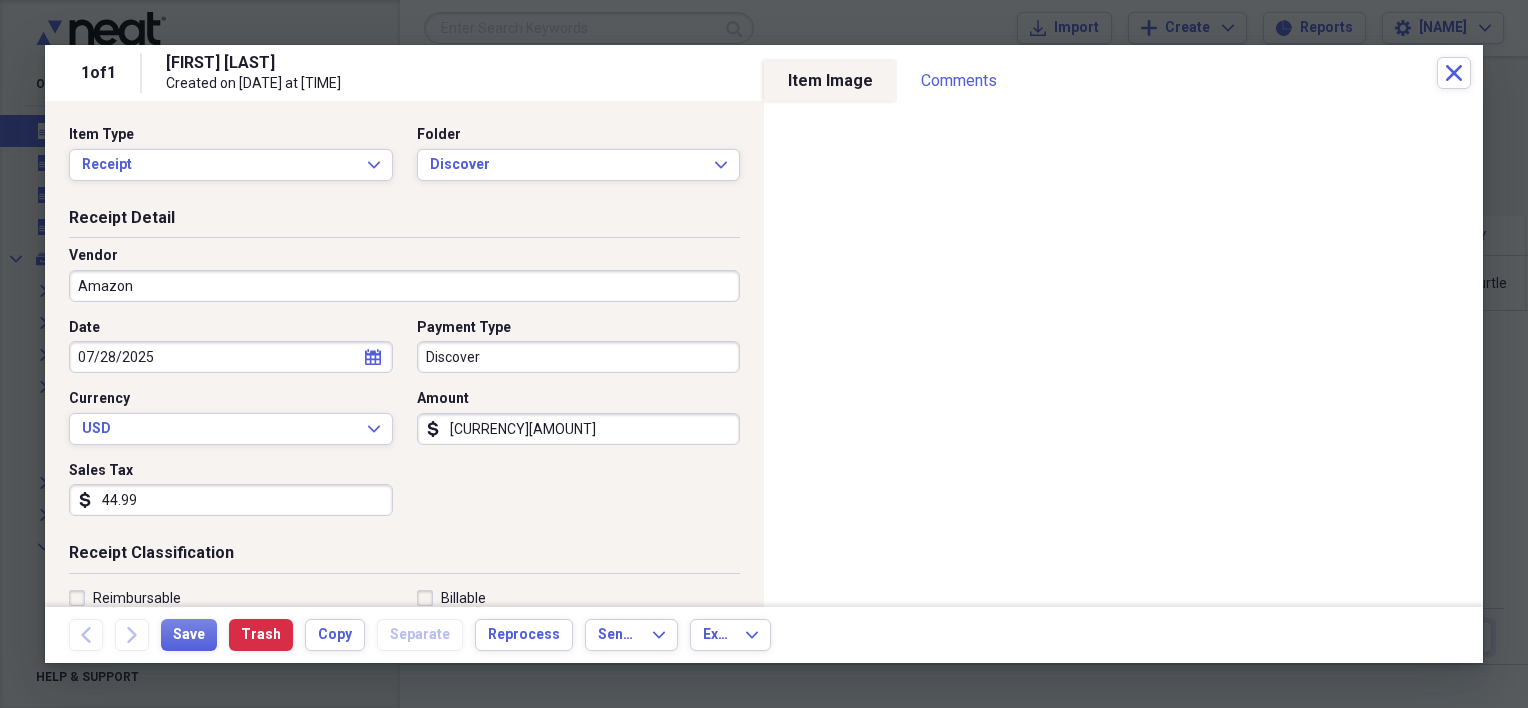 click on "1608.00" at bounding box center [579, 429] 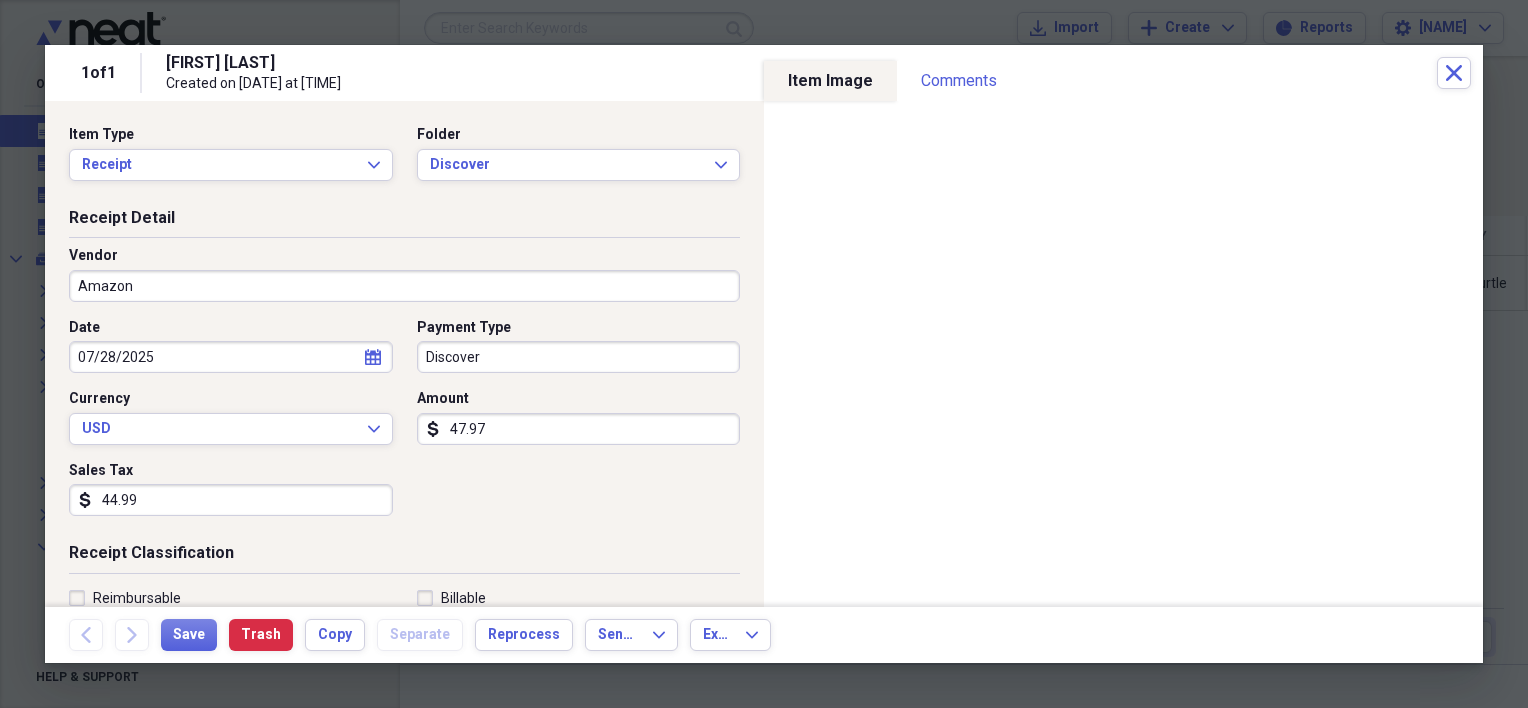 type on "47.97" 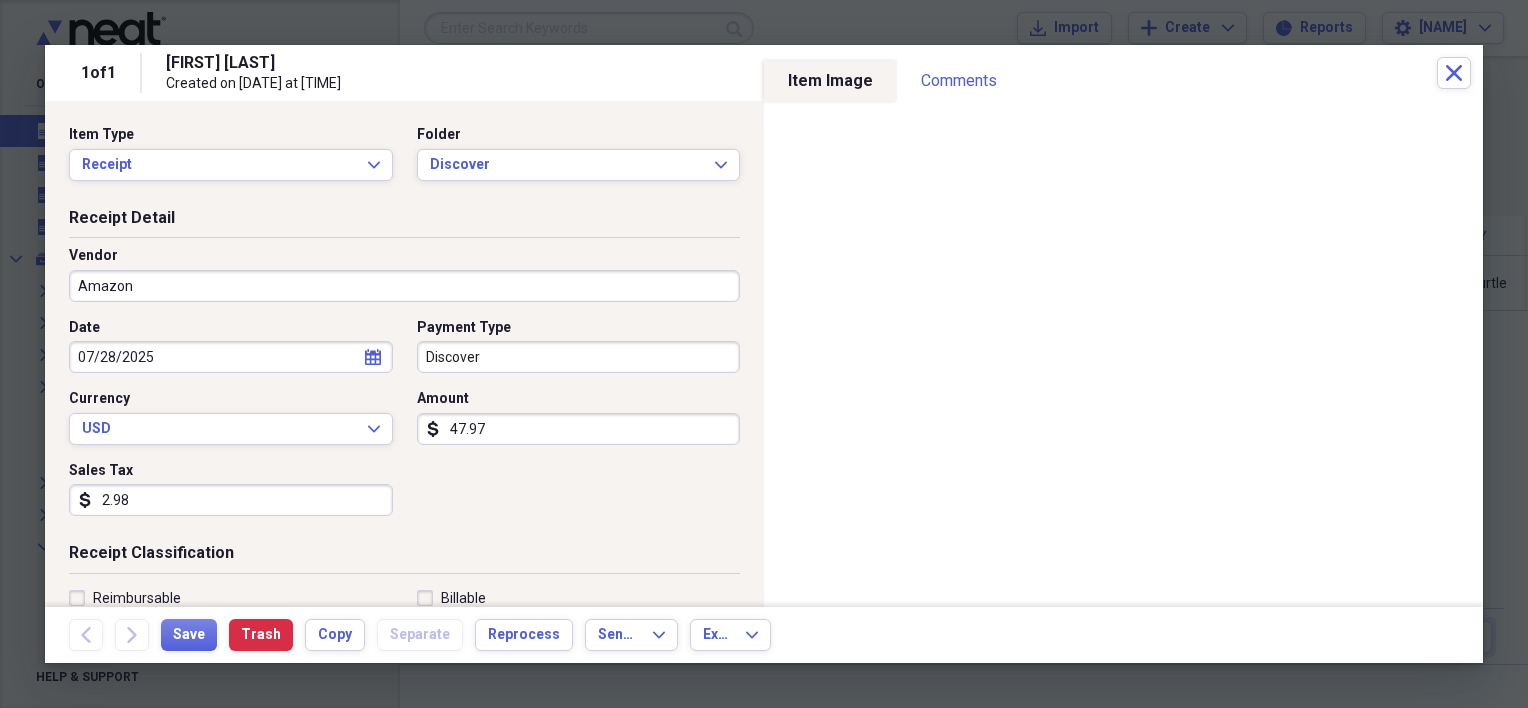 type on "2.98" 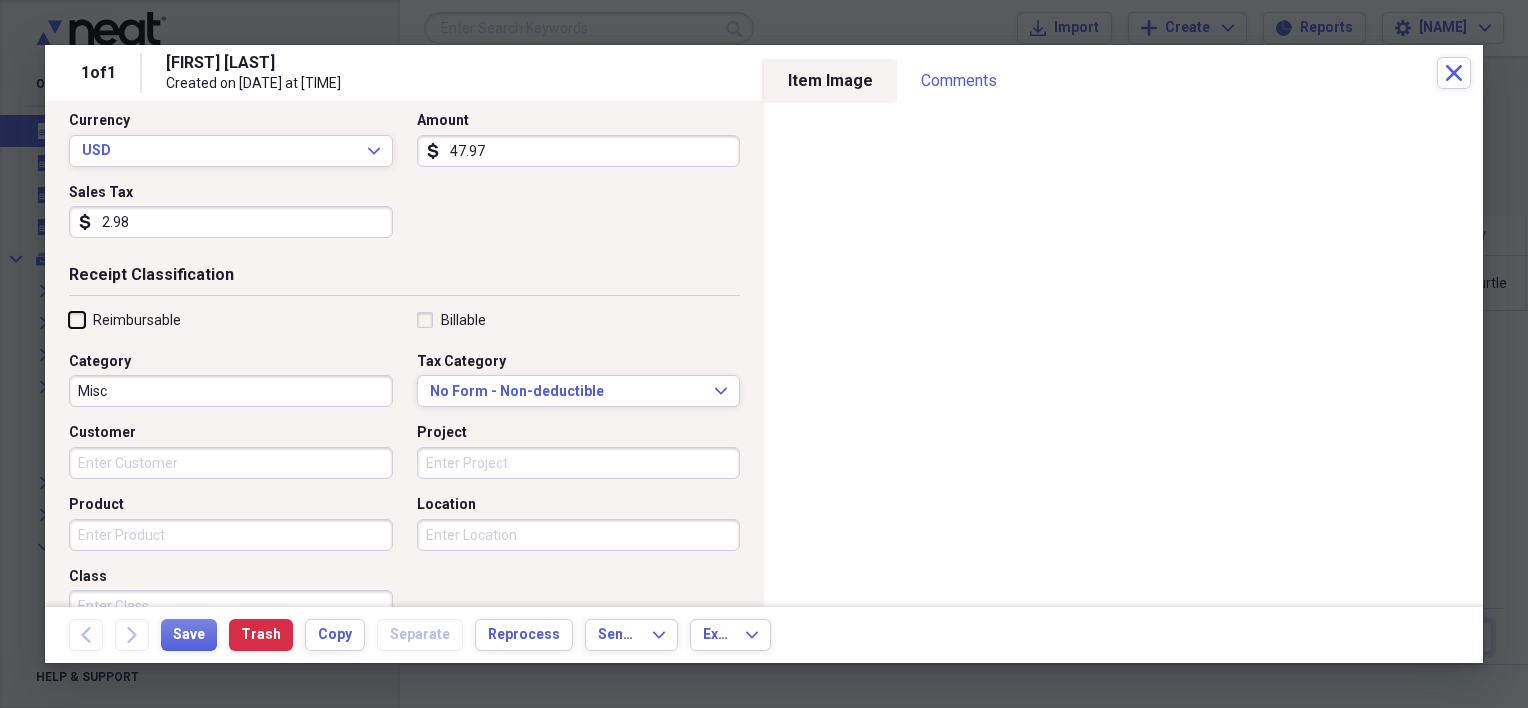 scroll, scrollTop: 300, scrollLeft: 0, axis: vertical 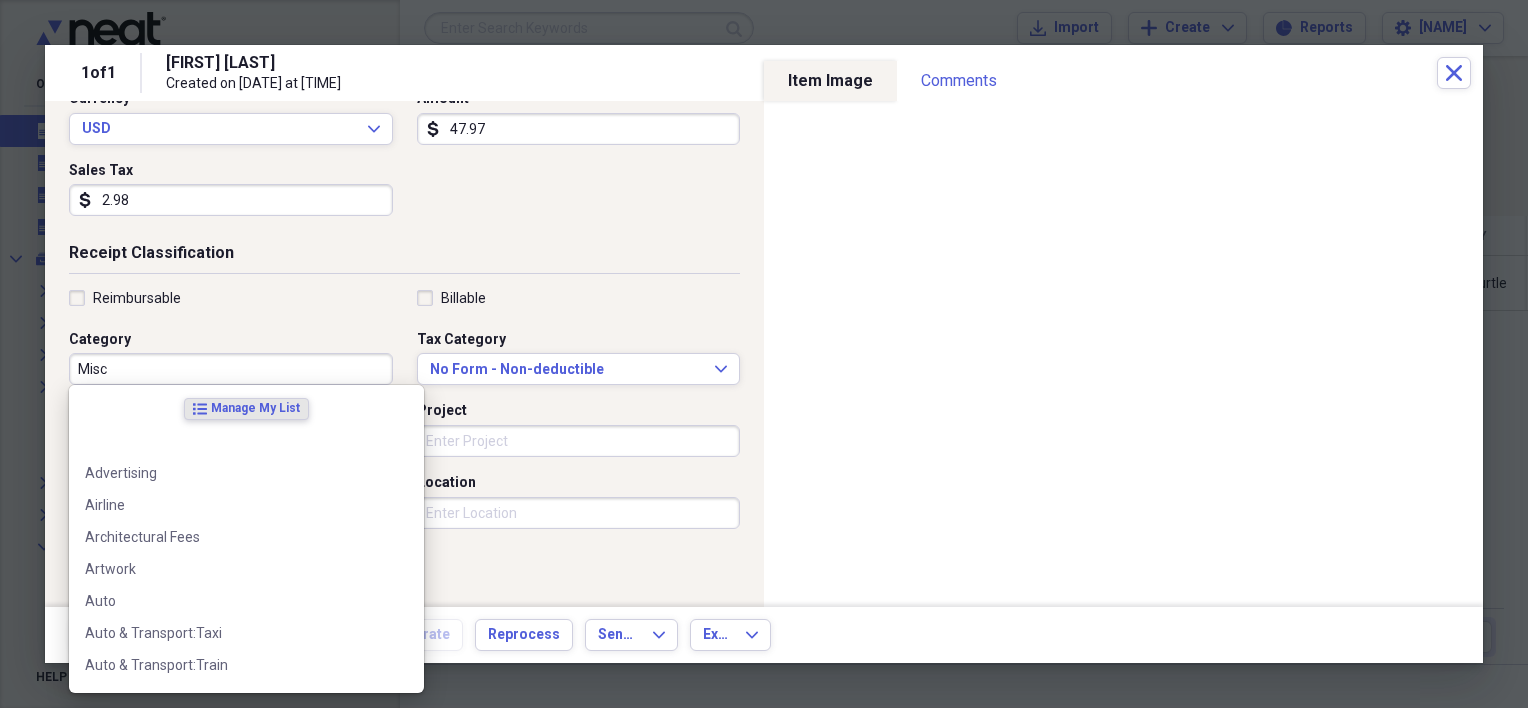 click on "Misc" at bounding box center [231, 369] 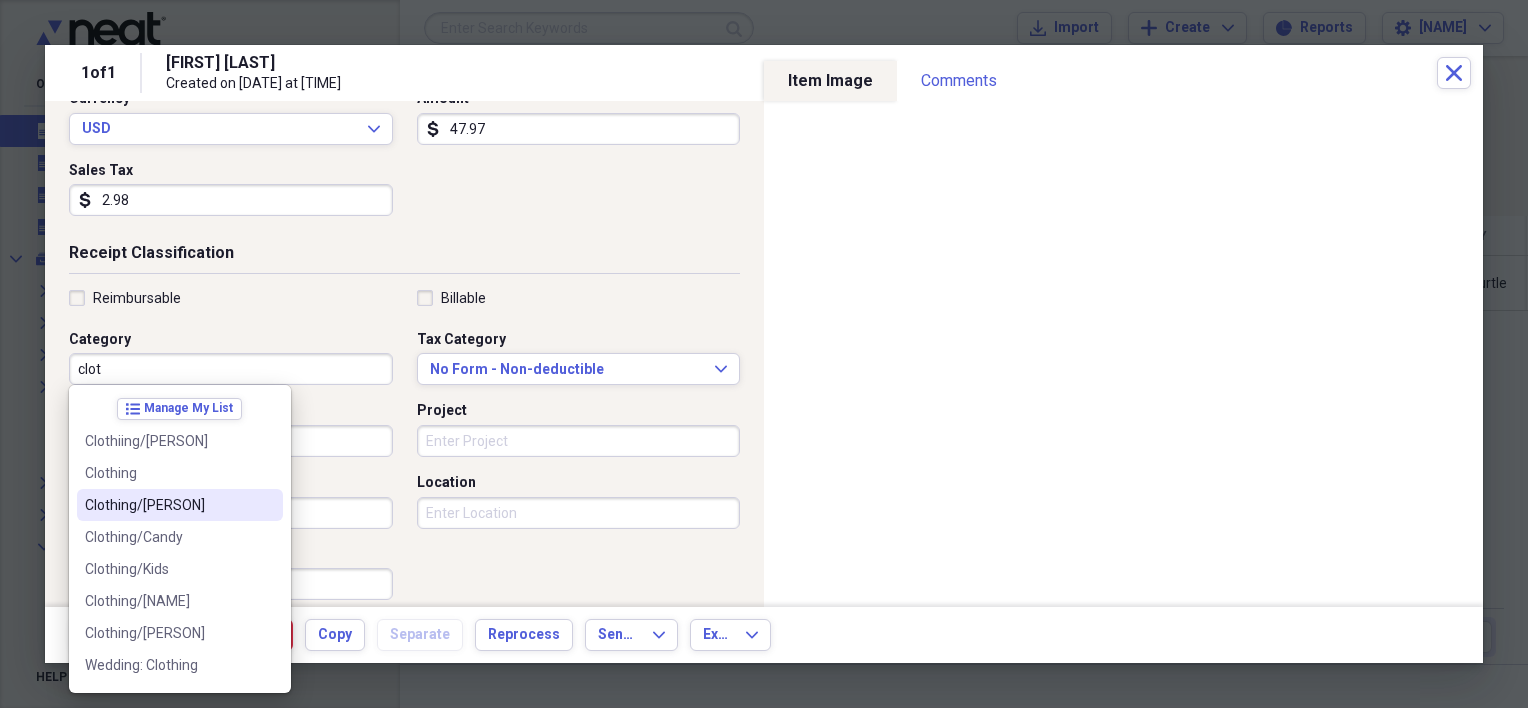 click on "Clothing/[FIRST]" at bounding box center [168, 505] 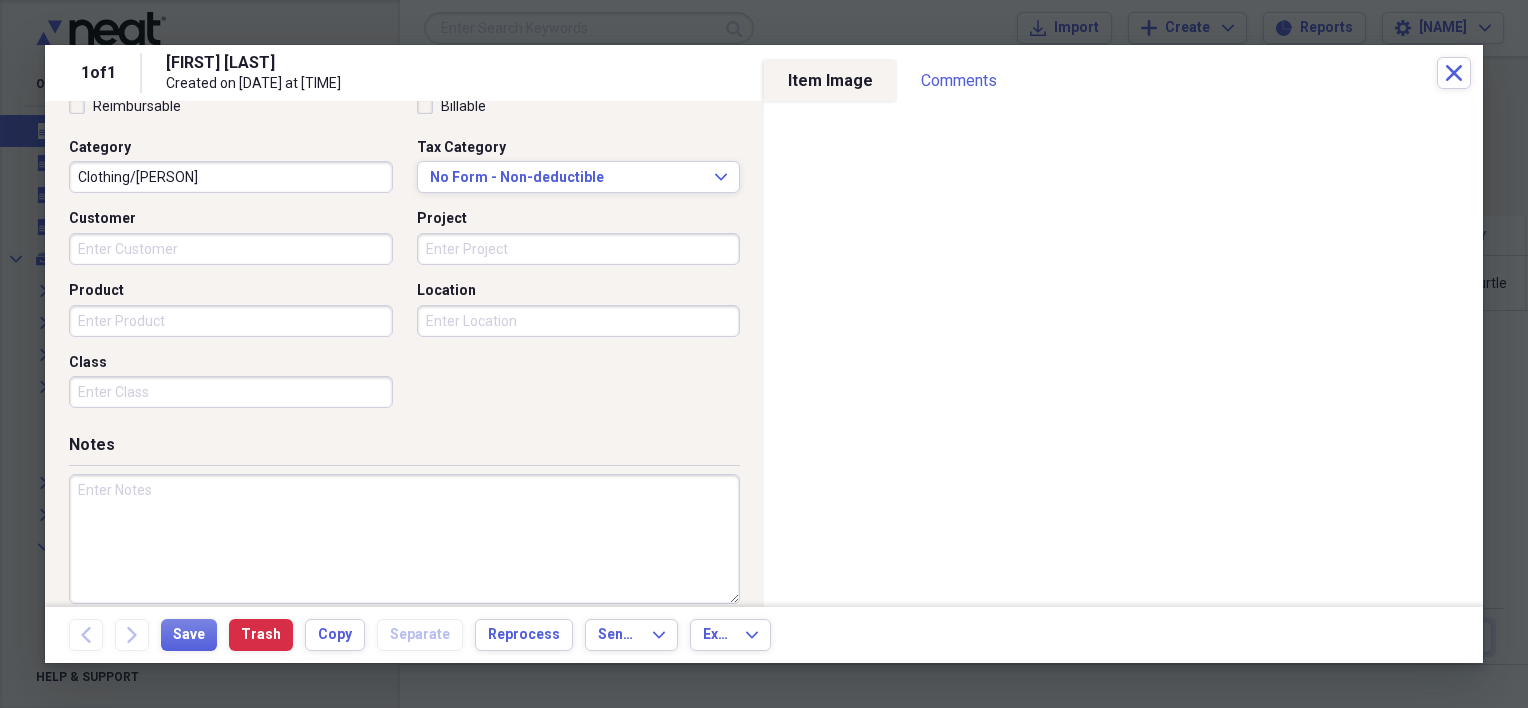 scroll, scrollTop: 500, scrollLeft: 0, axis: vertical 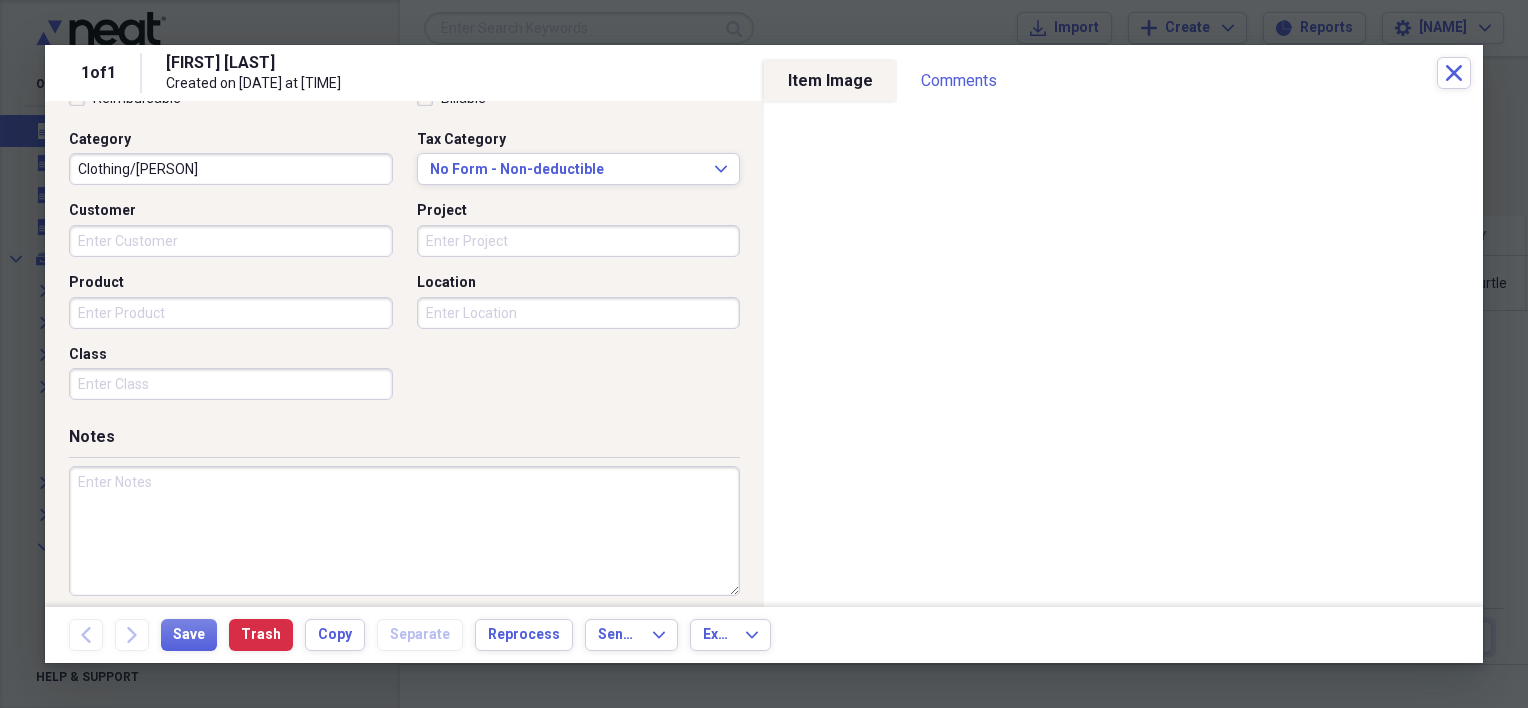 click at bounding box center [404, 531] 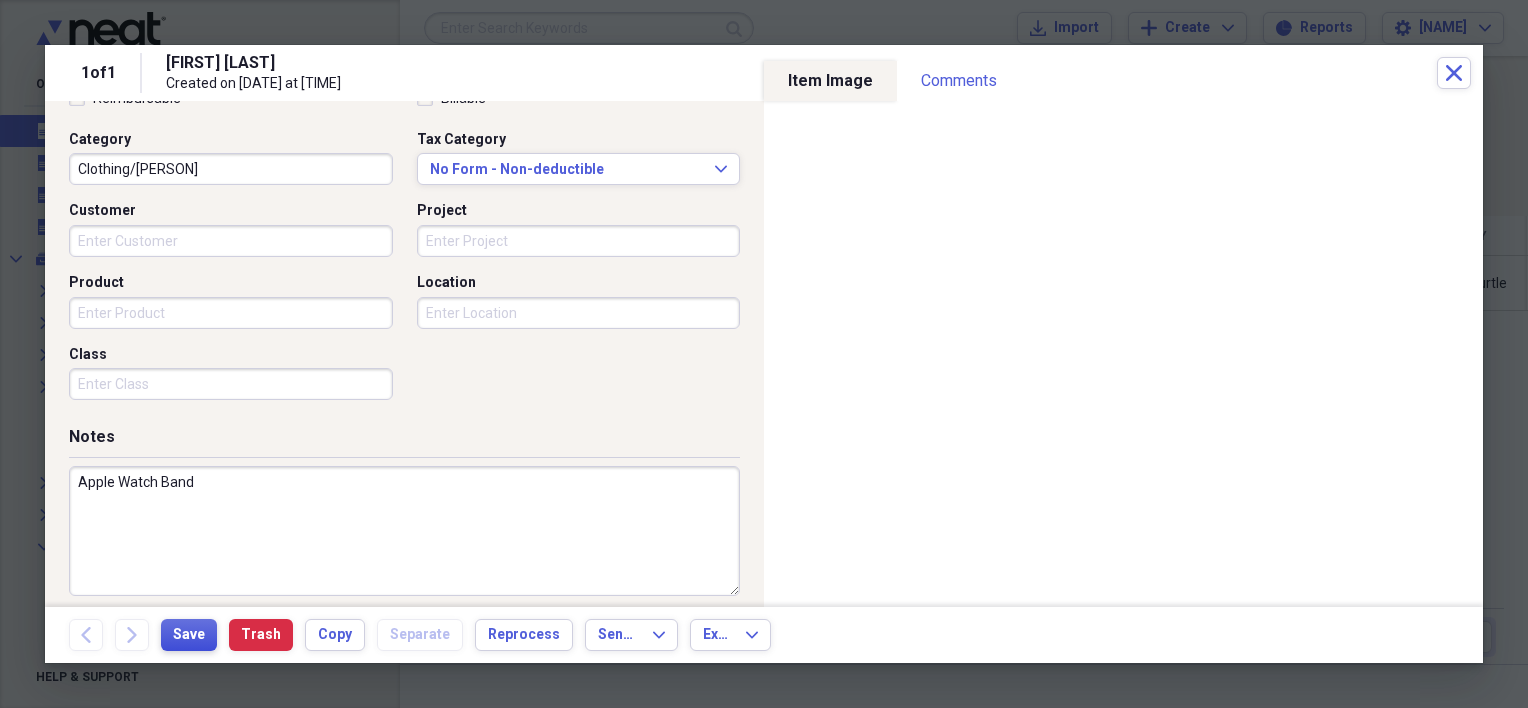 type on "Apple Watch Band" 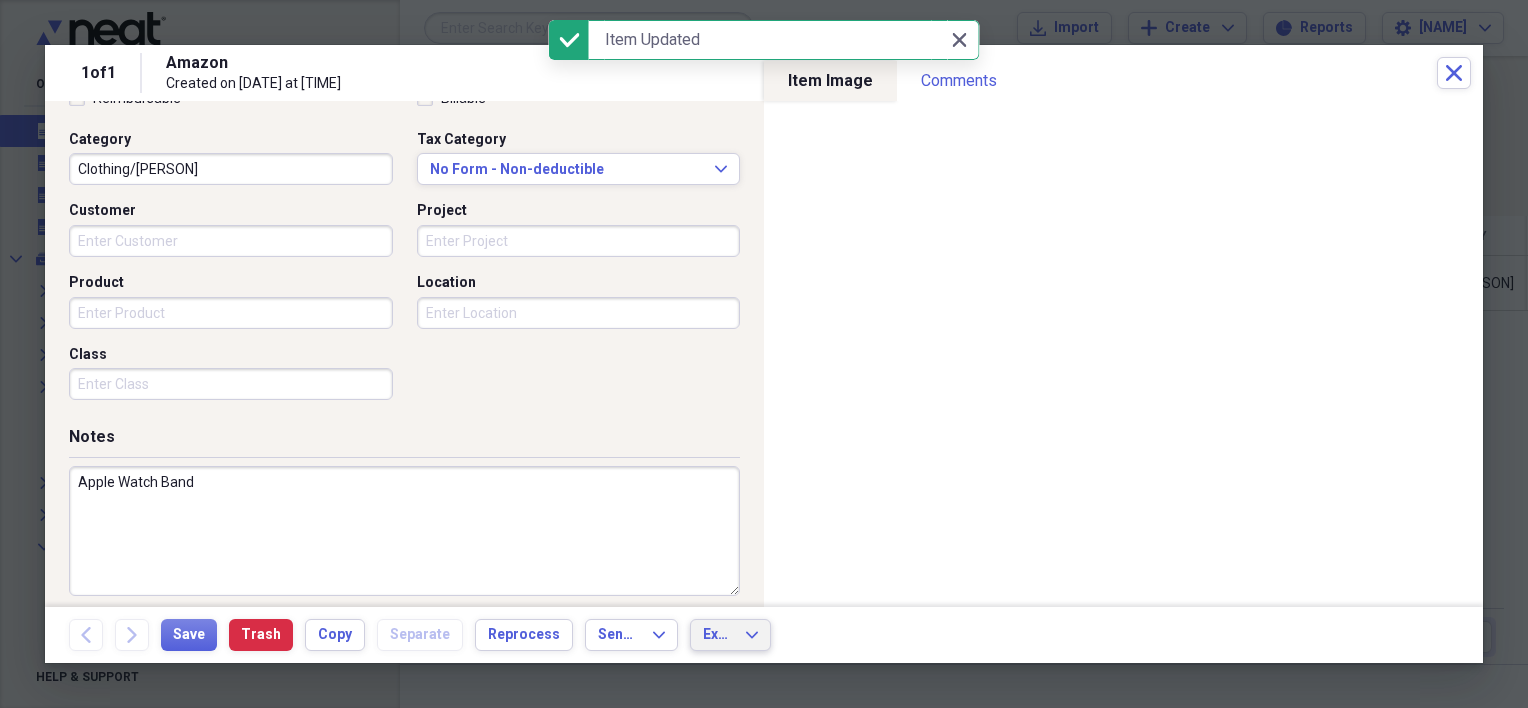 click on "Export" at bounding box center [718, 635] 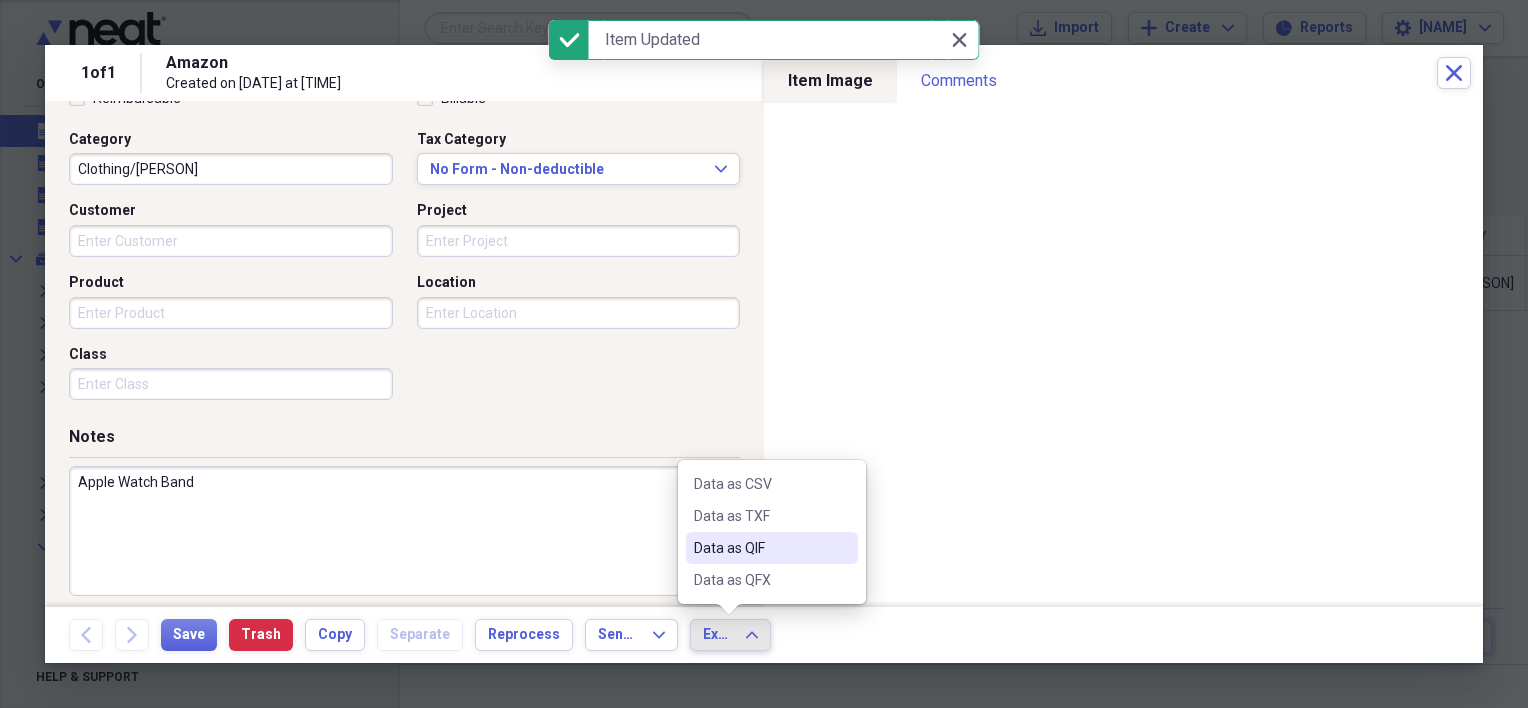 click on "Data as QIF" at bounding box center [760, 548] 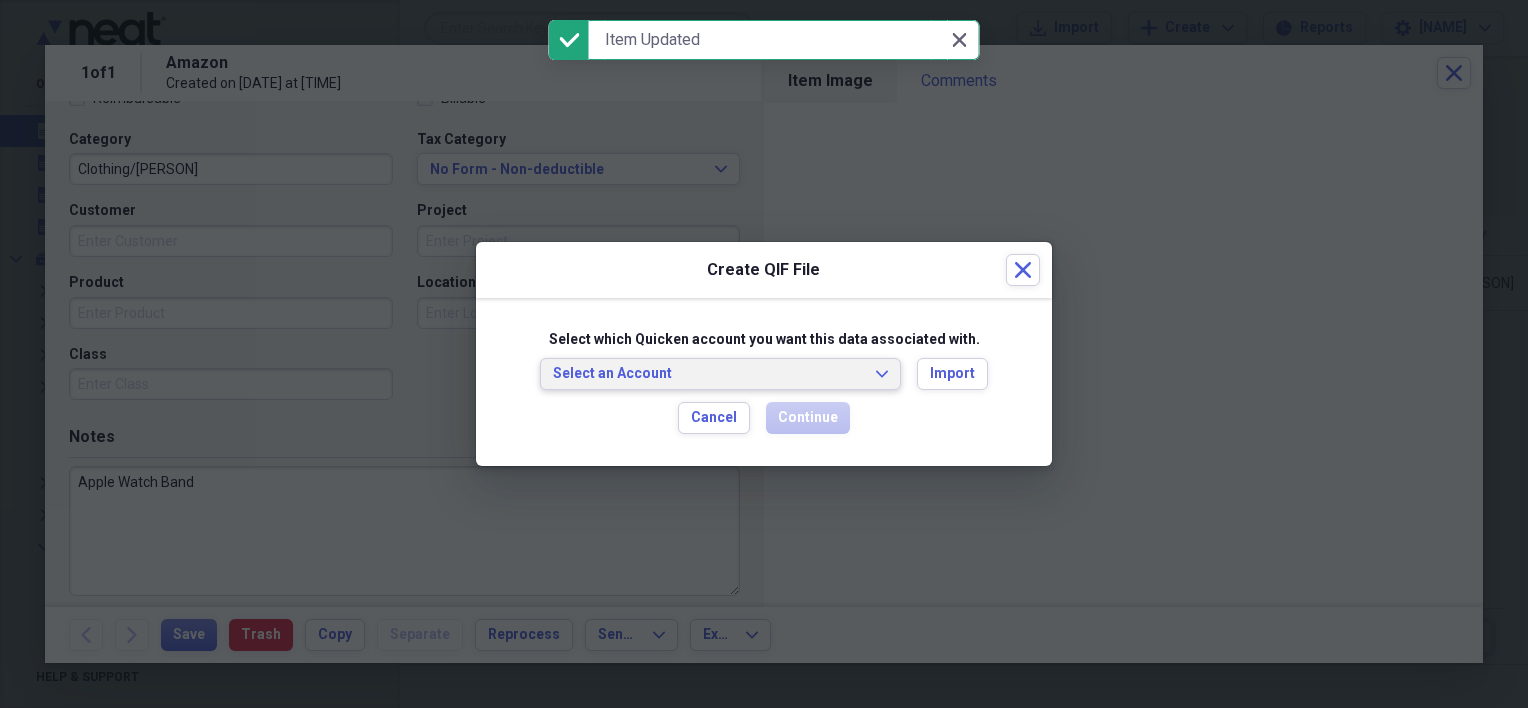 click on "Select an Account Expand" at bounding box center [720, 374] 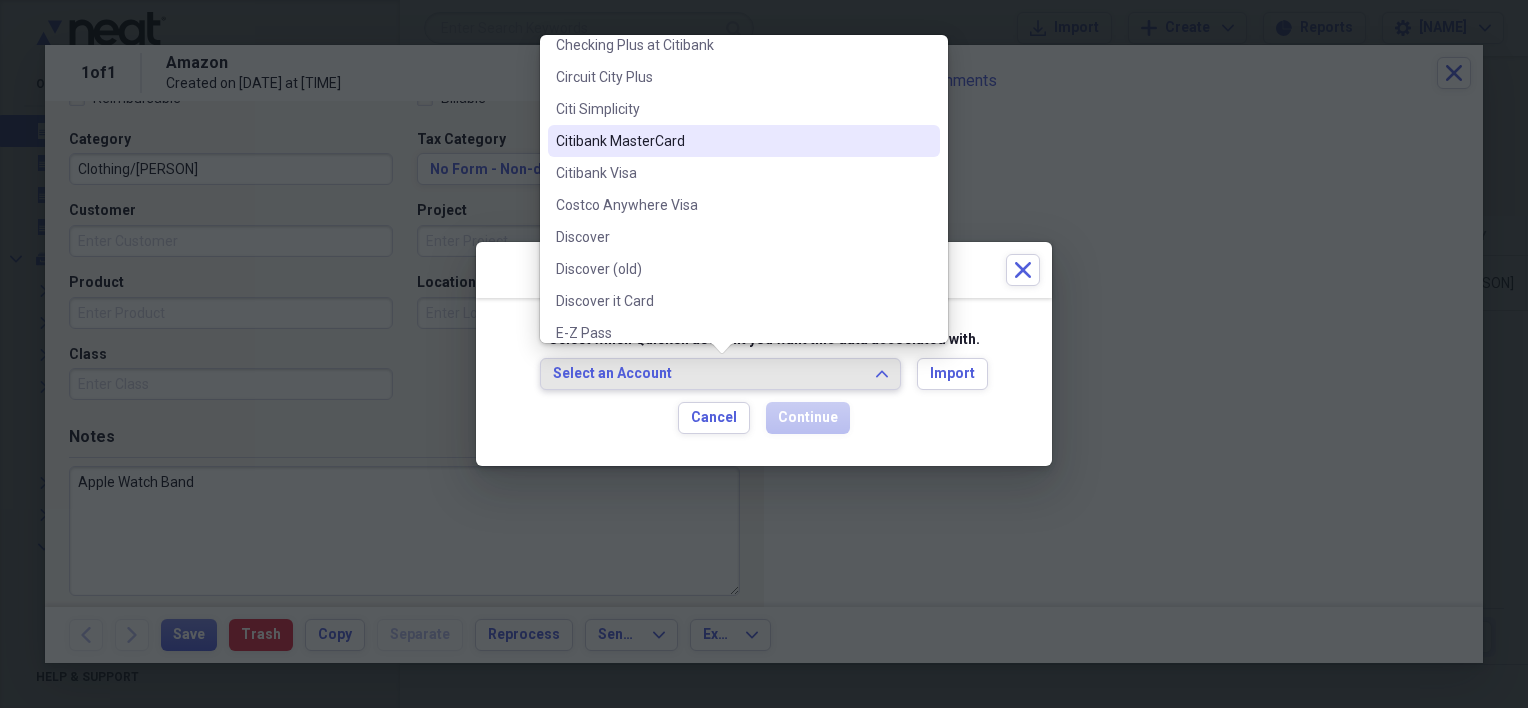 scroll, scrollTop: 1300, scrollLeft: 0, axis: vertical 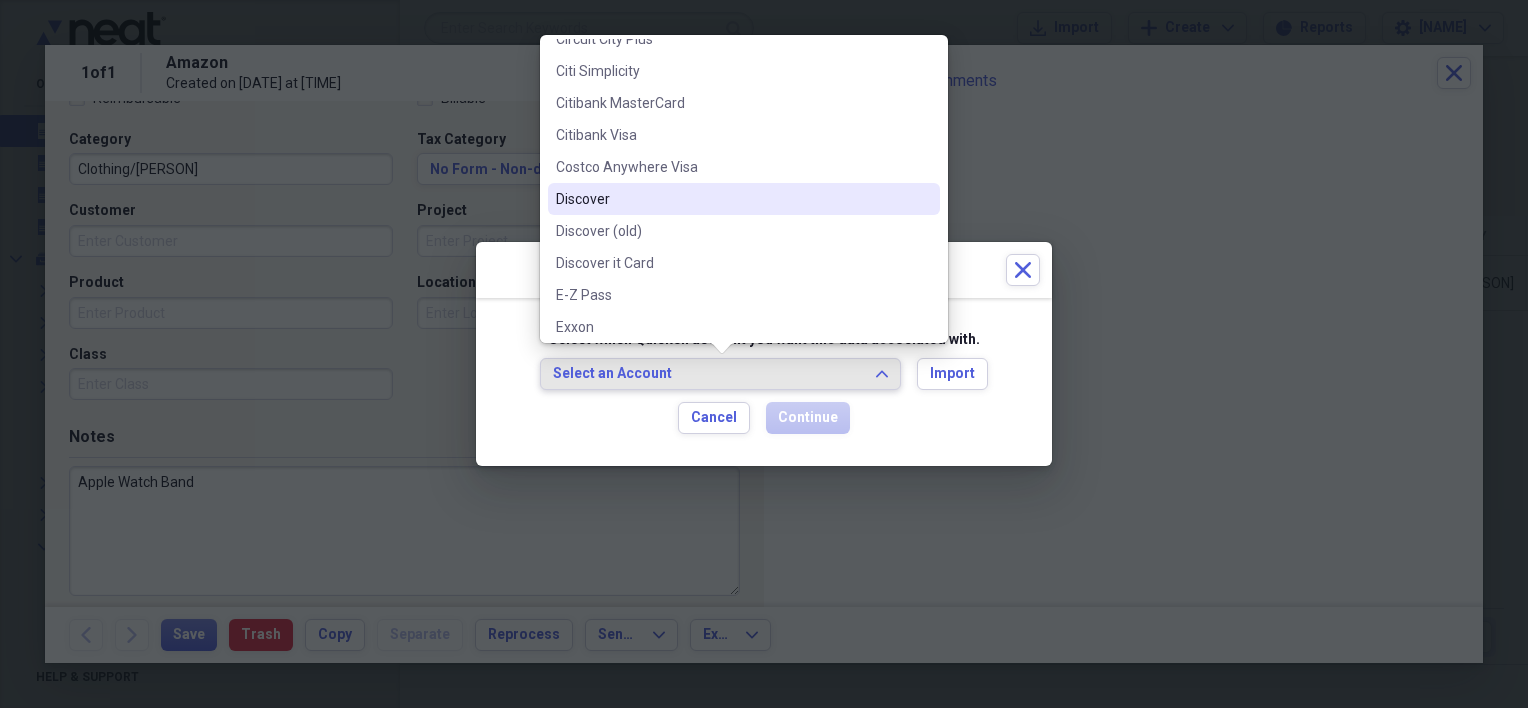 click on "Discover" at bounding box center (732, 199) 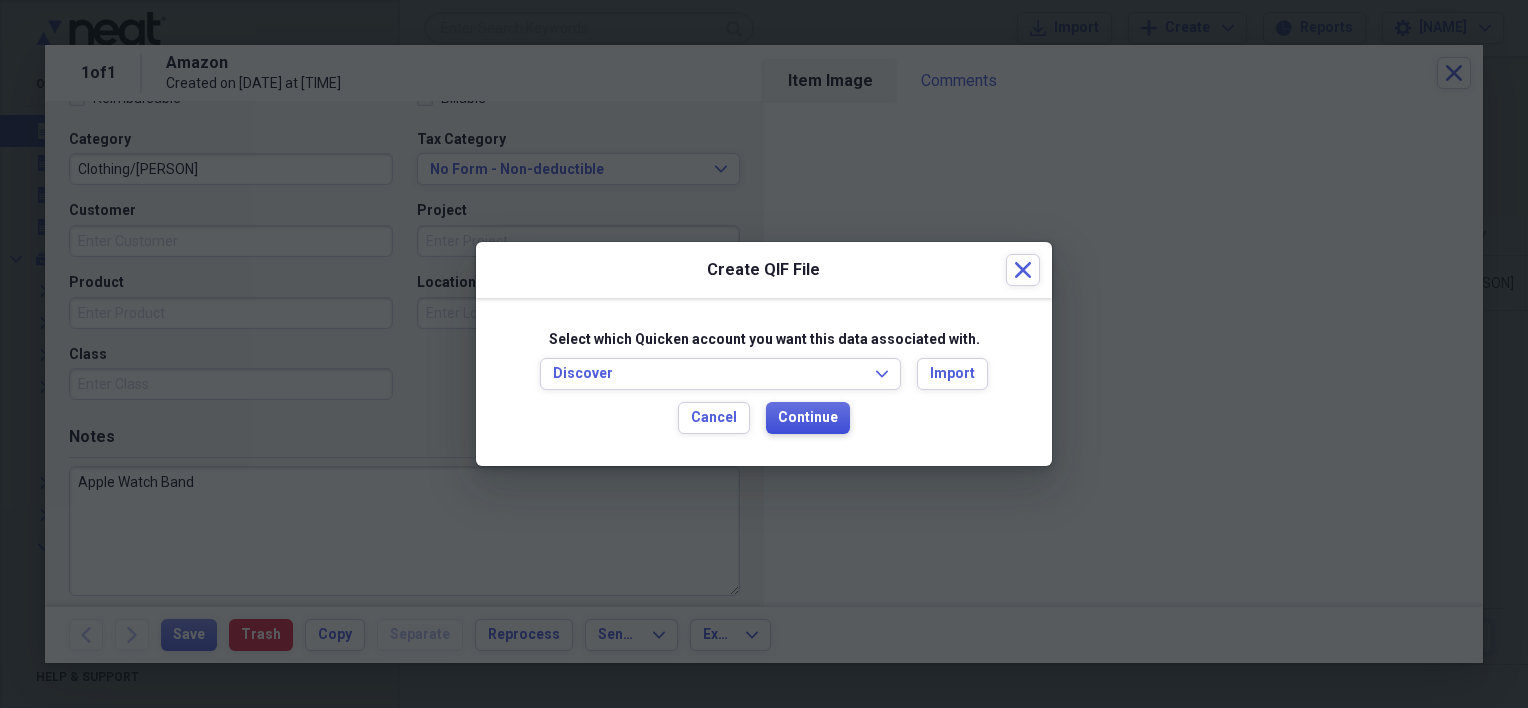 click on "Continue" at bounding box center [808, 418] 